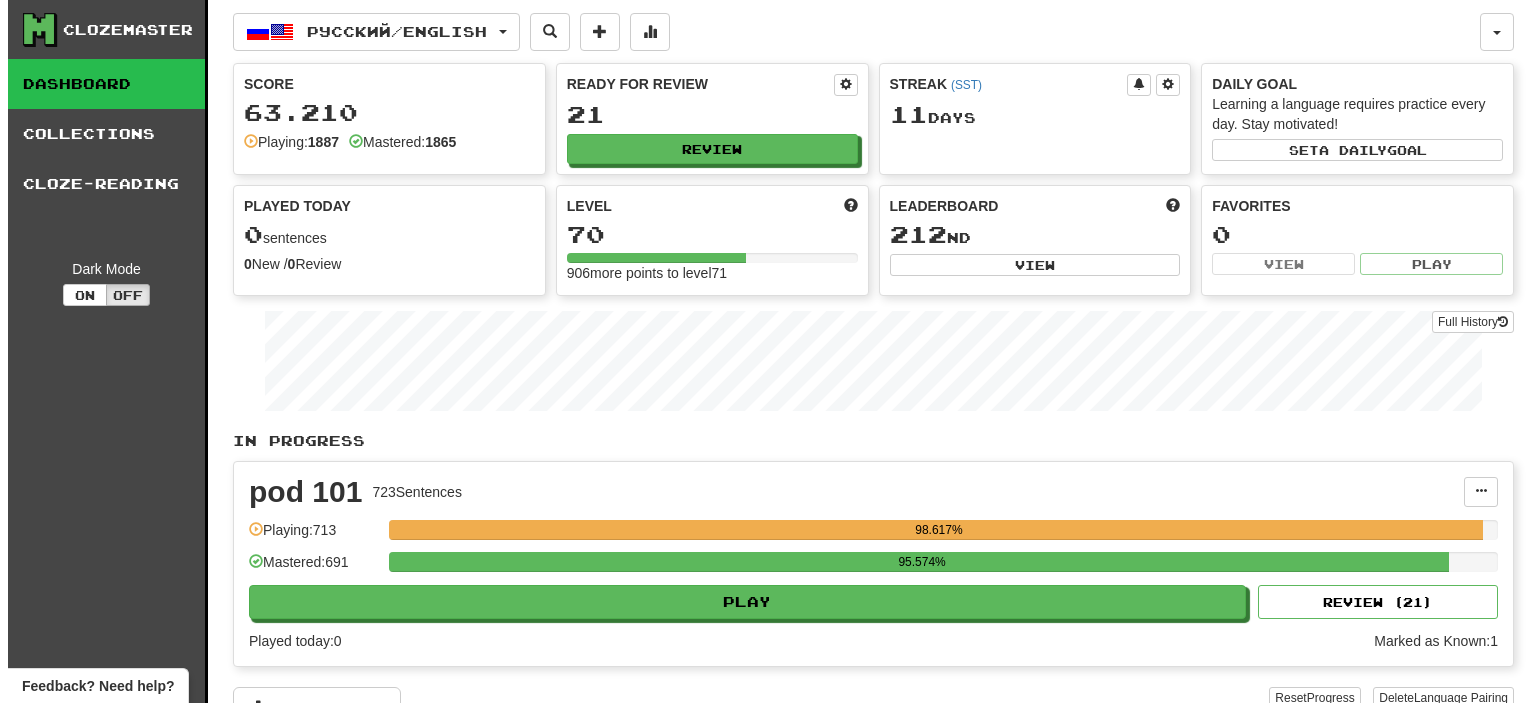 scroll, scrollTop: 0, scrollLeft: 0, axis: both 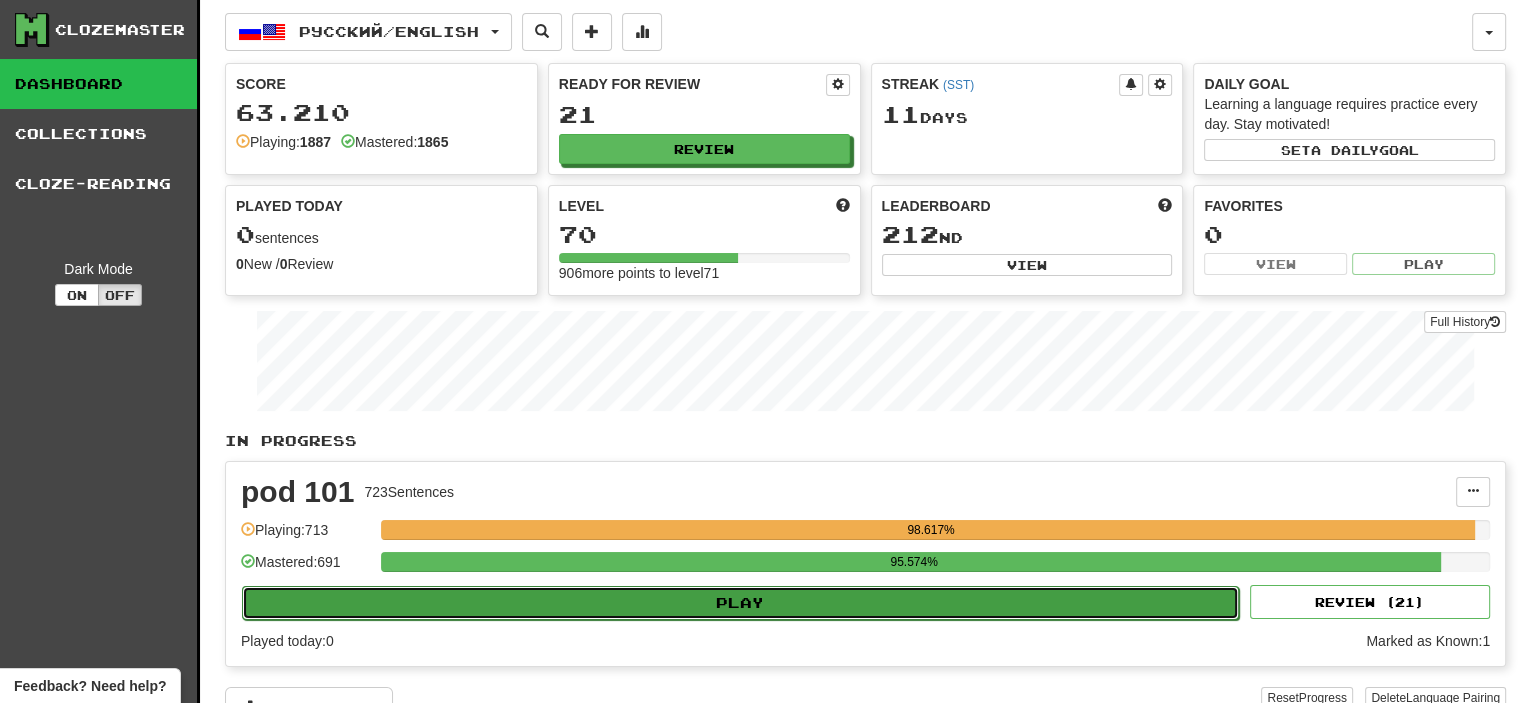 click on "Play" at bounding box center [740, 603] 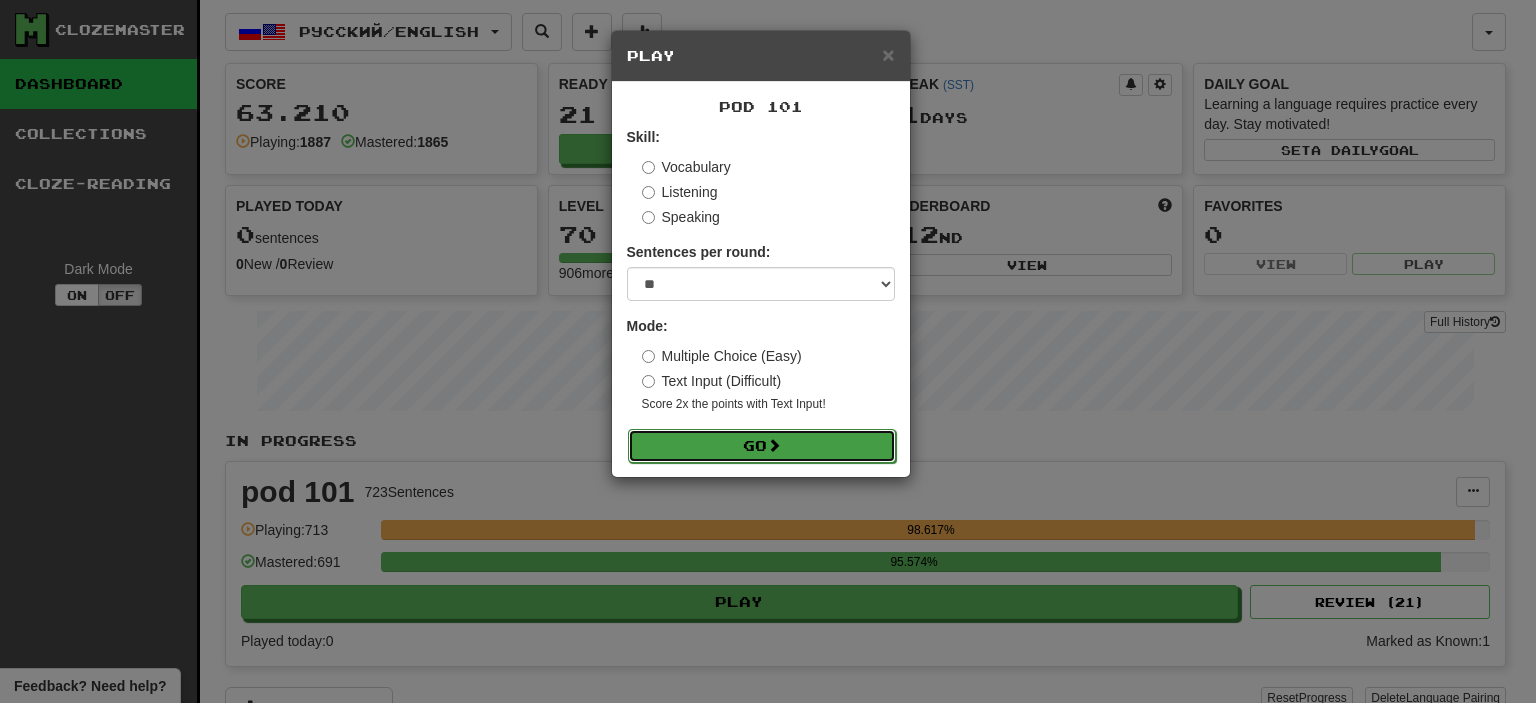 click on "Go" at bounding box center (762, 446) 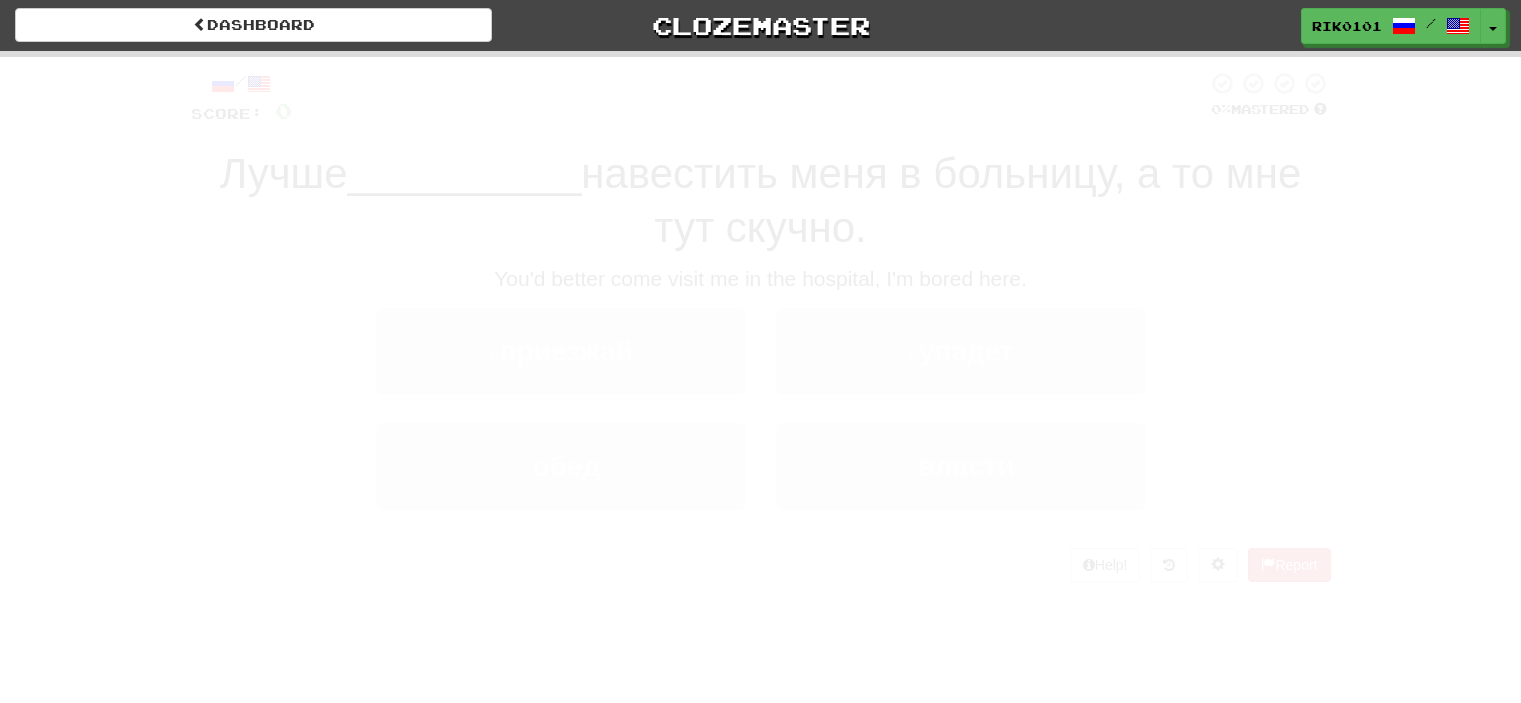 scroll, scrollTop: 0, scrollLeft: 0, axis: both 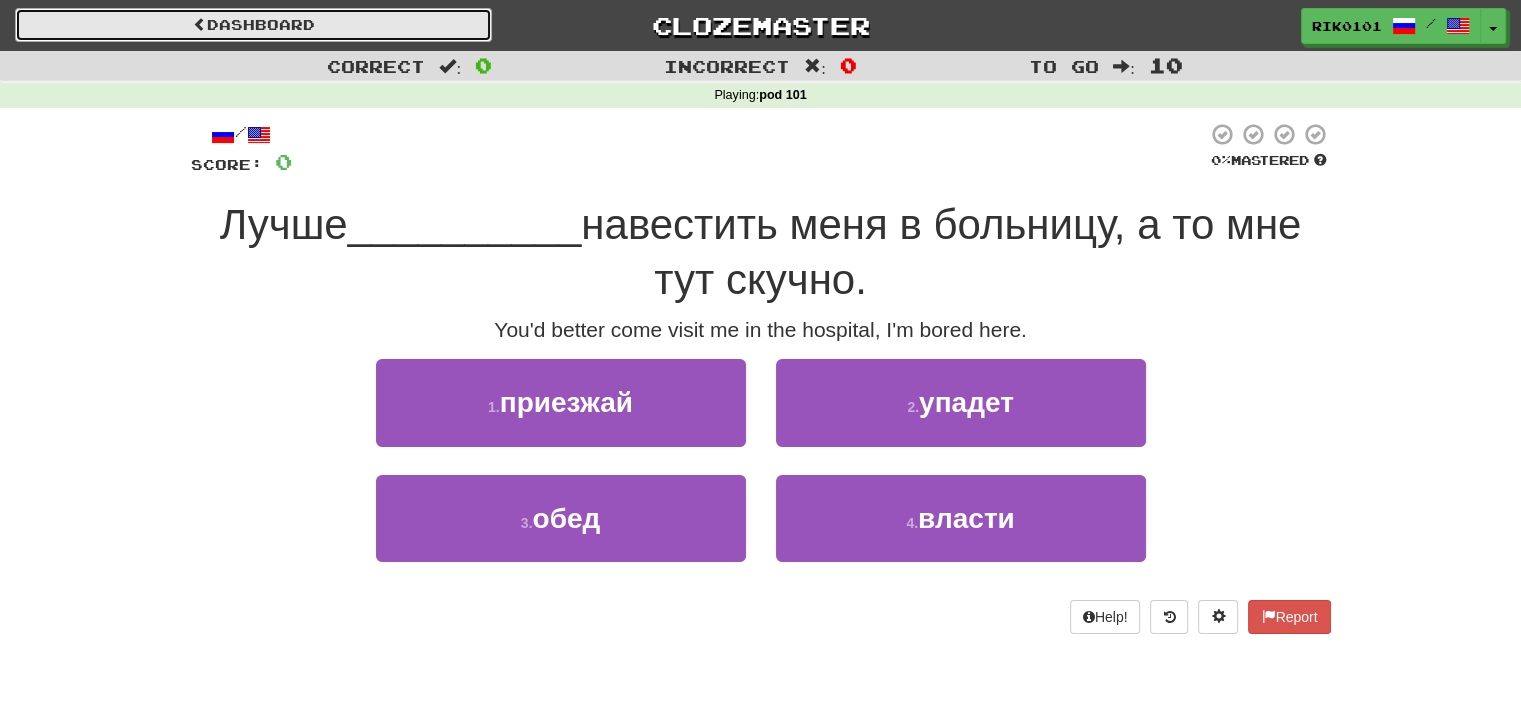 click on "Dashboard" at bounding box center (253, 25) 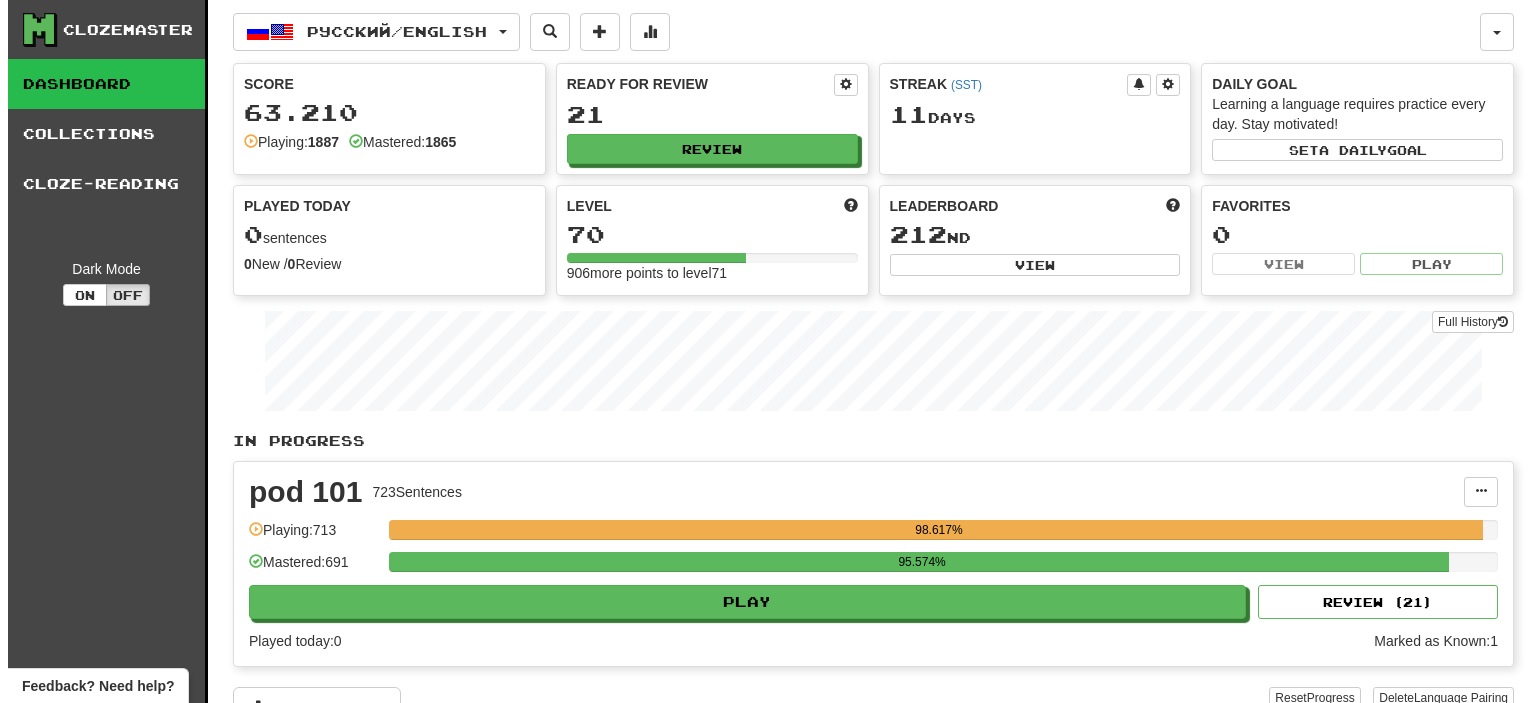 scroll, scrollTop: 0, scrollLeft: 0, axis: both 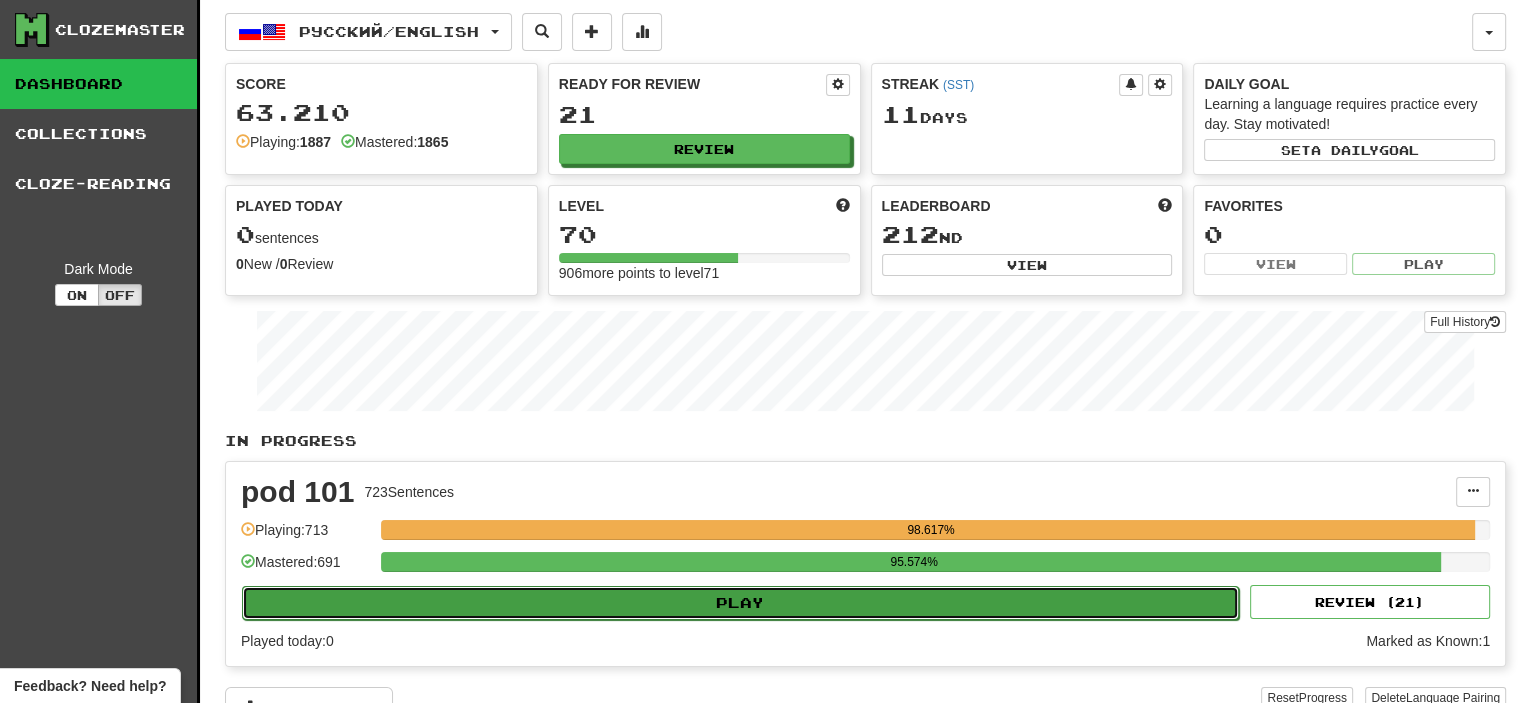 click on "Play" at bounding box center (740, 603) 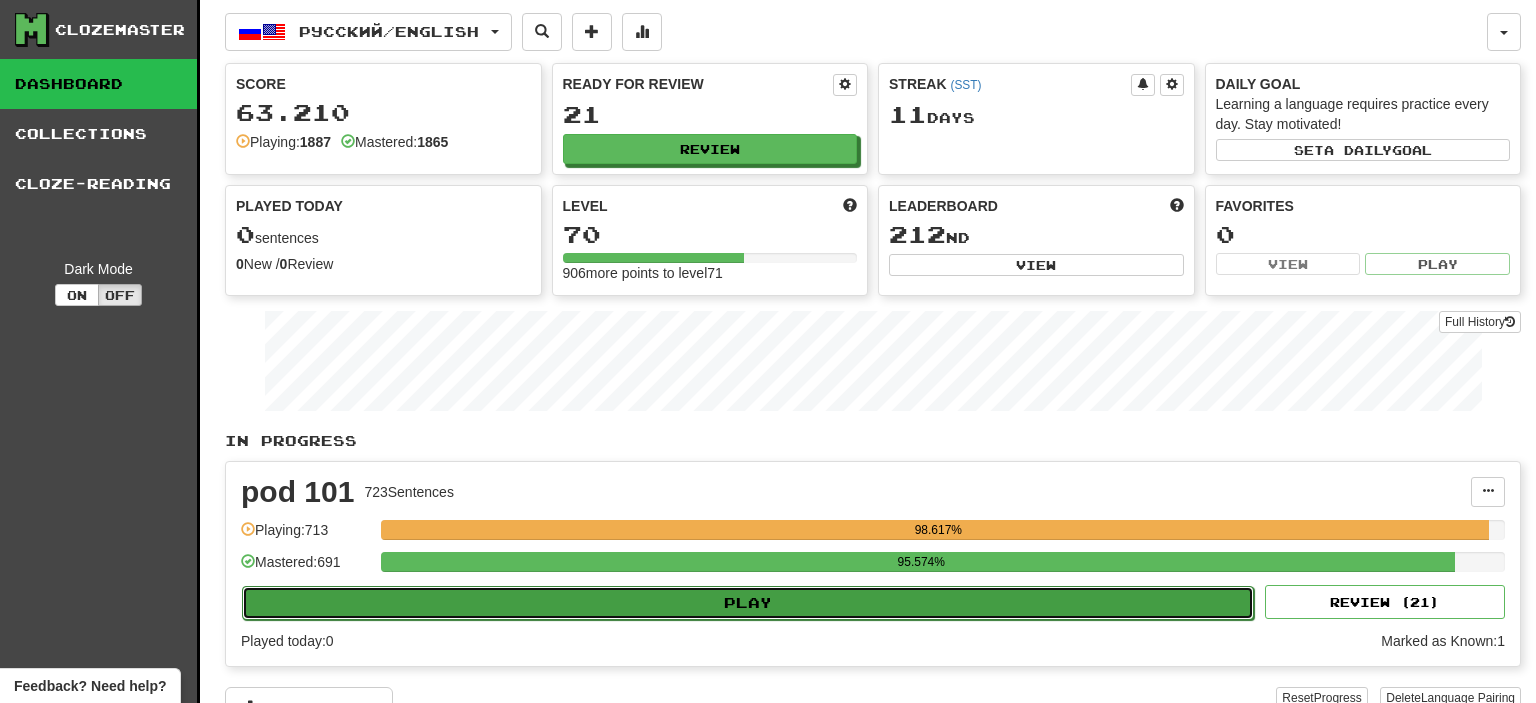 select on "**" 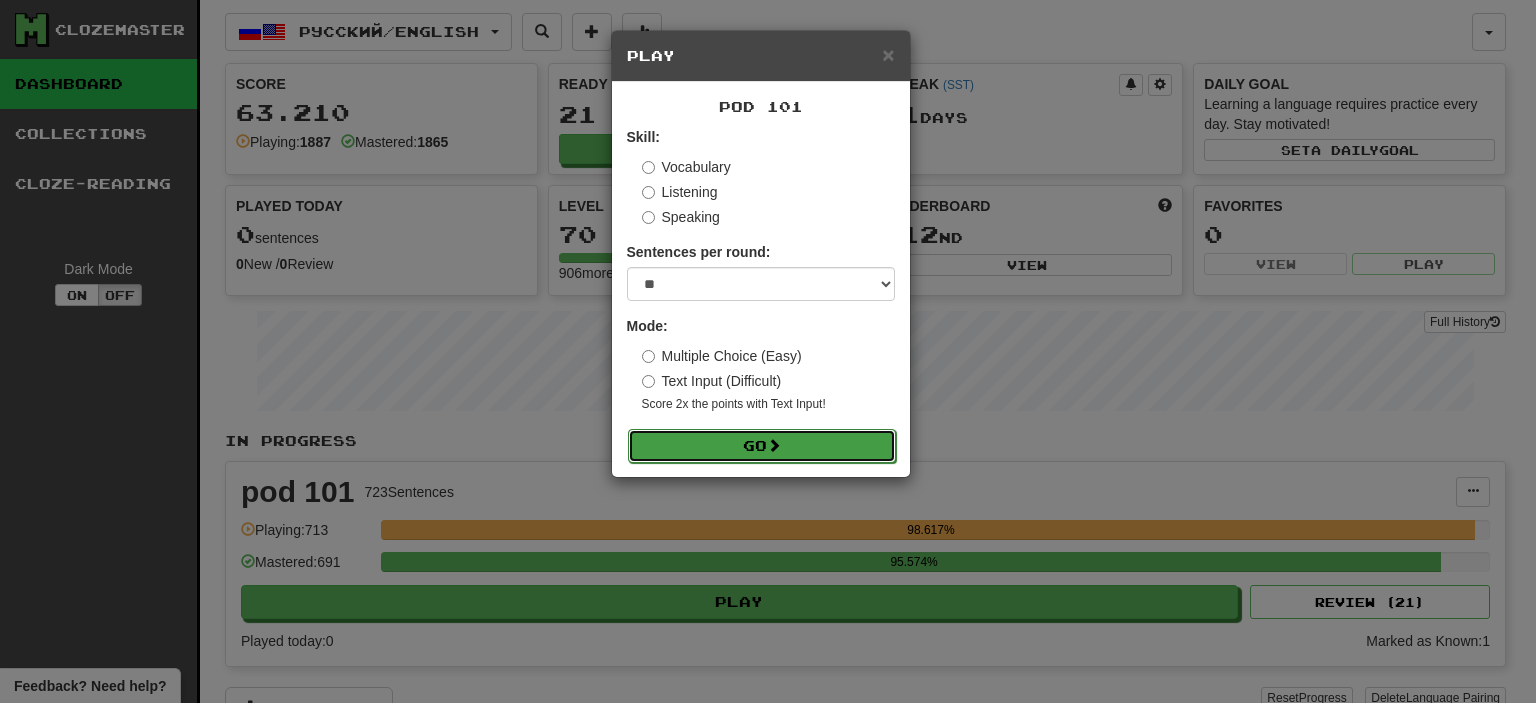 click on "Go" at bounding box center (762, 446) 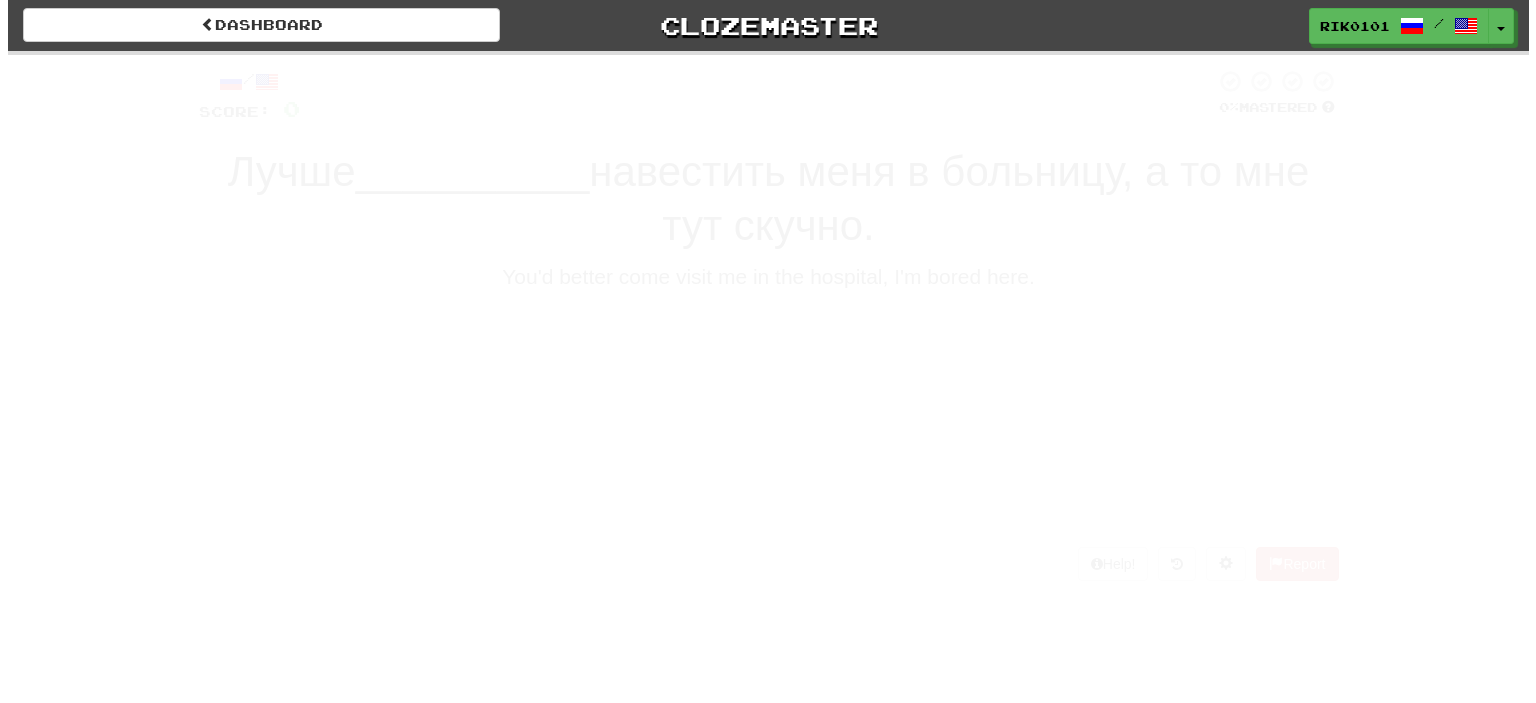 scroll, scrollTop: 0, scrollLeft: 0, axis: both 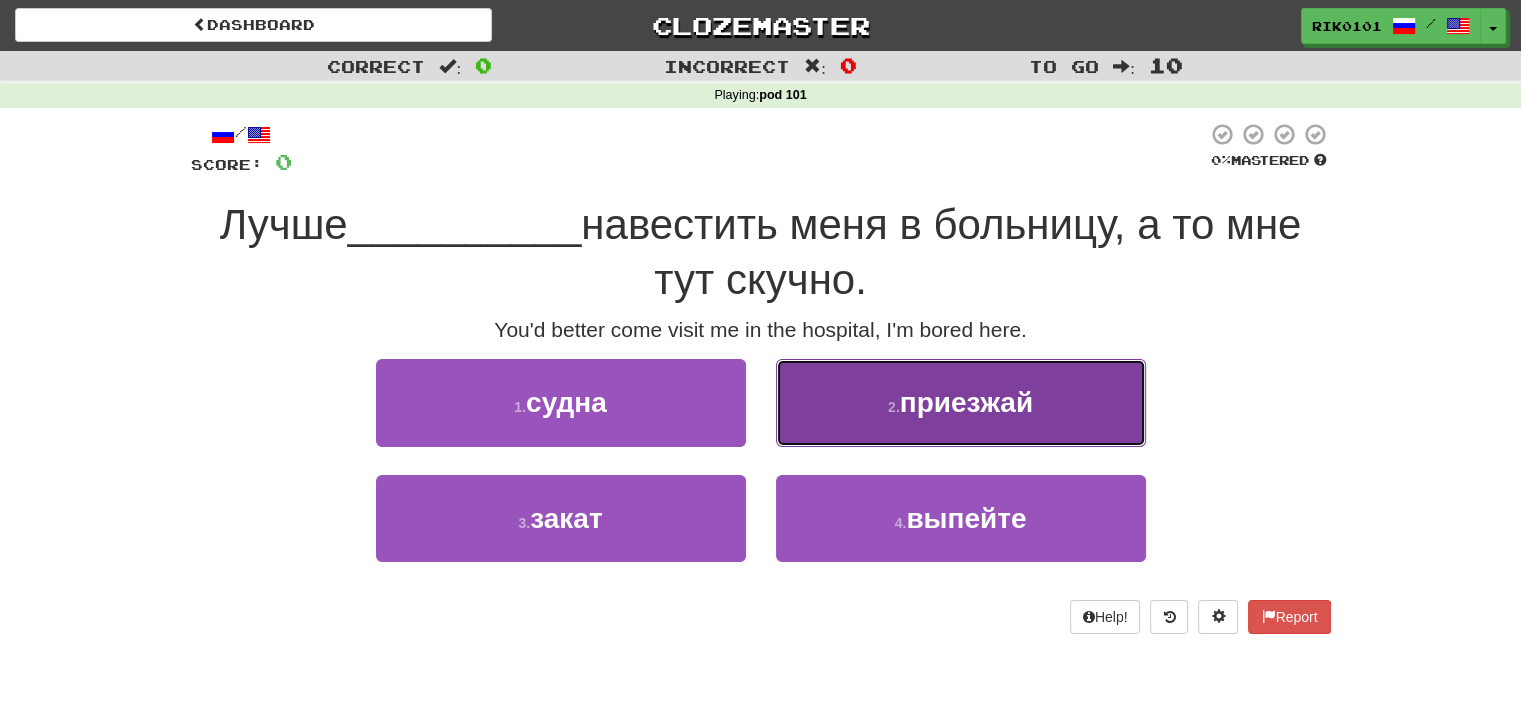click on "2 .  приезжай" at bounding box center (961, 402) 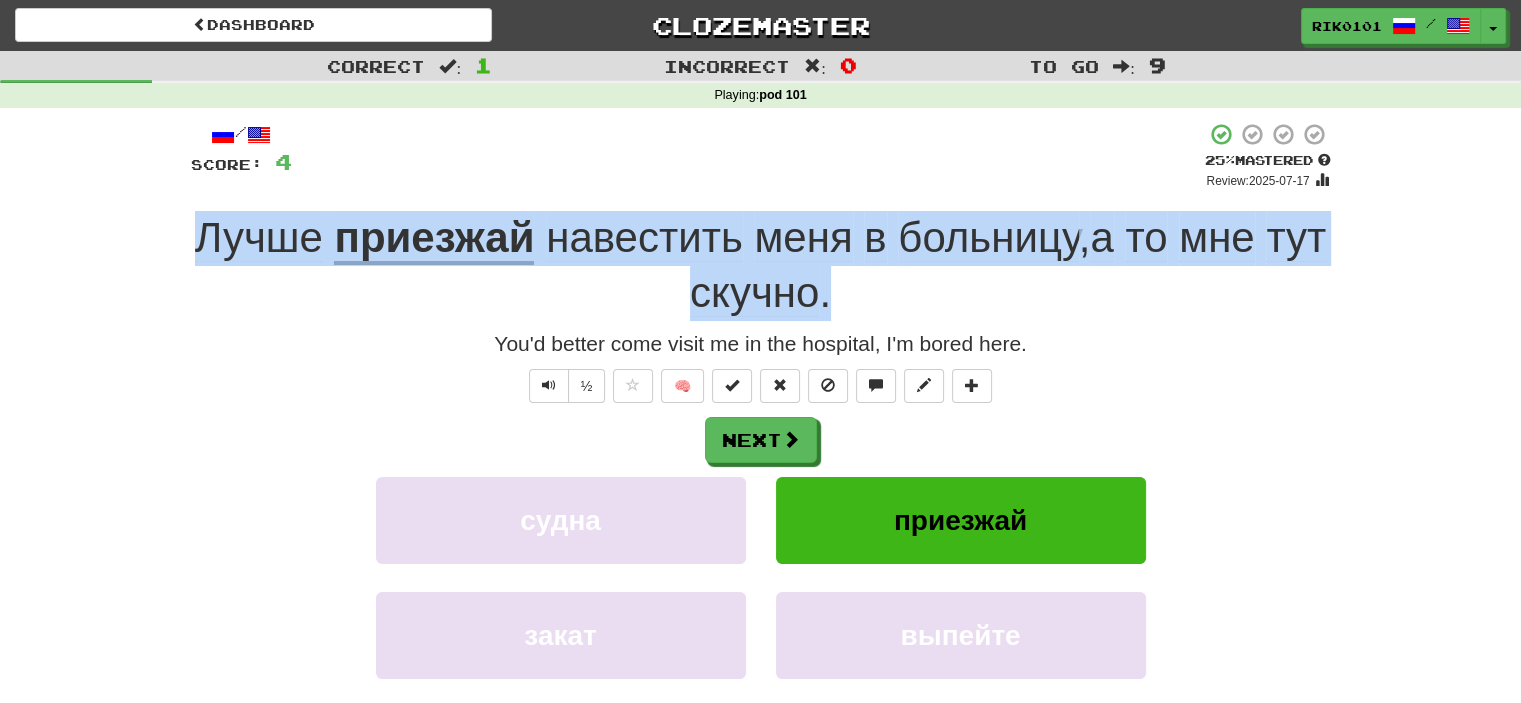 drag, startPoint x: 230, startPoint y: 238, endPoint x: 876, endPoint y: 299, distance: 648.87366 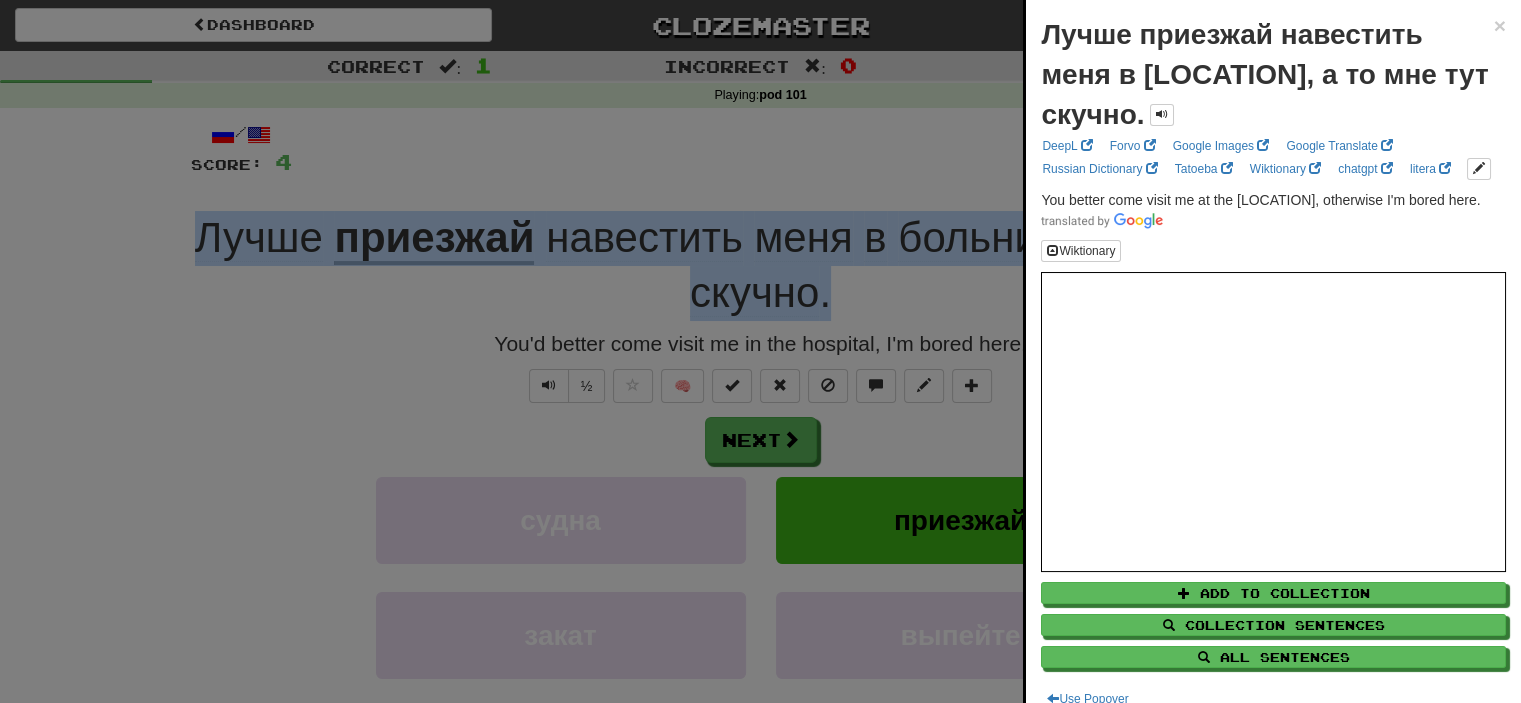 copy on "Лучше   приезжай   навестить   меня   в   больницу ,  а   то   мне   тут   скучно ." 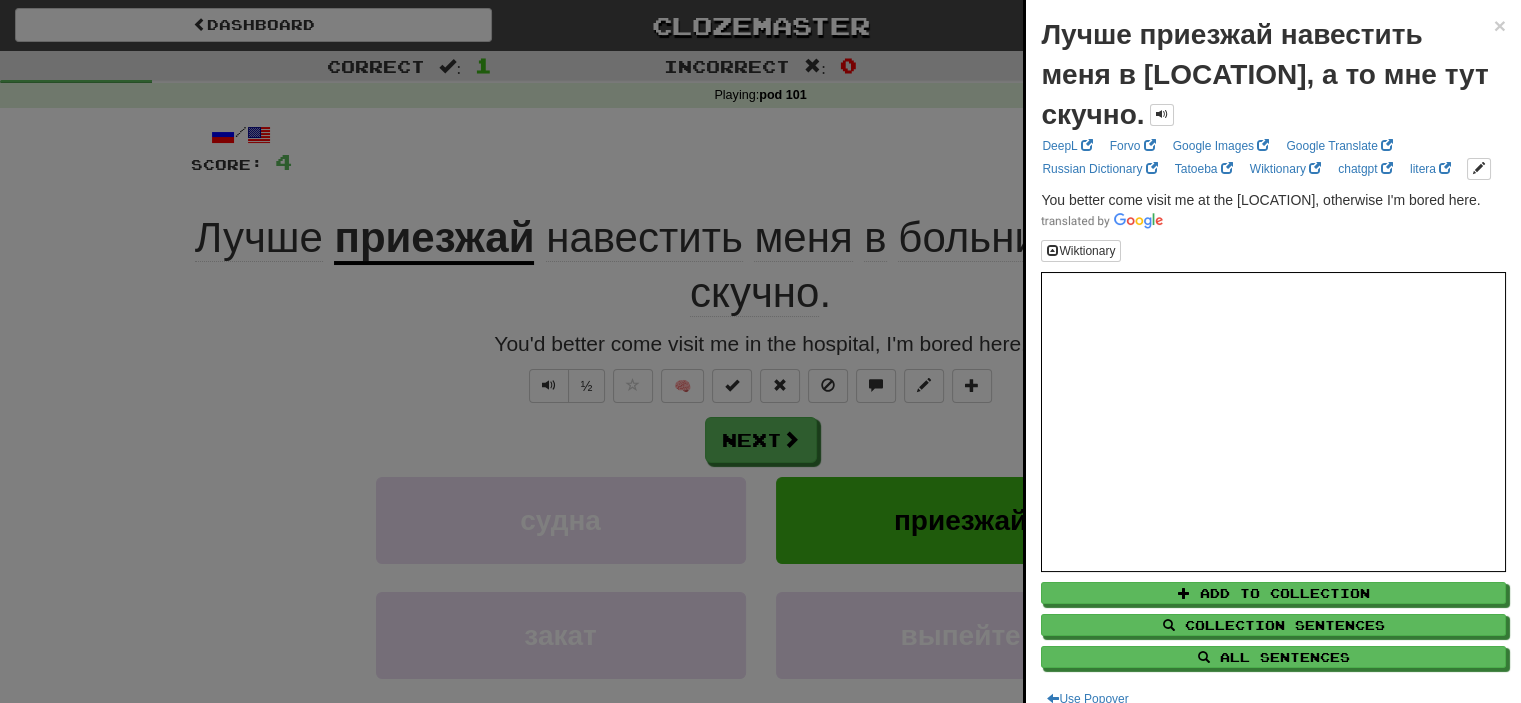 click at bounding box center (760, 351) 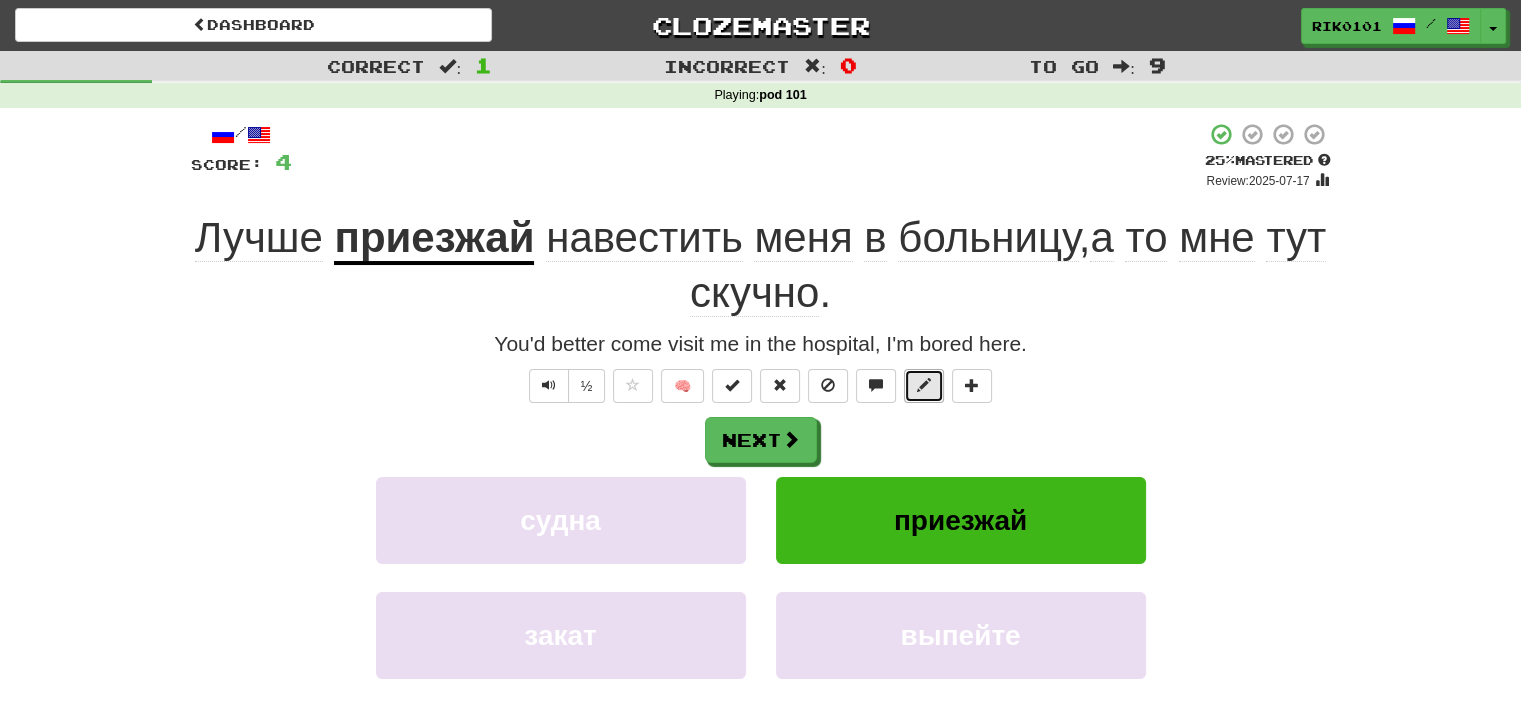 click at bounding box center [924, 385] 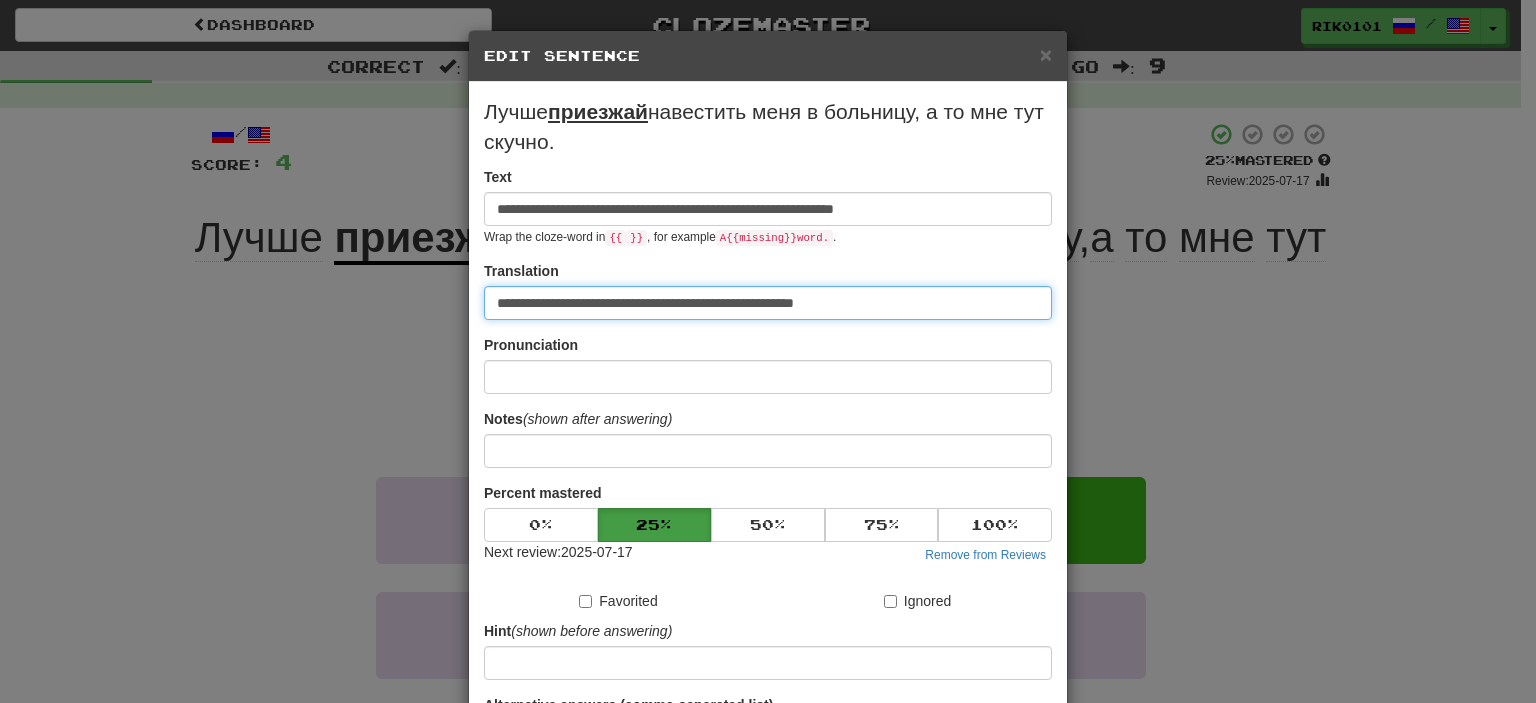 drag, startPoint x: 696, startPoint y: 322, endPoint x: 432, endPoint y: 316, distance: 264.06818 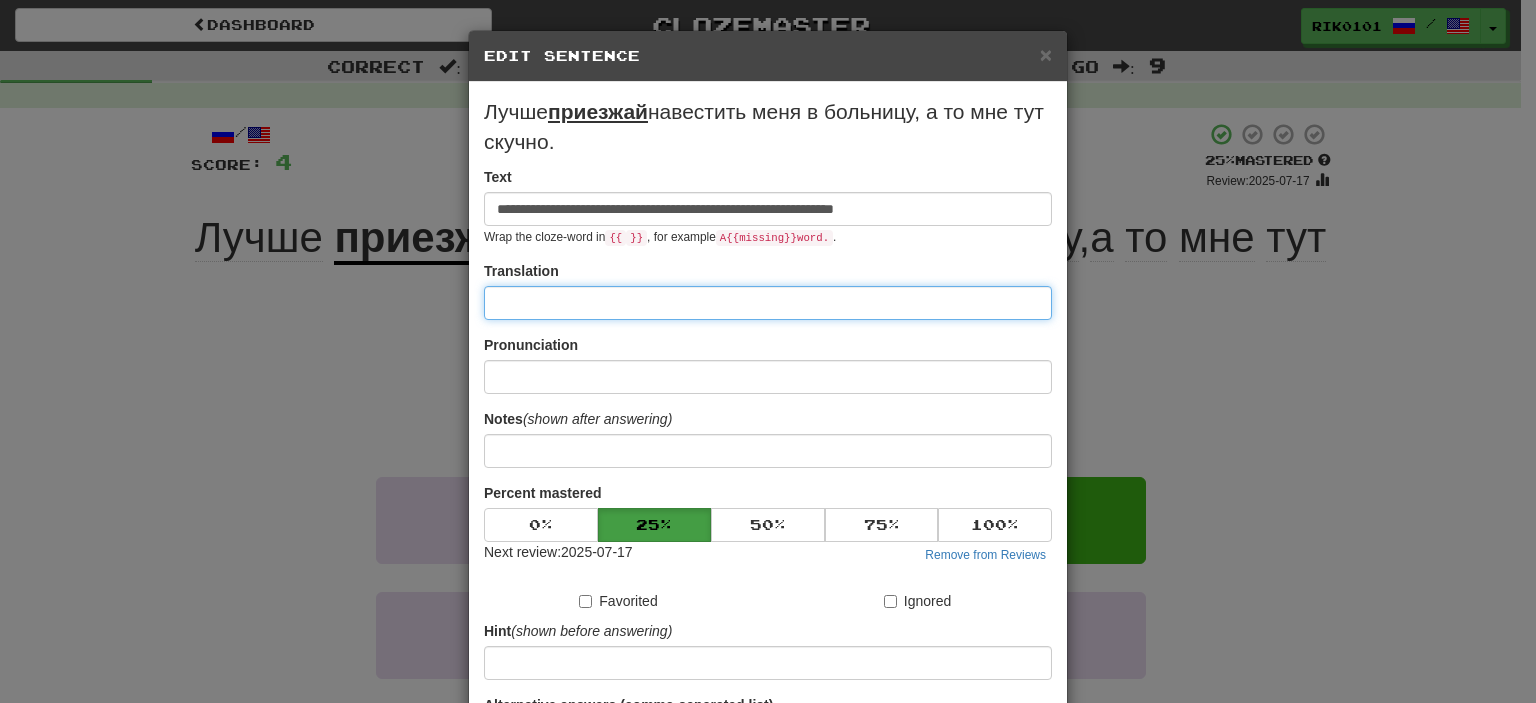 paste on "**********" 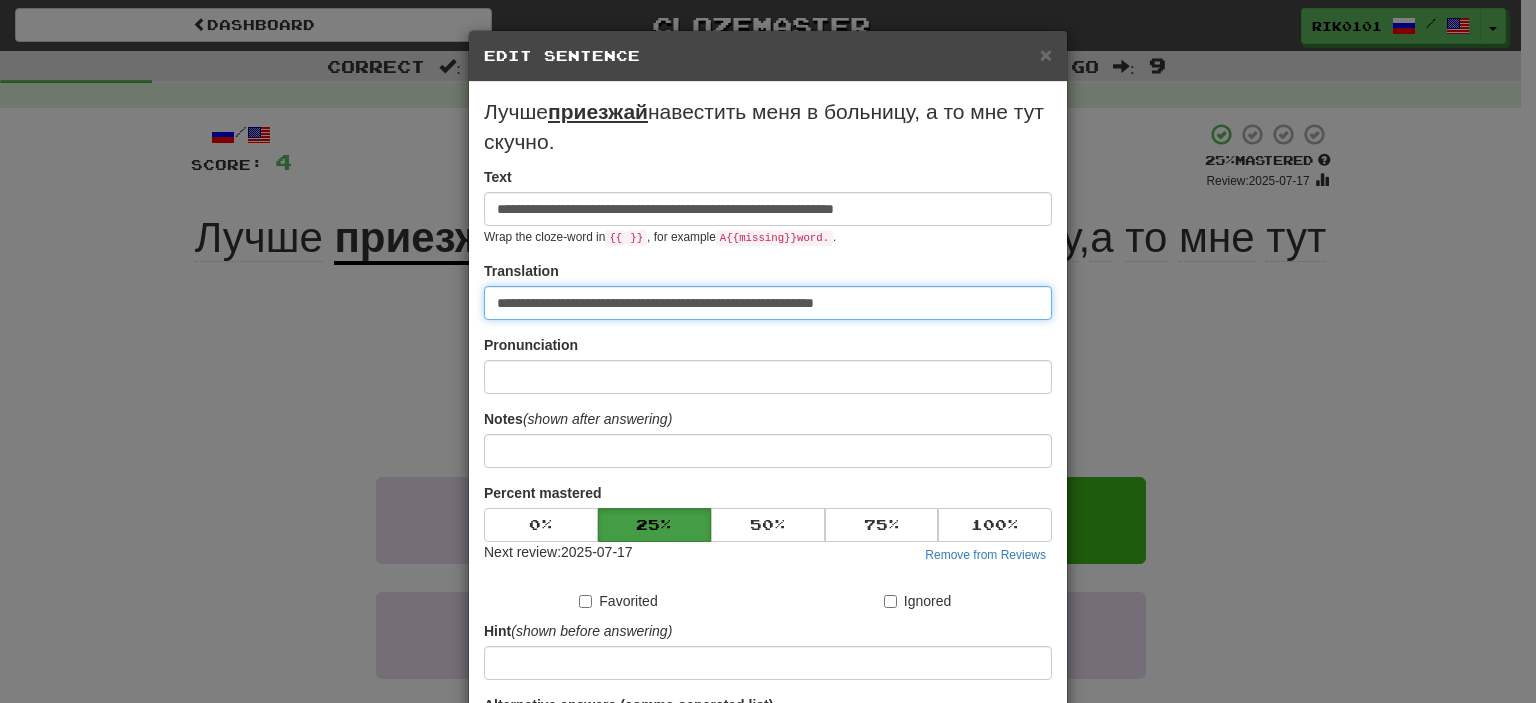 scroll, scrollTop: 220, scrollLeft: 0, axis: vertical 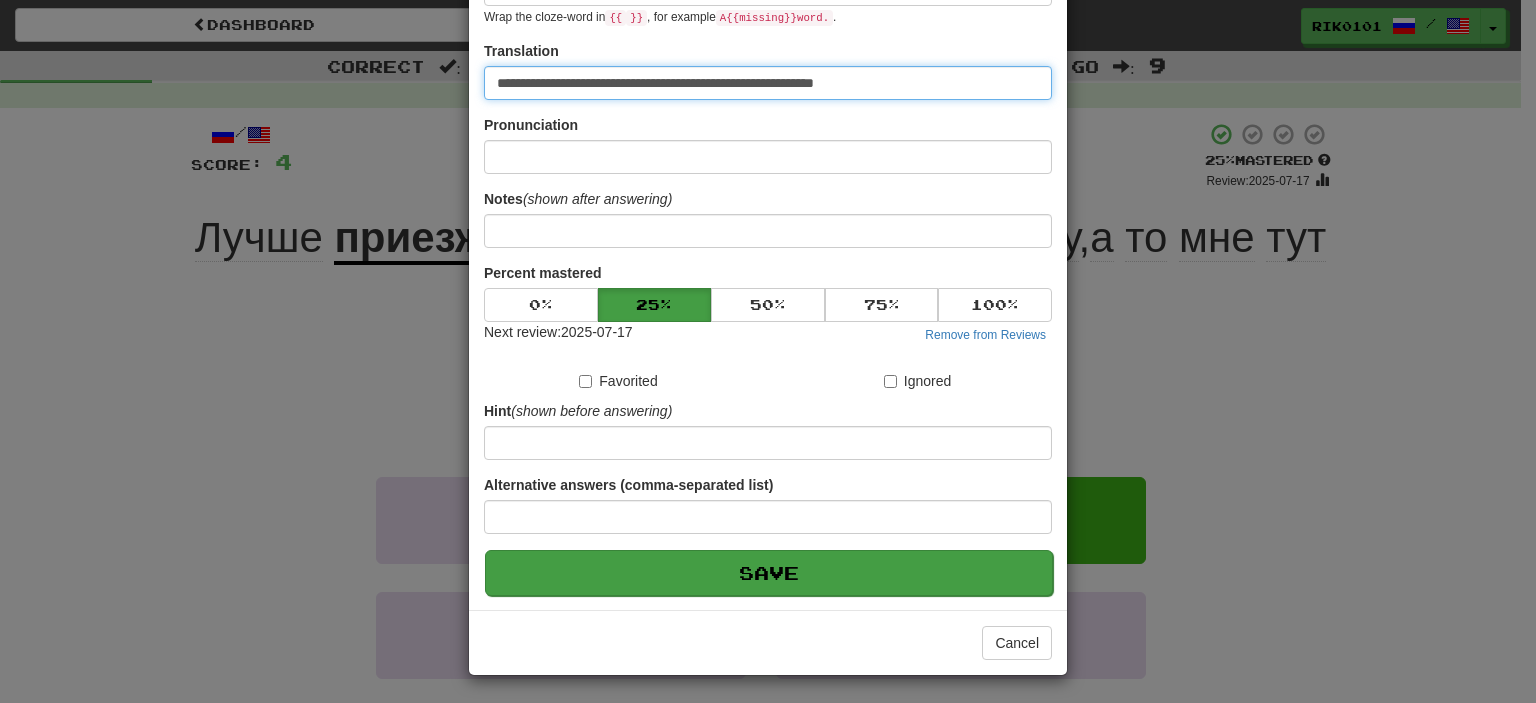type on "**********" 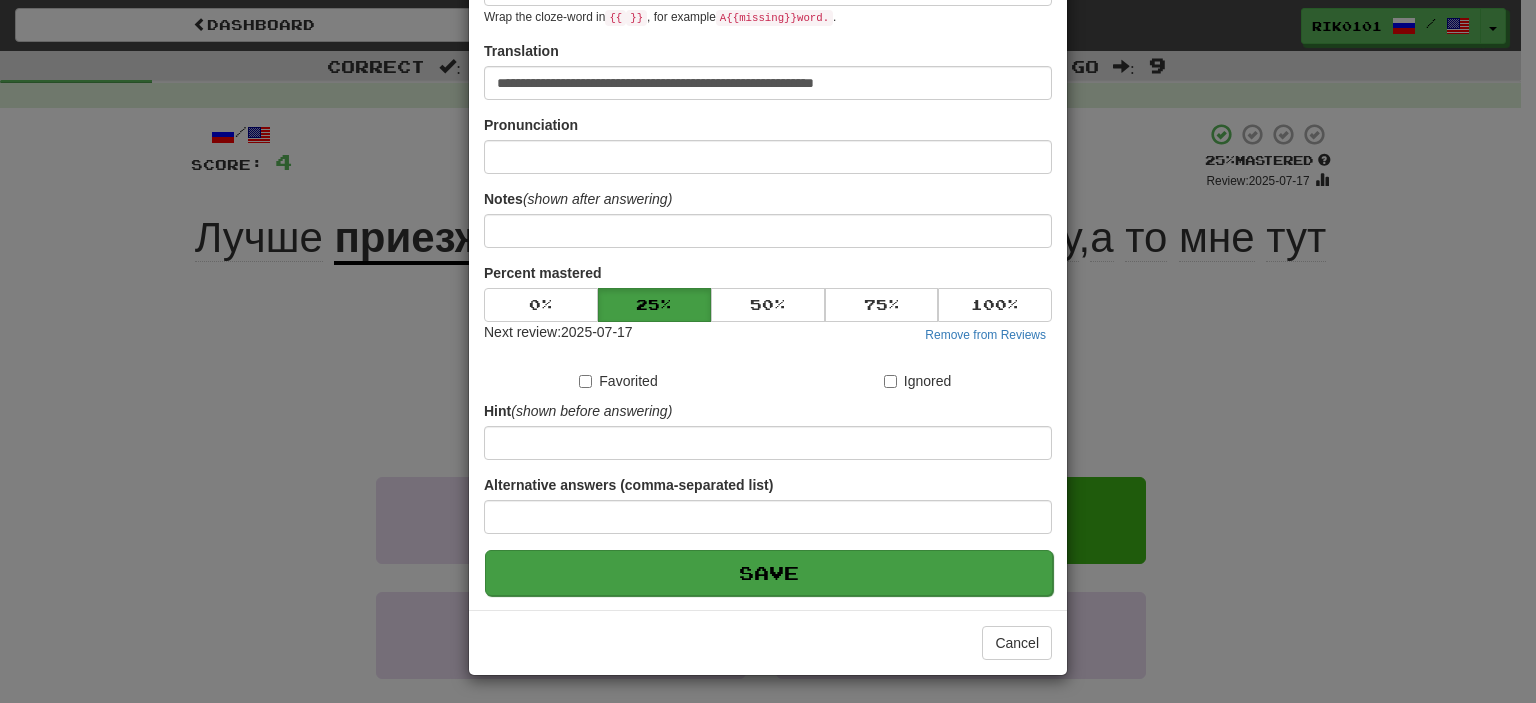 click on "**********" at bounding box center [768, 236] 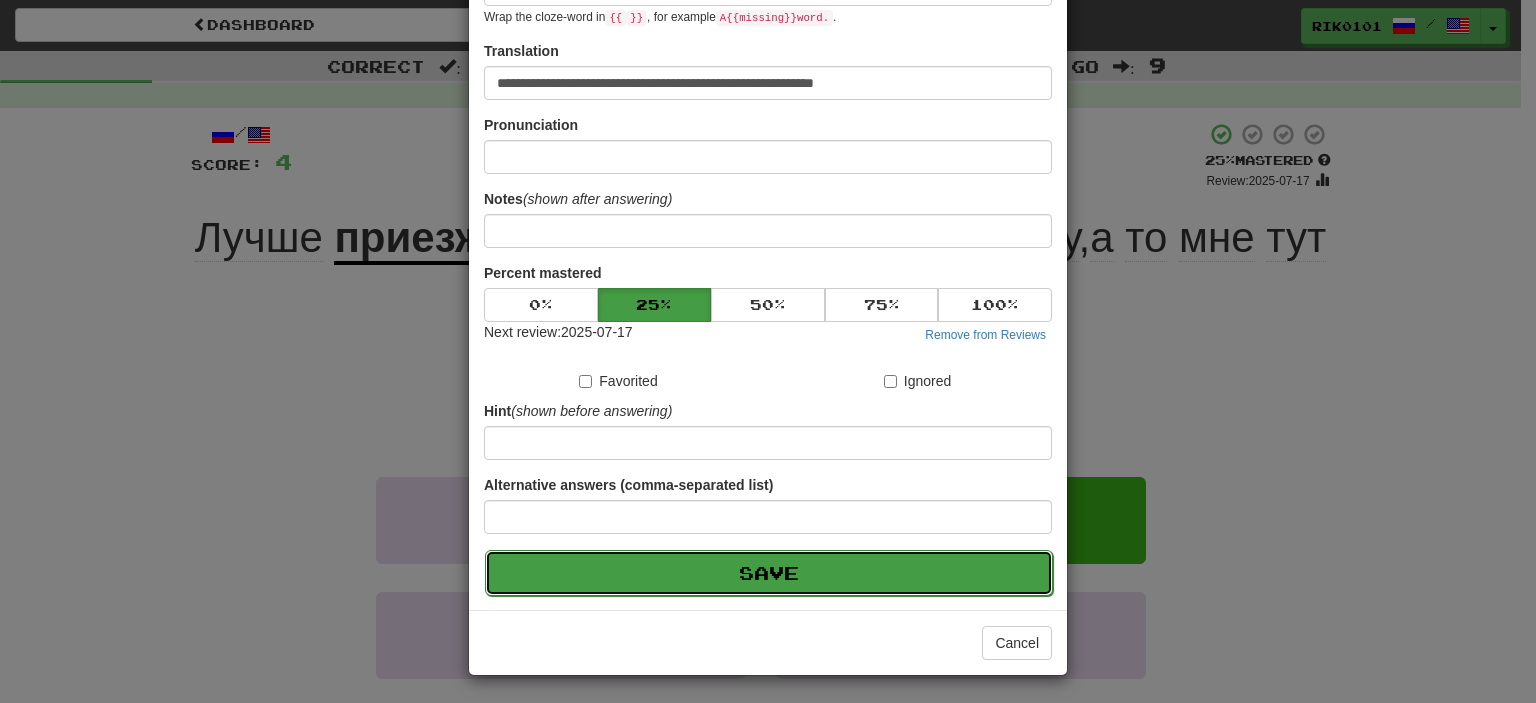 click on "Save" at bounding box center [769, 573] 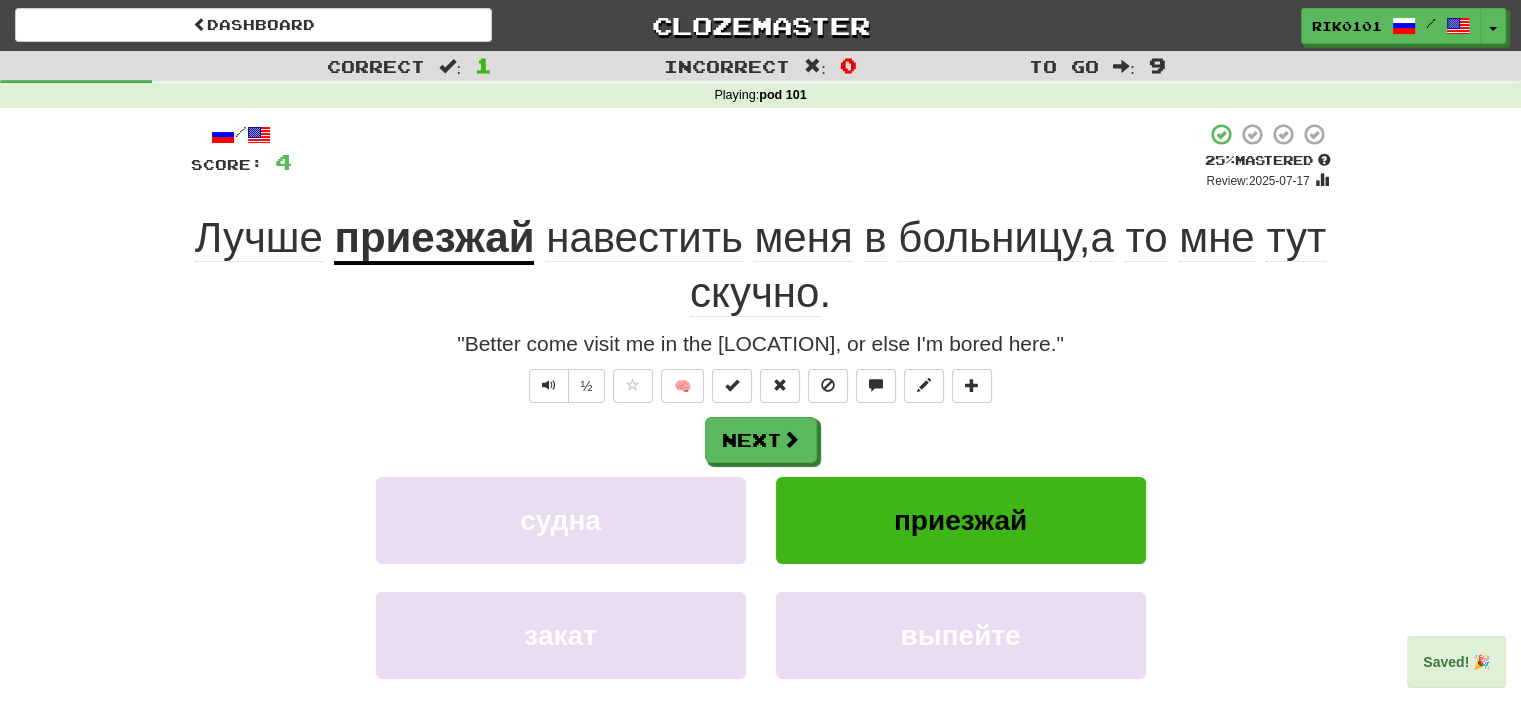 click on "приезжай" at bounding box center (434, 239) 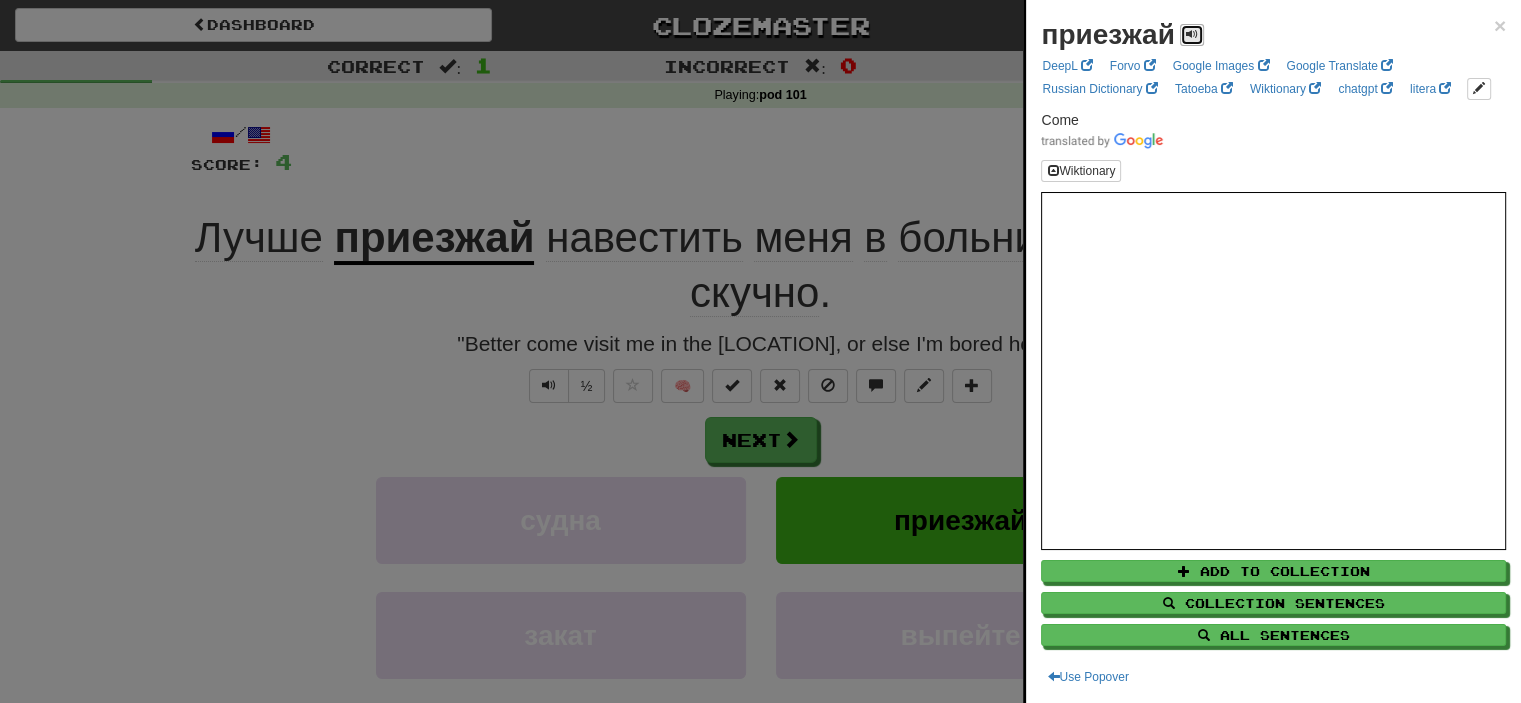 click at bounding box center (1192, 34) 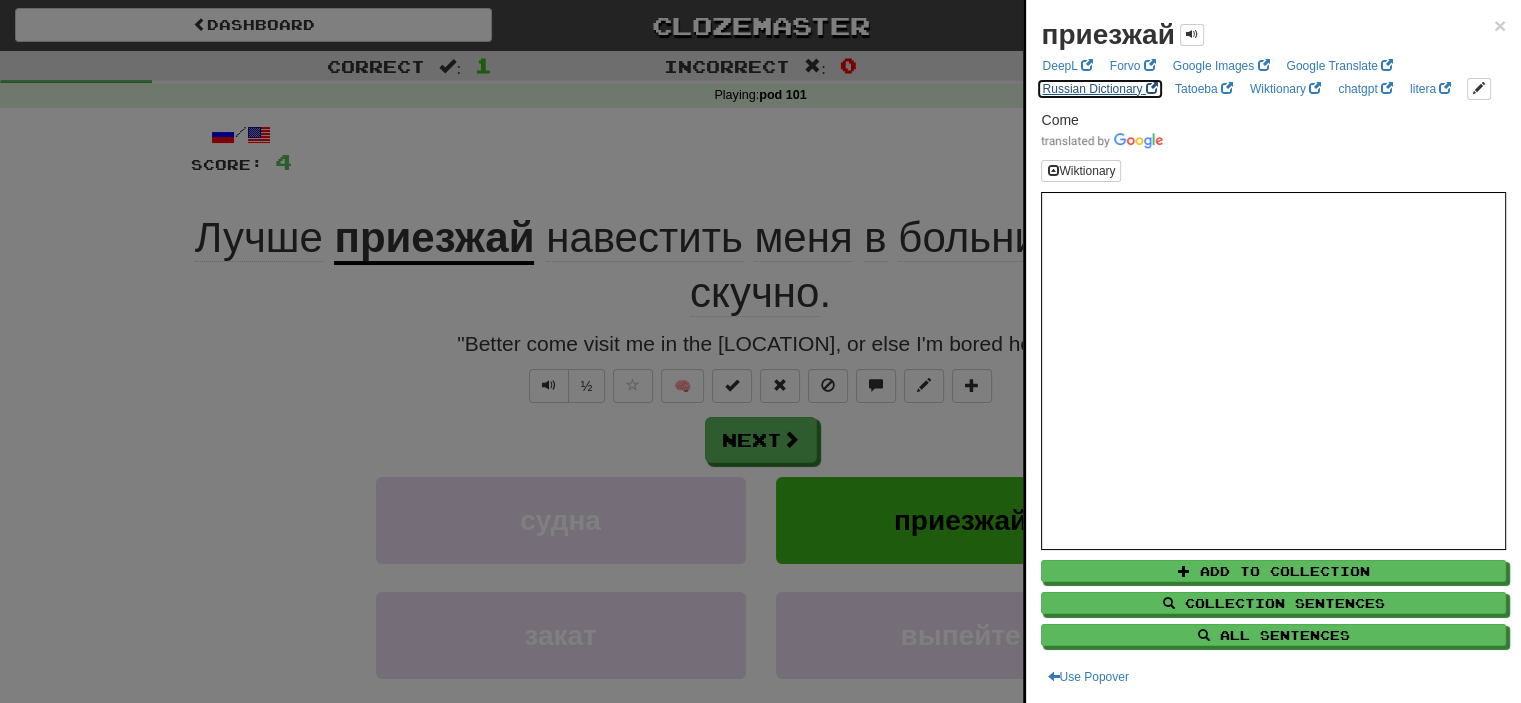 click on "Russian Dictionary" at bounding box center (1099, 89) 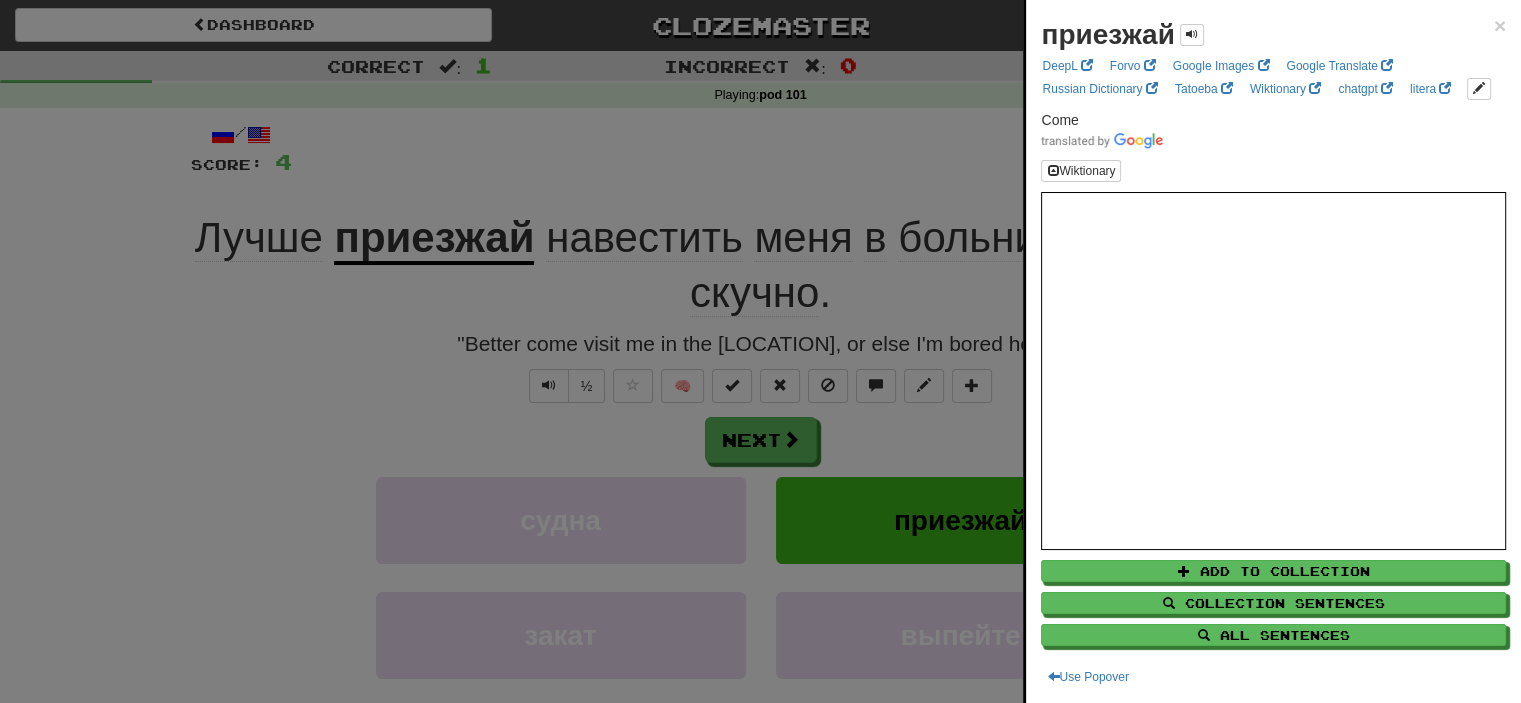click at bounding box center [760, 351] 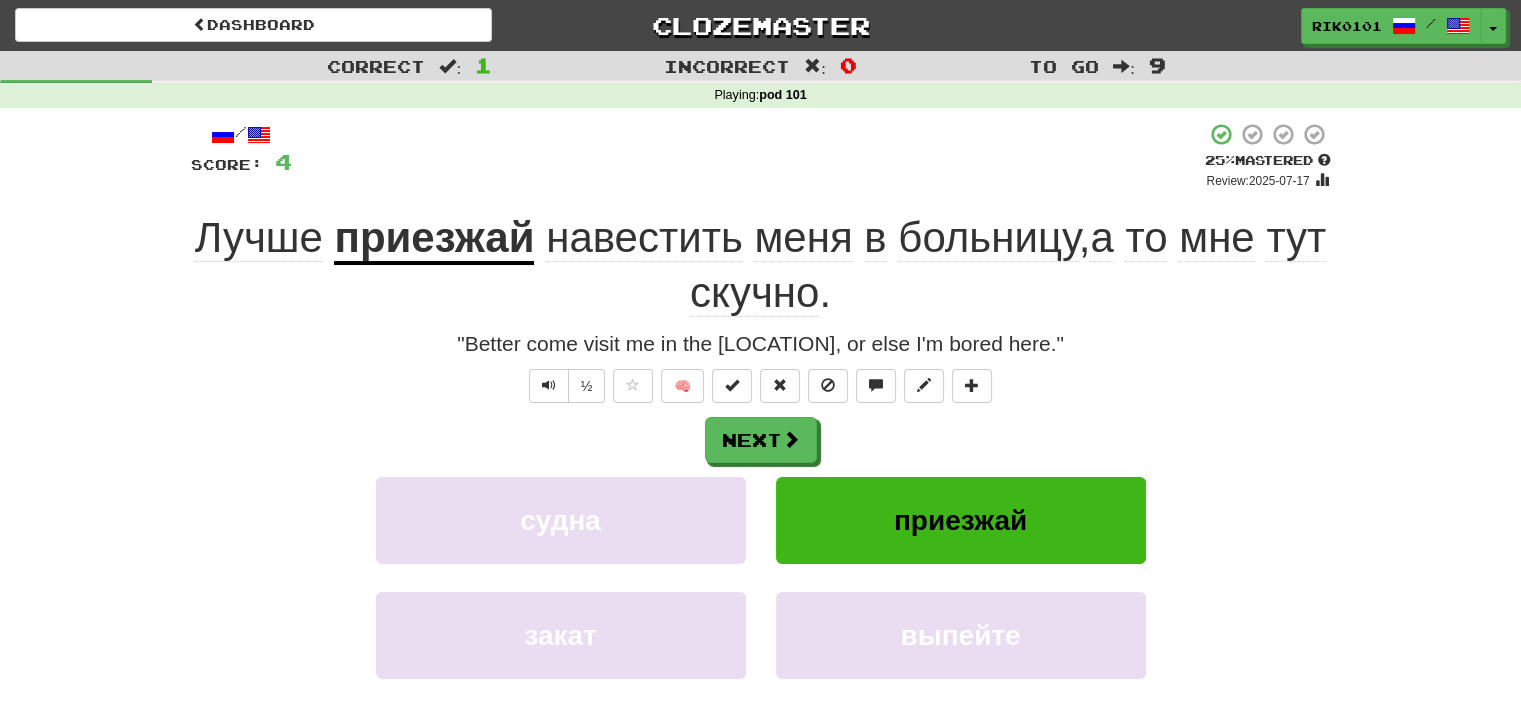 click on "навестить" at bounding box center [644, 238] 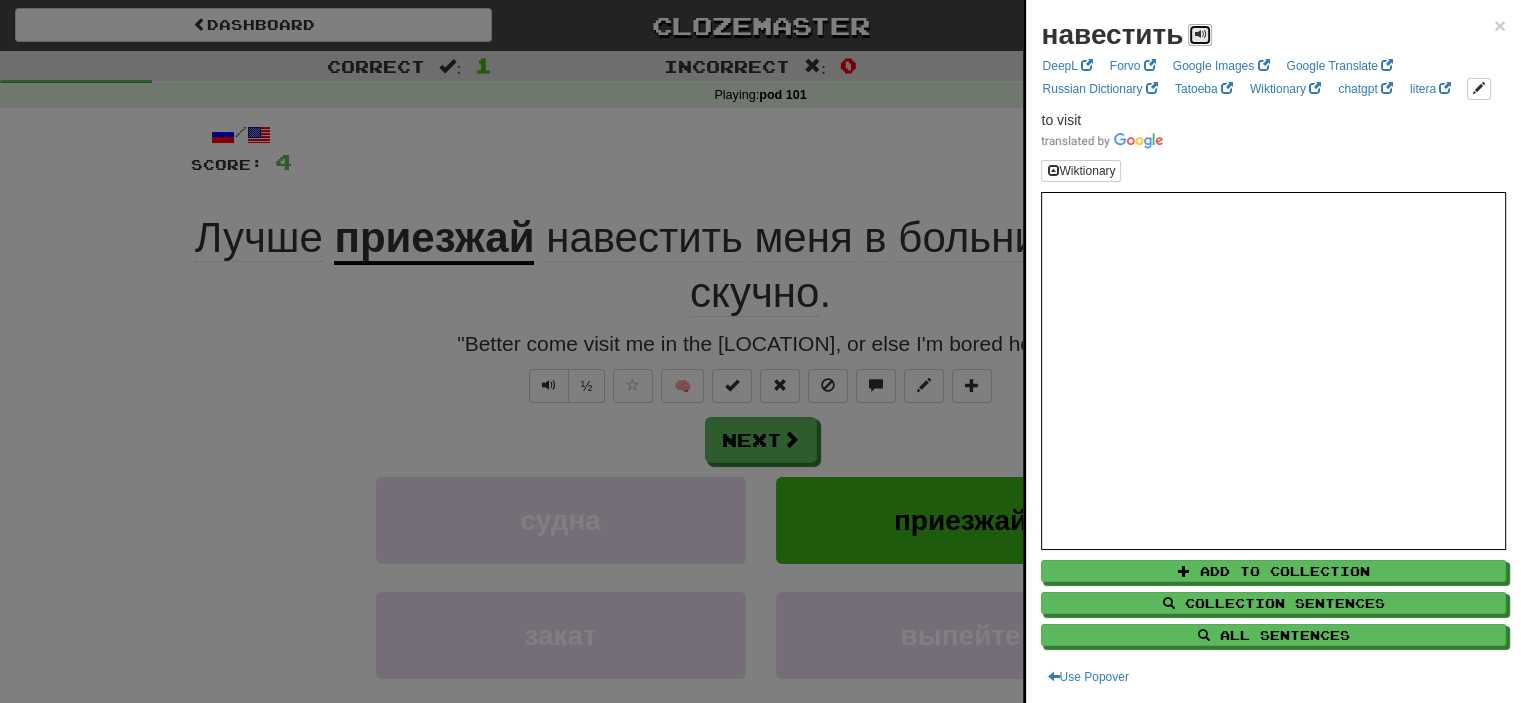 click at bounding box center [1200, 34] 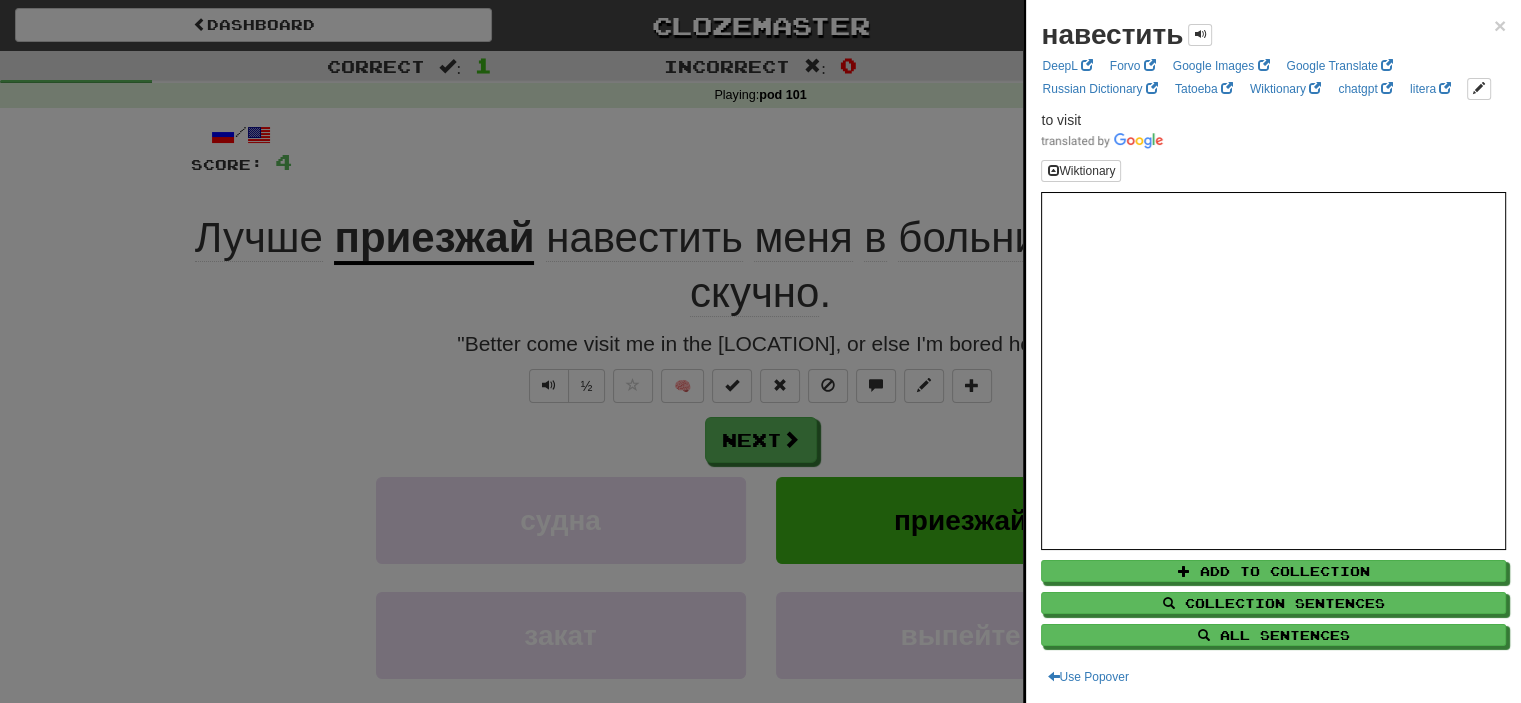 click at bounding box center [760, 351] 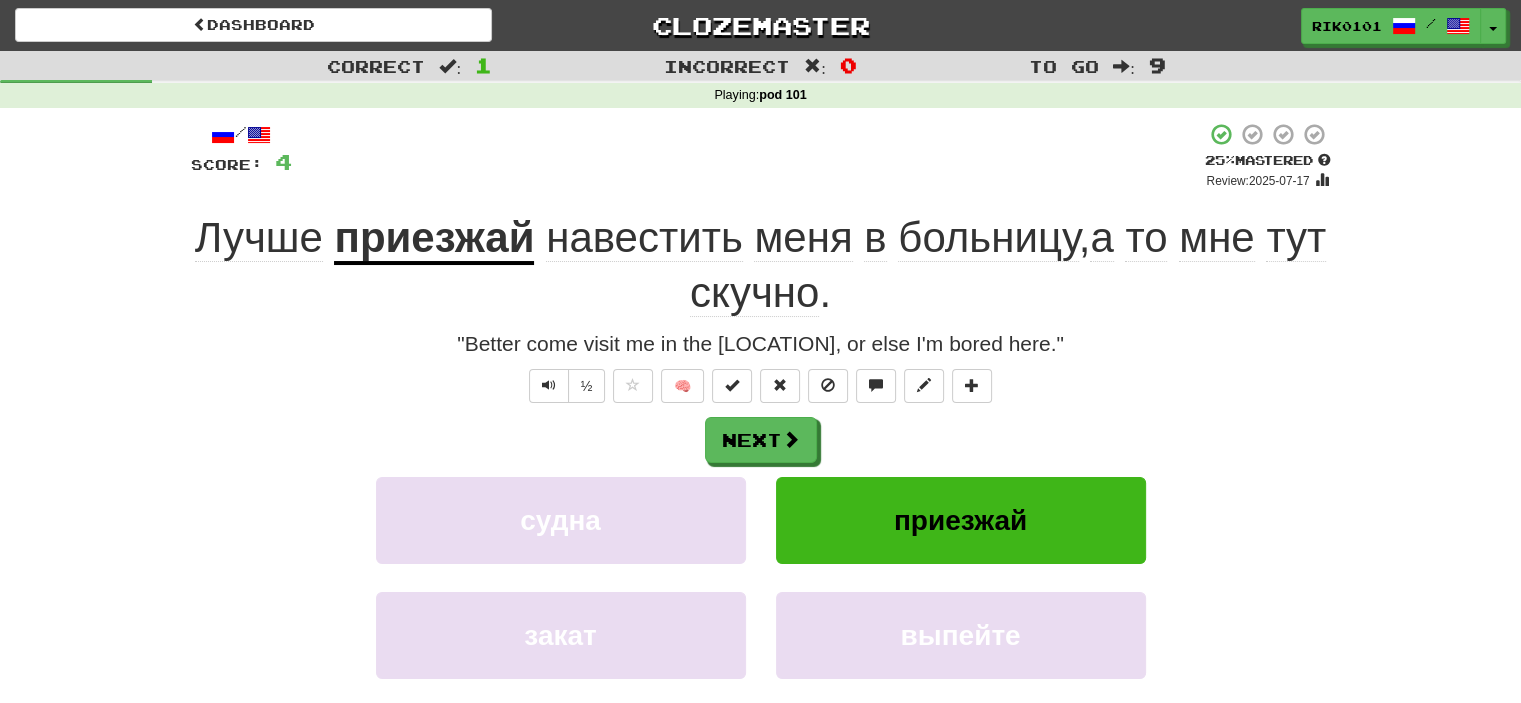 click on "больницу" at bounding box center [988, 238] 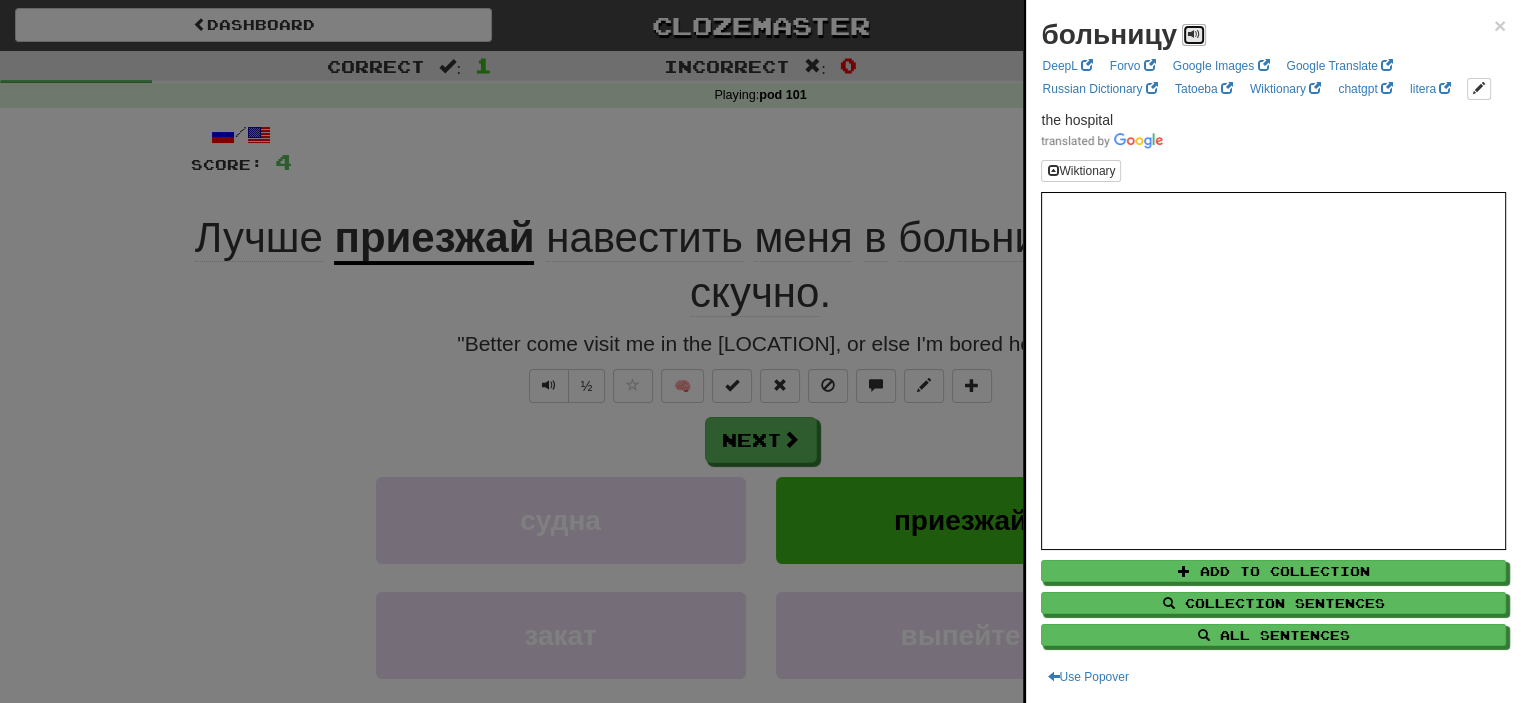 click at bounding box center (1194, 34) 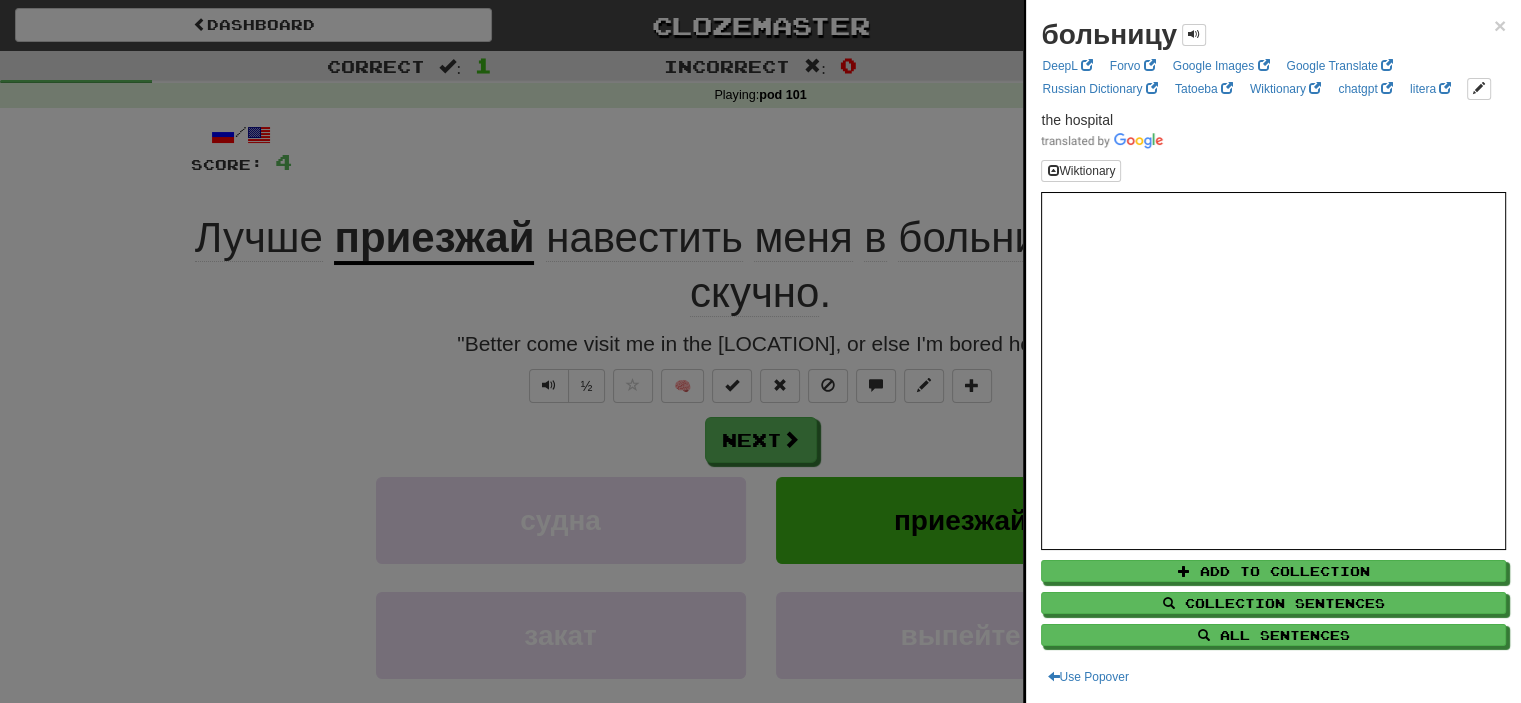 click at bounding box center (760, 351) 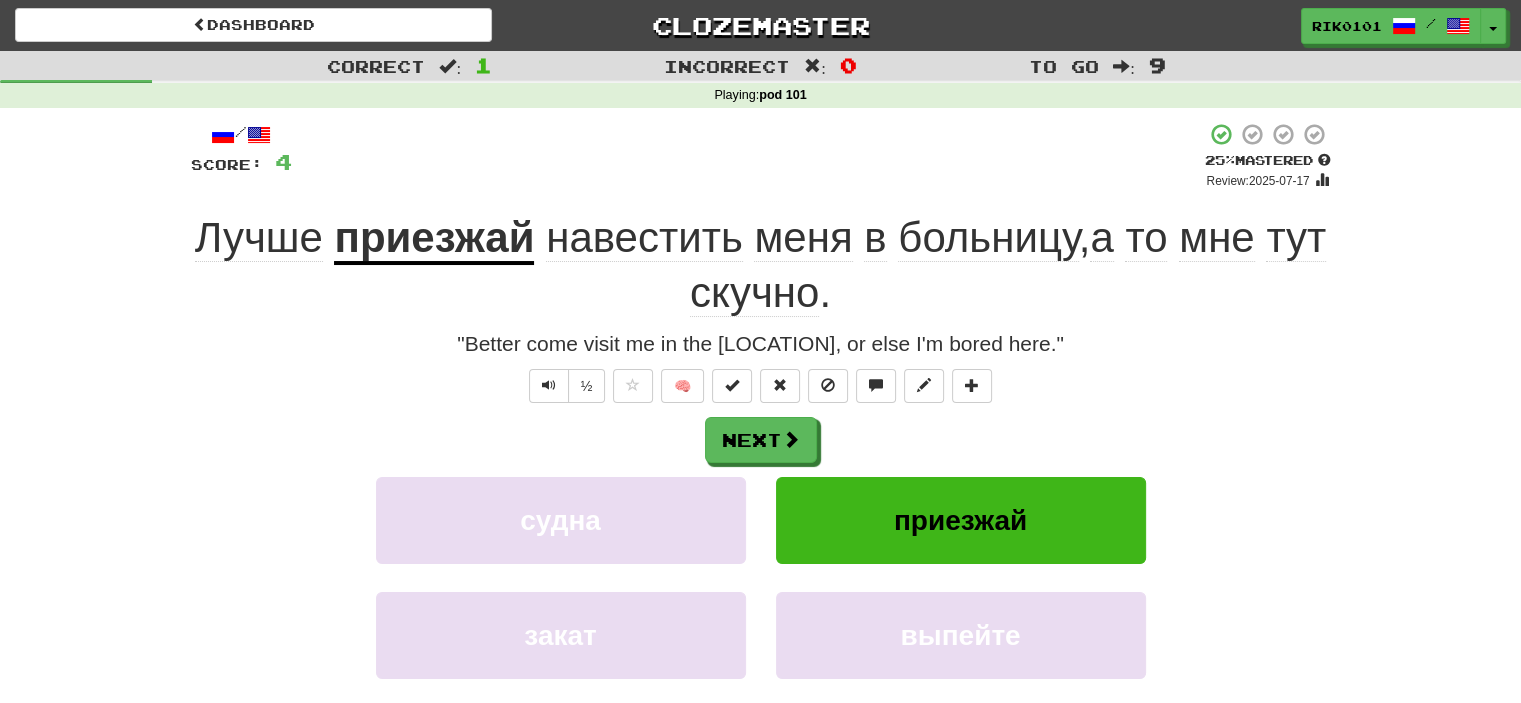 click on "+ 4" at bounding box center (748, 156) 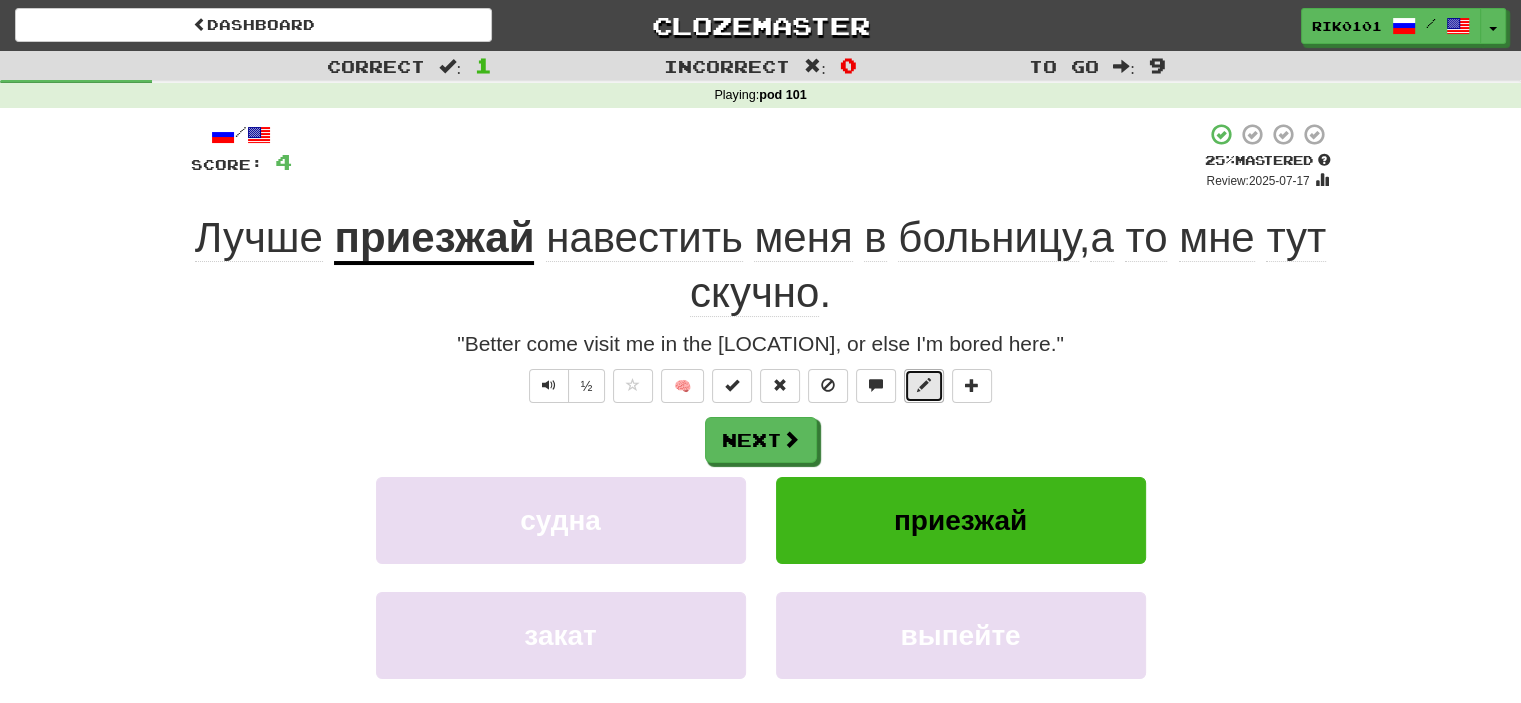 click at bounding box center [924, 385] 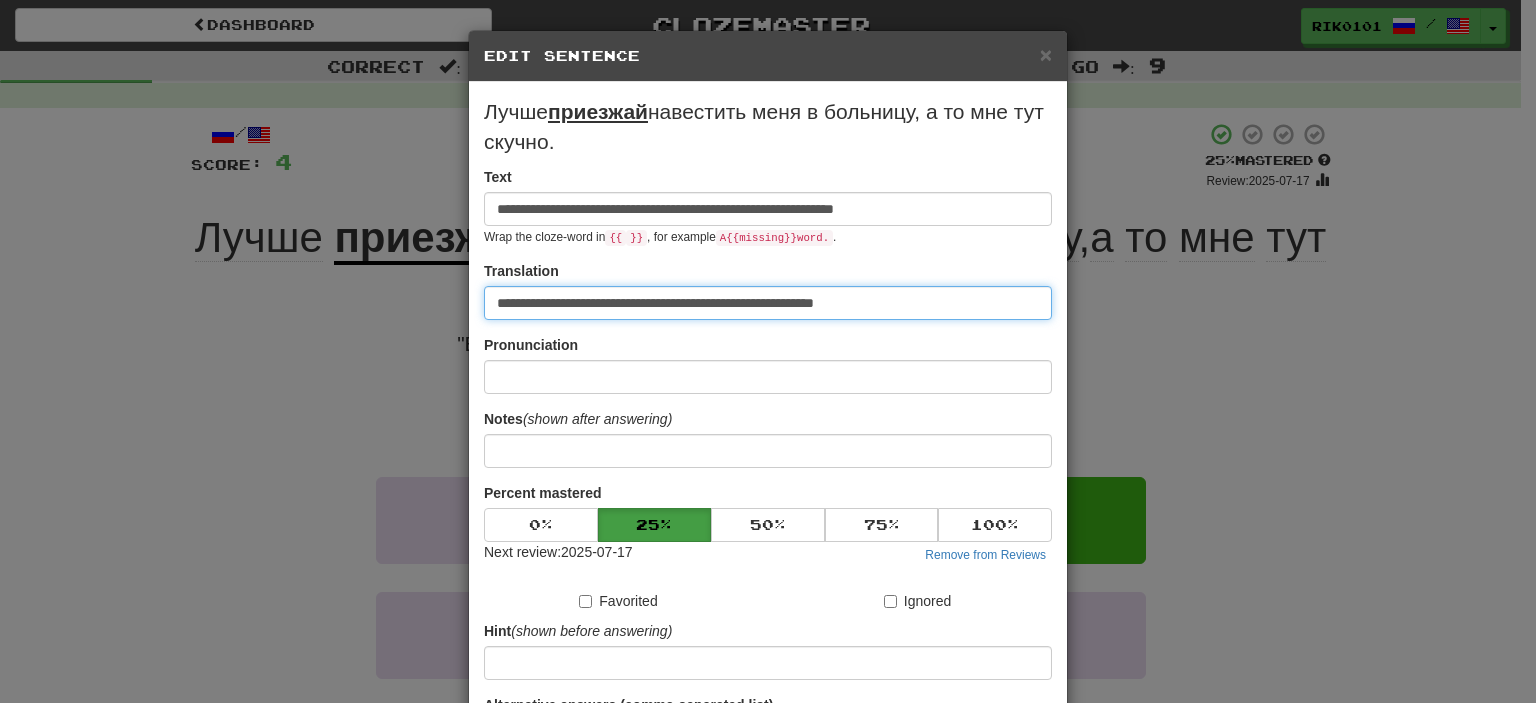 click on "**********" at bounding box center (768, 303) 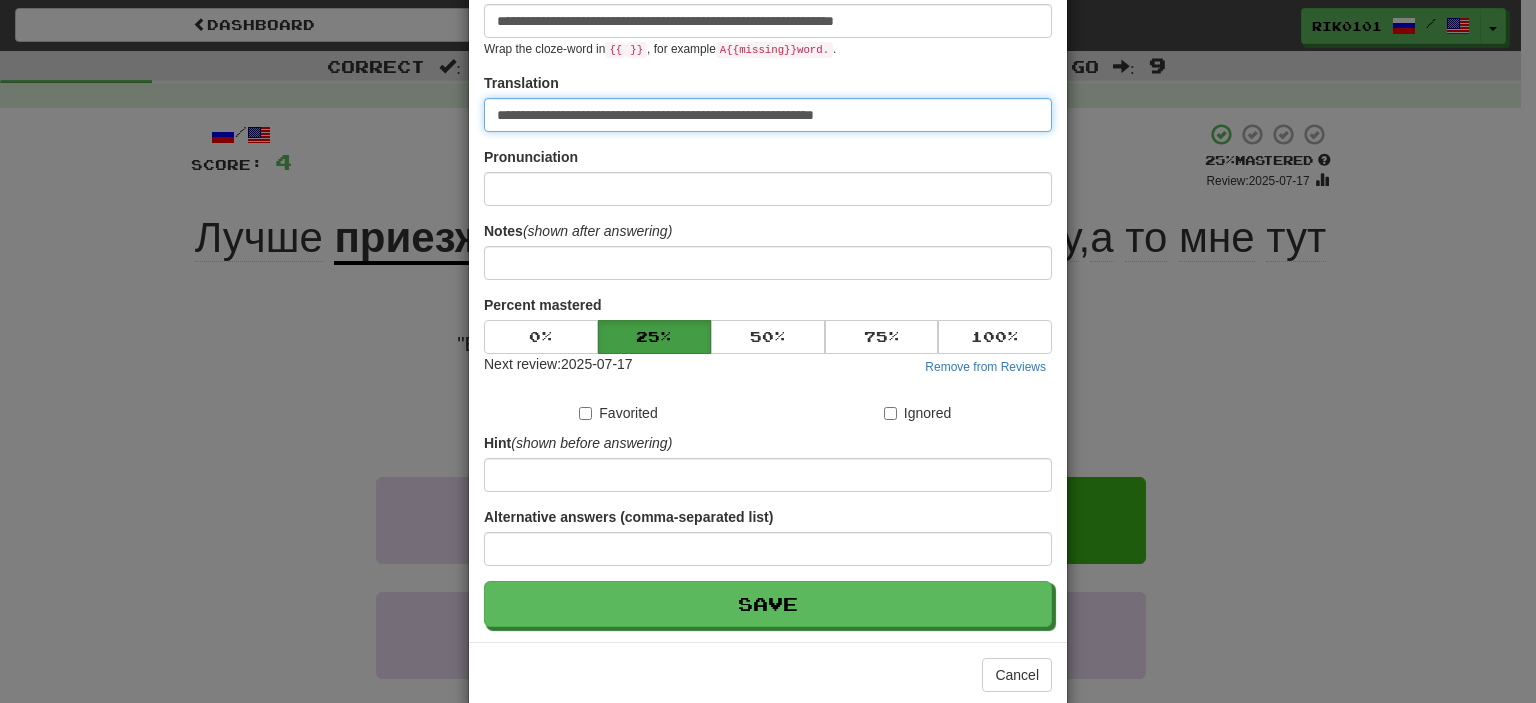 scroll, scrollTop: 191, scrollLeft: 0, axis: vertical 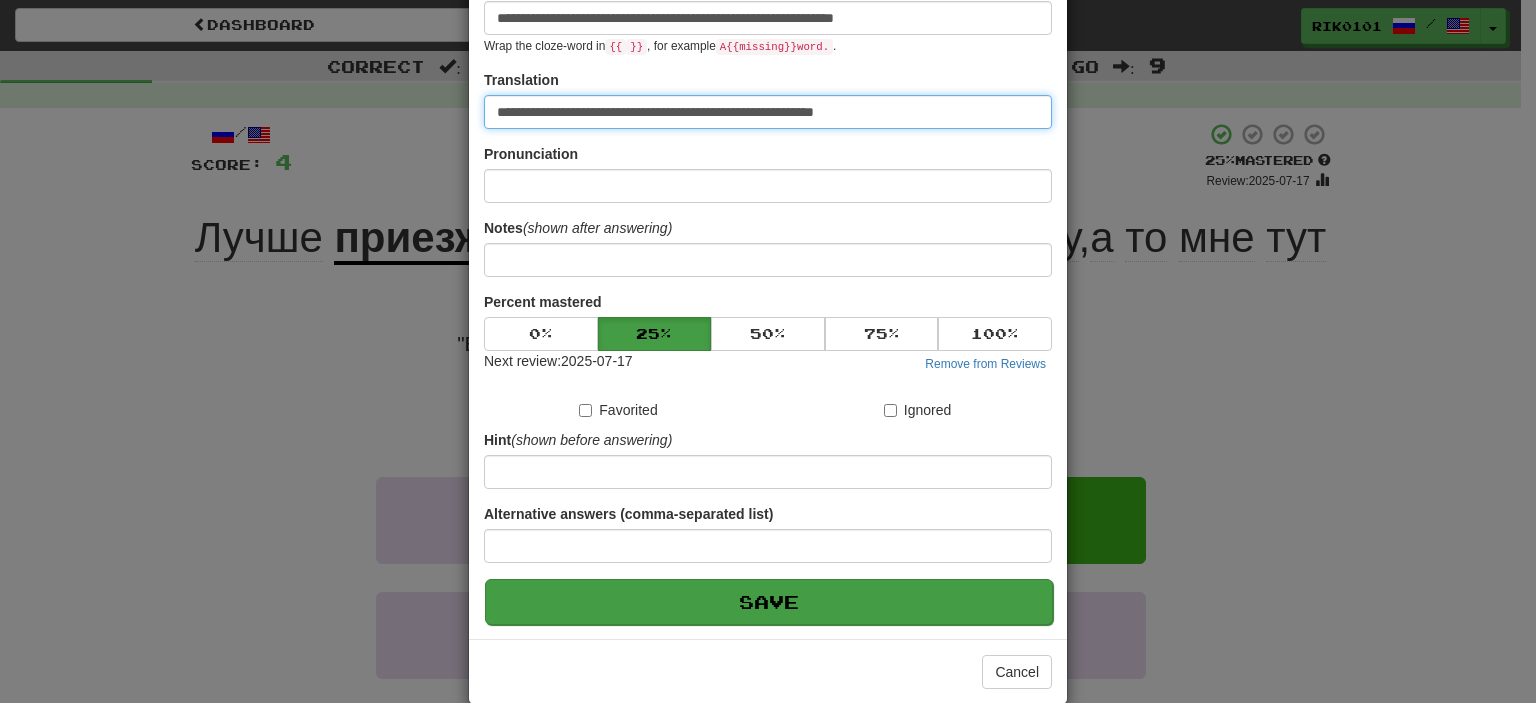 type on "**********" 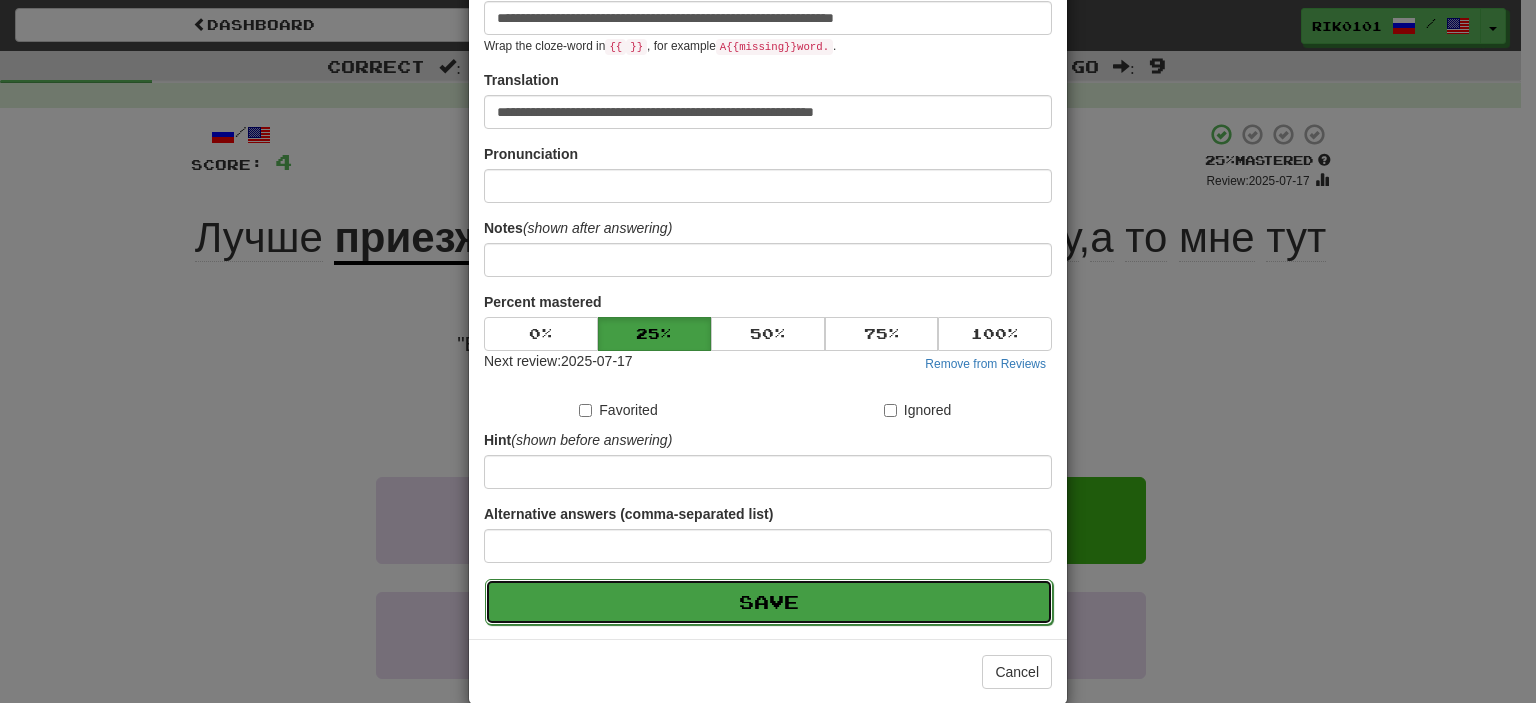 click on "Save" at bounding box center [769, 602] 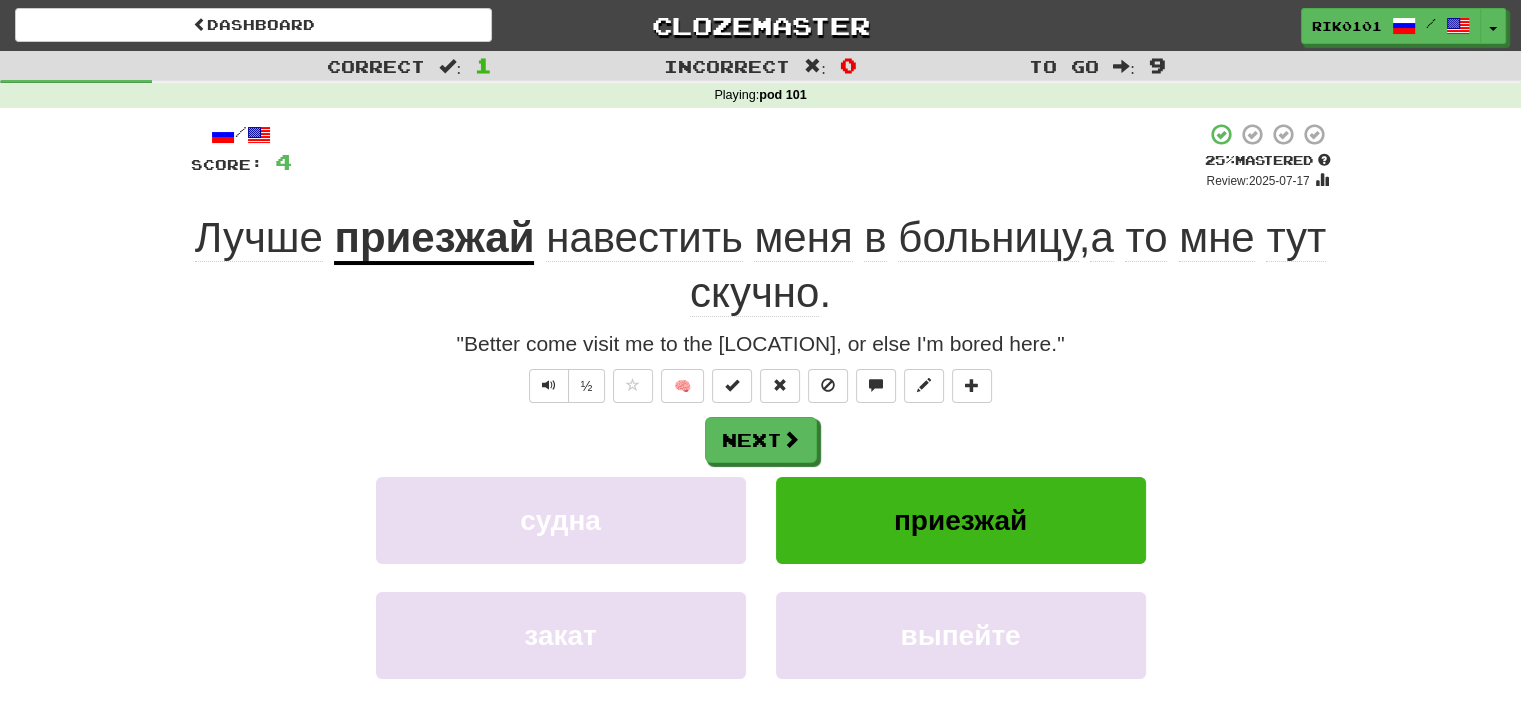 click on "скучно" at bounding box center [754, 293] 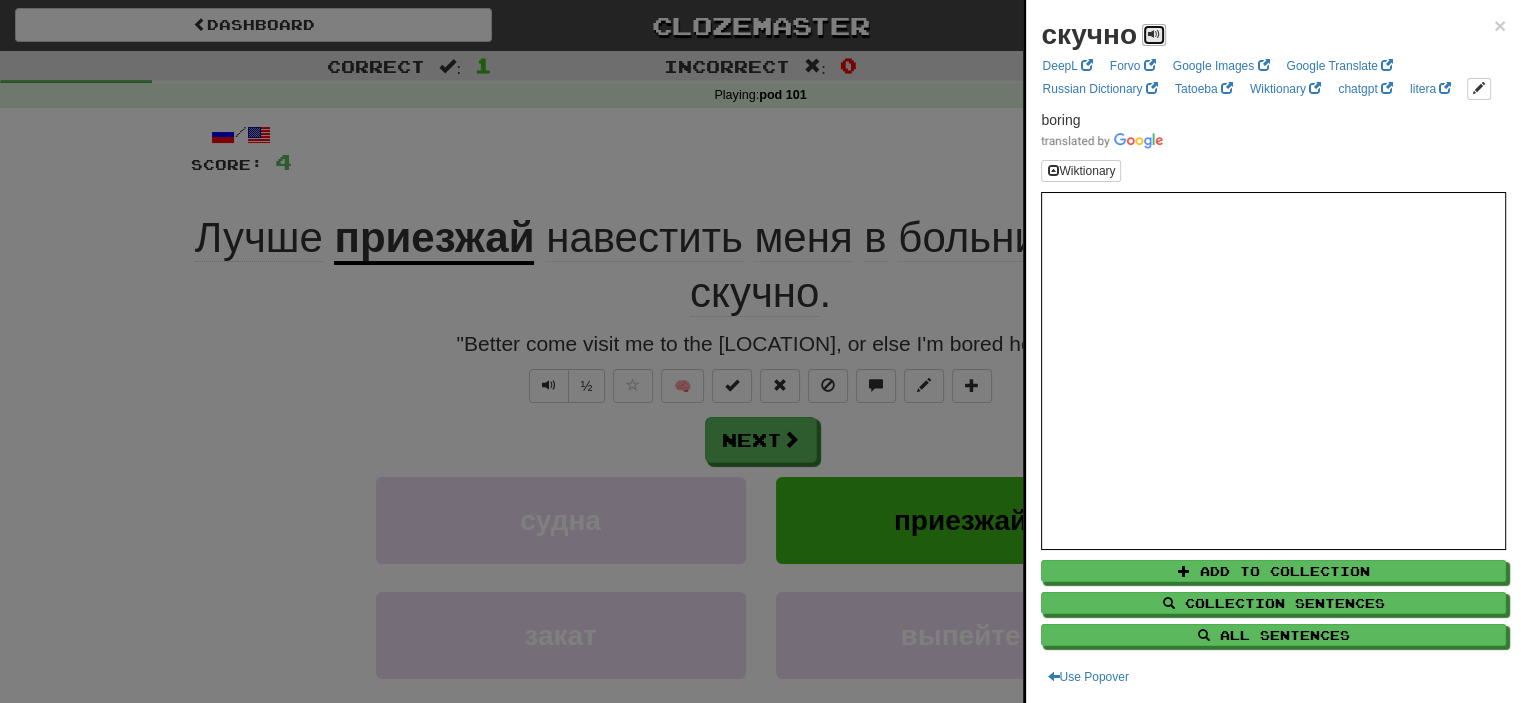 click at bounding box center [1154, 34] 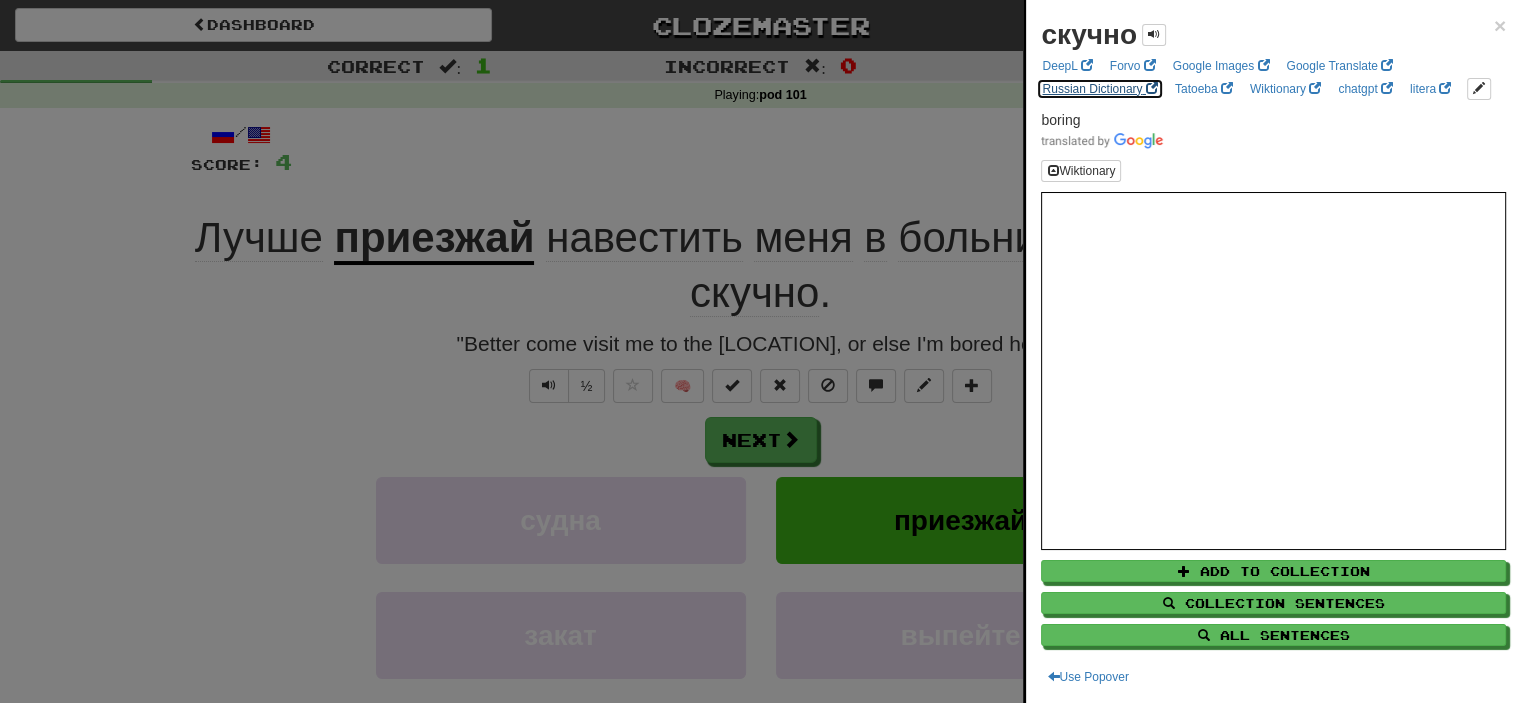 click on "Russian Dictionary" at bounding box center [1099, 89] 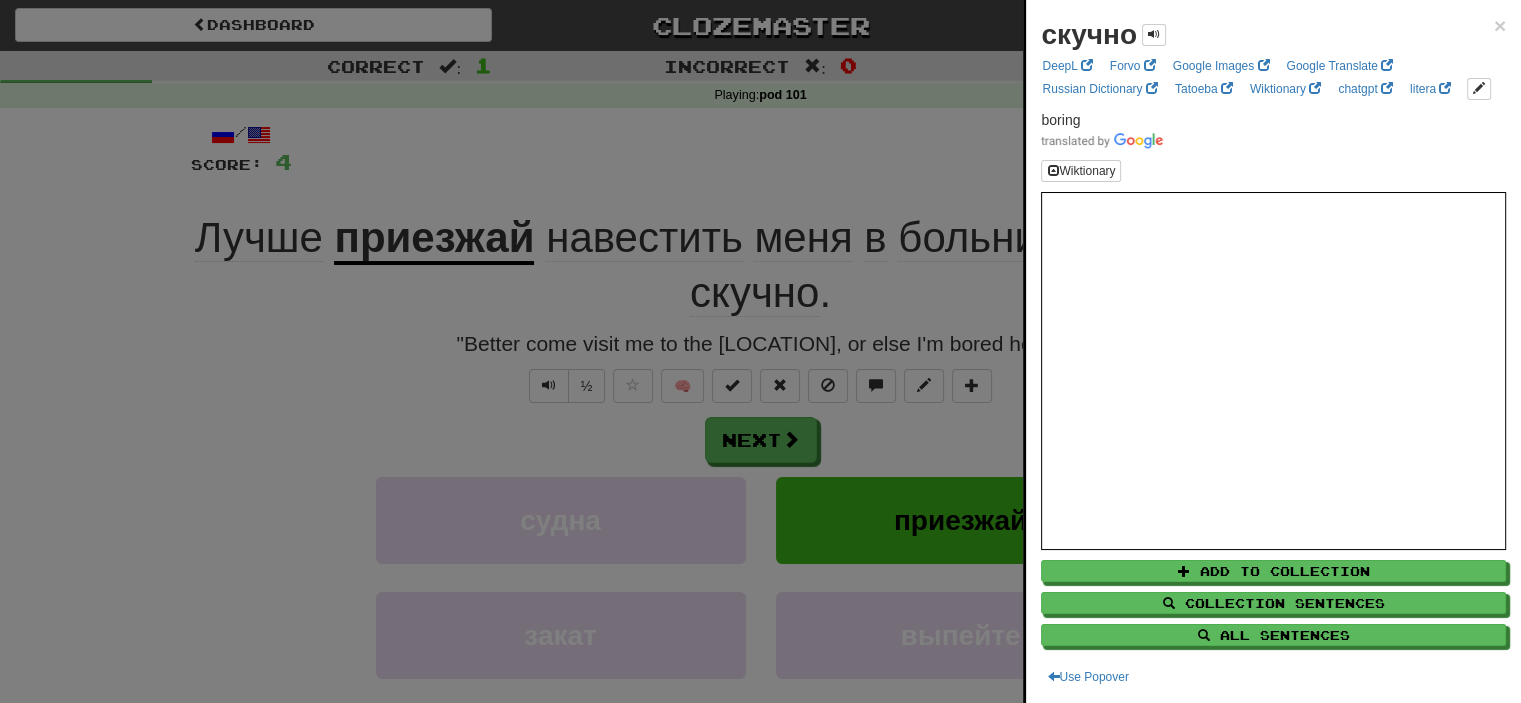 click at bounding box center [760, 351] 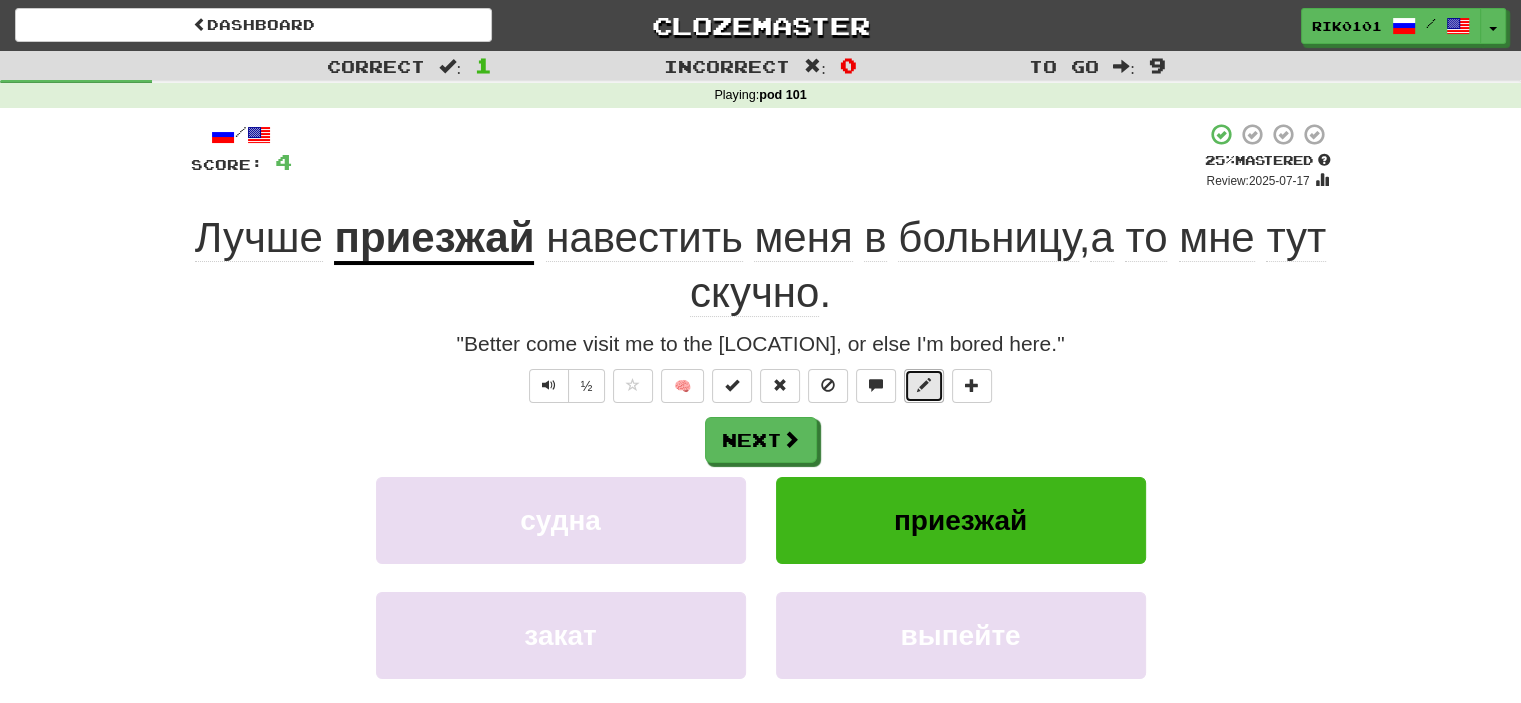 click at bounding box center [924, 385] 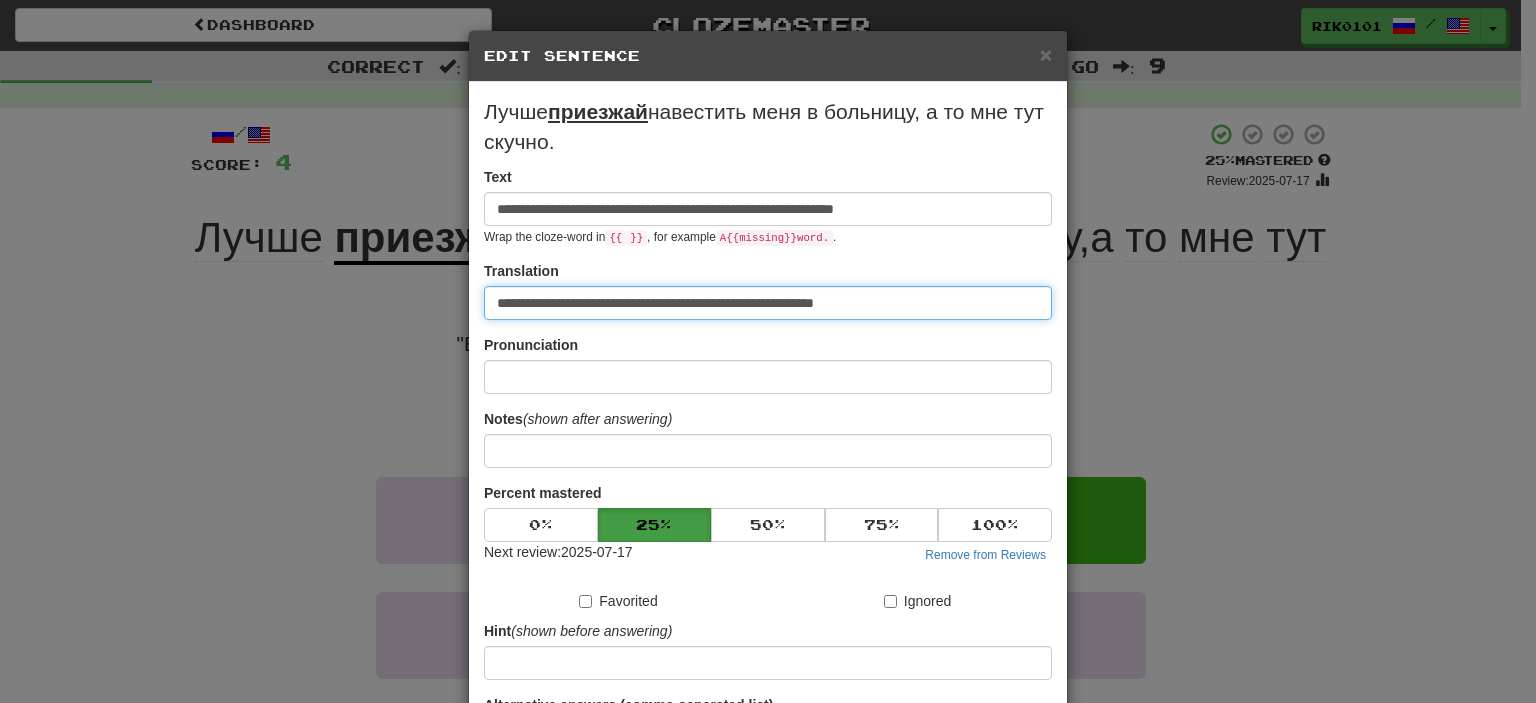 drag, startPoint x: 719, startPoint y: 307, endPoint x: 890, endPoint y: 301, distance: 171.10522 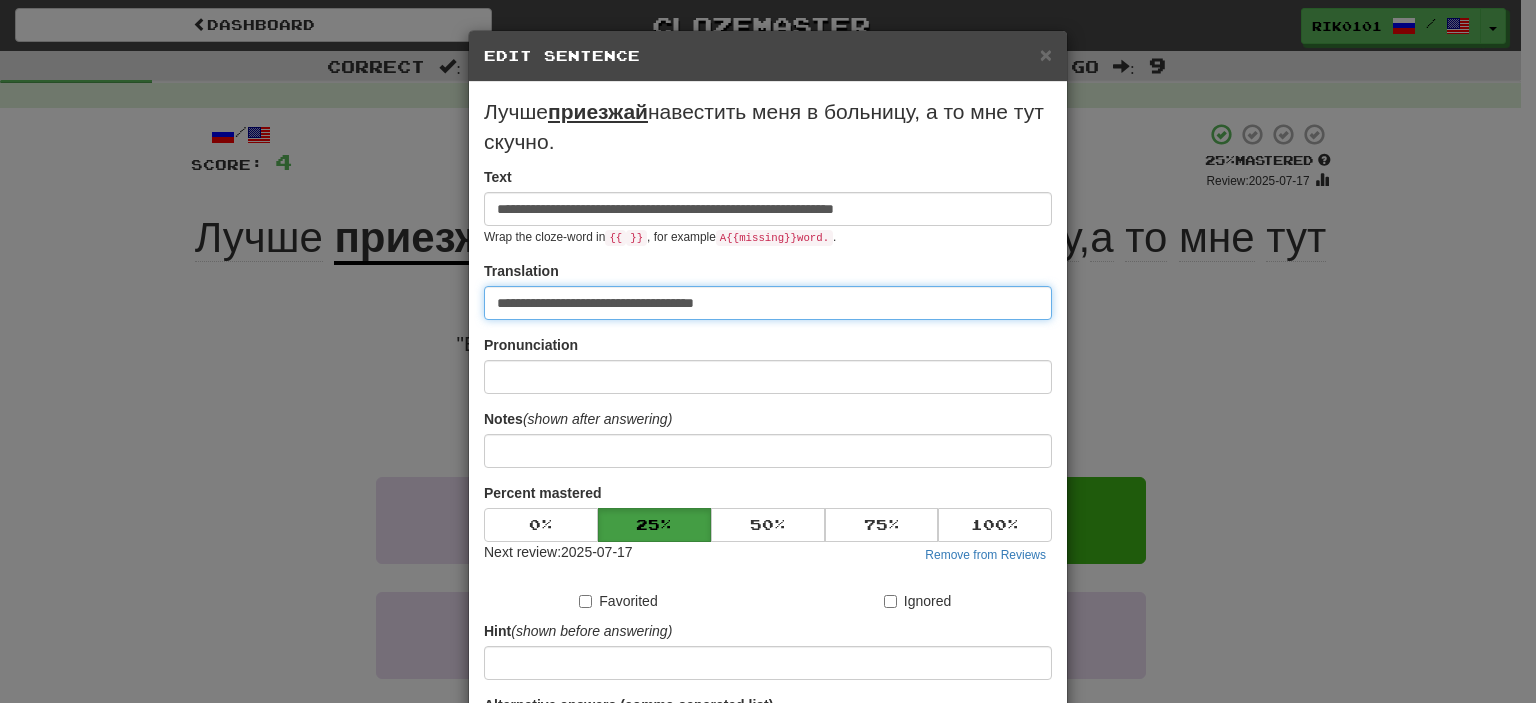 paste on "**********" 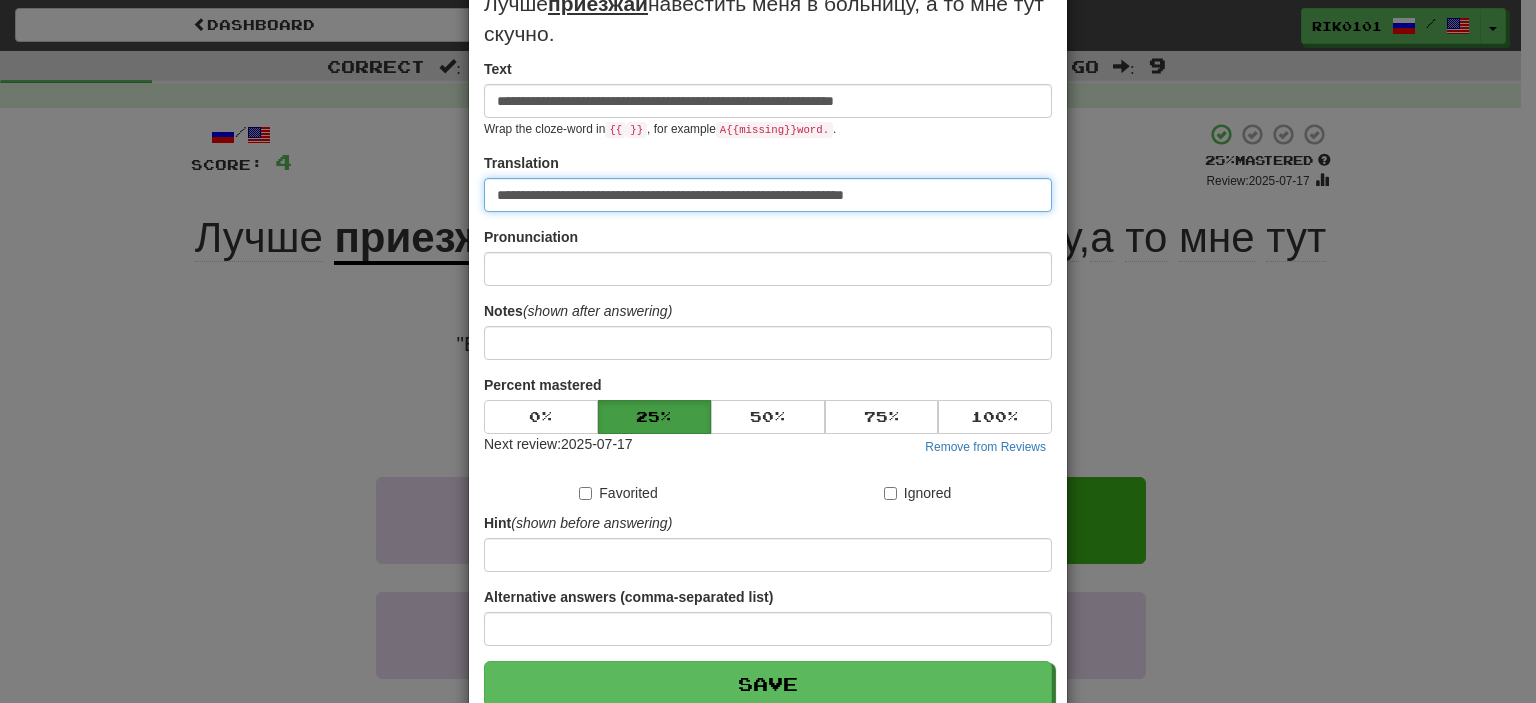 scroll, scrollTop: 220, scrollLeft: 0, axis: vertical 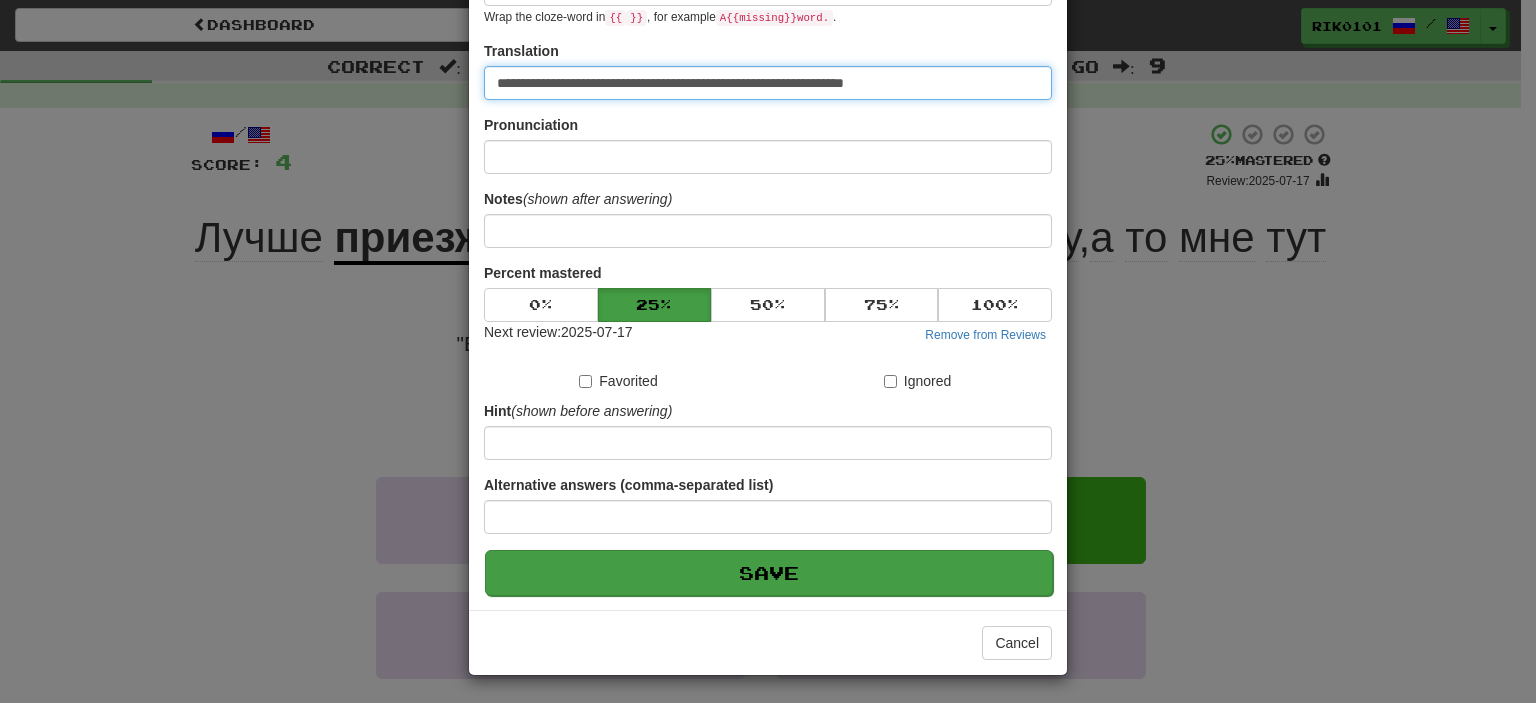 type on "**********" 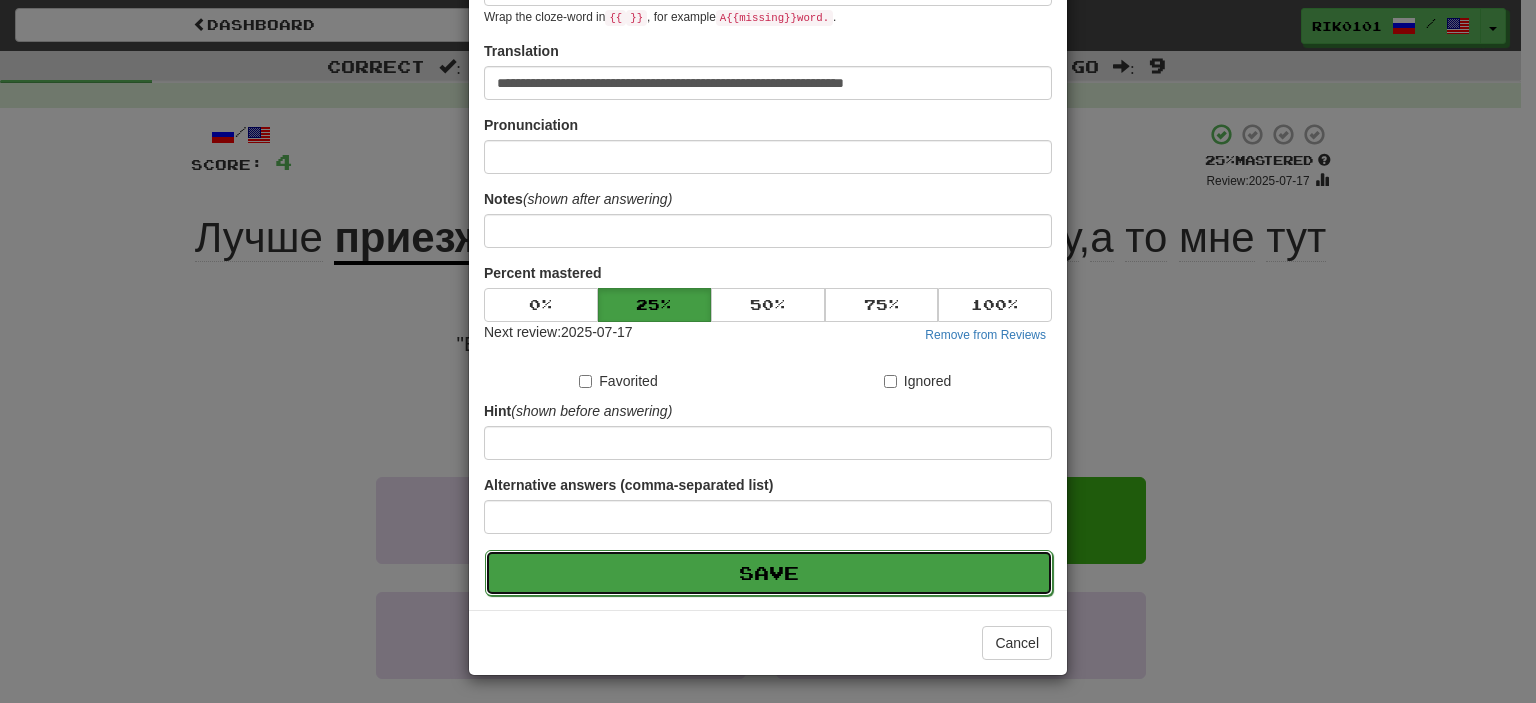 click on "Save" at bounding box center (769, 573) 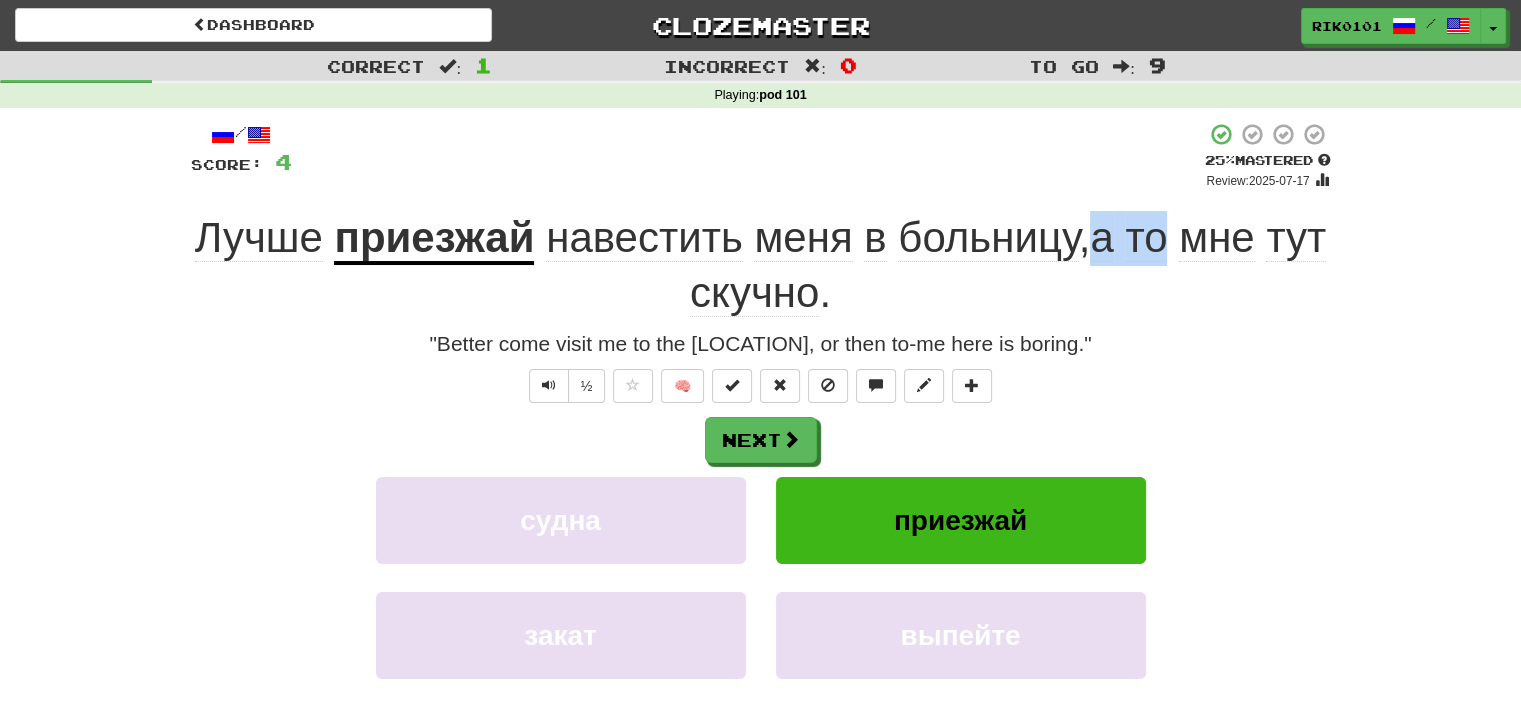 drag, startPoint x: 1133, startPoint y: 239, endPoint x: 1202, endPoint y: 244, distance: 69.18092 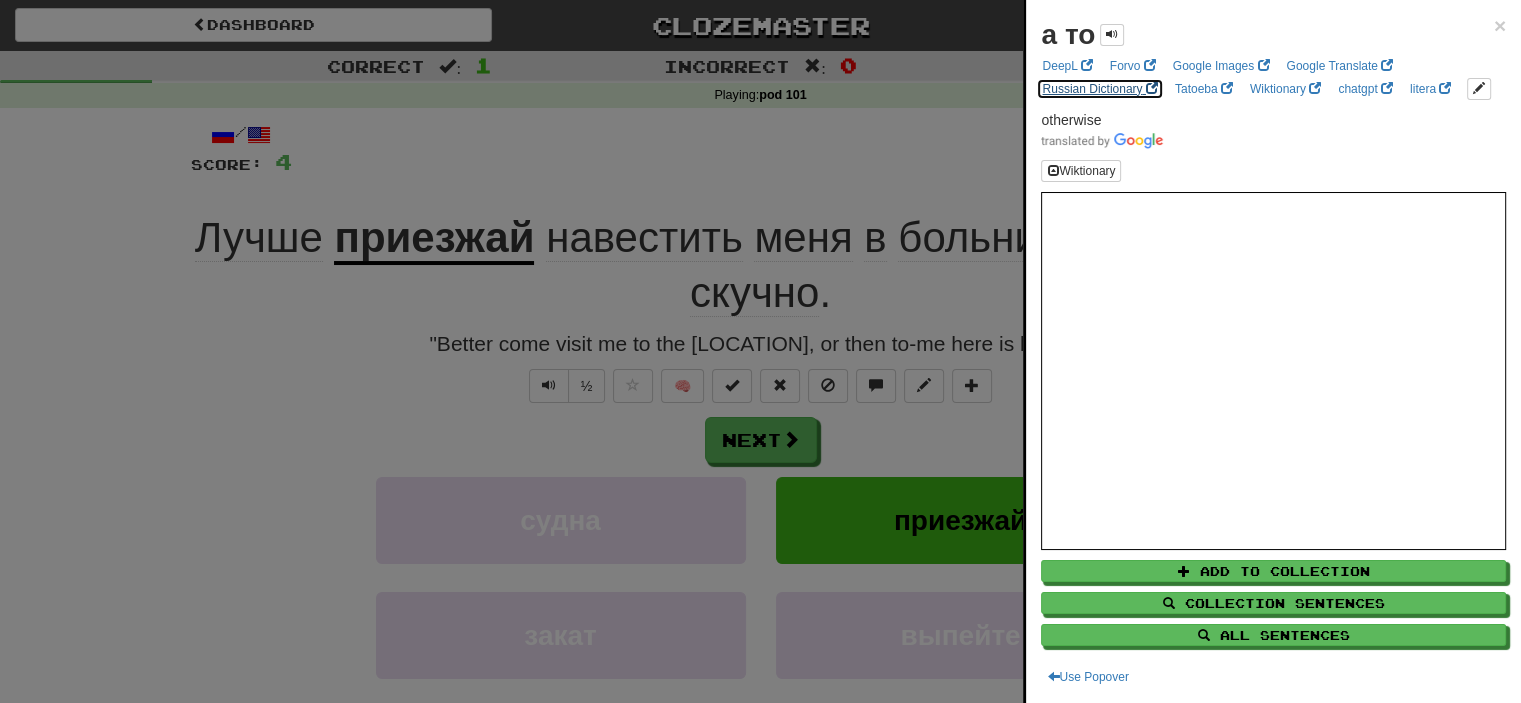 click on "Russian Dictionary" at bounding box center [1099, 89] 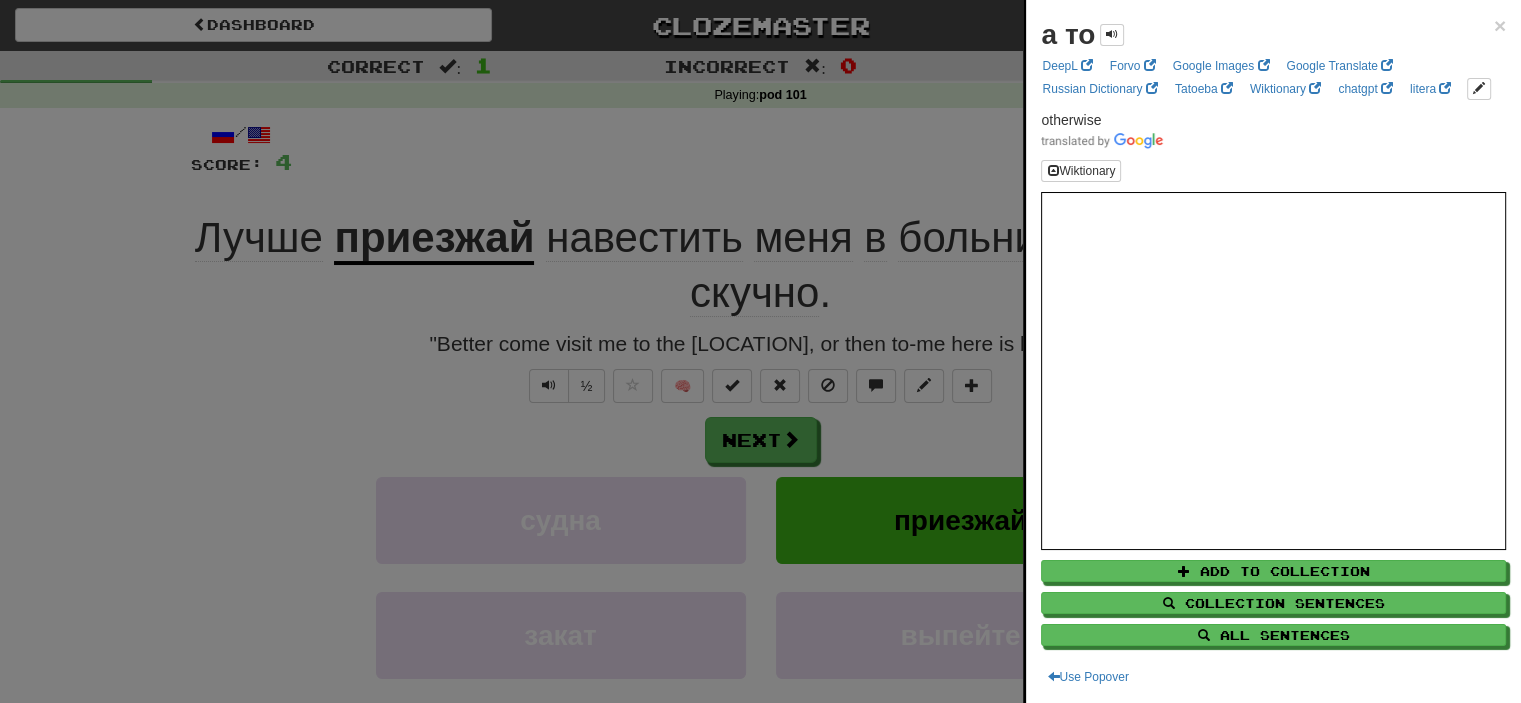 click at bounding box center [760, 351] 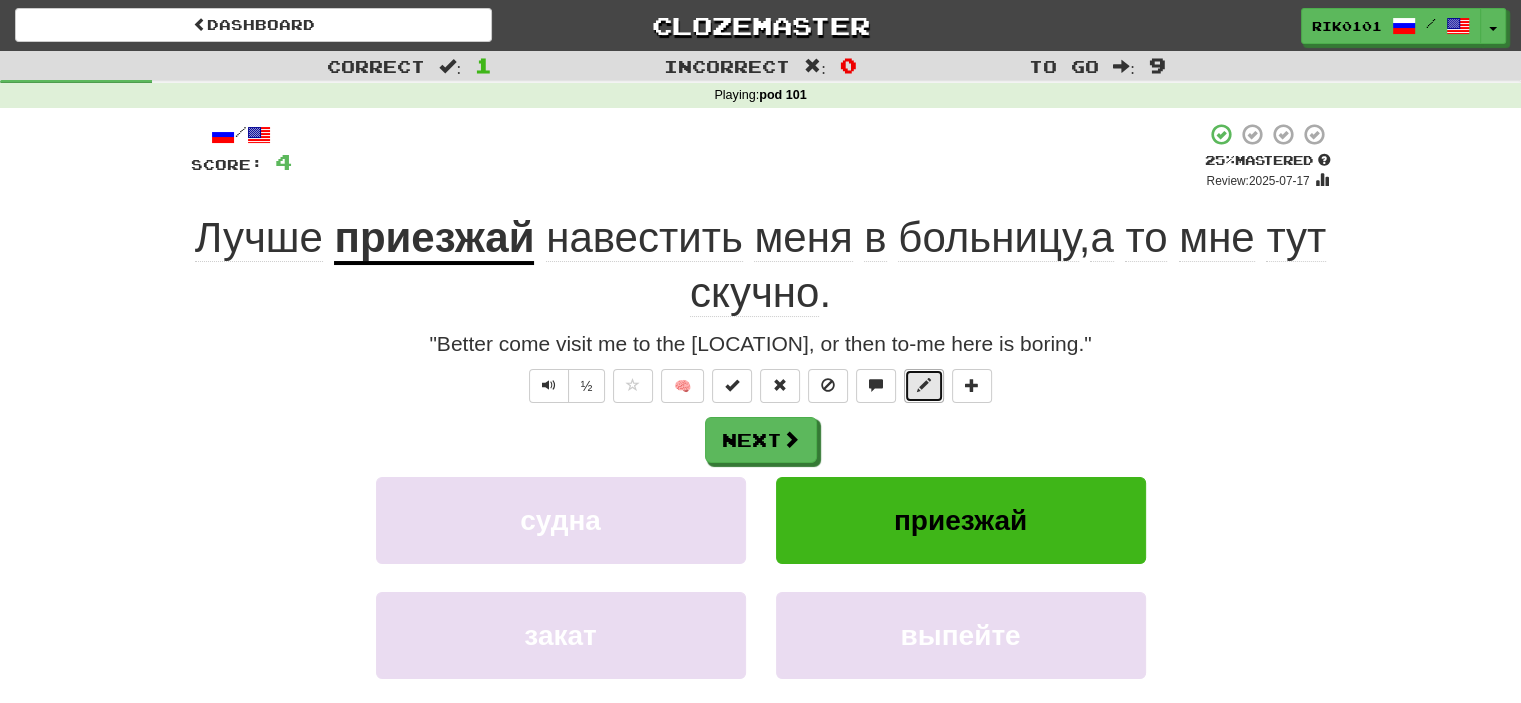 click at bounding box center (924, 386) 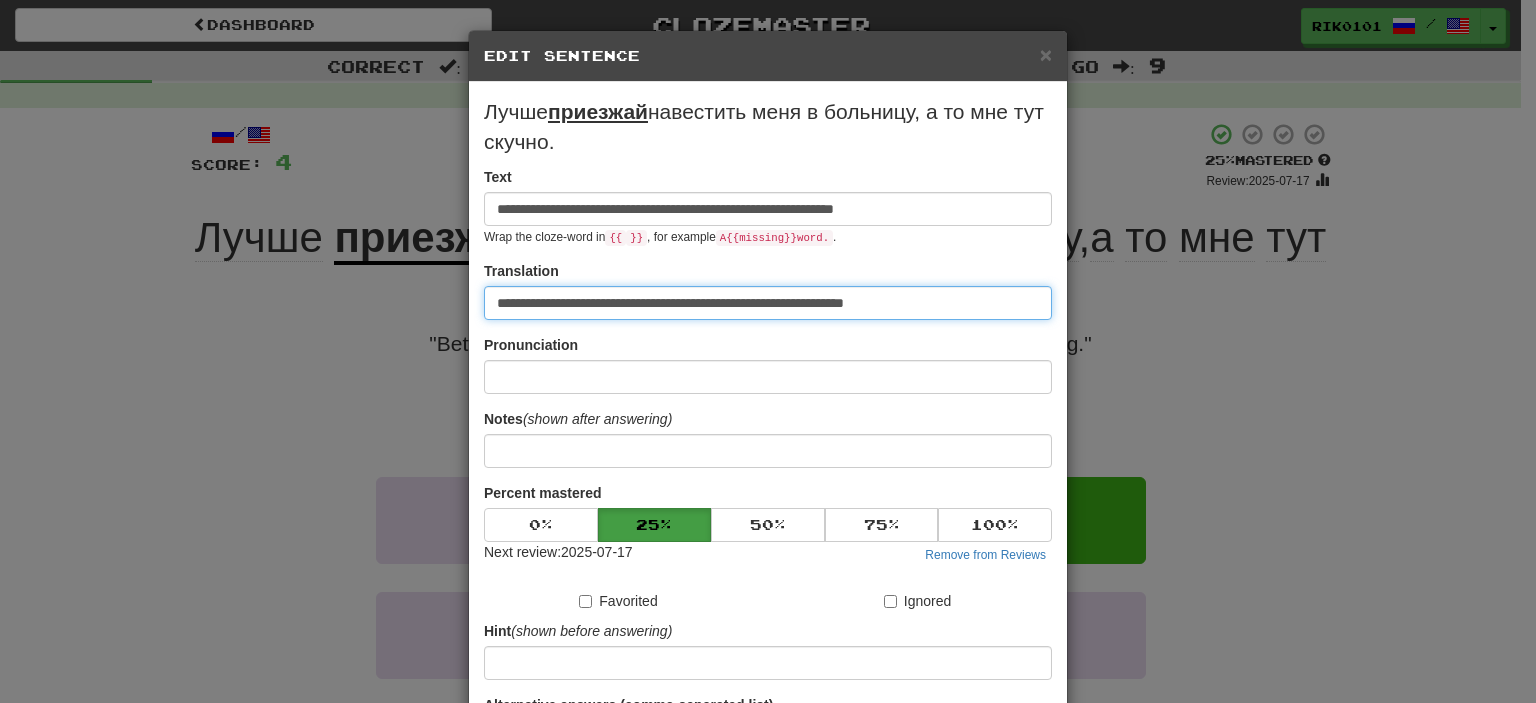 drag, startPoint x: 763, startPoint y: 305, endPoint x: 720, endPoint y: 309, distance: 43.185646 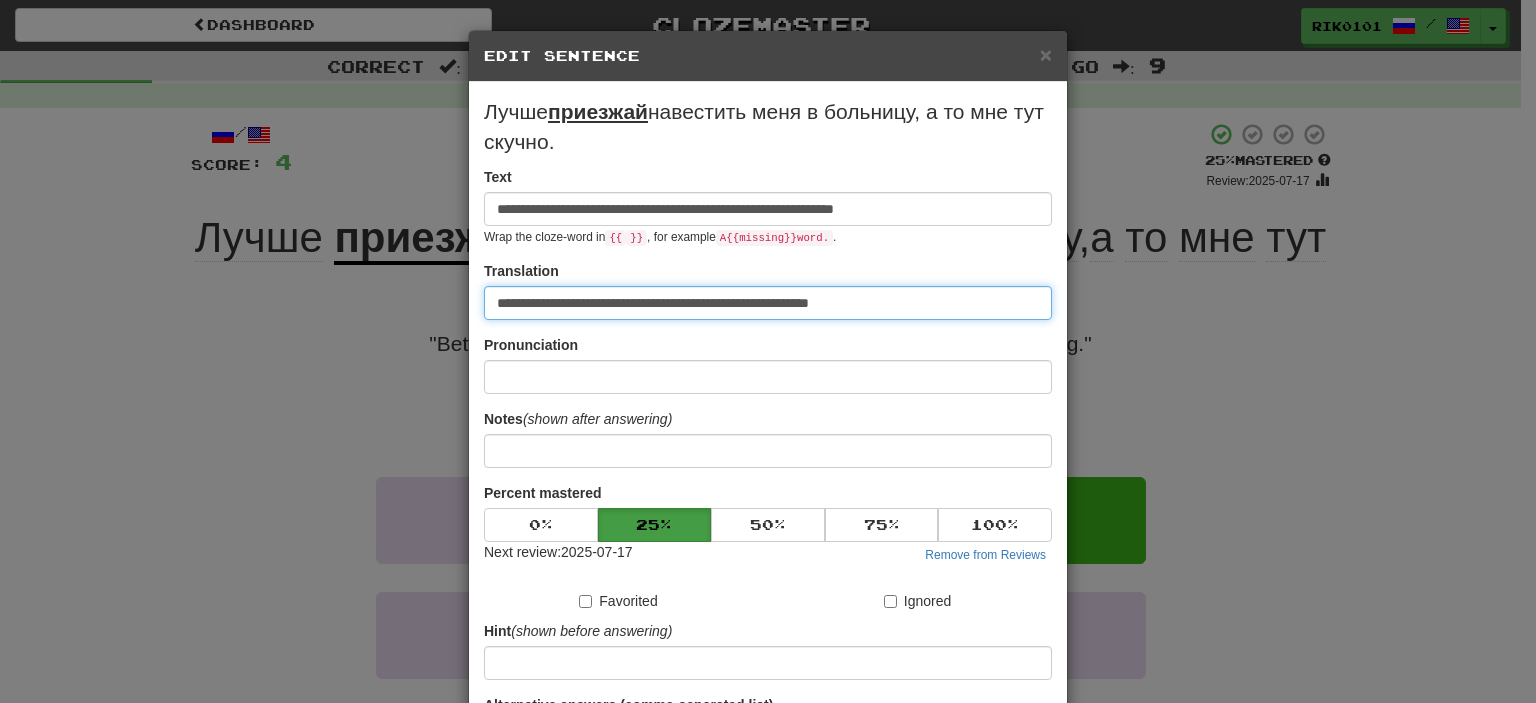 paste on "*********" 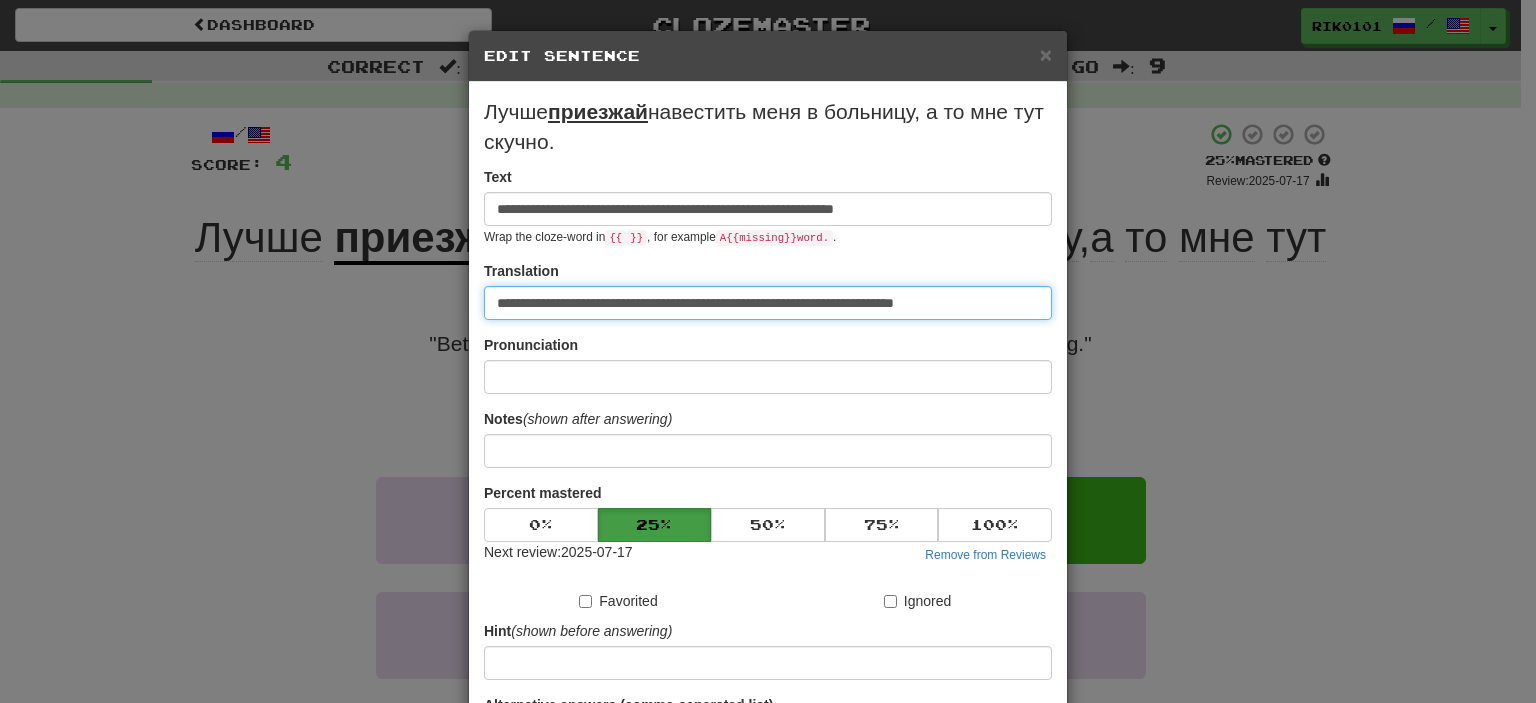 scroll, scrollTop: 220, scrollLeft: 0, axis: vertical 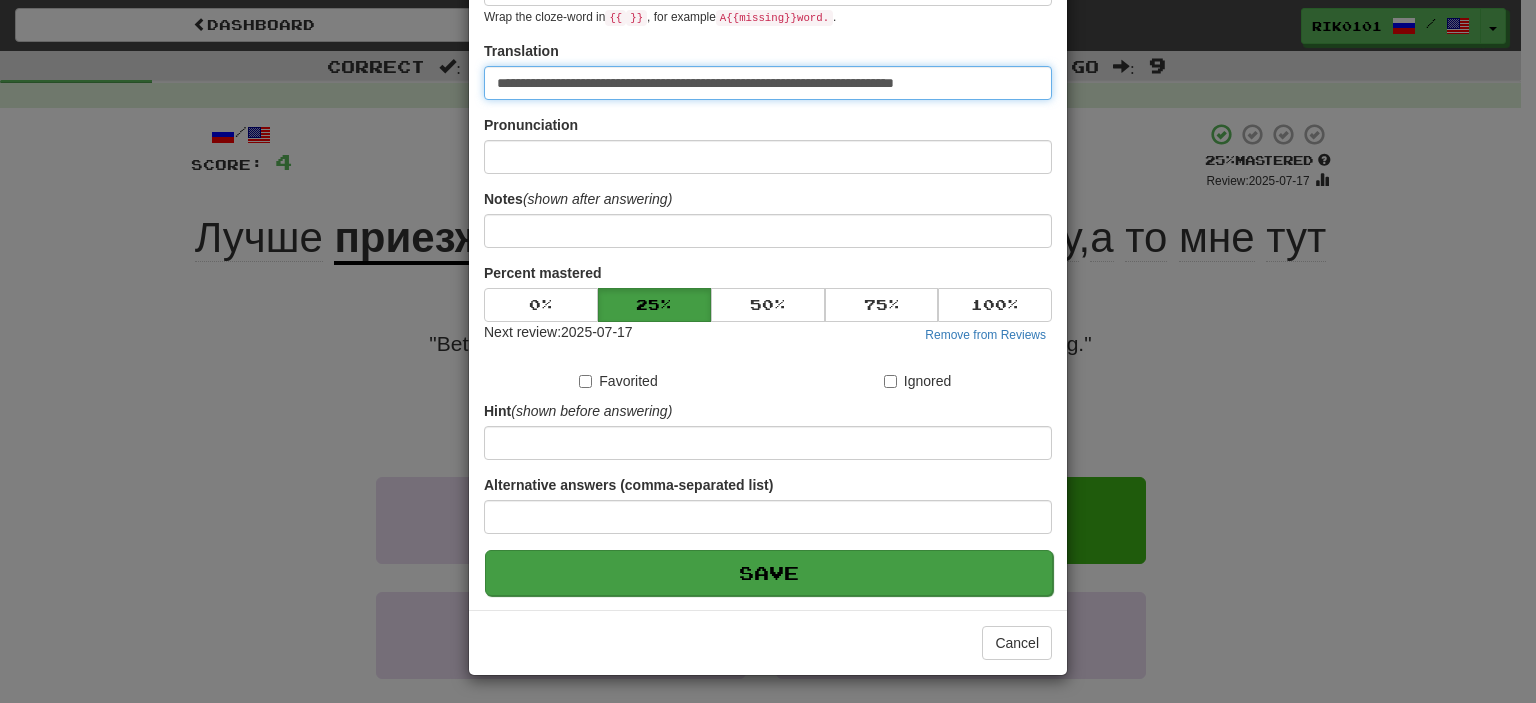 type on "**********" 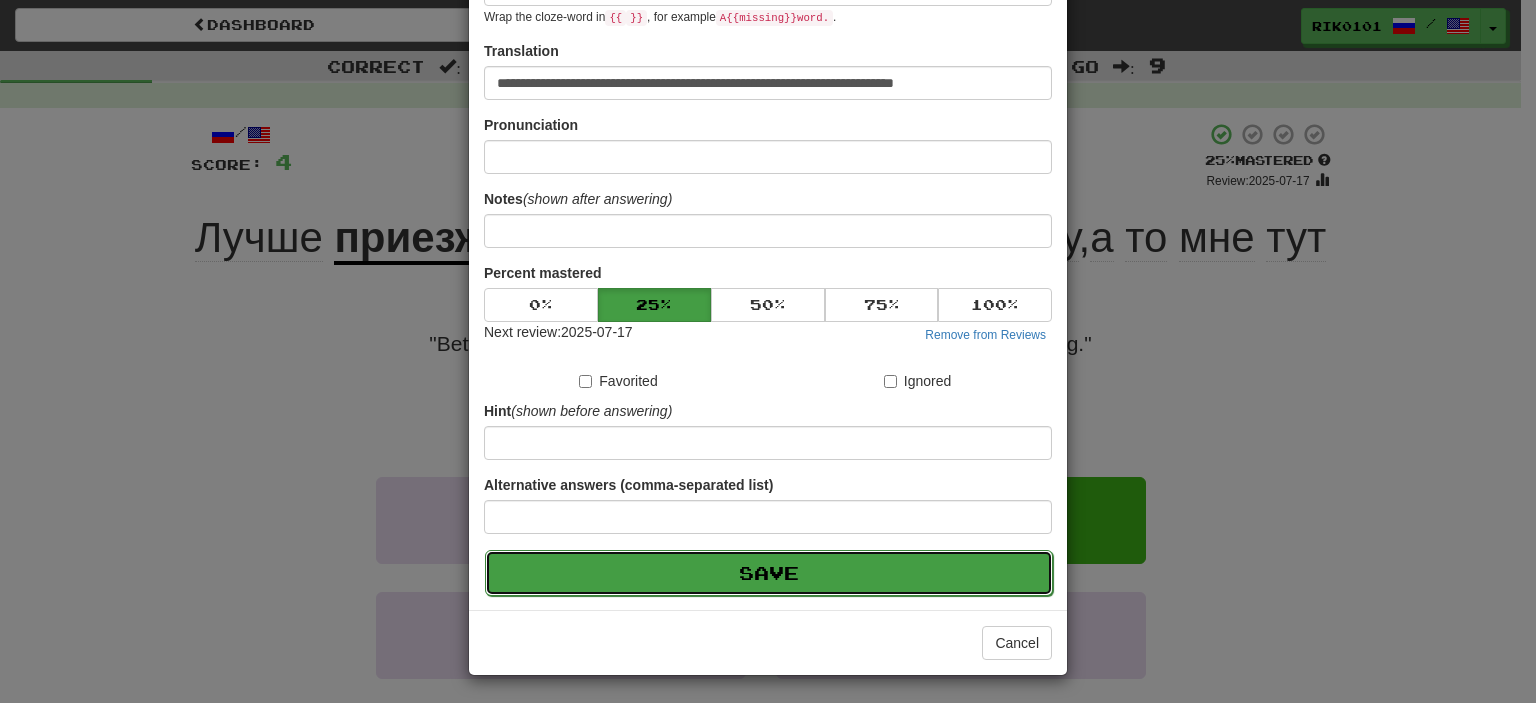 click on "Save" at bounding box center [769, 573] 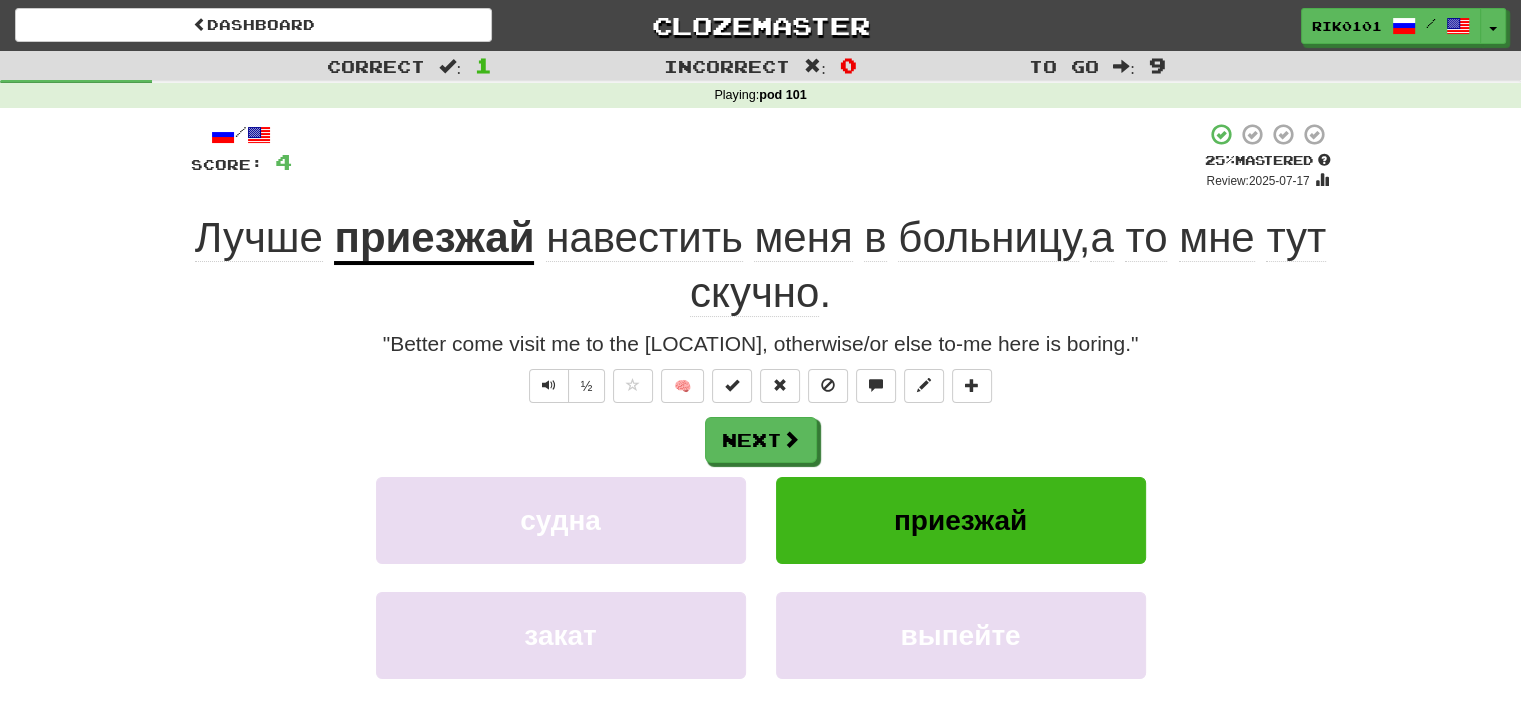 click on "тут" at bounding box center [1296, 238] 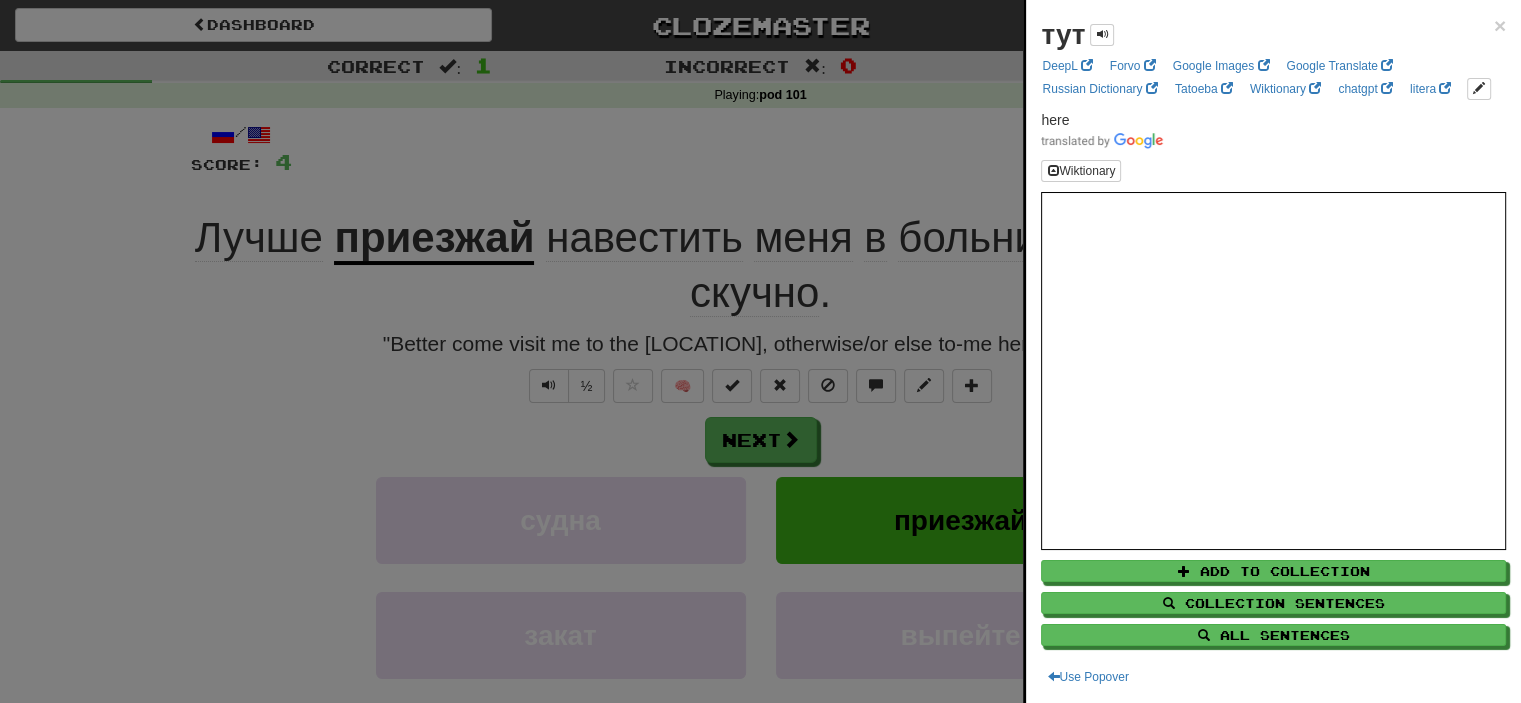 click at bounding box center [760, 351] 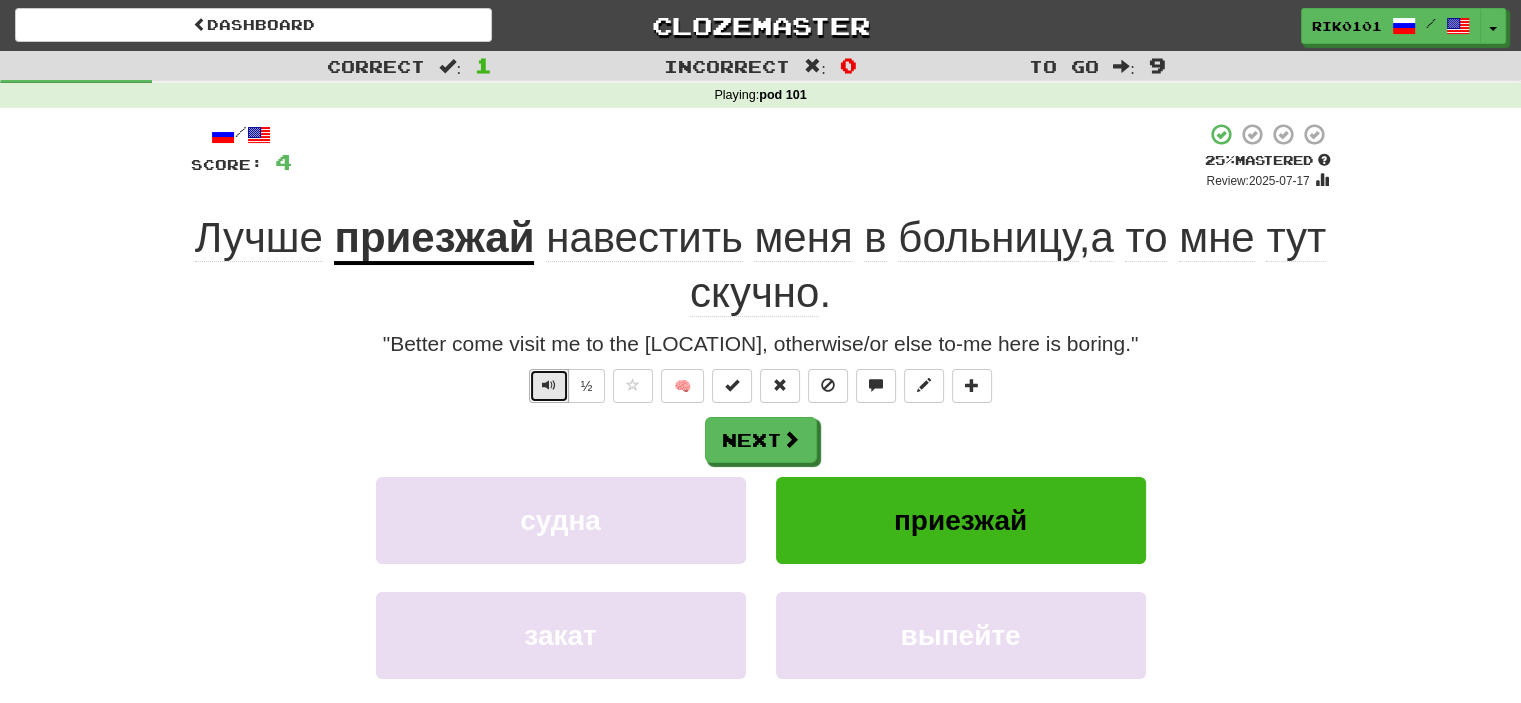 click at bounding box center (549, 386) 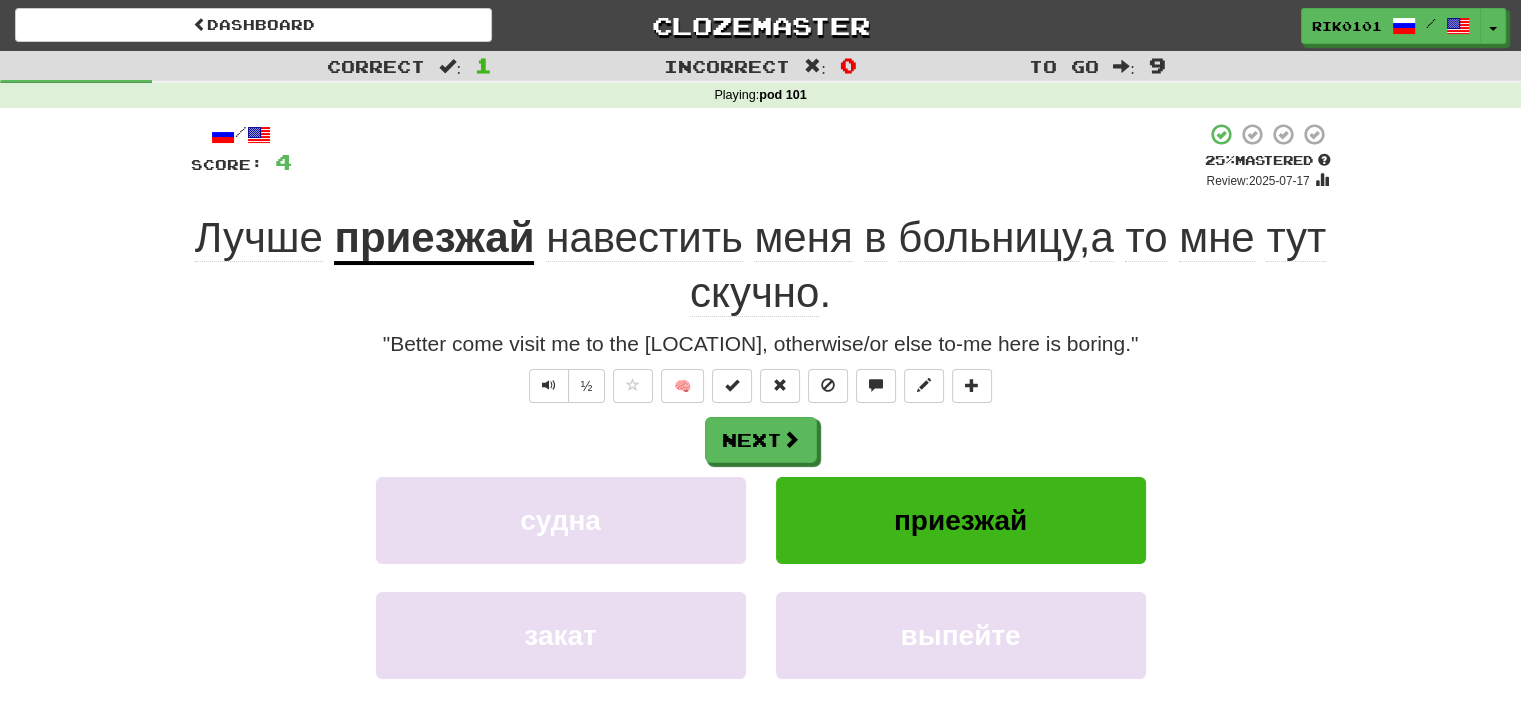 click on "+ 4" at bounding box center (748, 156) 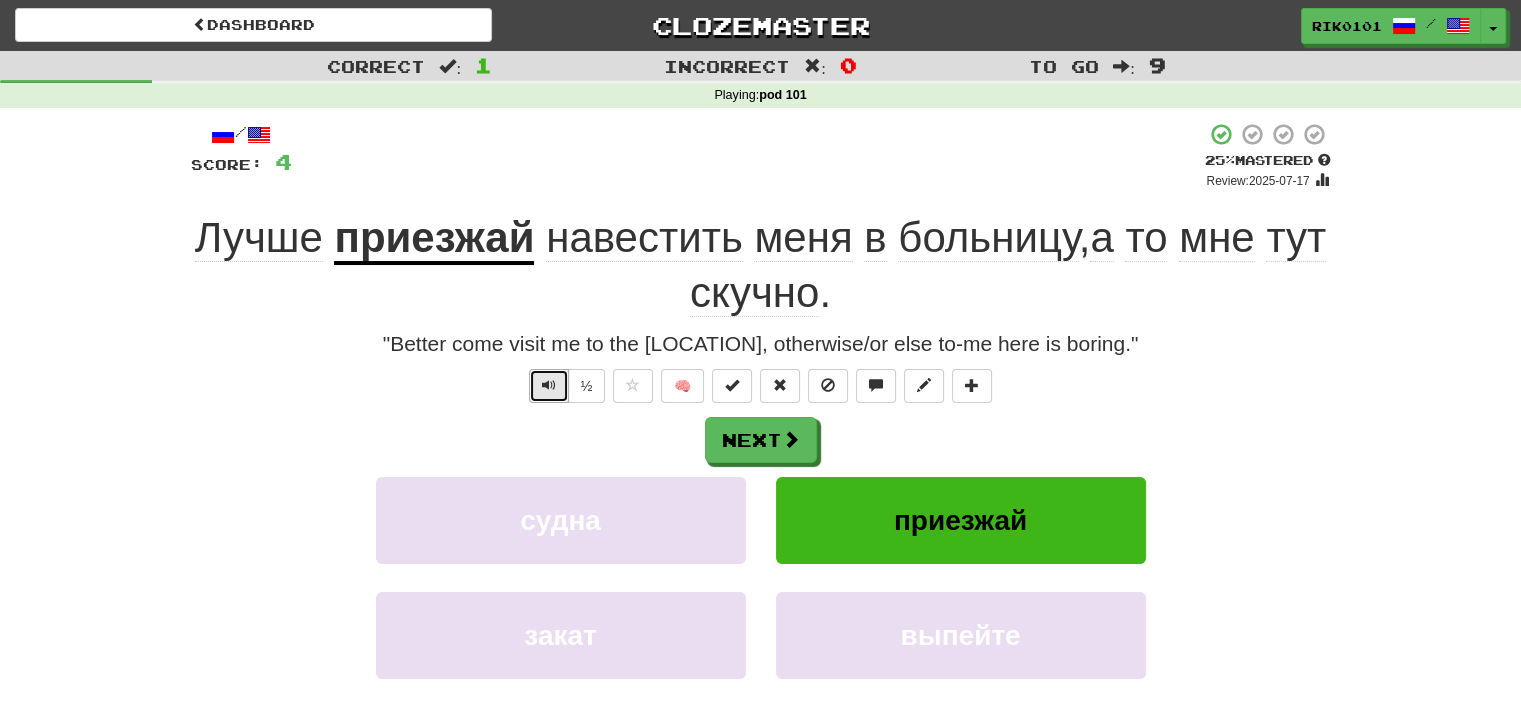 click at bounding box center (549, 386) 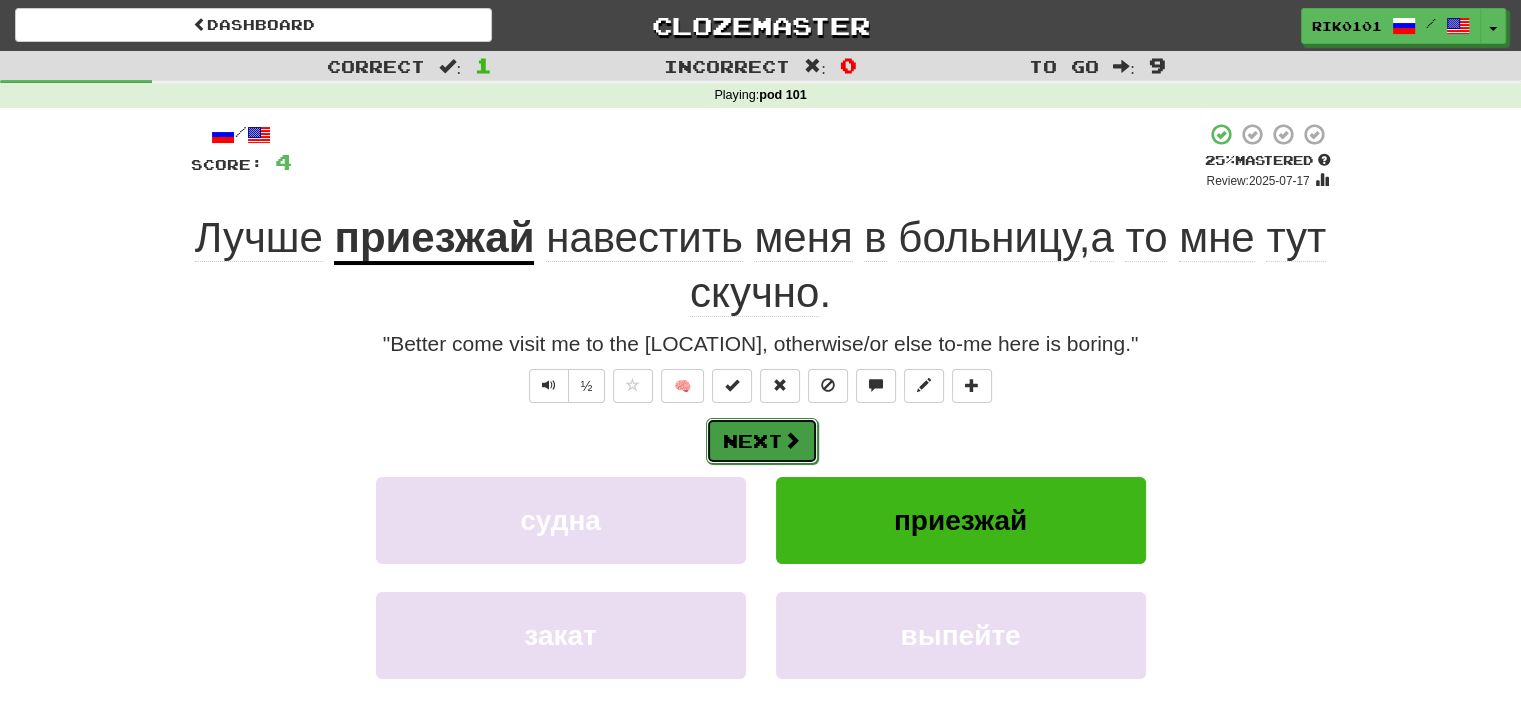 click on "Next" at bounding box center (762, 441) 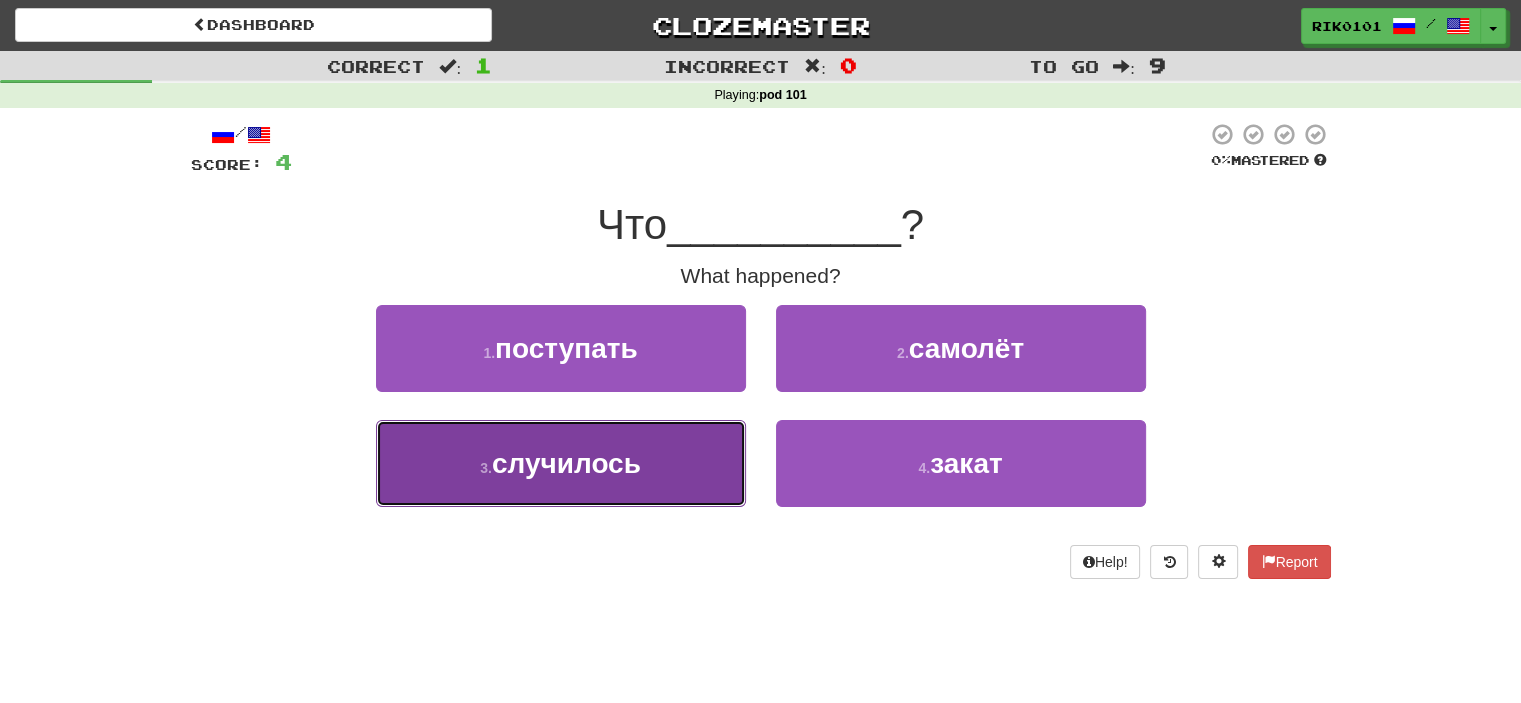click on "3 .  случилось" at bounding box center [561, 463] 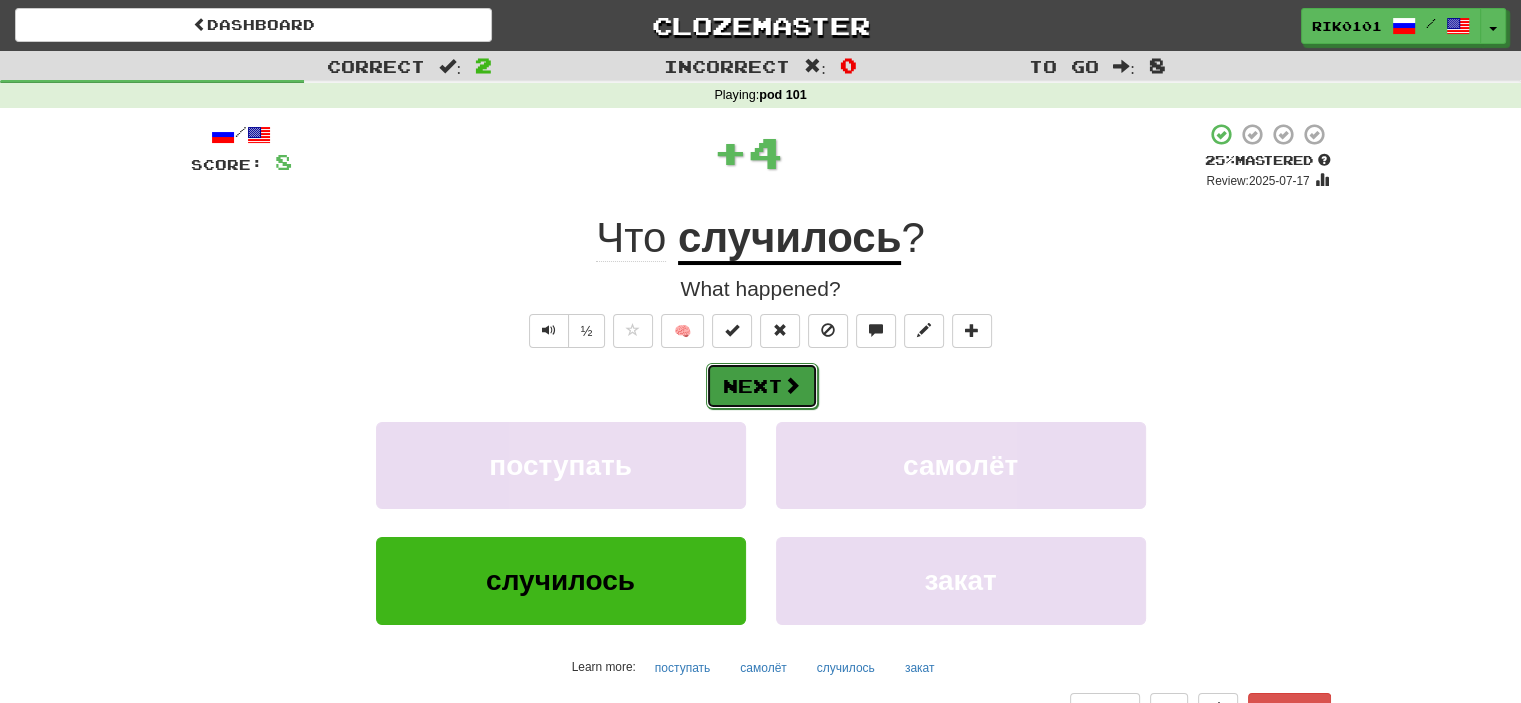 click on "Next" at bounding box center [762, 386] 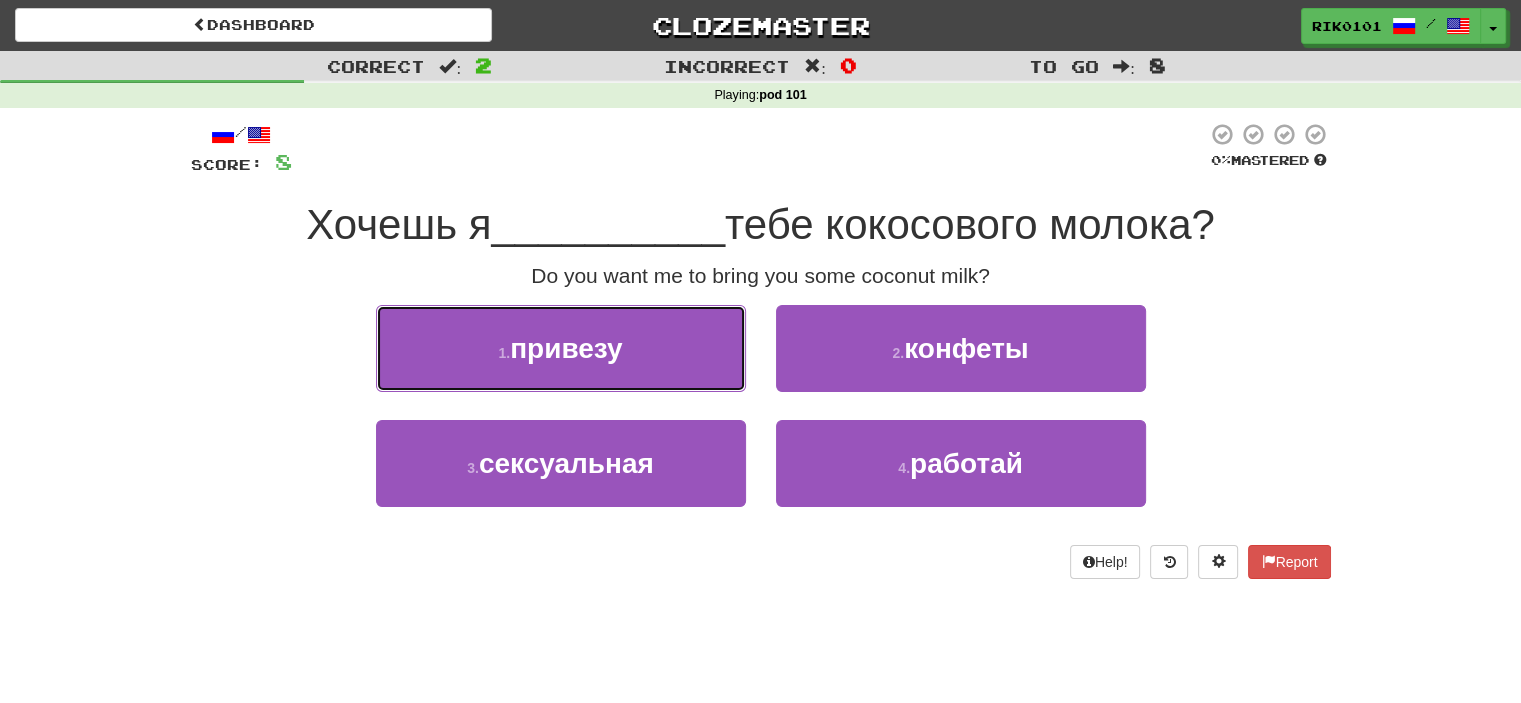 click on "привезу" at bounding box center [566, 348] 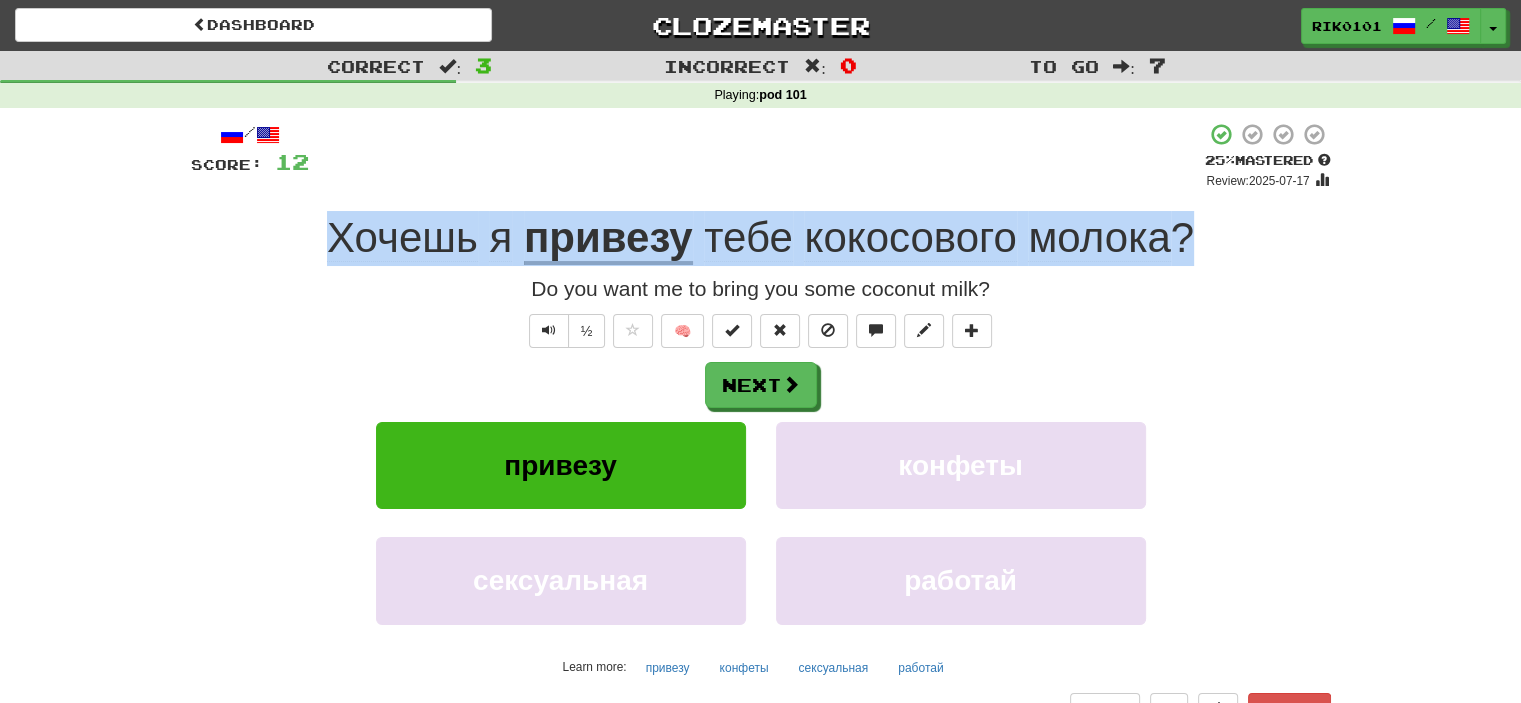 drag, startPoint x: 316, startPoint y: 227, endPoint x: 1195, endPoint y: 235, distance: 879.0364 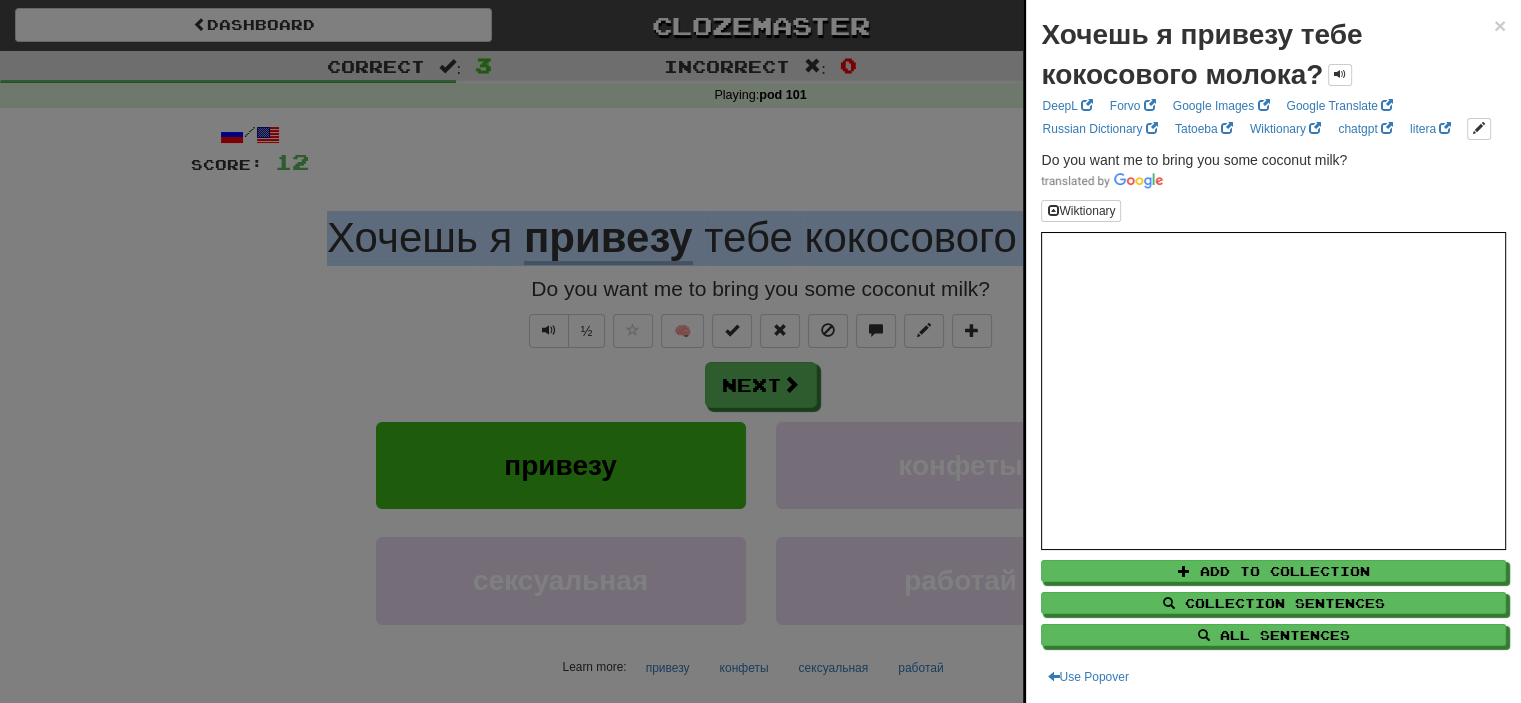 copy on "Хочешь   я   привезу   тебе   кокосового   молока ?" 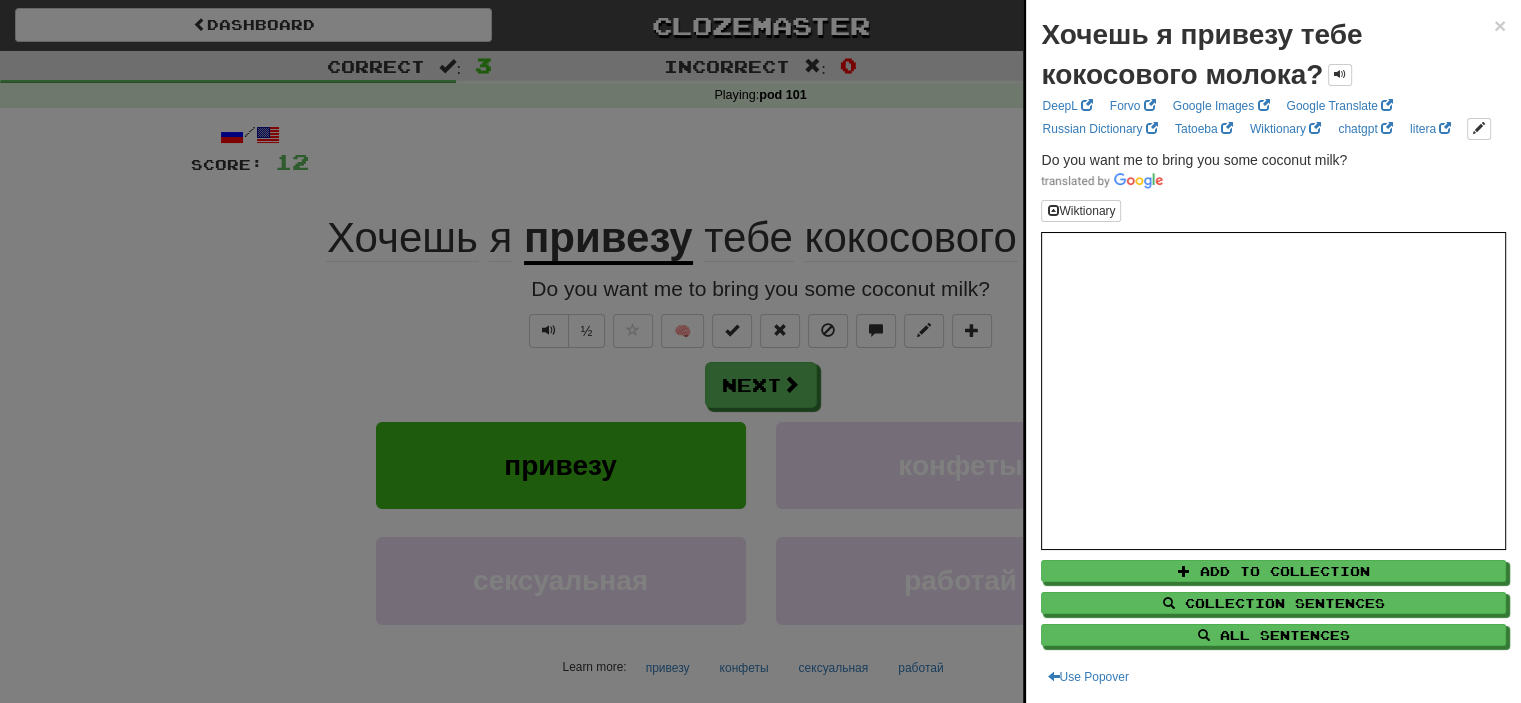 click at bounding box center (760, 351) 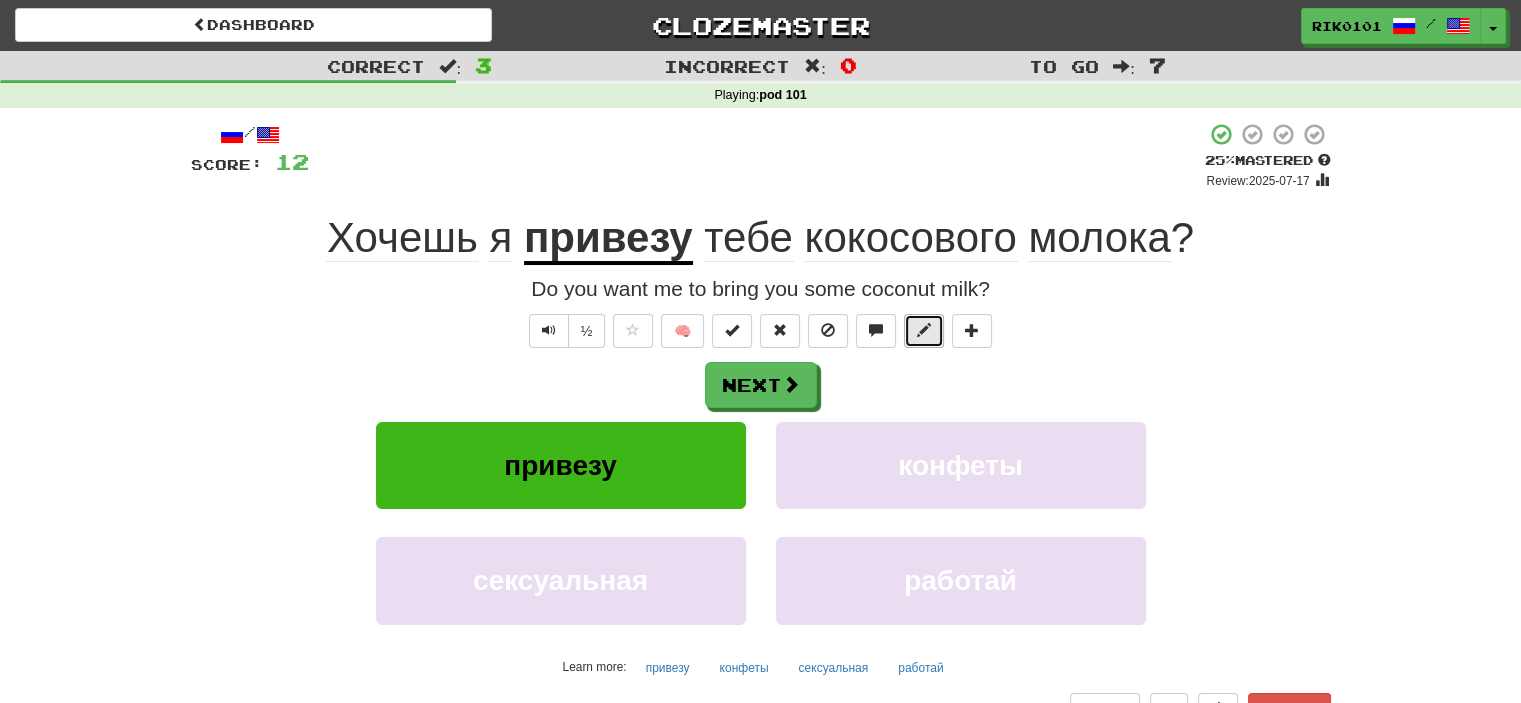 click at bounding box center [924, 331] 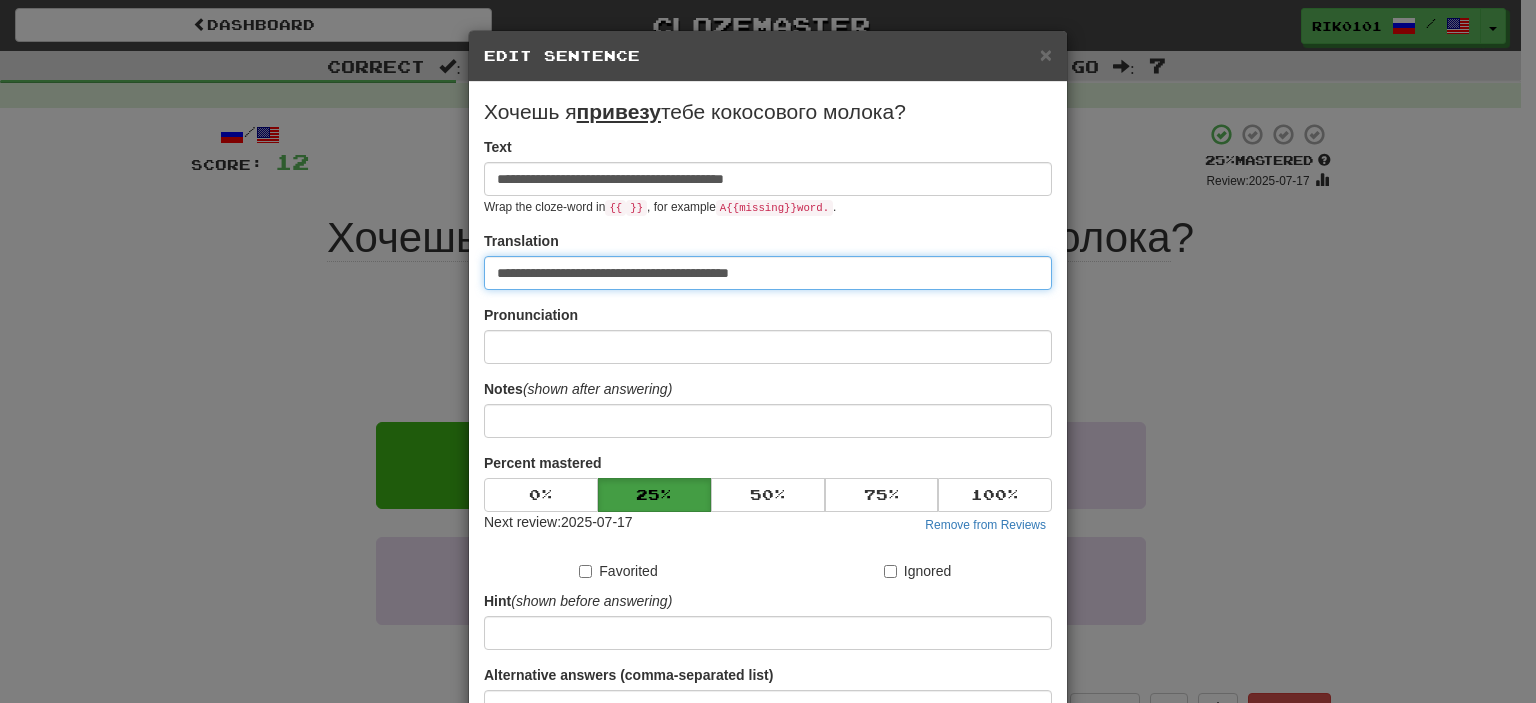 drag, startPoint x: 823, startPoint y: 257, endPoint x: 440, endPoint y: 301, distance: 385.51913 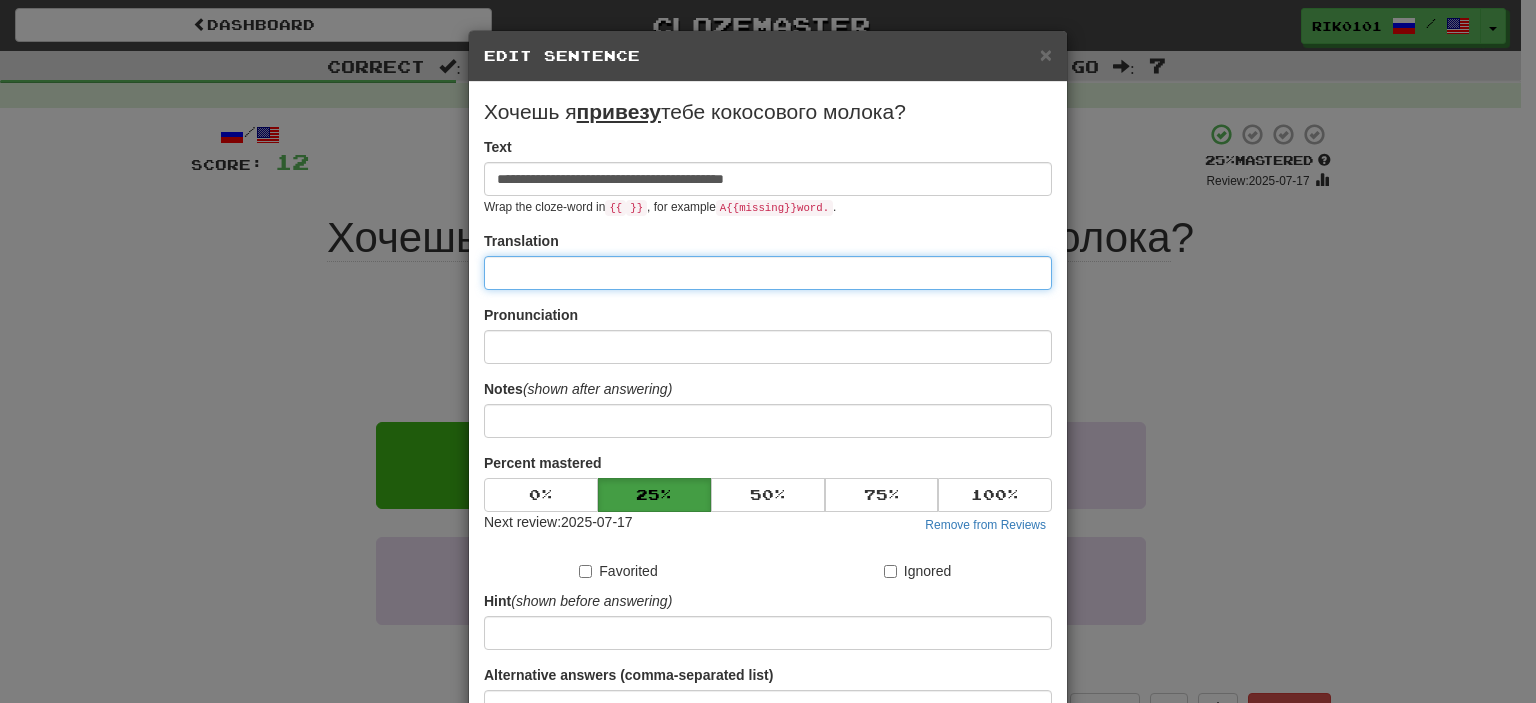 paste on "**********" 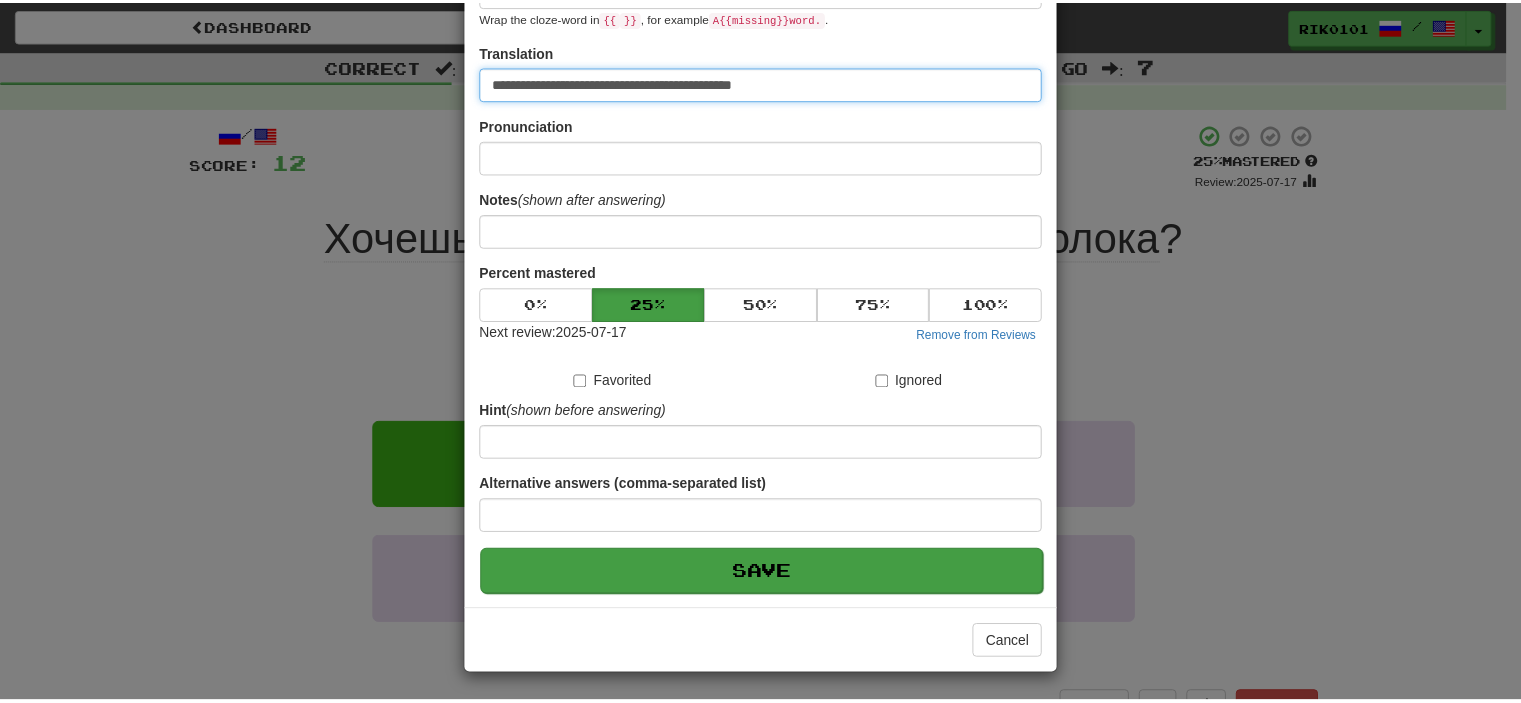 scroll, scrollTop: 189, scrollLeft: 0, axis: vertical 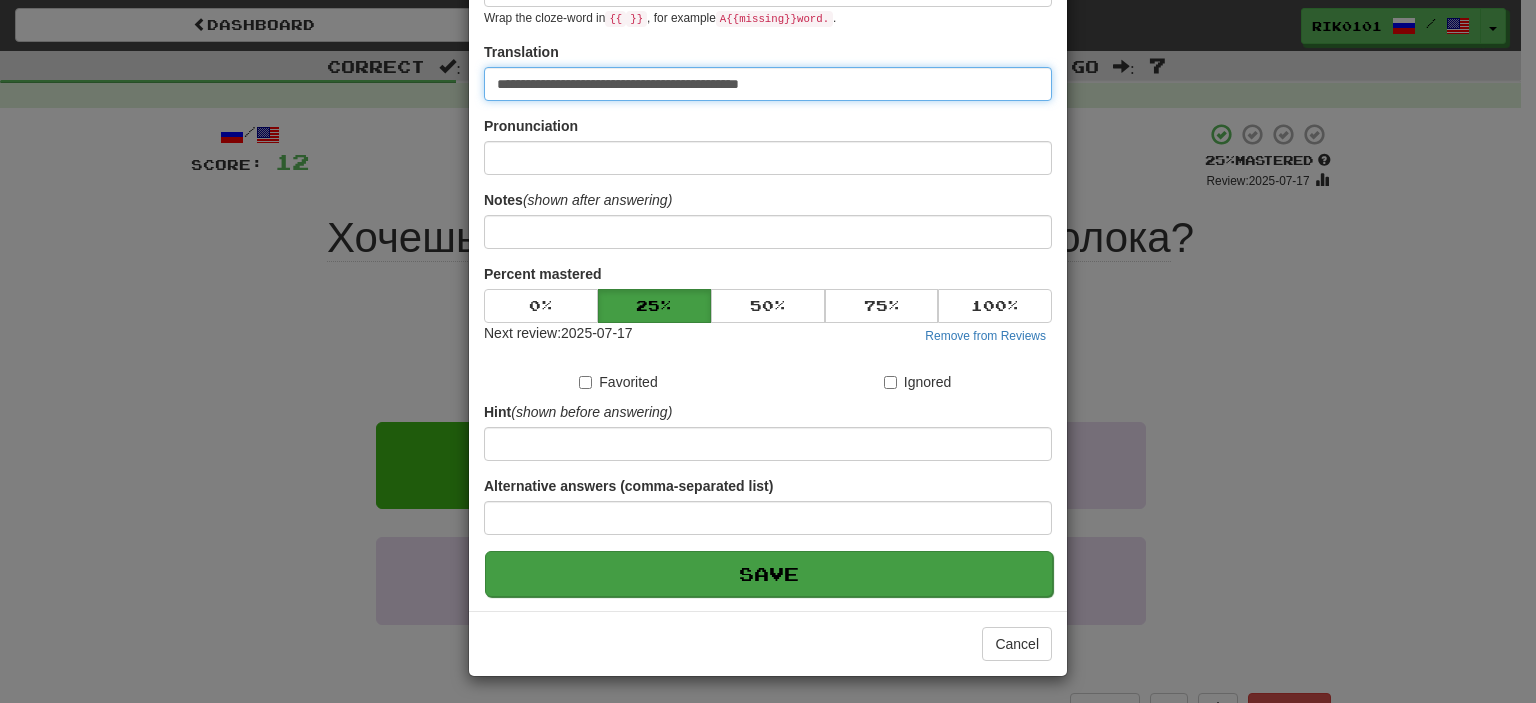 type on "**********" 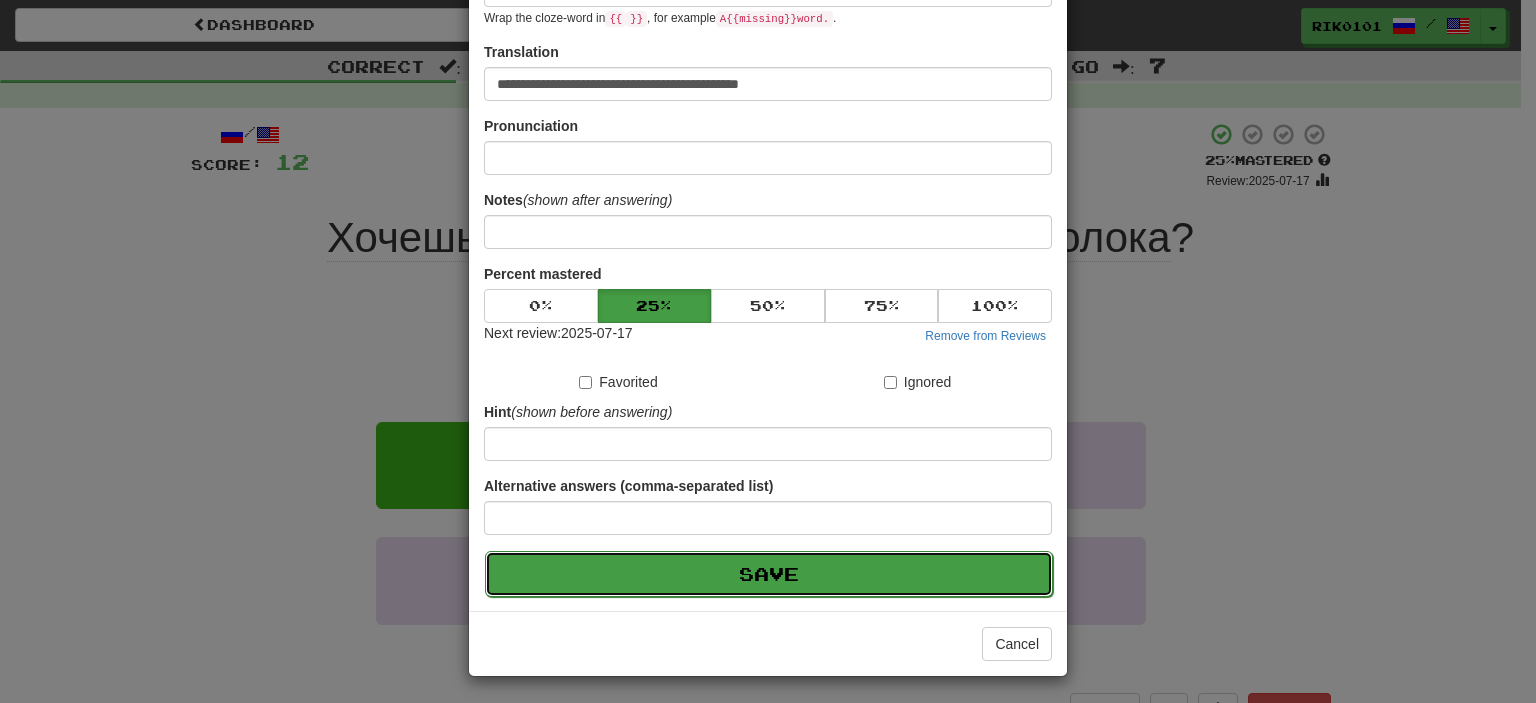 click on "Save" at bounding box center (769, 574) 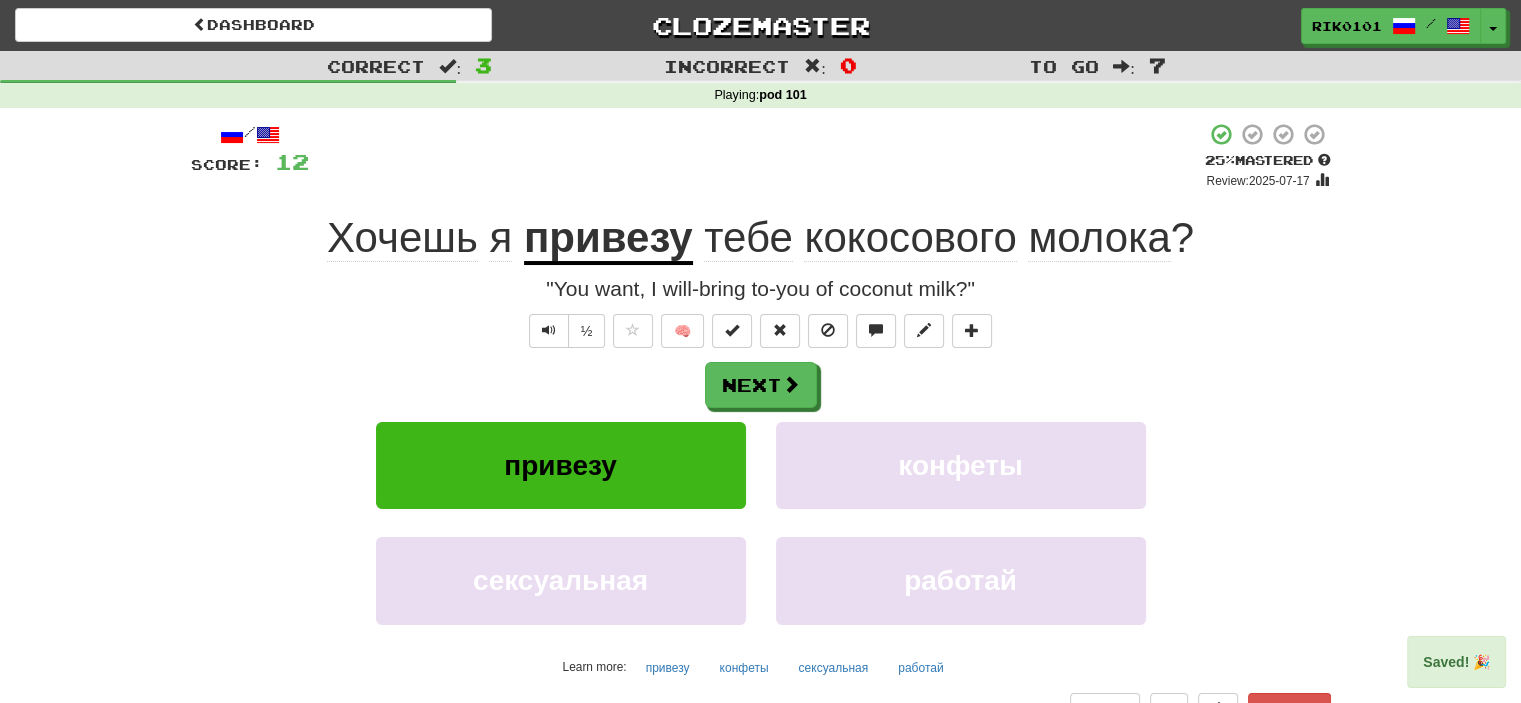 click on "привезу" at bounding box center (608, 239) 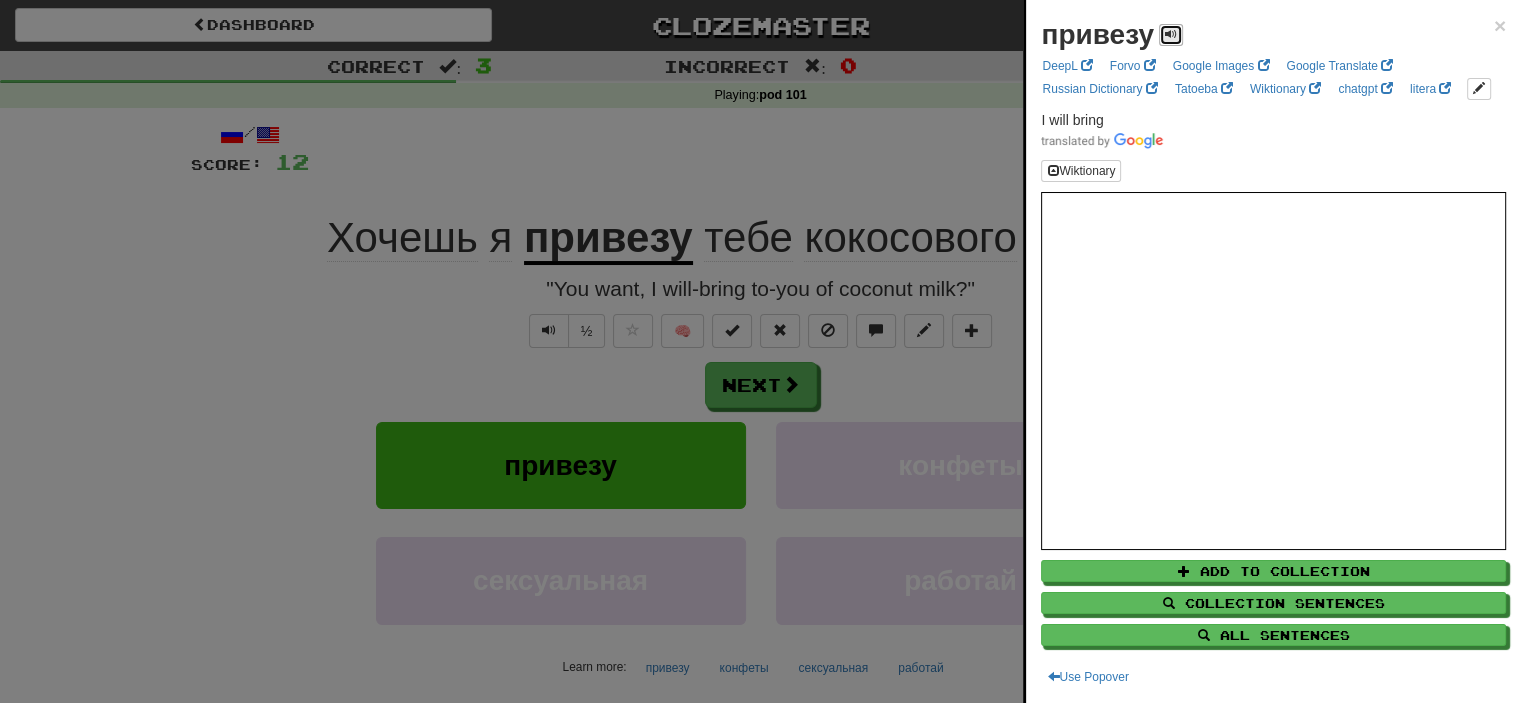 click at bounding box center (1171, 34) 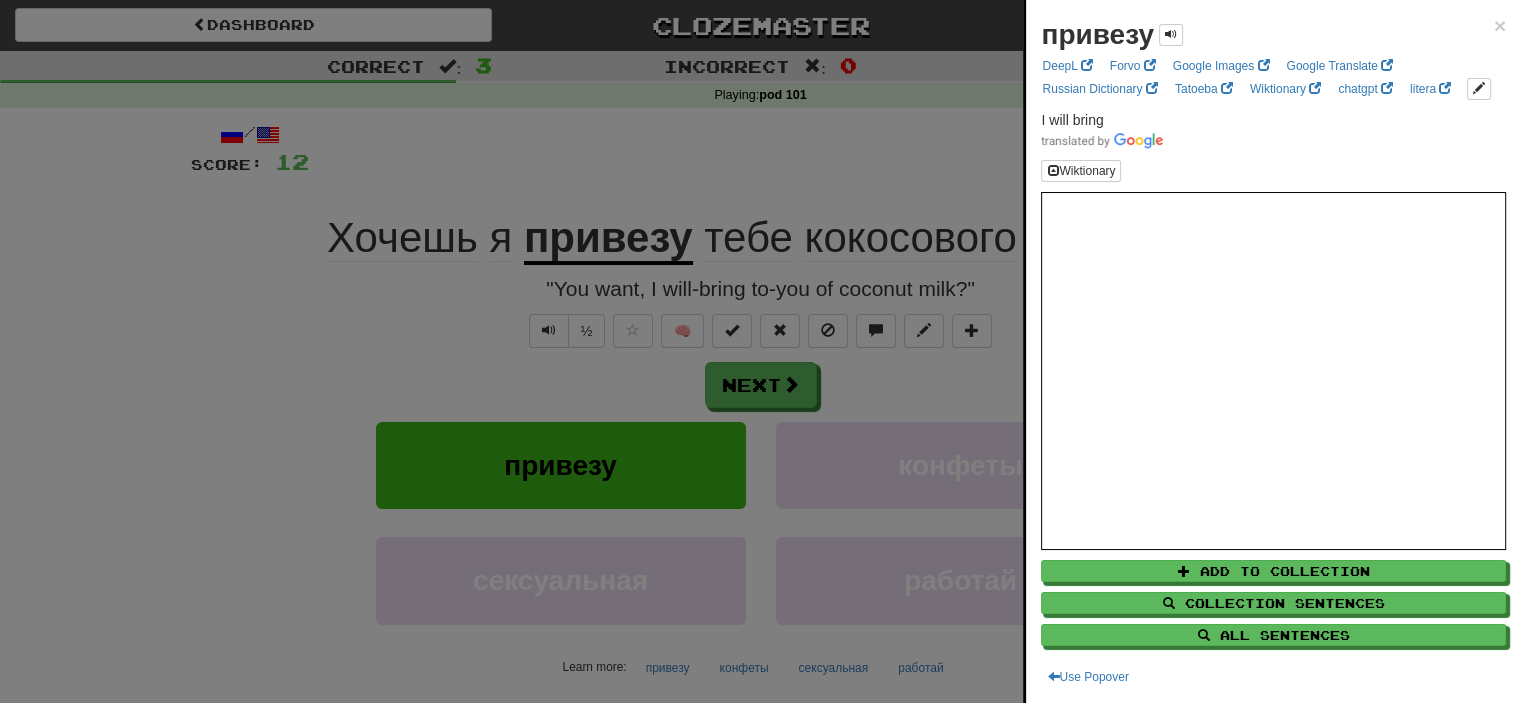 click at bounding box center (760, 351) 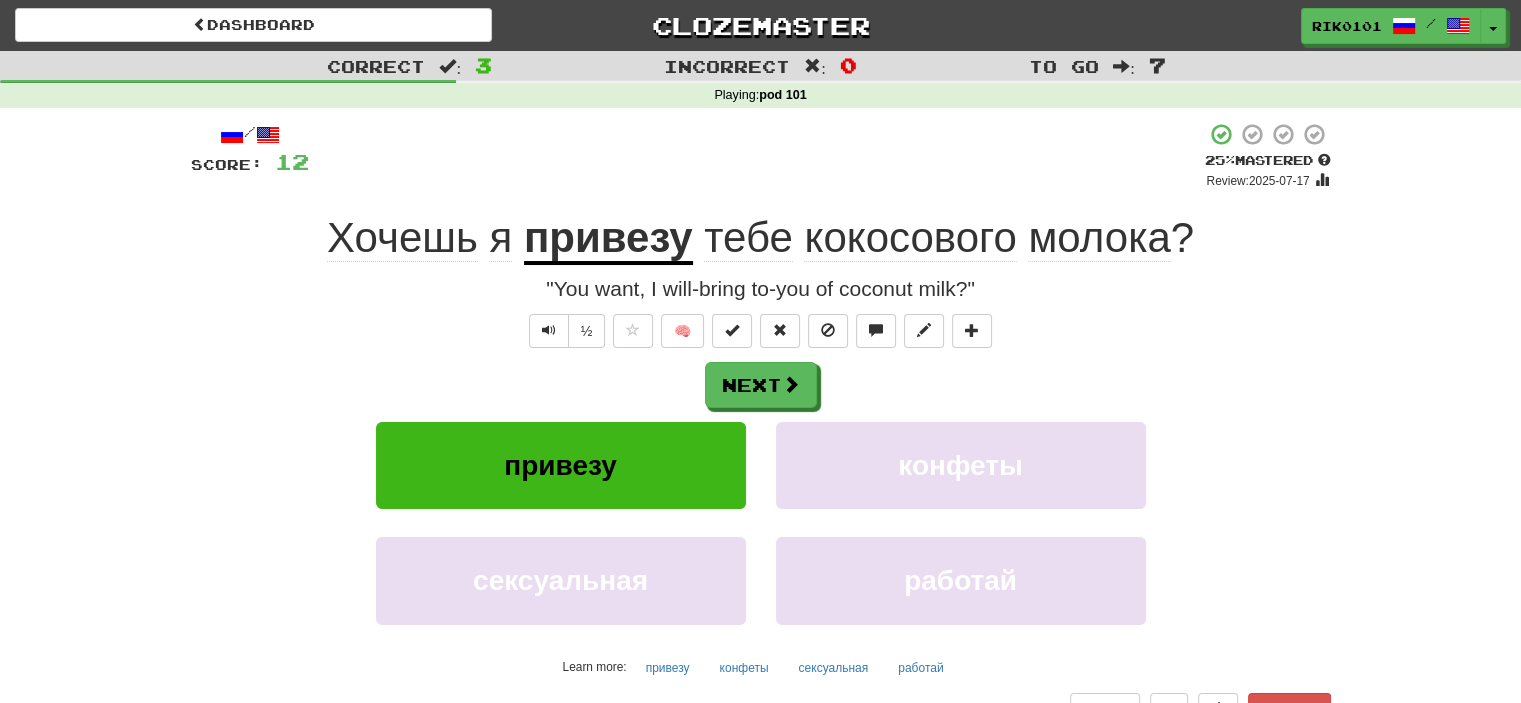 click on "молока" at bounding box center [1099, 238] 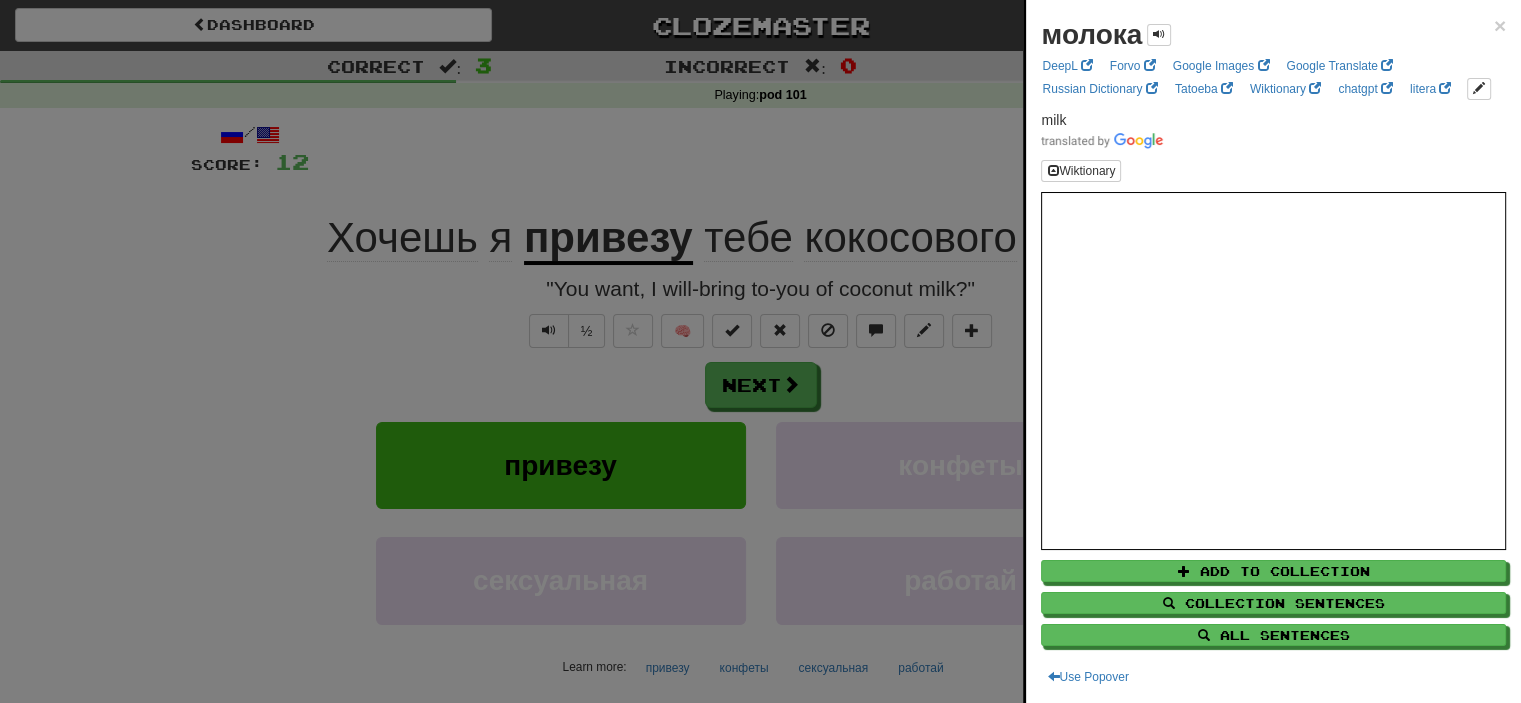 click at bounding box center [760, 351] 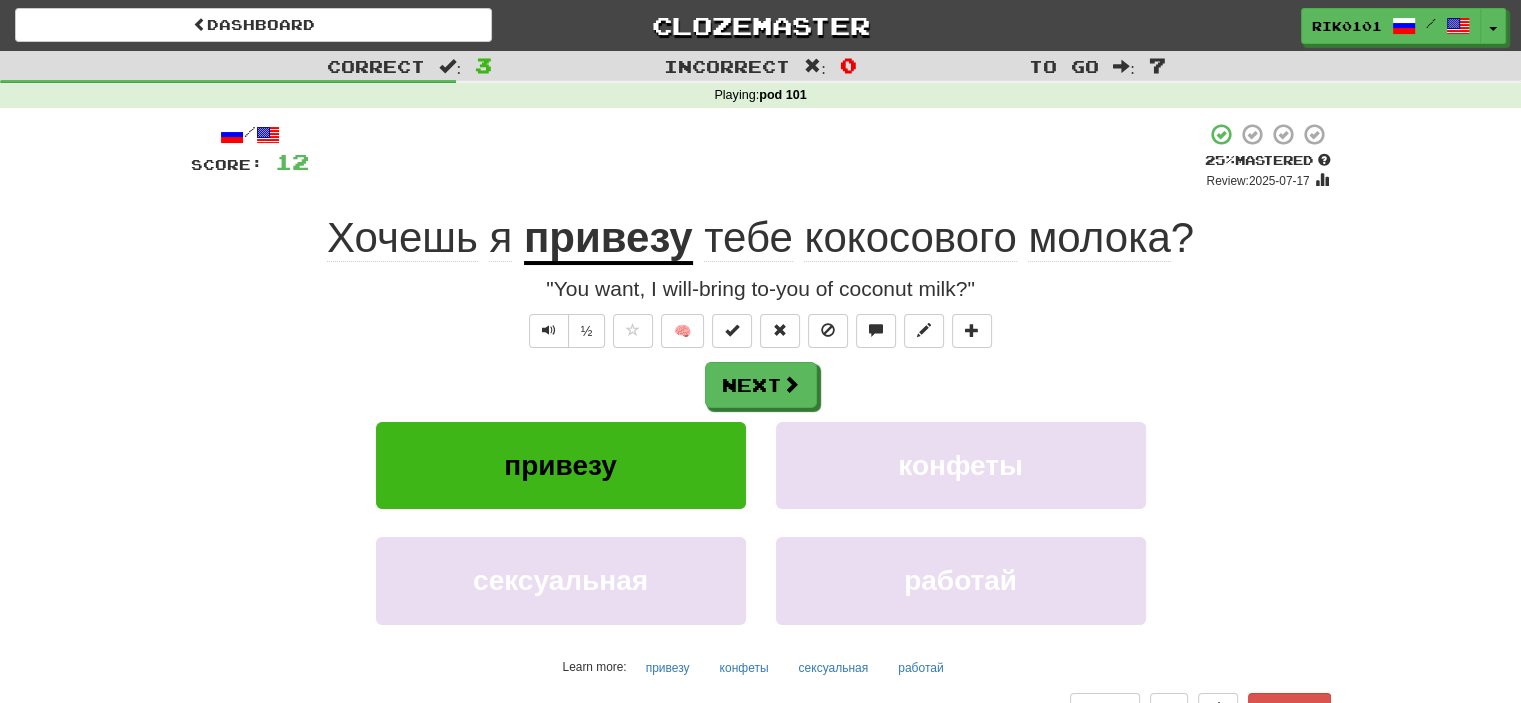 click on "кокосового" at bounding box center [910, 238] 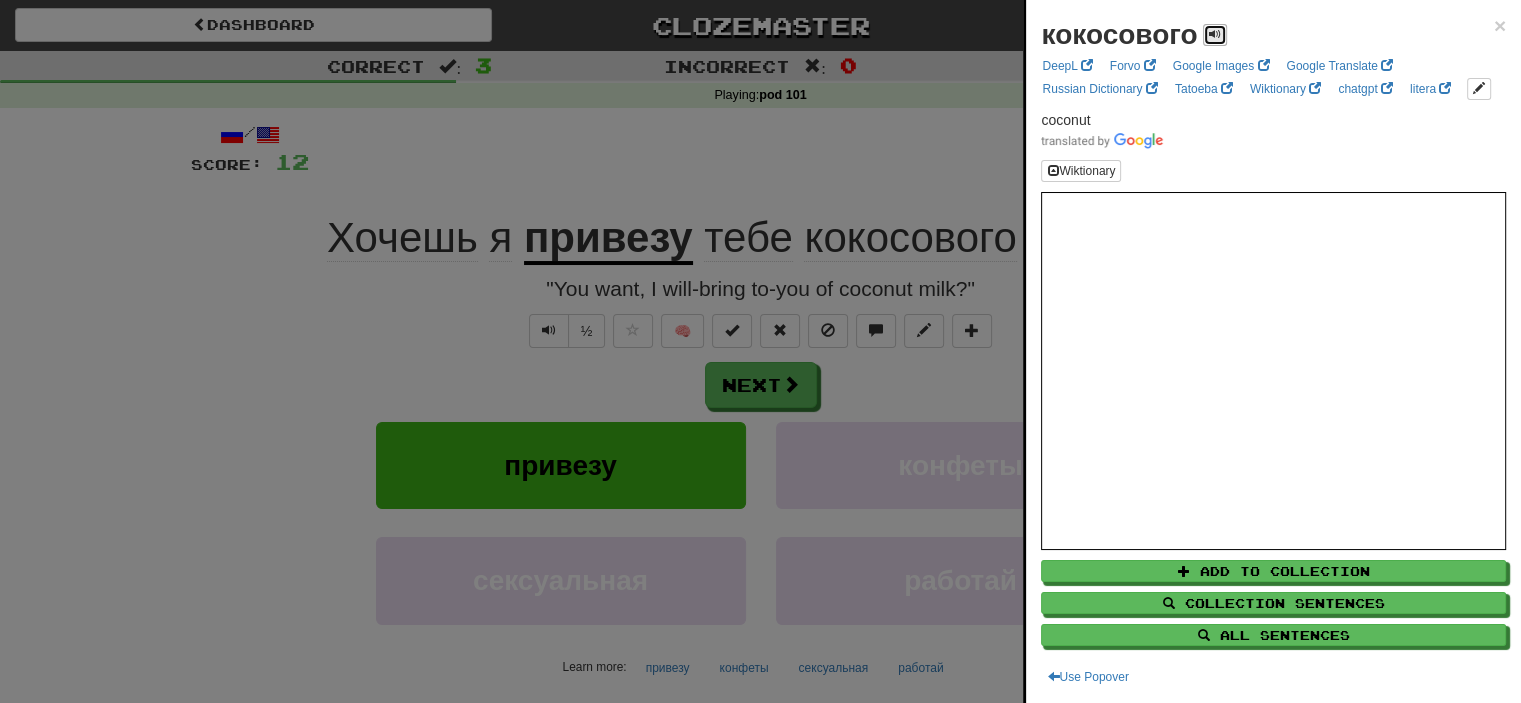 click at bounding box center (1215, 34) 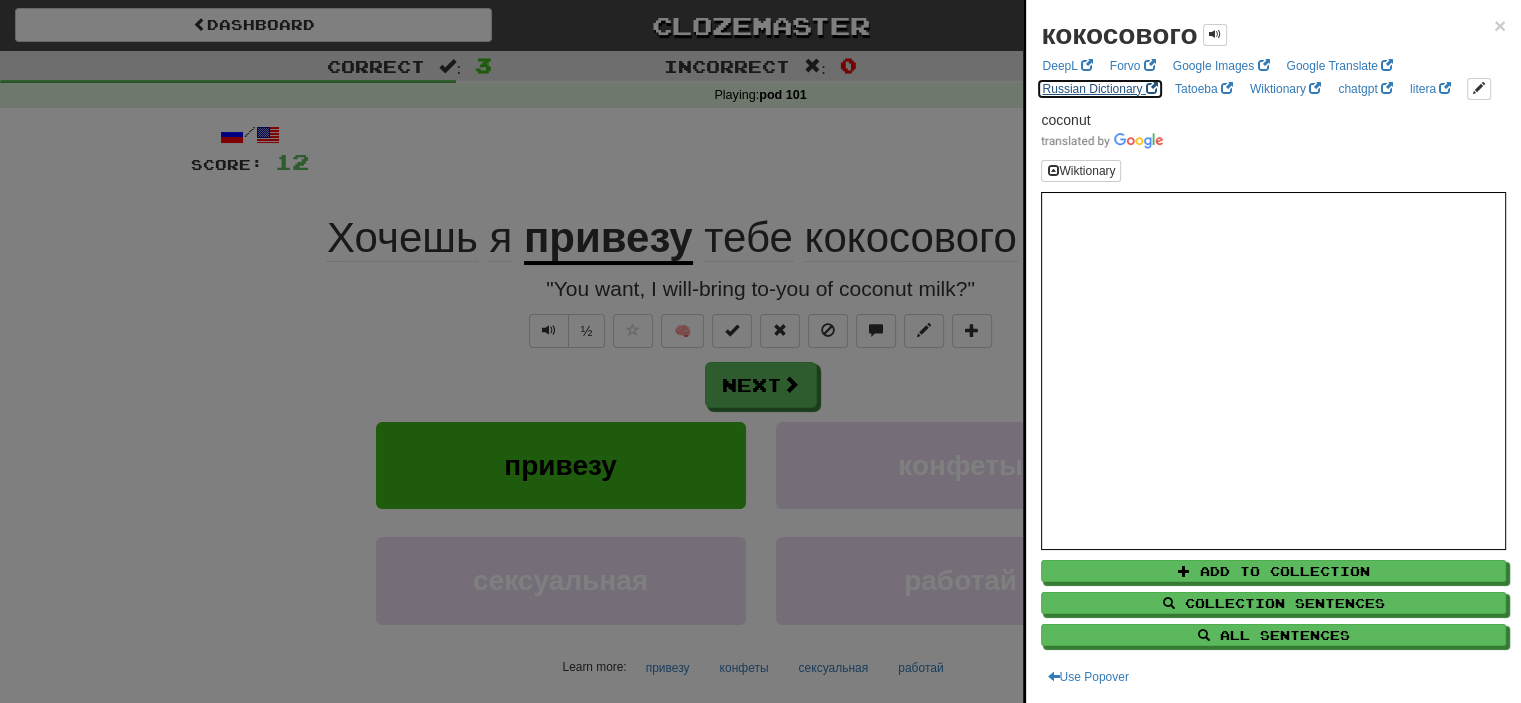 click on "Russian Dictionary" at bounding box center [1099, 89] 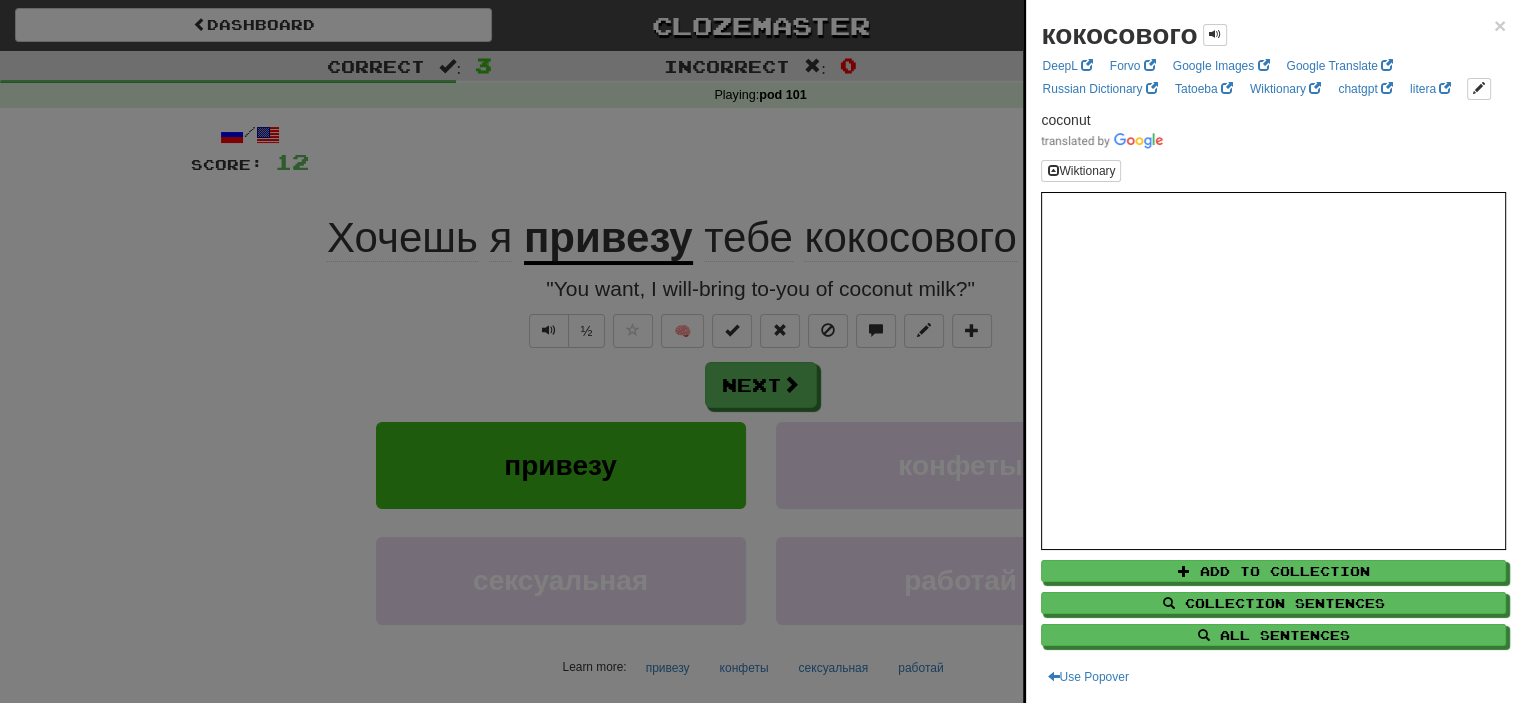click at bounding box center (760, 351) 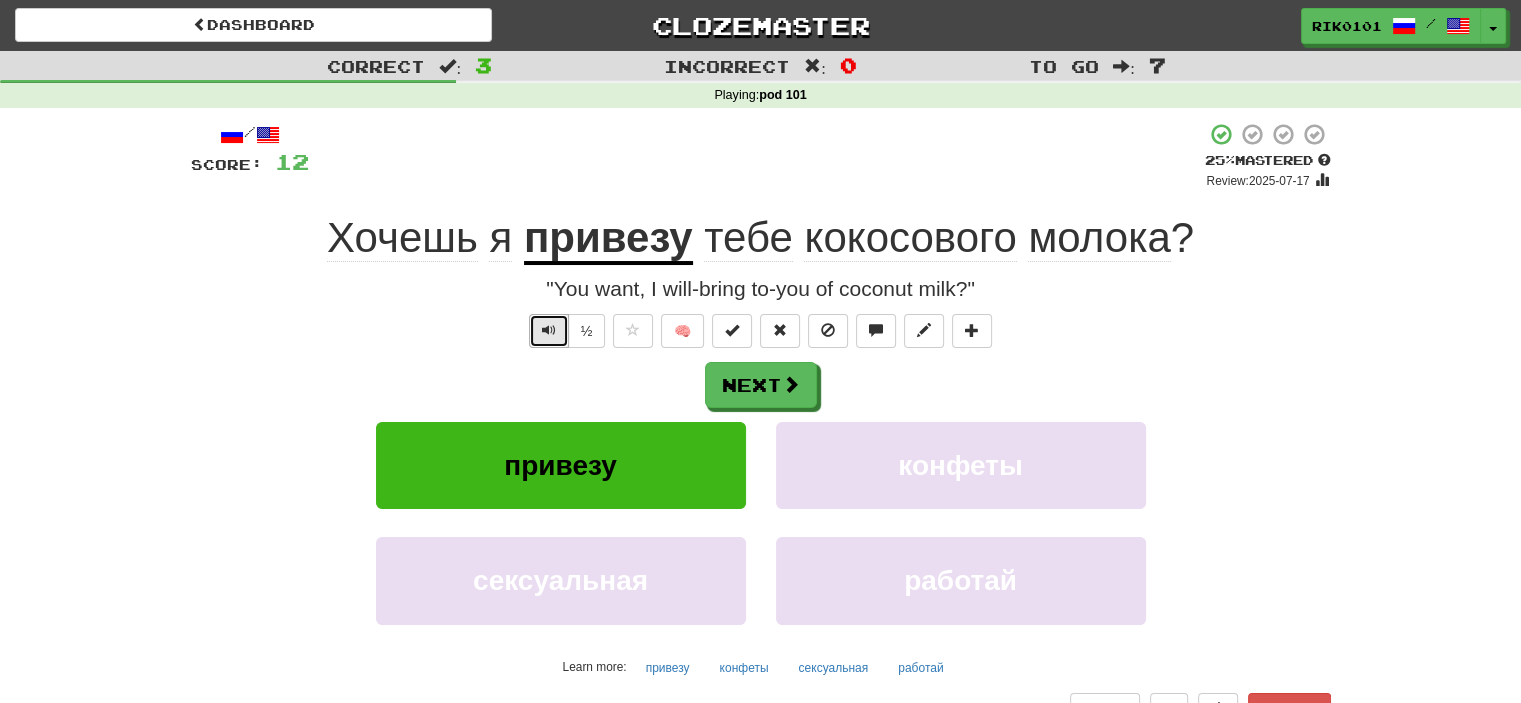 click at bounding box center [549, 330] 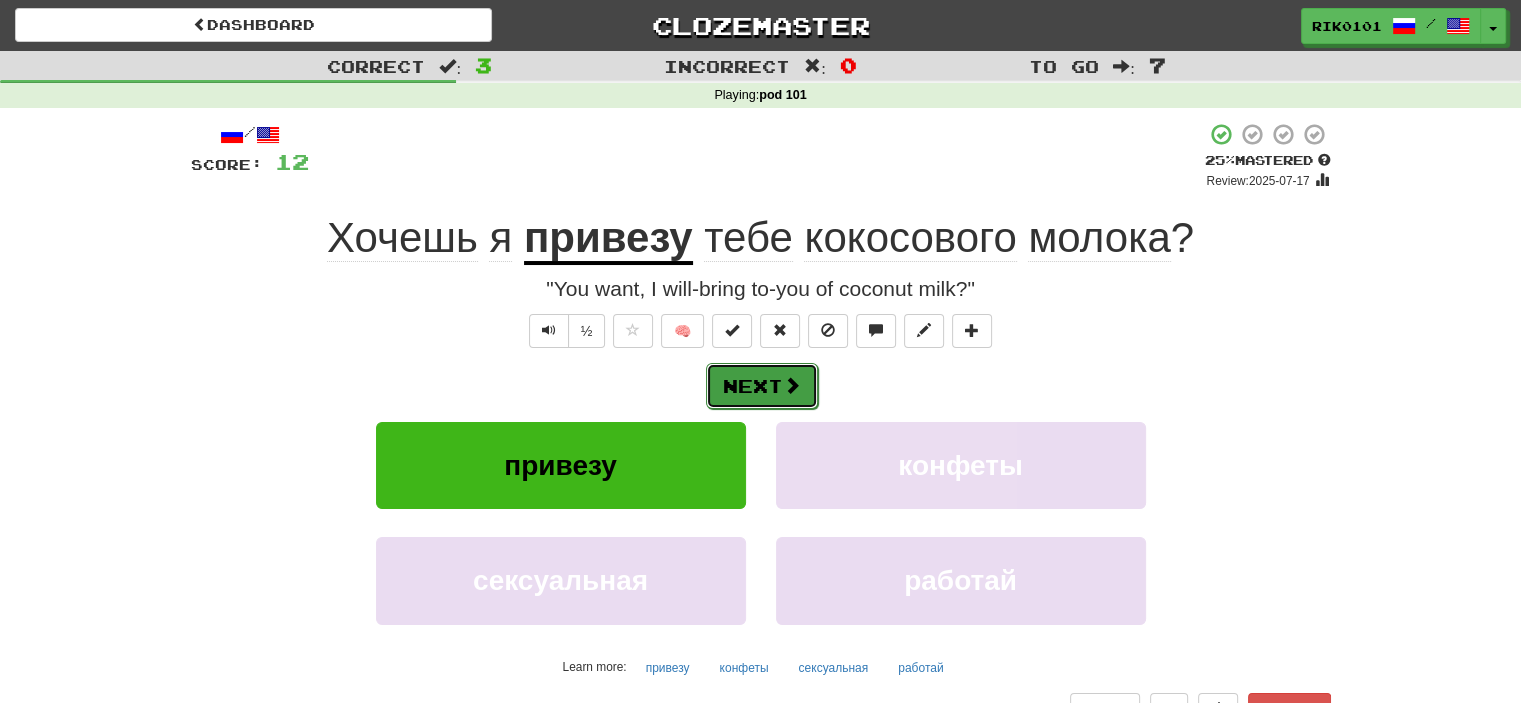 click on "Next" at bounding box center [762, 386] 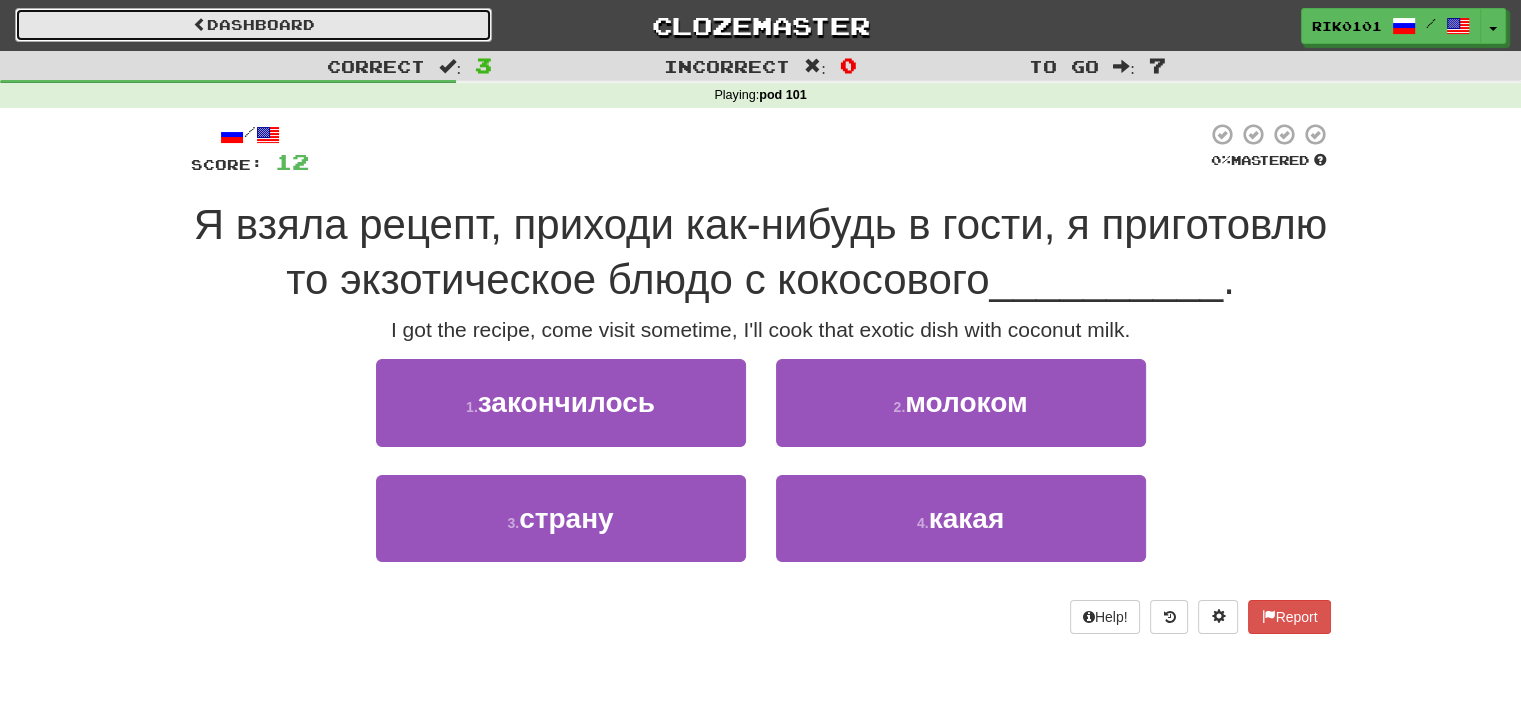 click on "Dashboard" at bounding box center [253, 25] 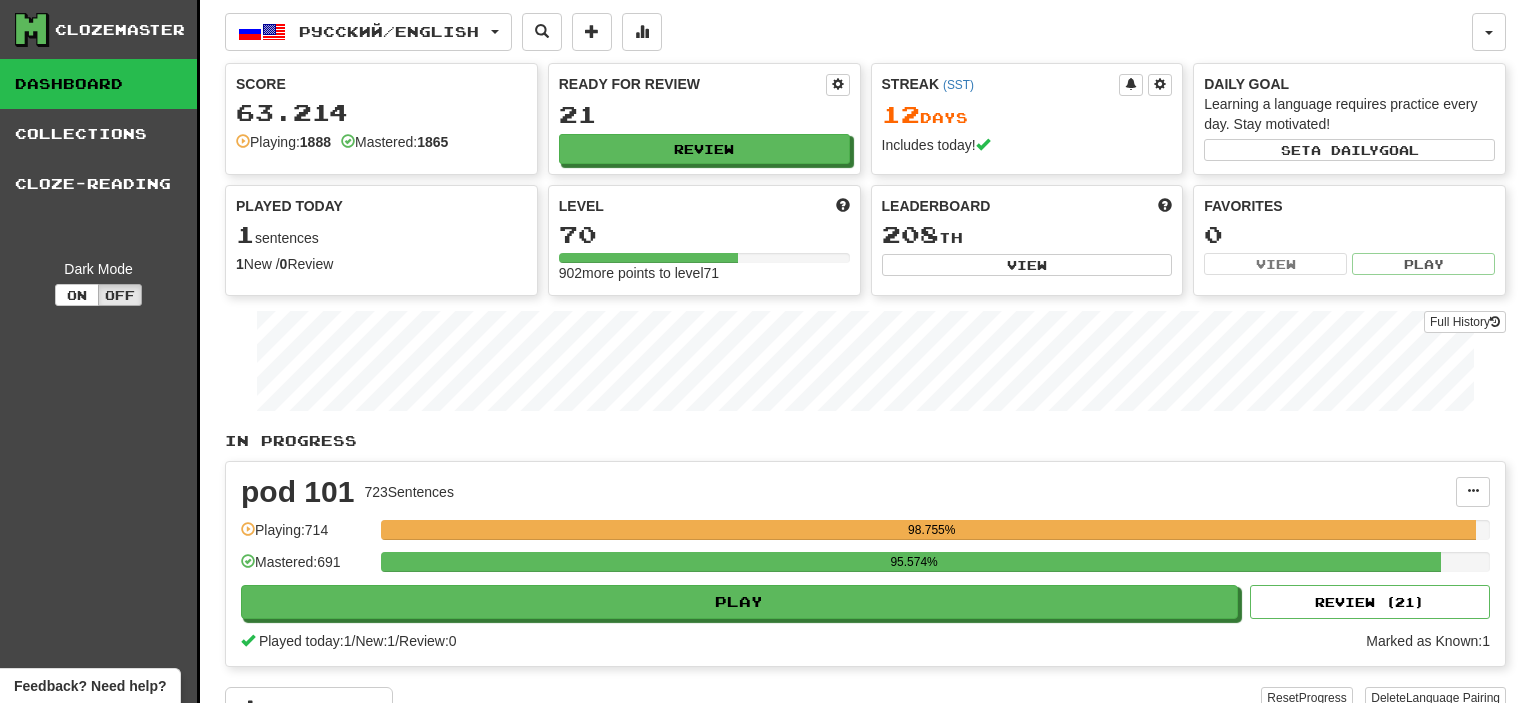 scroll, scrollTop: 0, scrollLeft: 0, axis: both 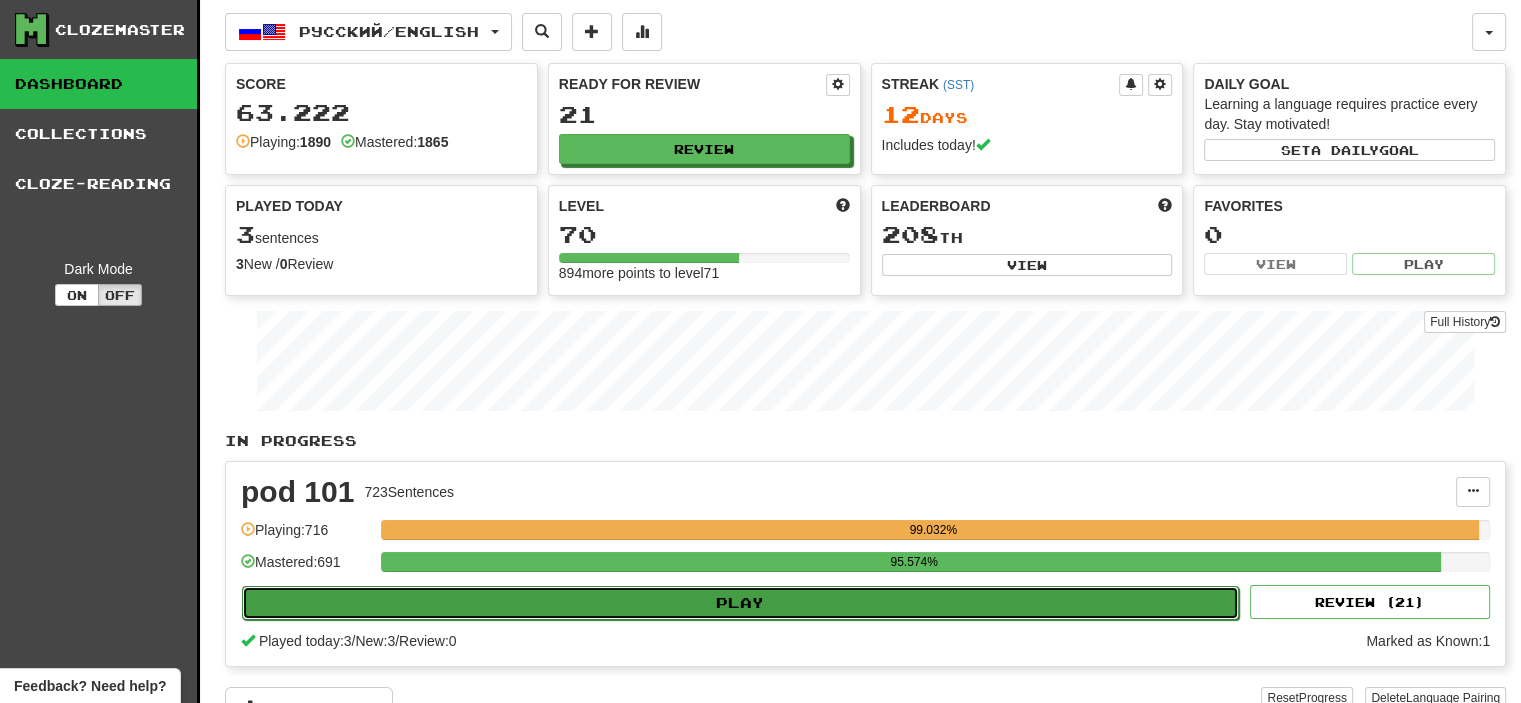 click on "Play" at bounding box center (740, 603) 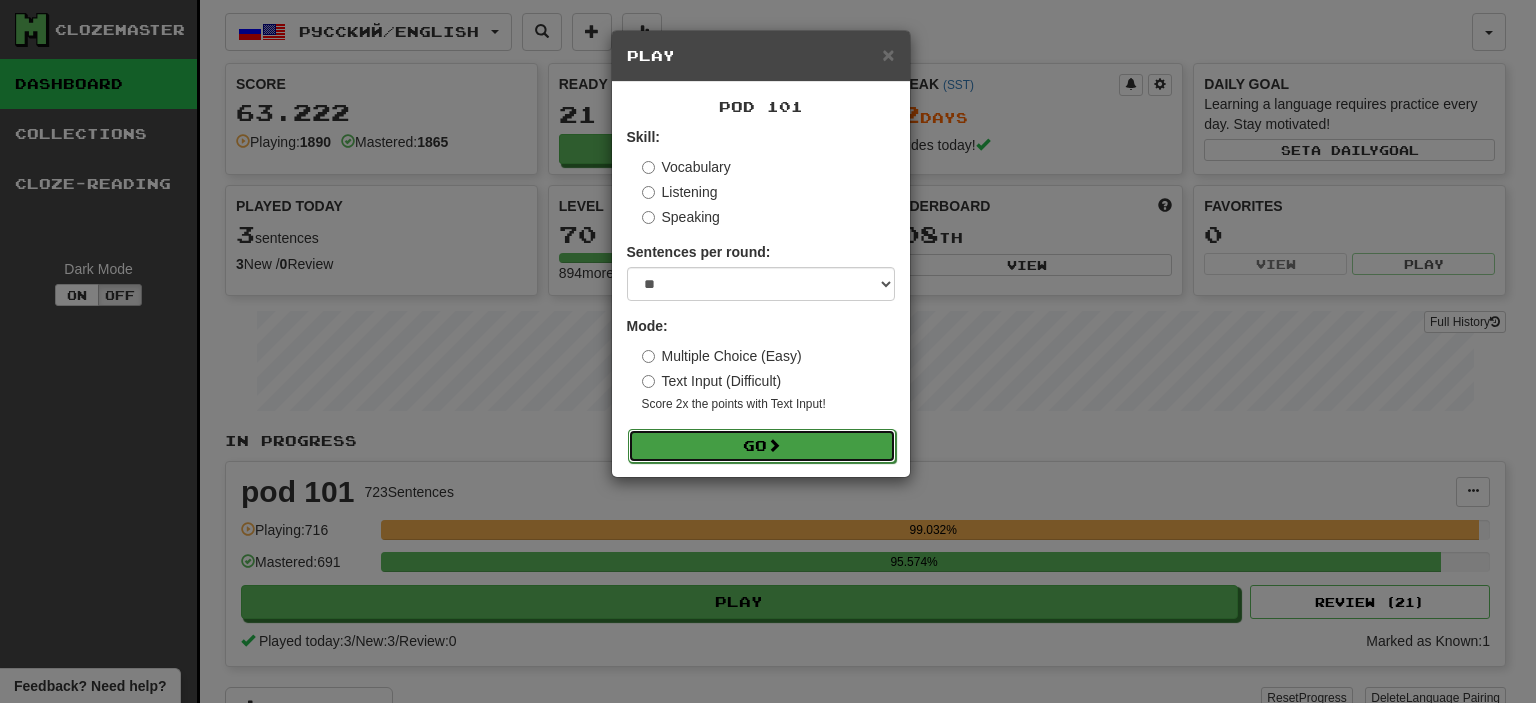 click on "Go" at bounding box center (762, 446) 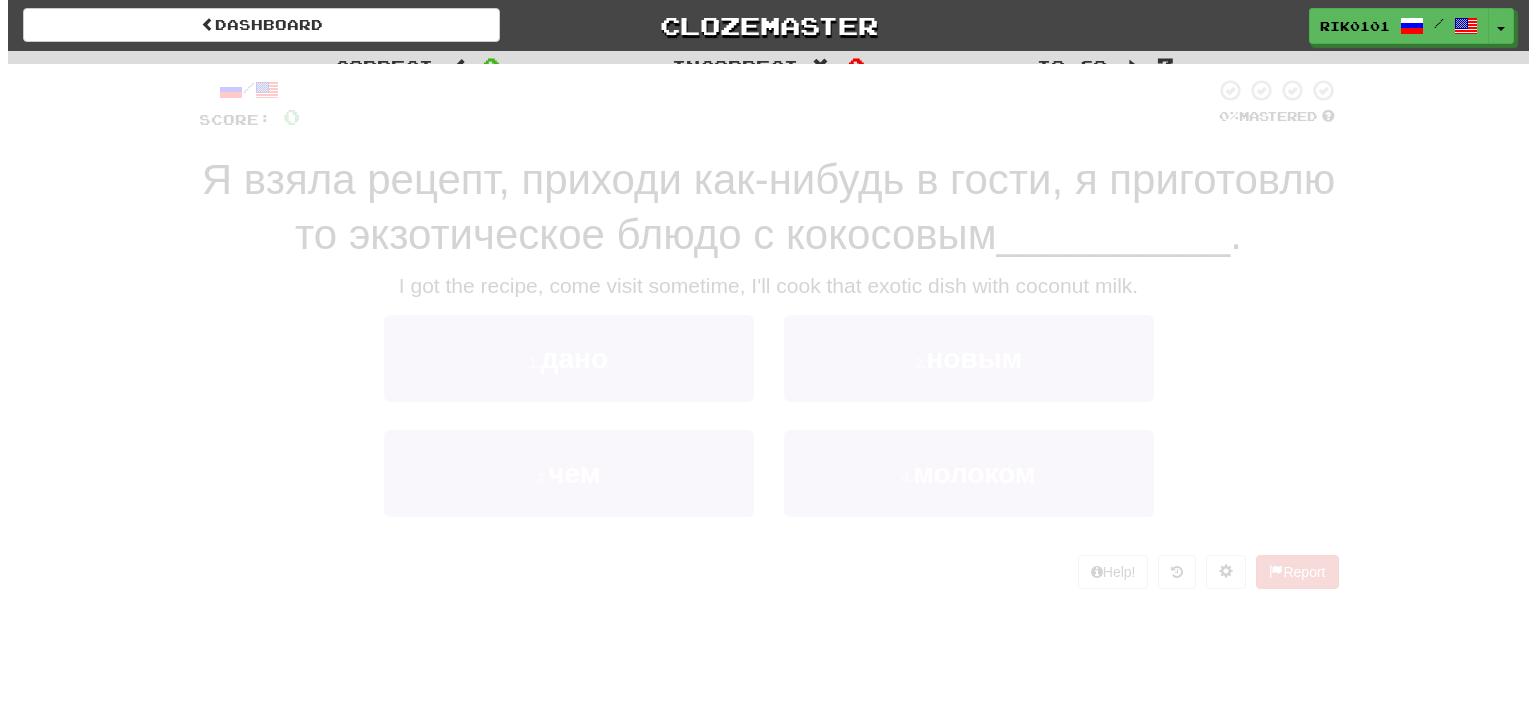 scroll, scrollTop: 0, scrollLeft: 0, axis: both 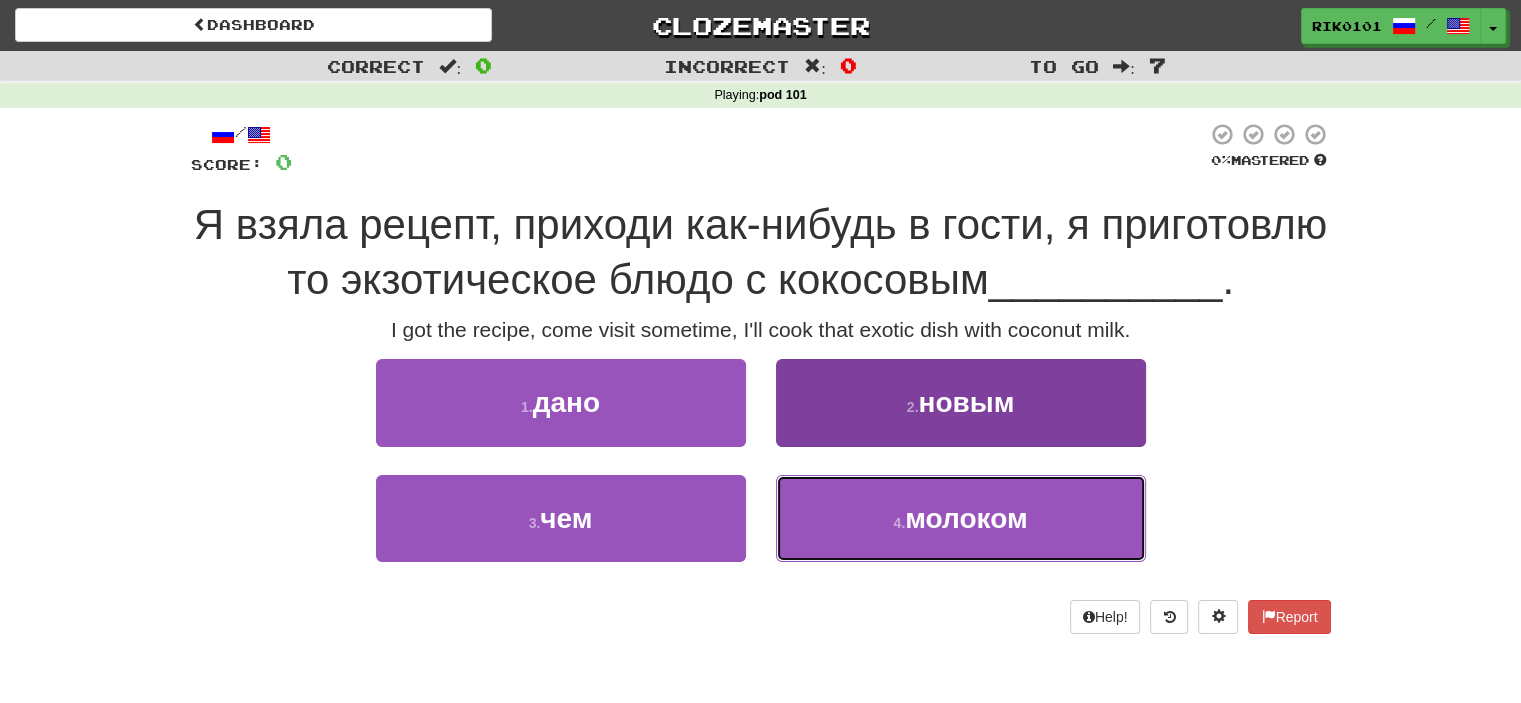 click on "4 .  молоком" at bounding box center (961, 518) 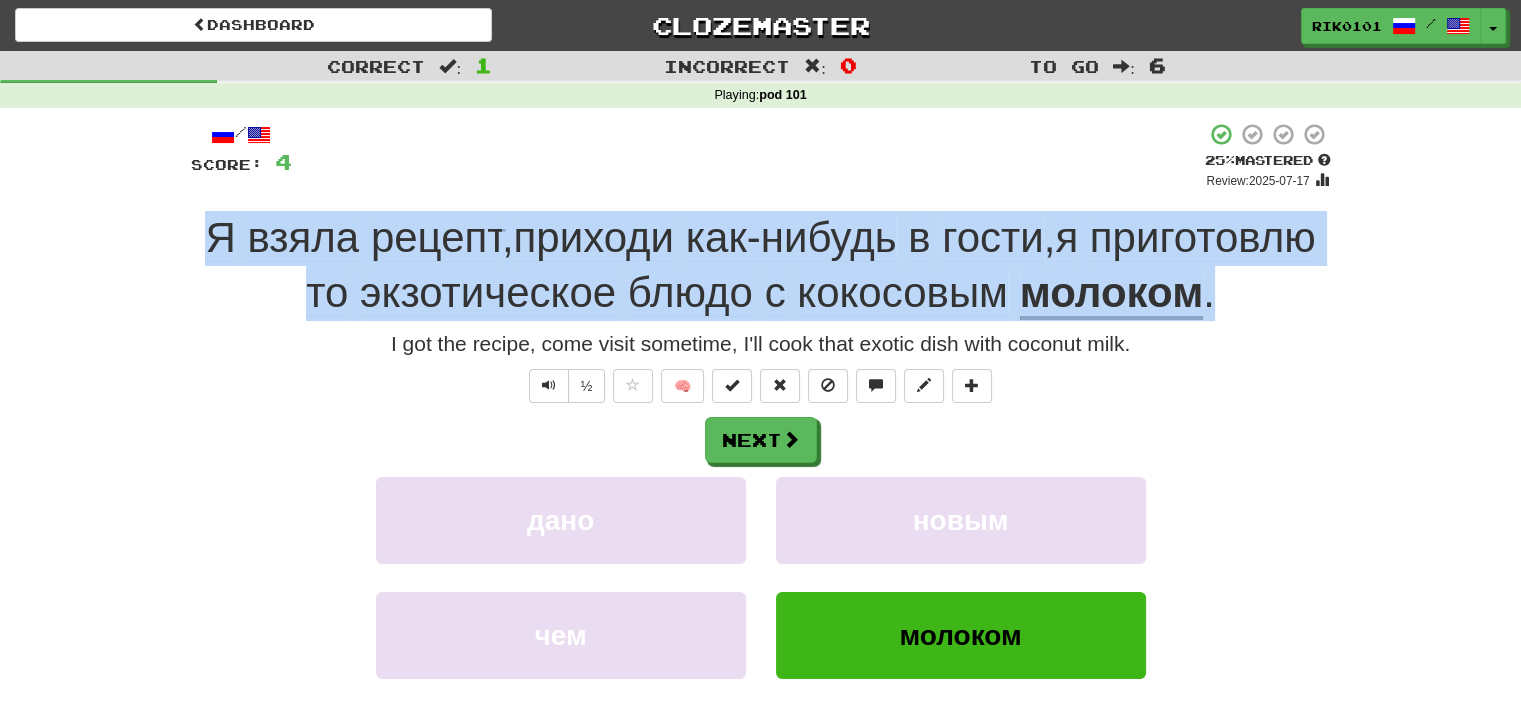 drag, startPoint x: 166, startPoint y: 220, endPoint x: 1224, endPoint y: 311, distance: 1061.9062 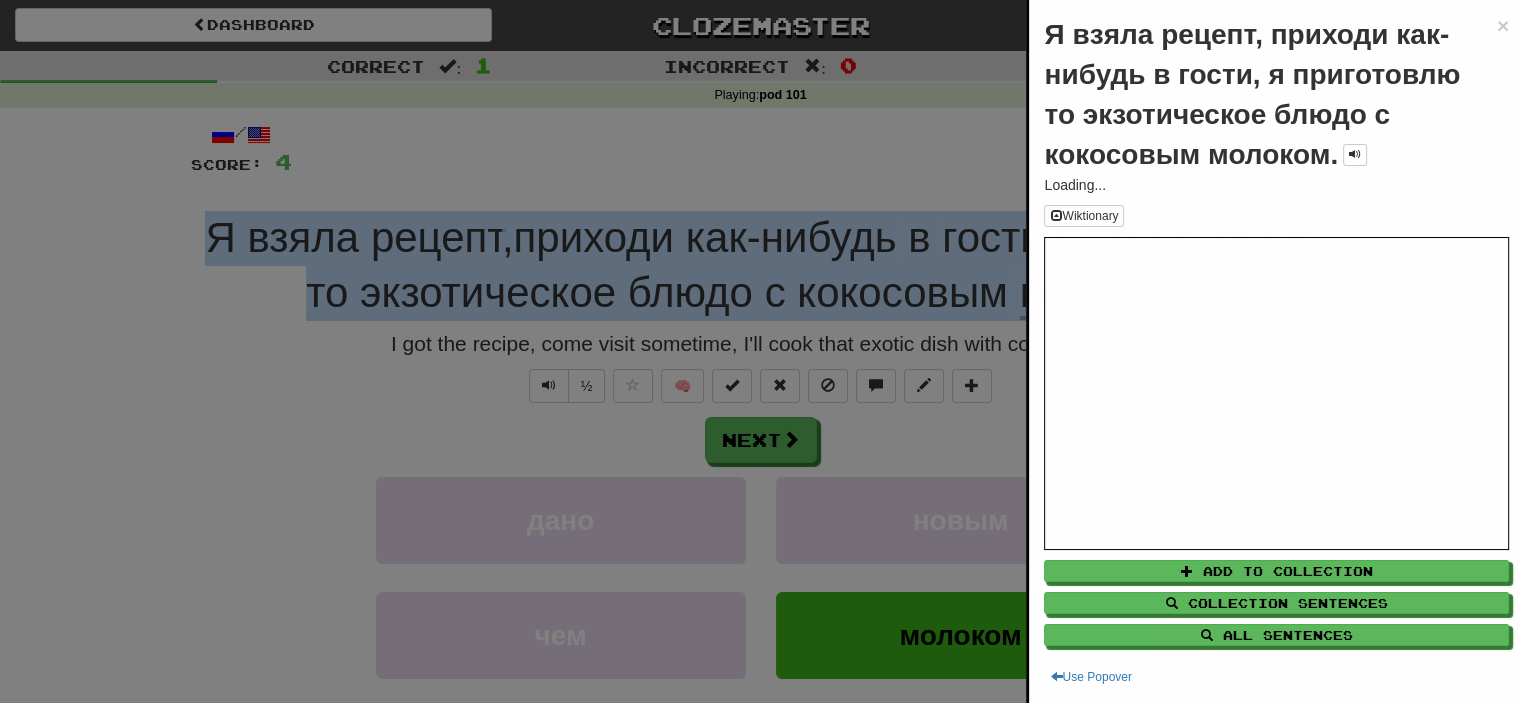 copy on "Я   взяла   рецепт ,  приходи   как-нибудь   в   гости ,  я   приготовлю   то   экзотическое   блюдо   с   кокосовым   молоком ." 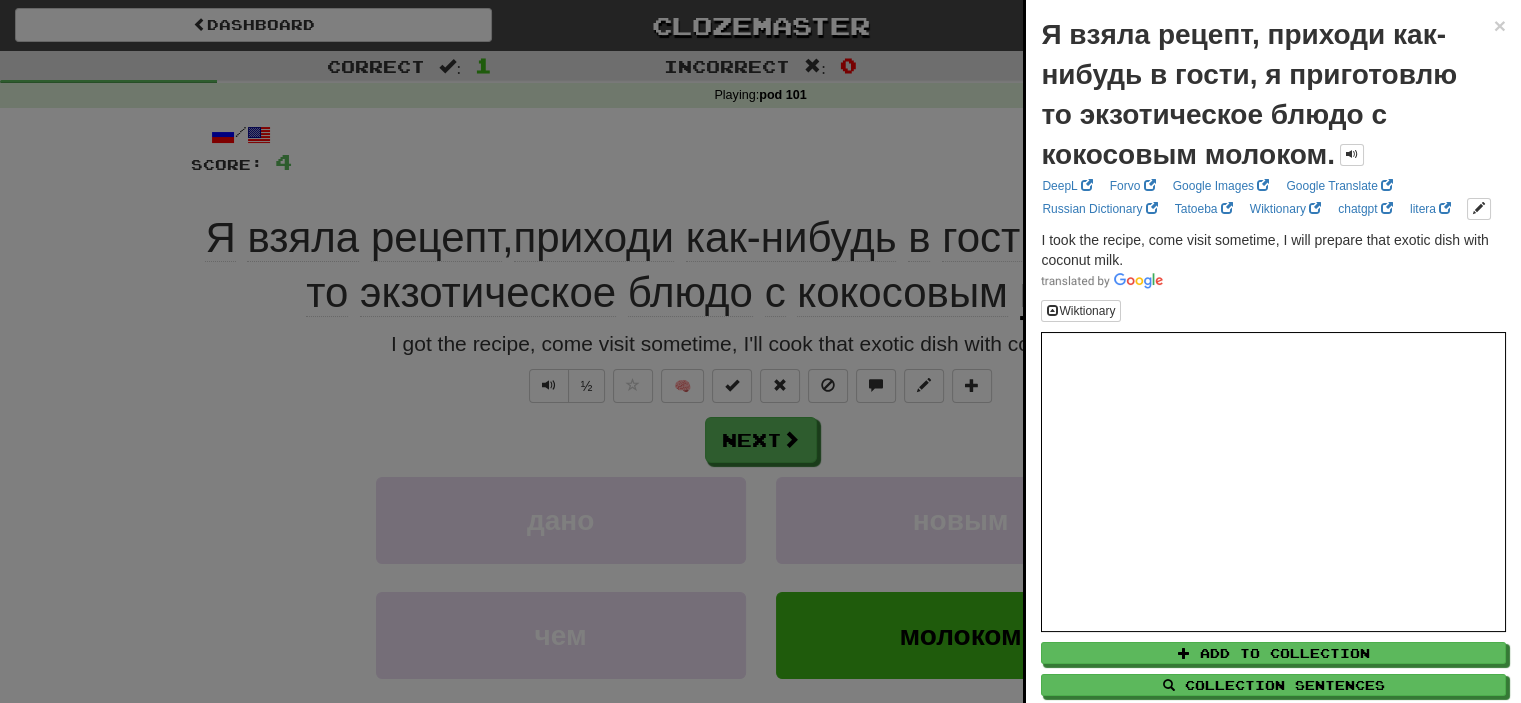 click at bounding box center (760, 351) 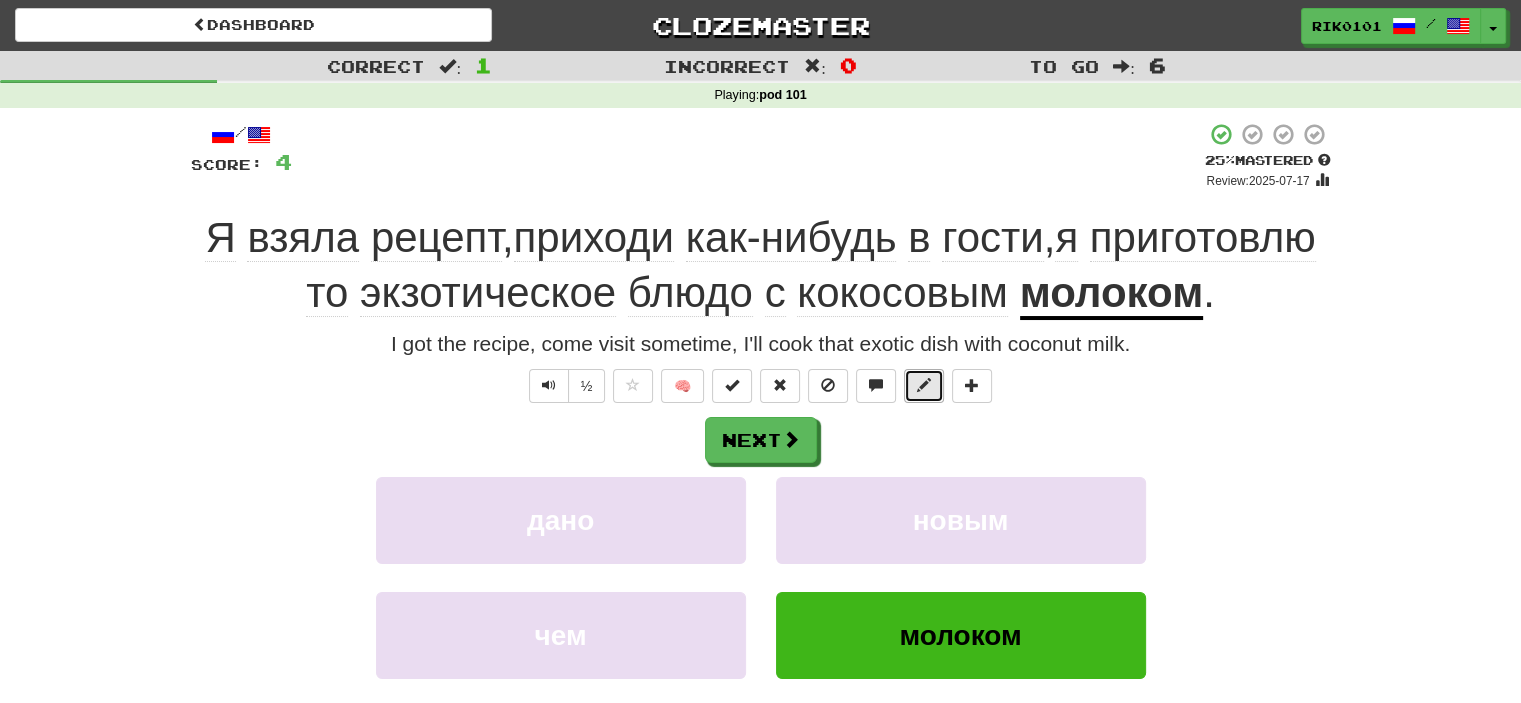 click at bounding box center (924, 386) 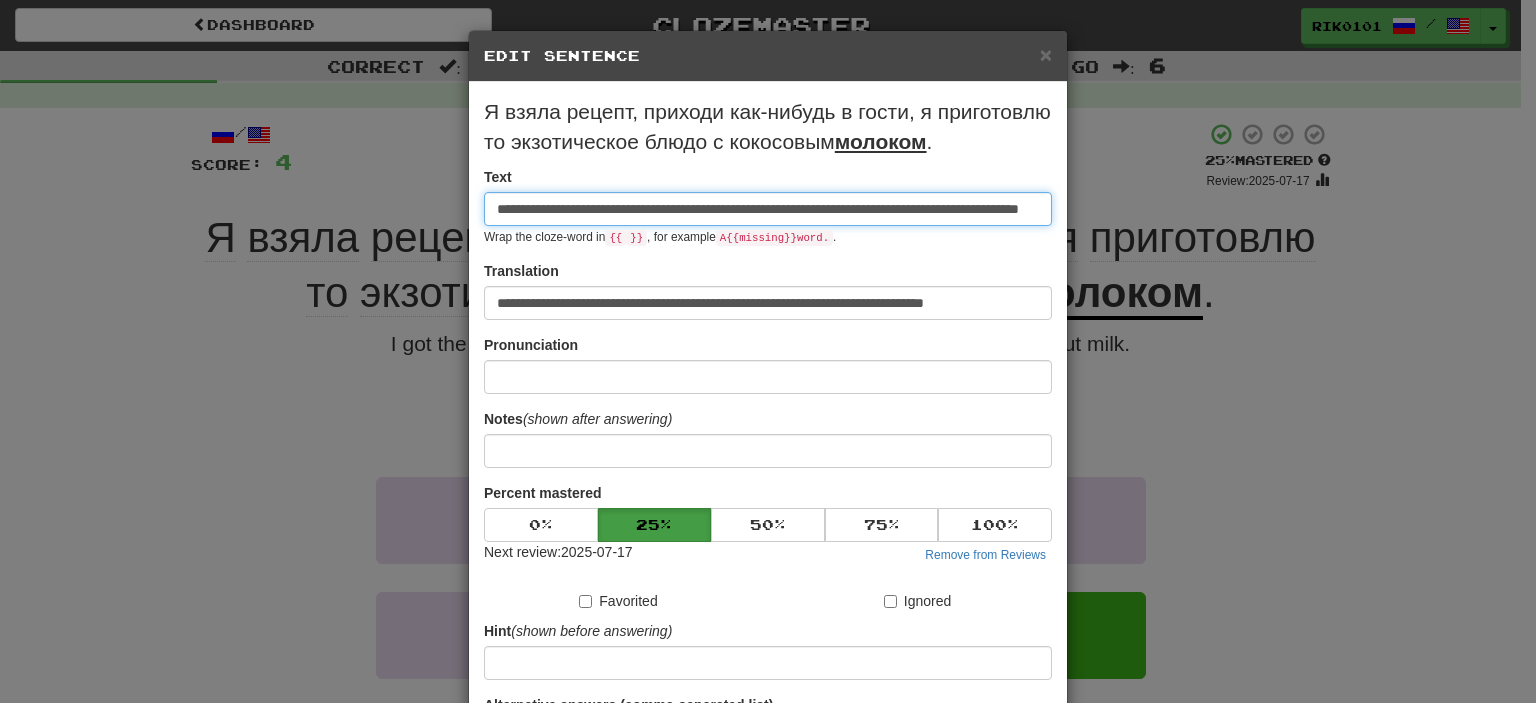 scroll, scrollTop: 0, scrollLeft: 160, axis: horizontal 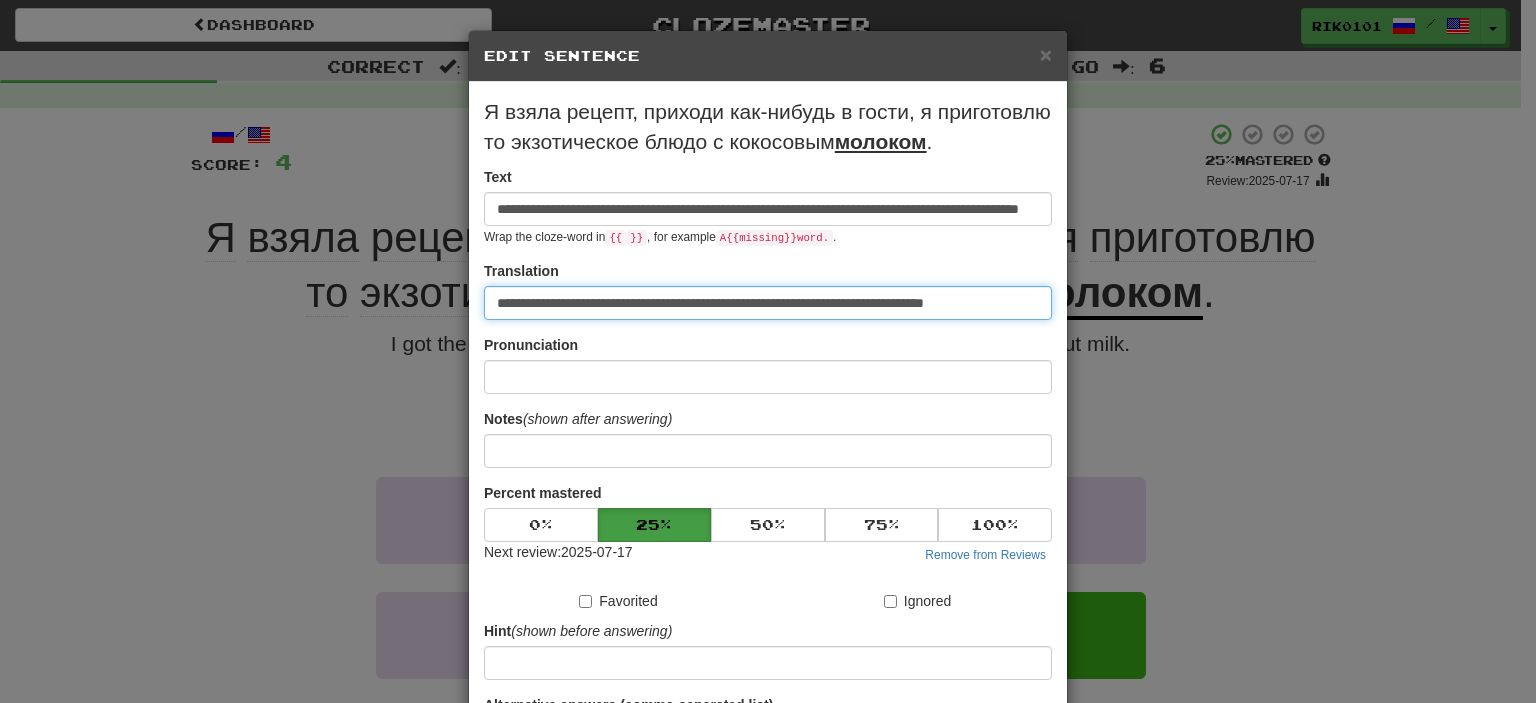 drag, startPoint x: 997, startPoint y: 306, endPoint x: 445, endPoint y: 311, distance: 552.02264 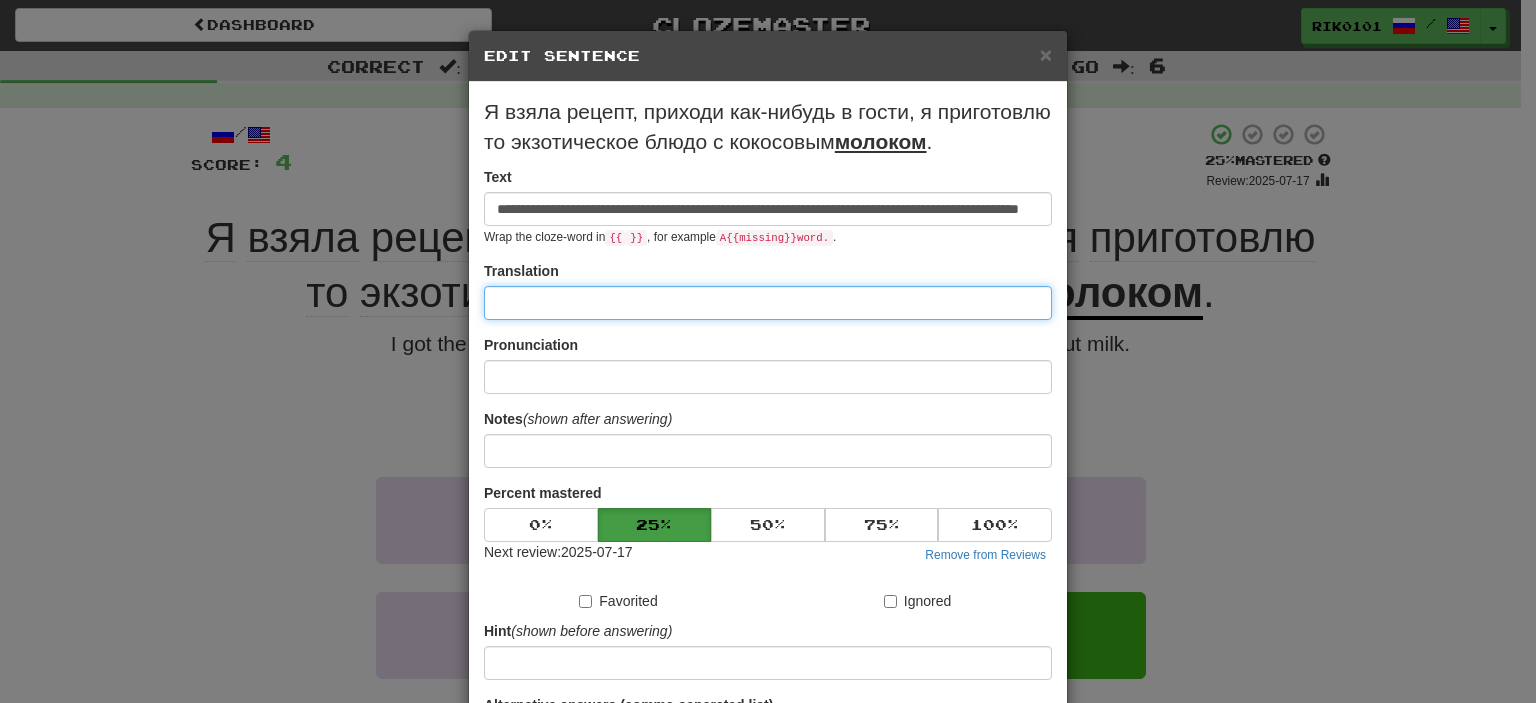 paste on "**********" 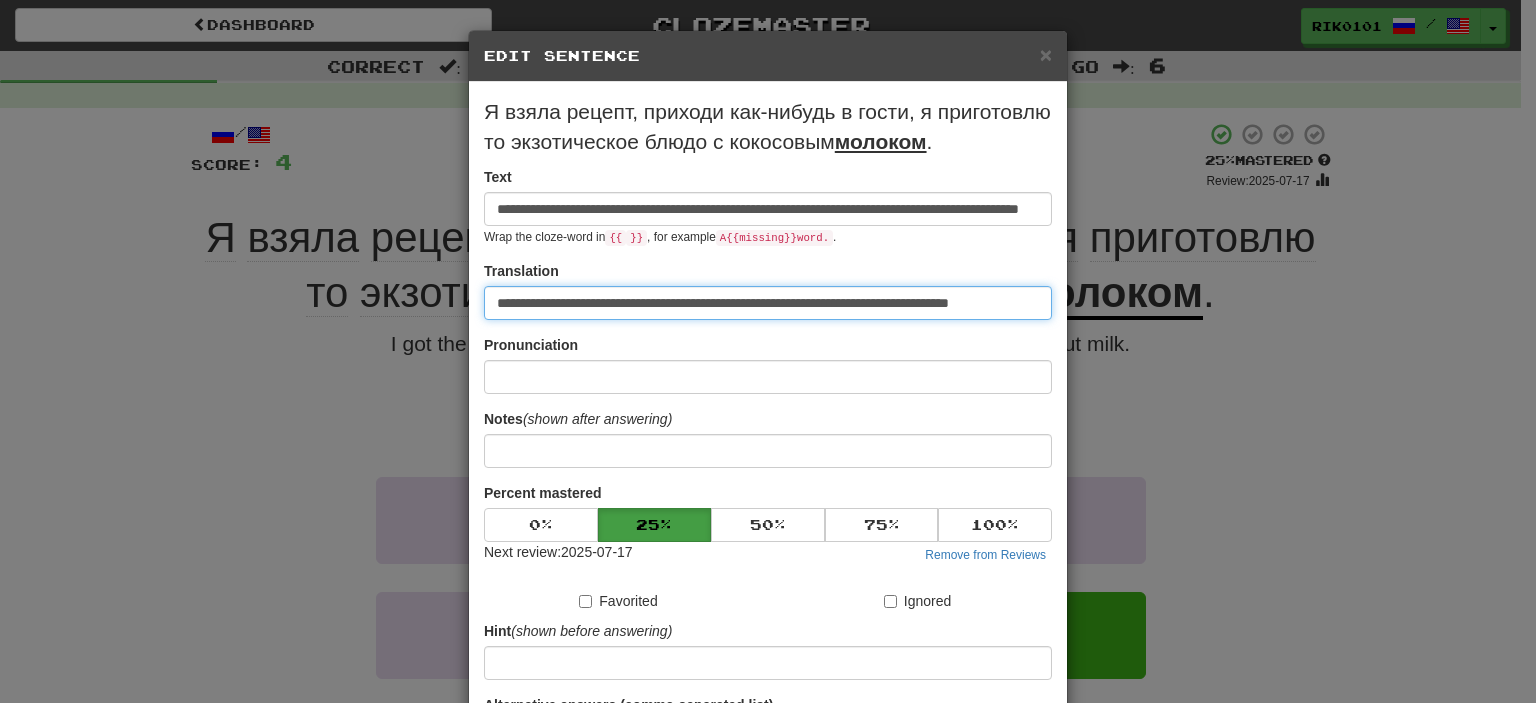 scroll, scrollTop: 220, scrollLeft: 0, axis: vertical 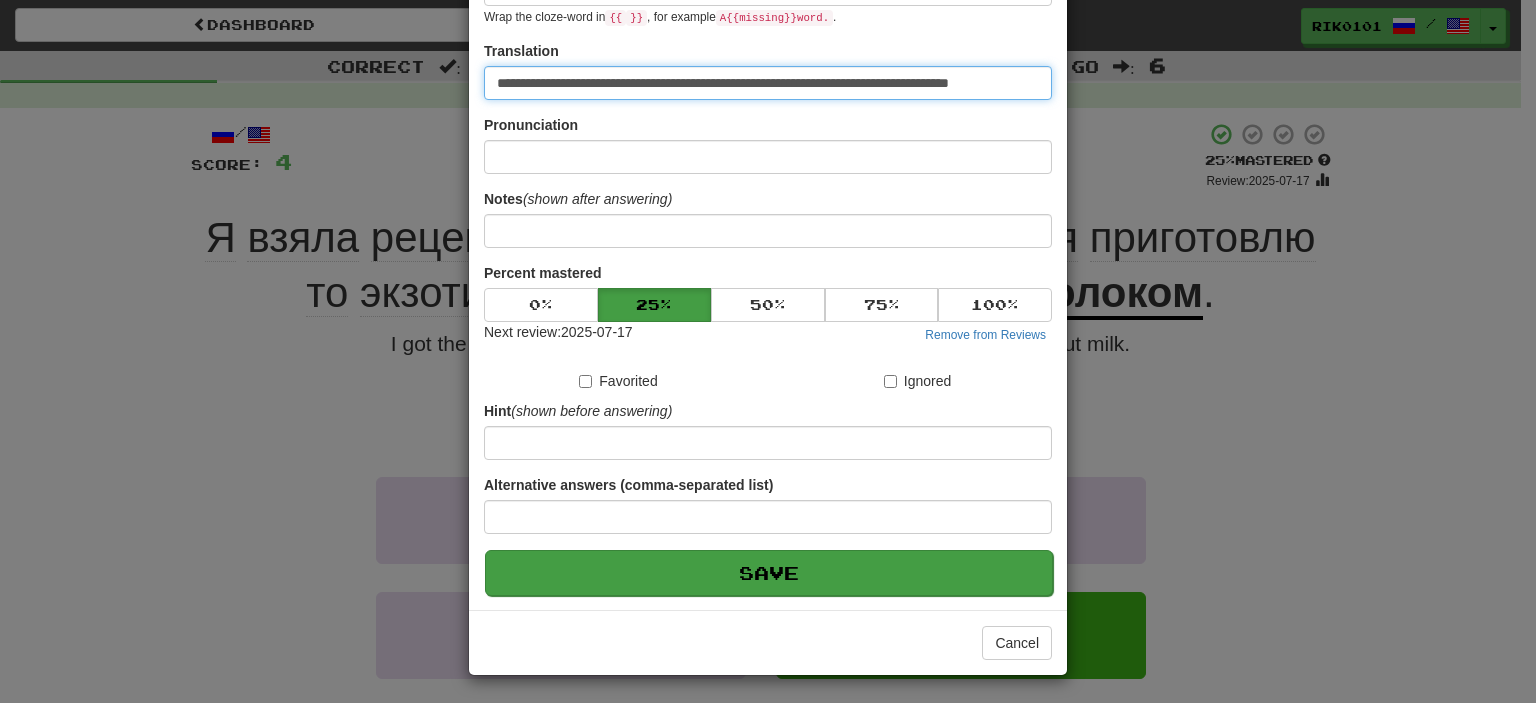 type on "**********" 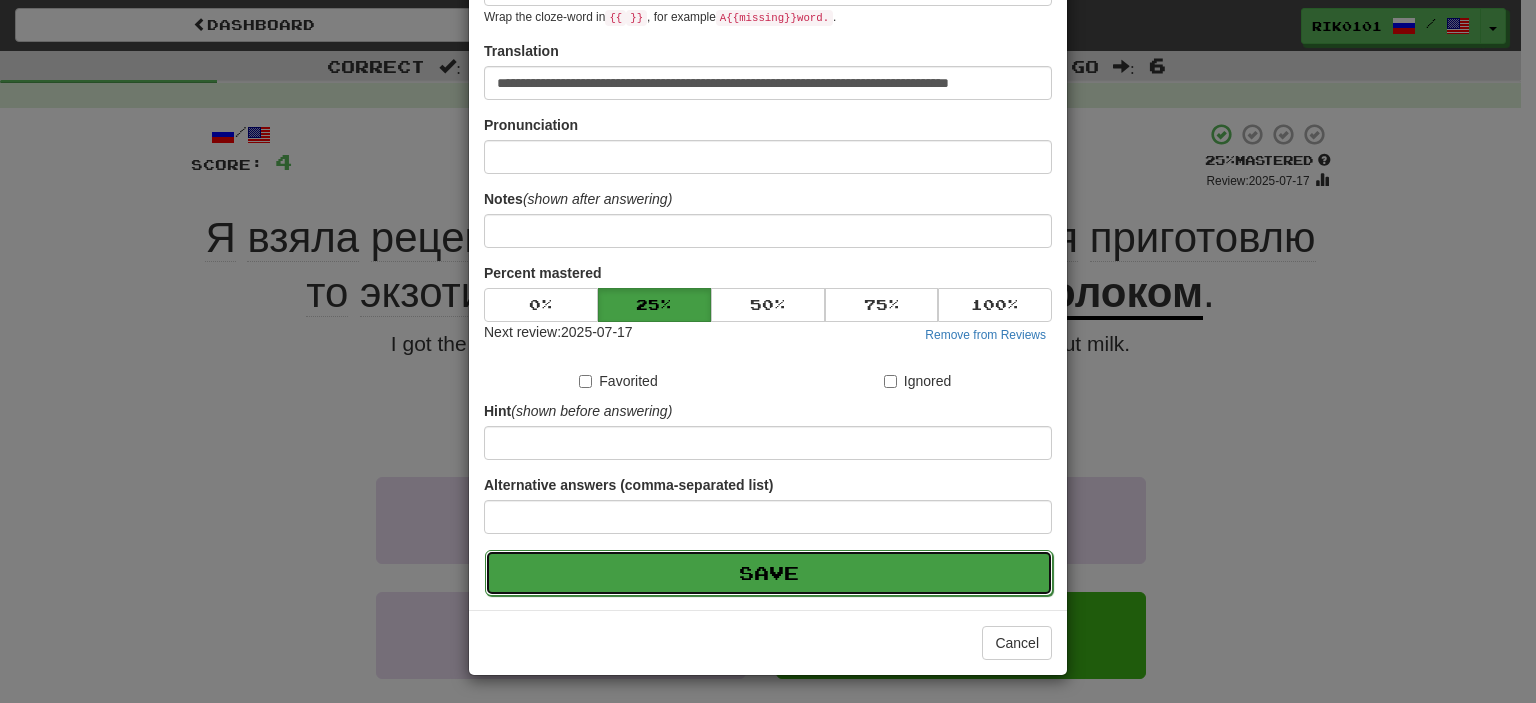 click on "Save" at bounding box center [769, 573] 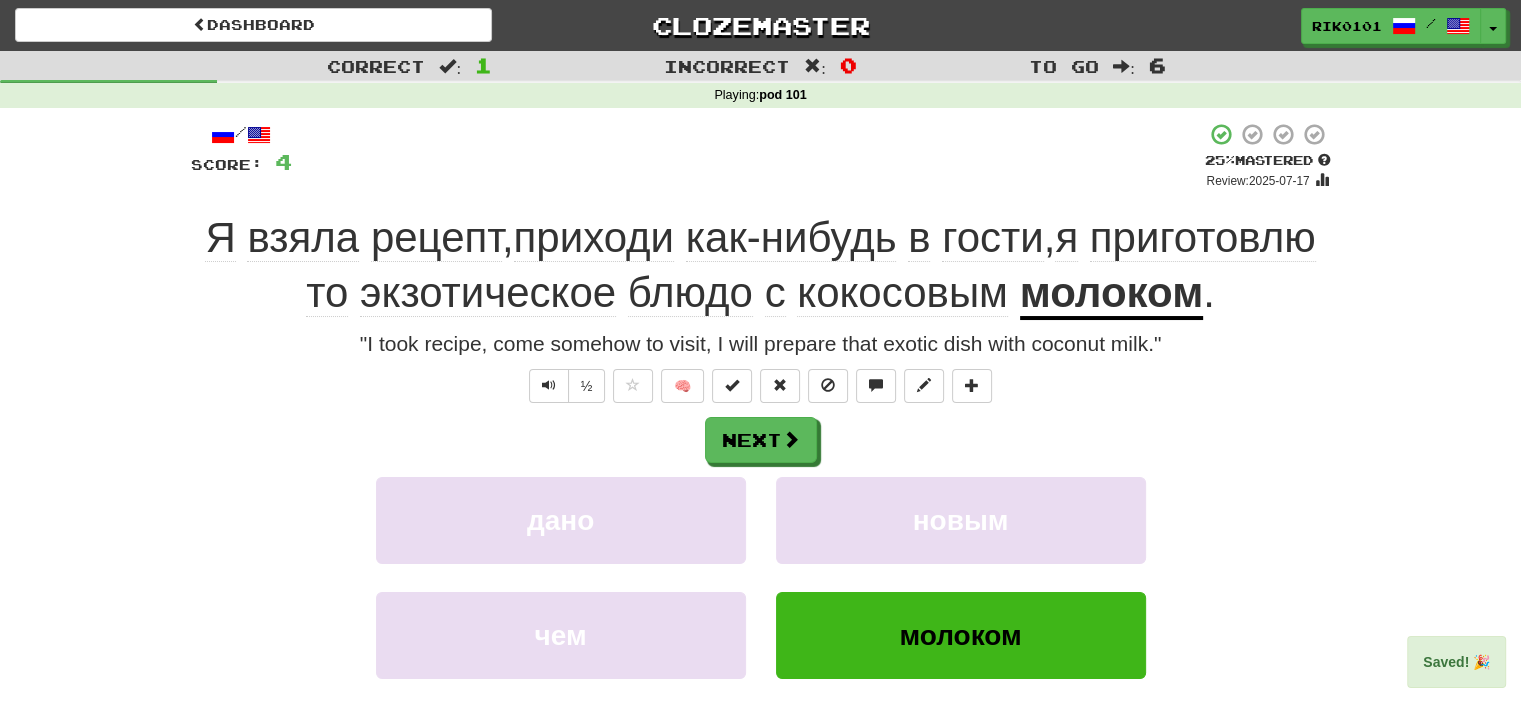 click on "взяла" 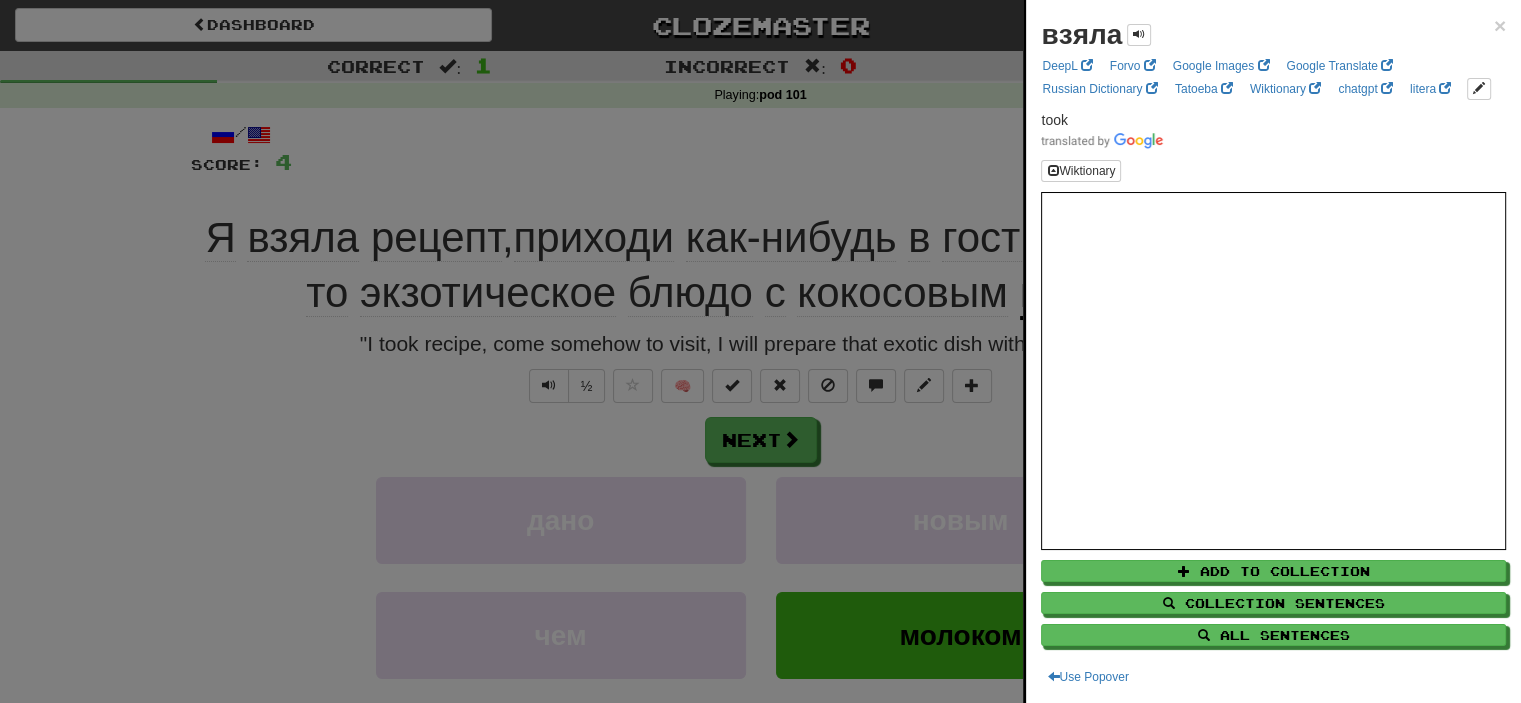 click at bounding box center [760, 351] 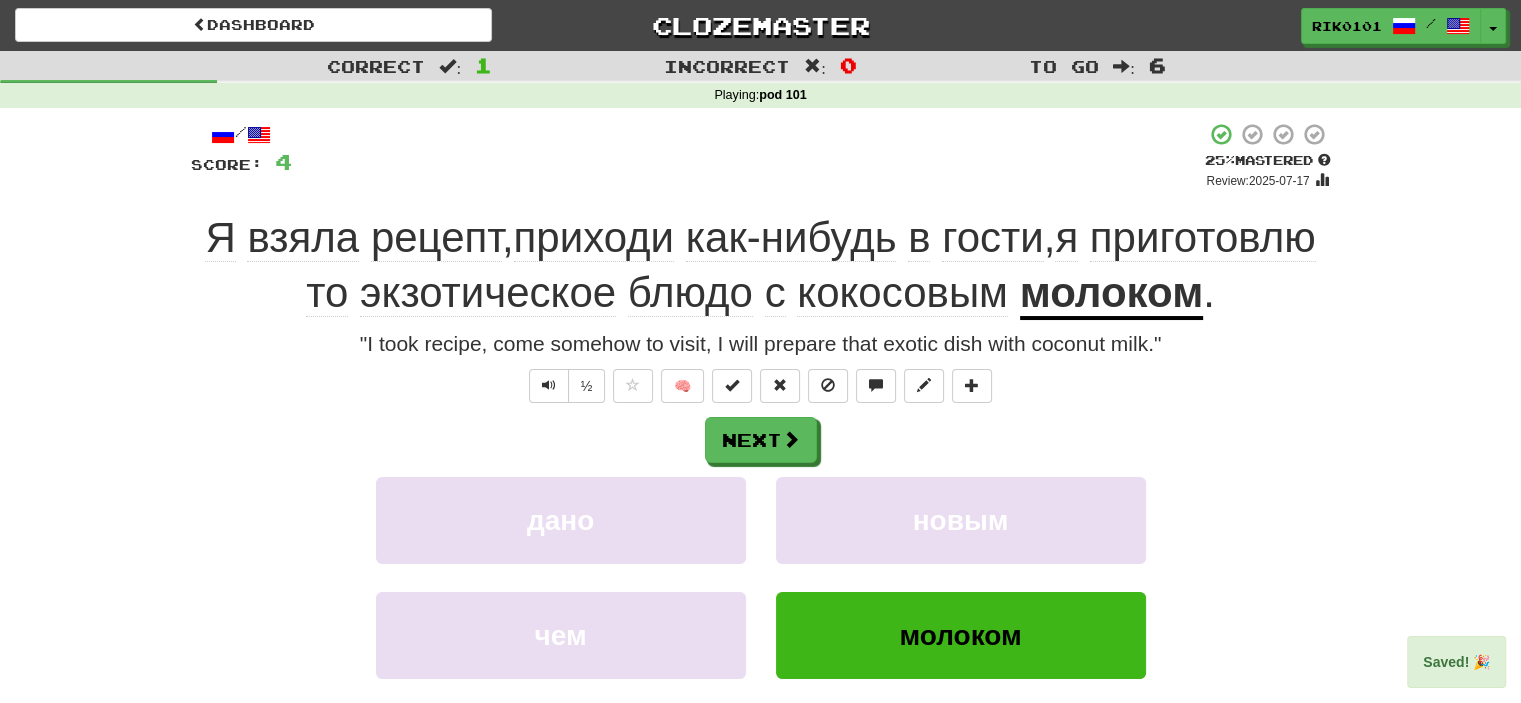 click on "рецепт" 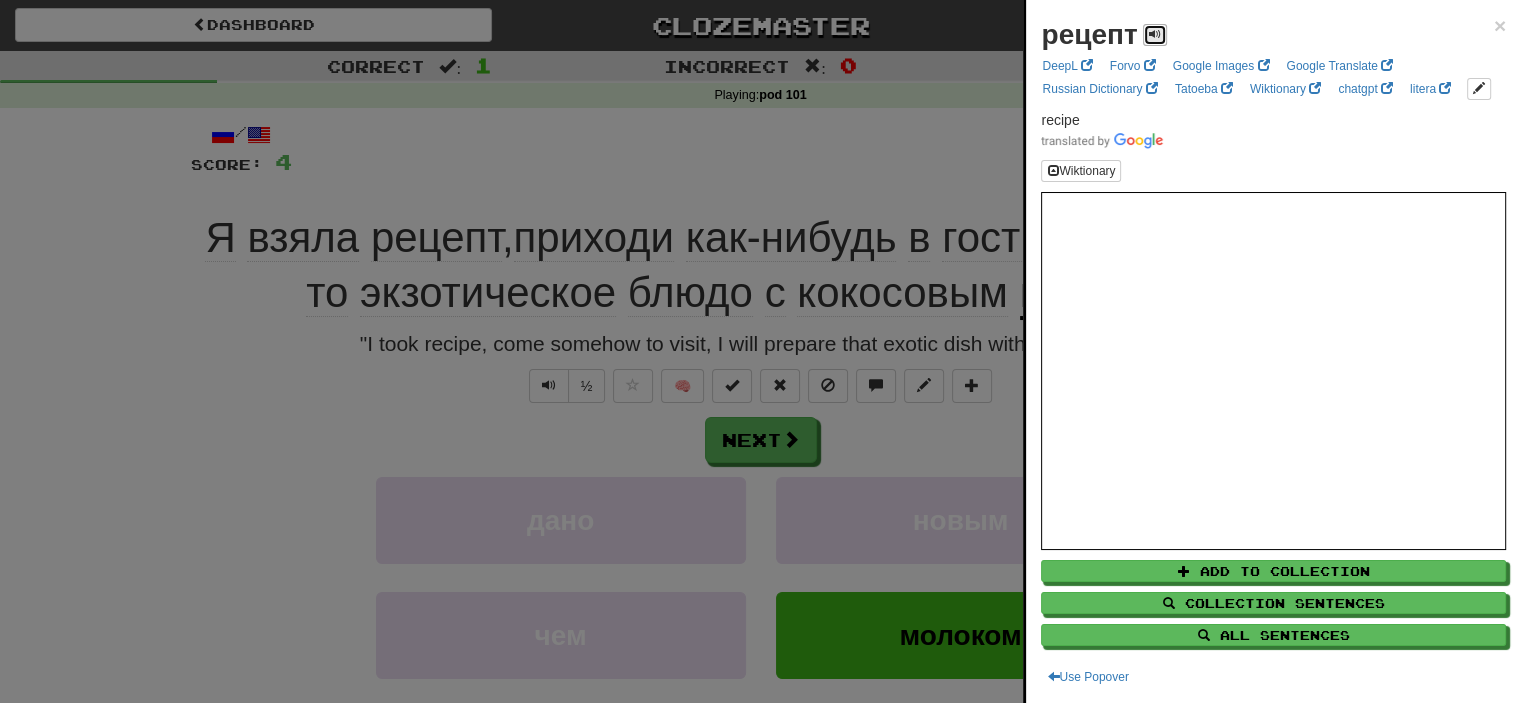 click at bounding box center (1155, 34) 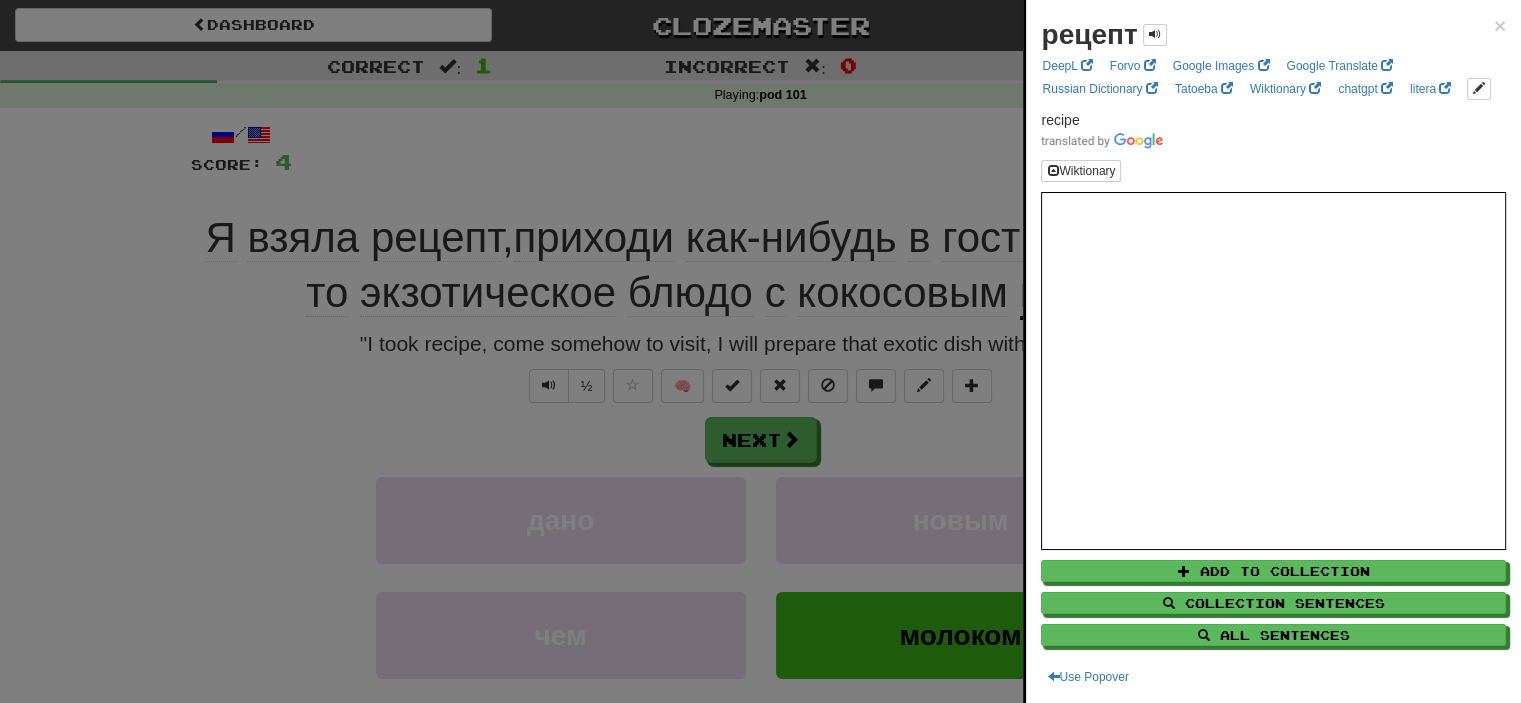 click at bounding box center (760, 351) 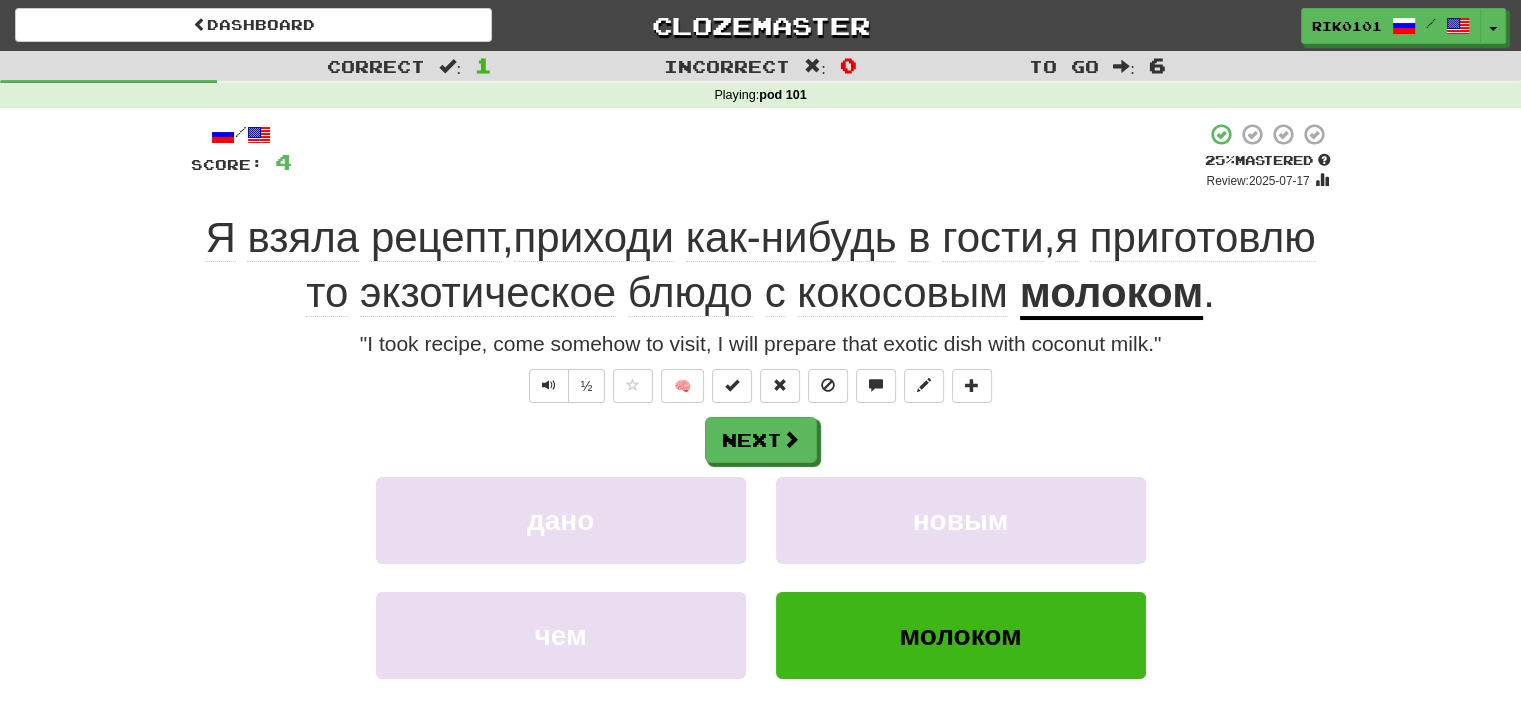 click on "приходи" 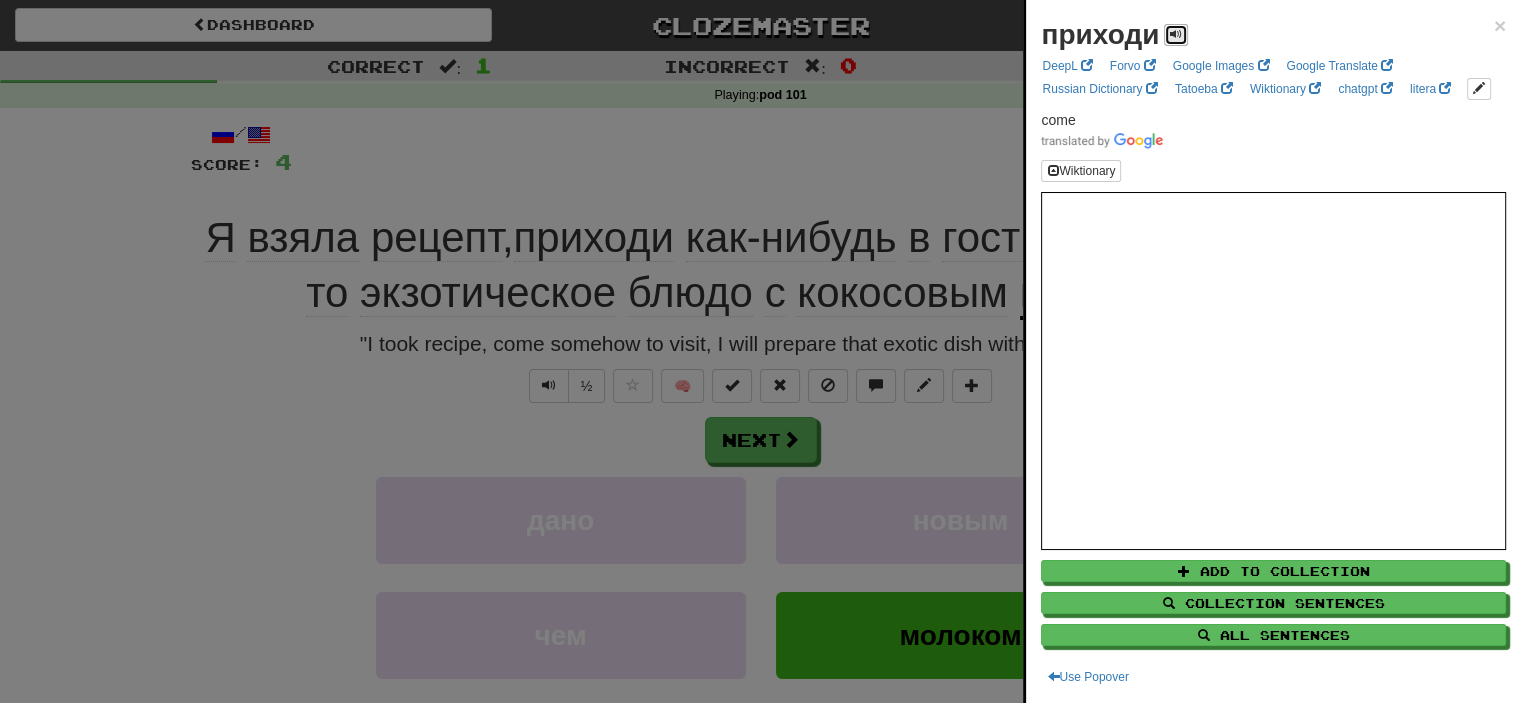 click at bounding box center [1176, 35] 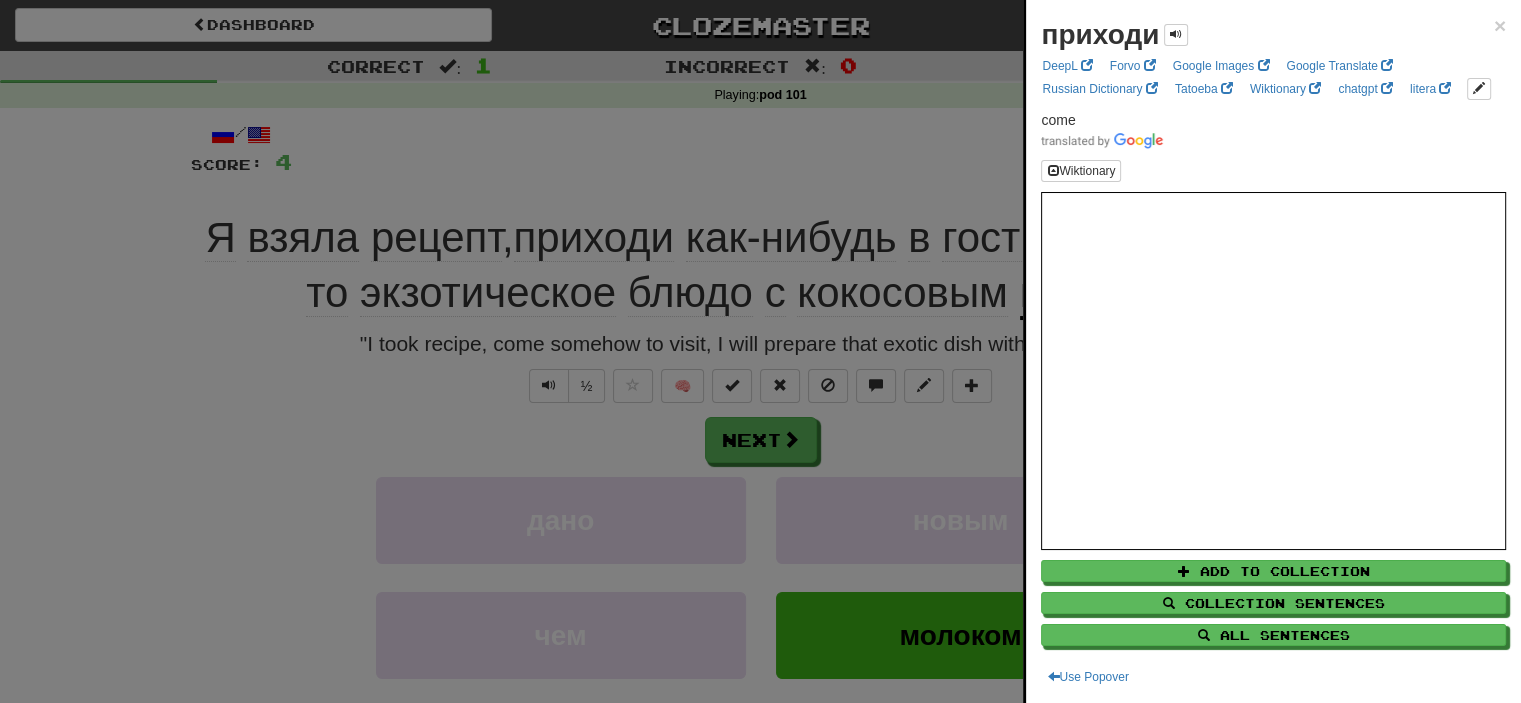 click at bounding box center [760, 351] 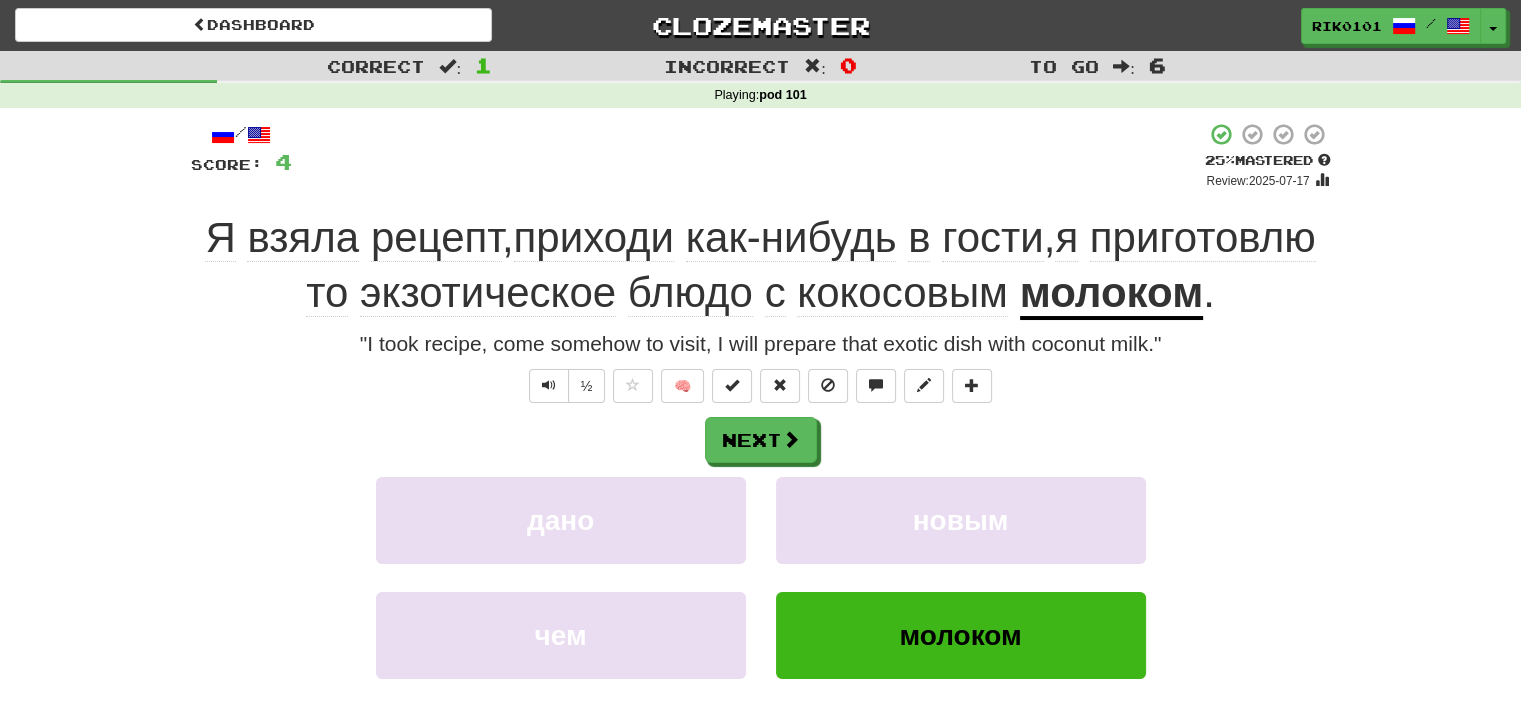 click on "как-нибудь" 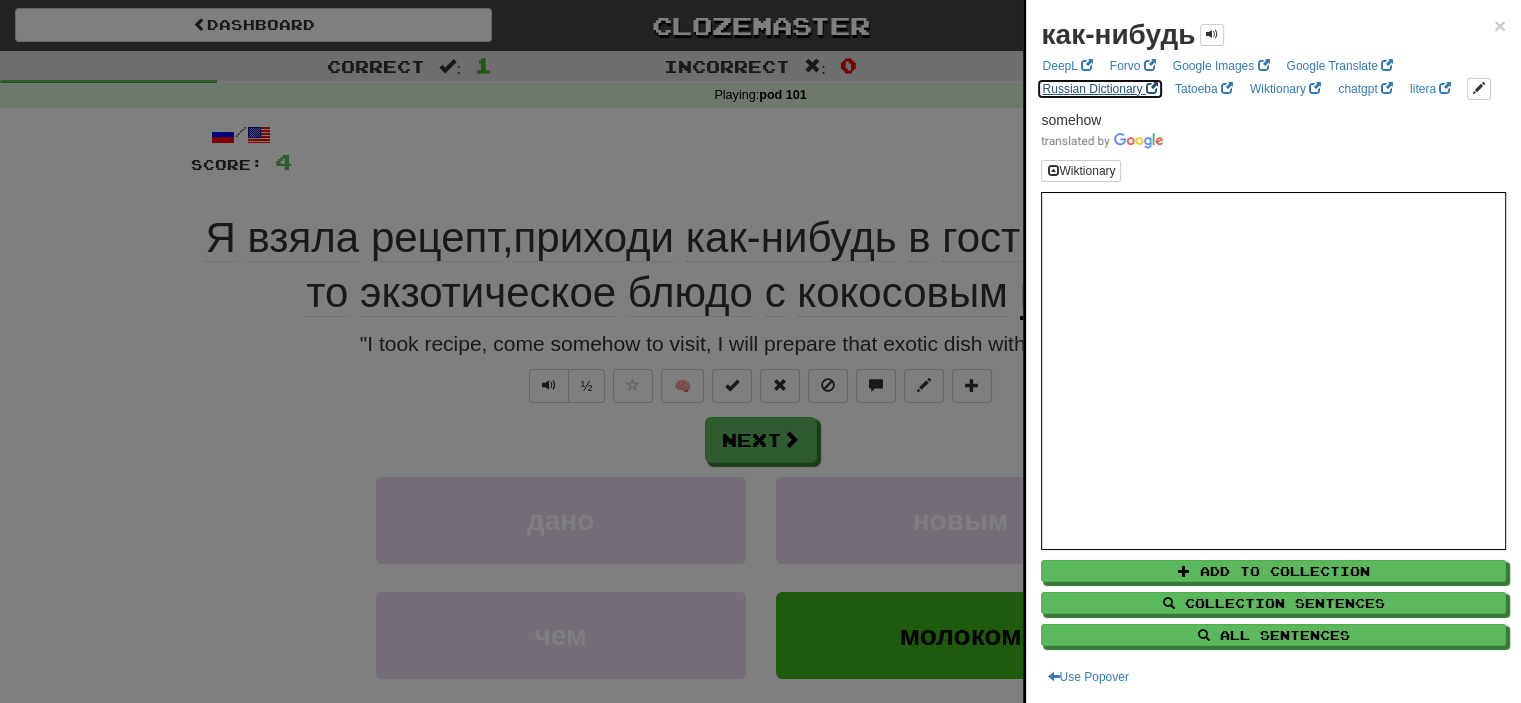 click on "Russian Dictionary" at bounding box center [1099, 89] 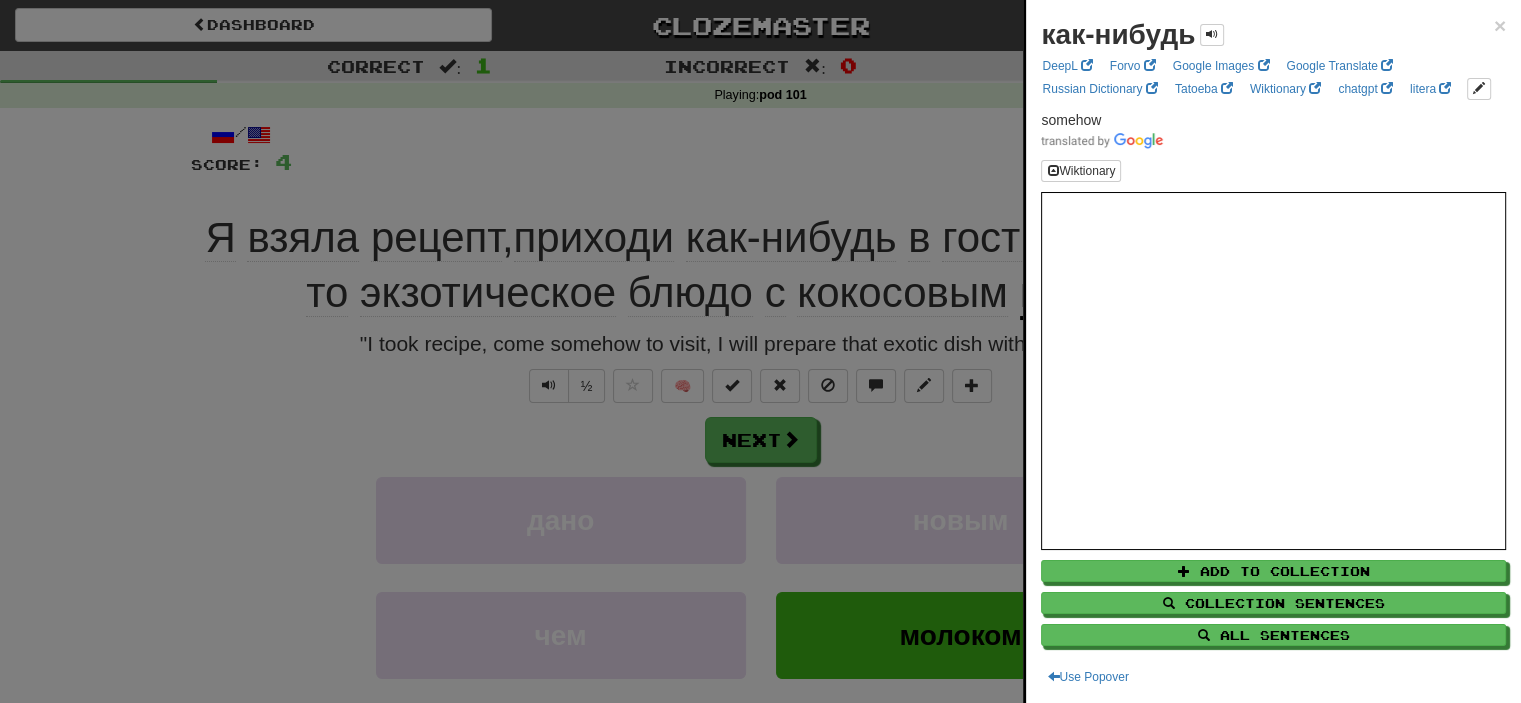 click at bounding box center [760, 351] 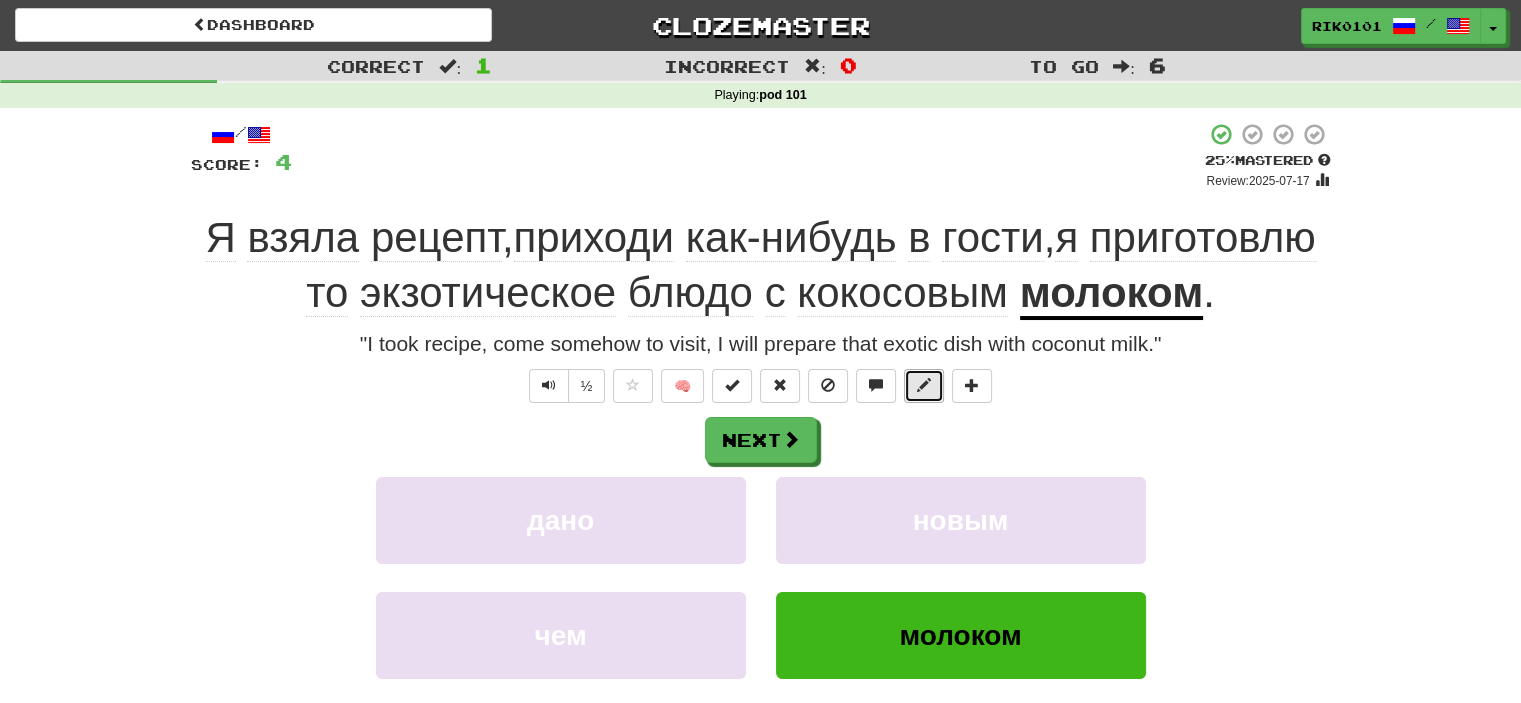click at bounding box center (924, 385) 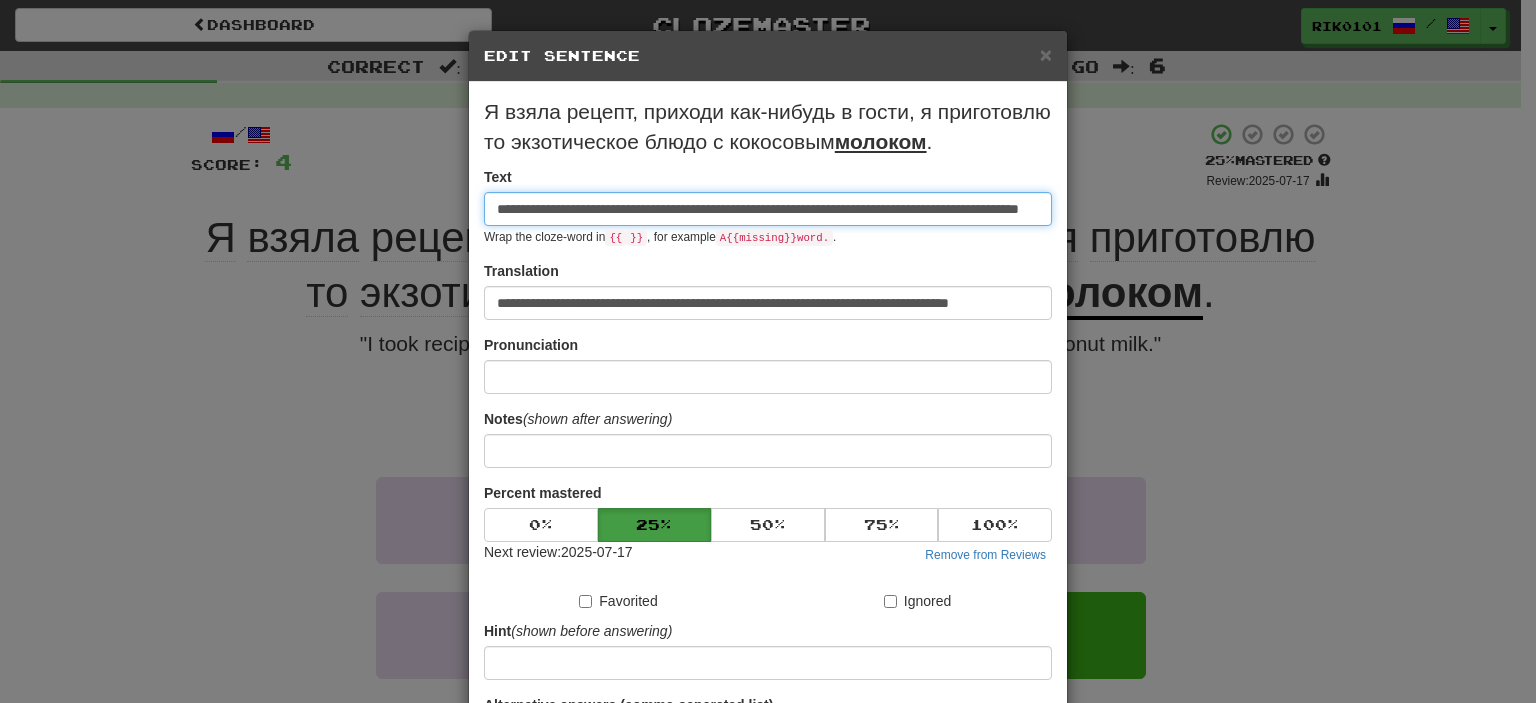 scroll, scrollTop: 0, scrollLeft: 160, axis: horizontal 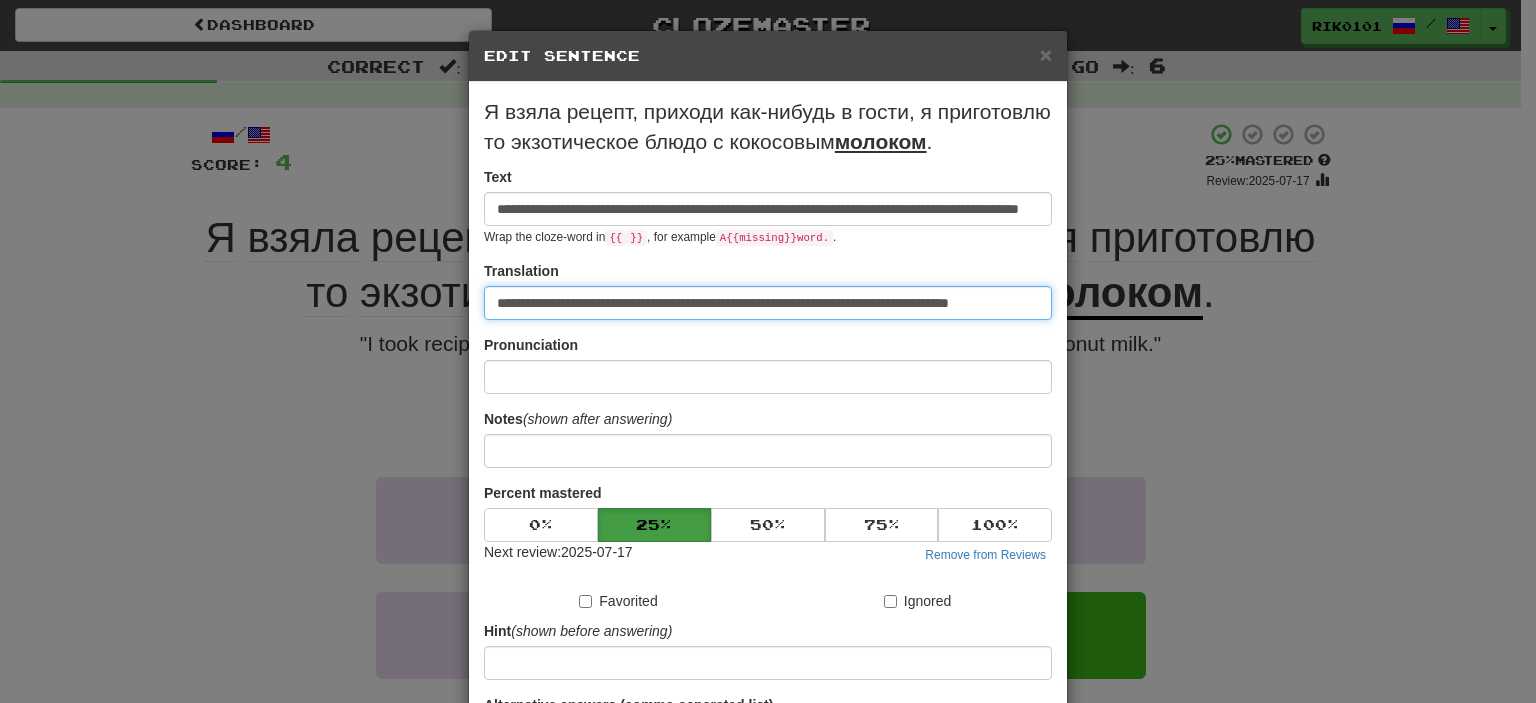 click on "**********" at bounding box center [768, 303] 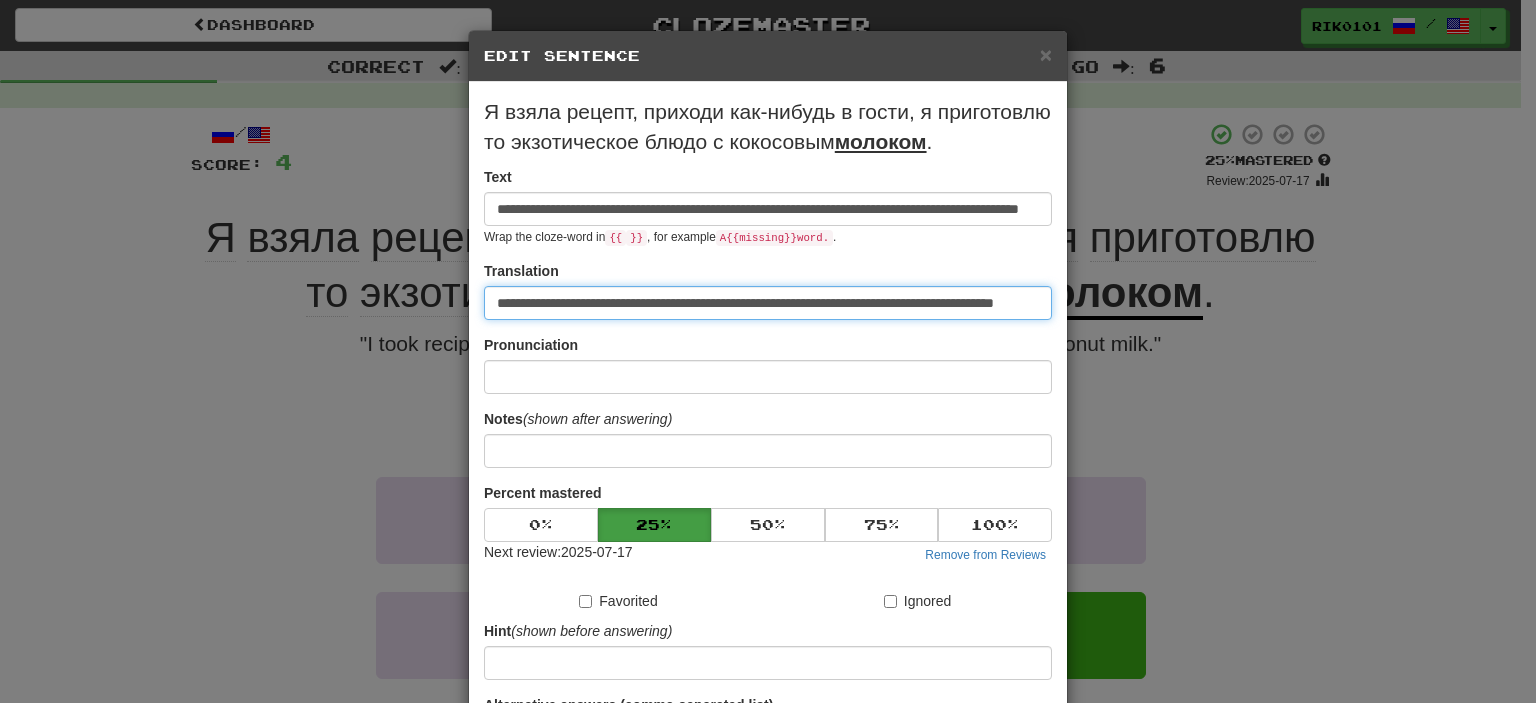 type on "**********" 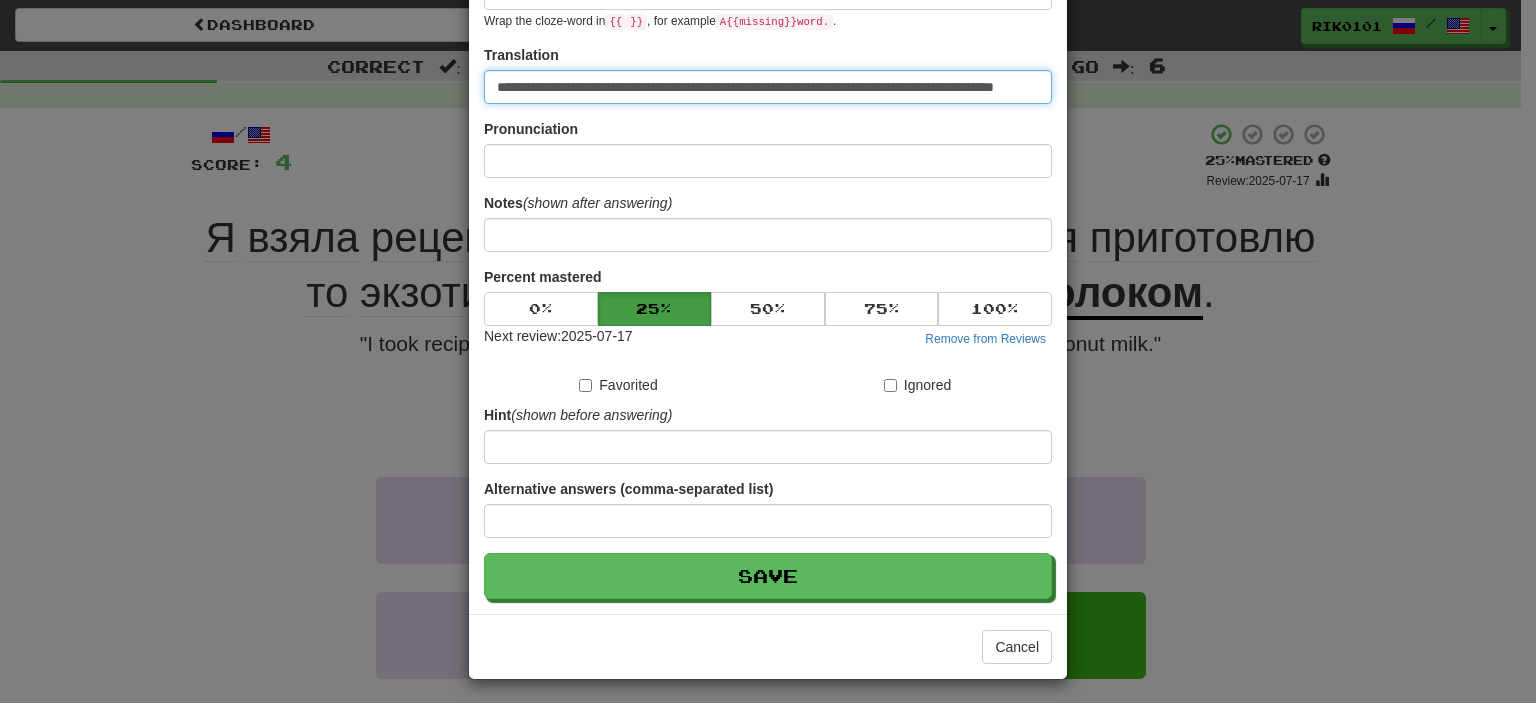 scroll, scrollTop: 218, scrollLeft: 0, axis: vertical 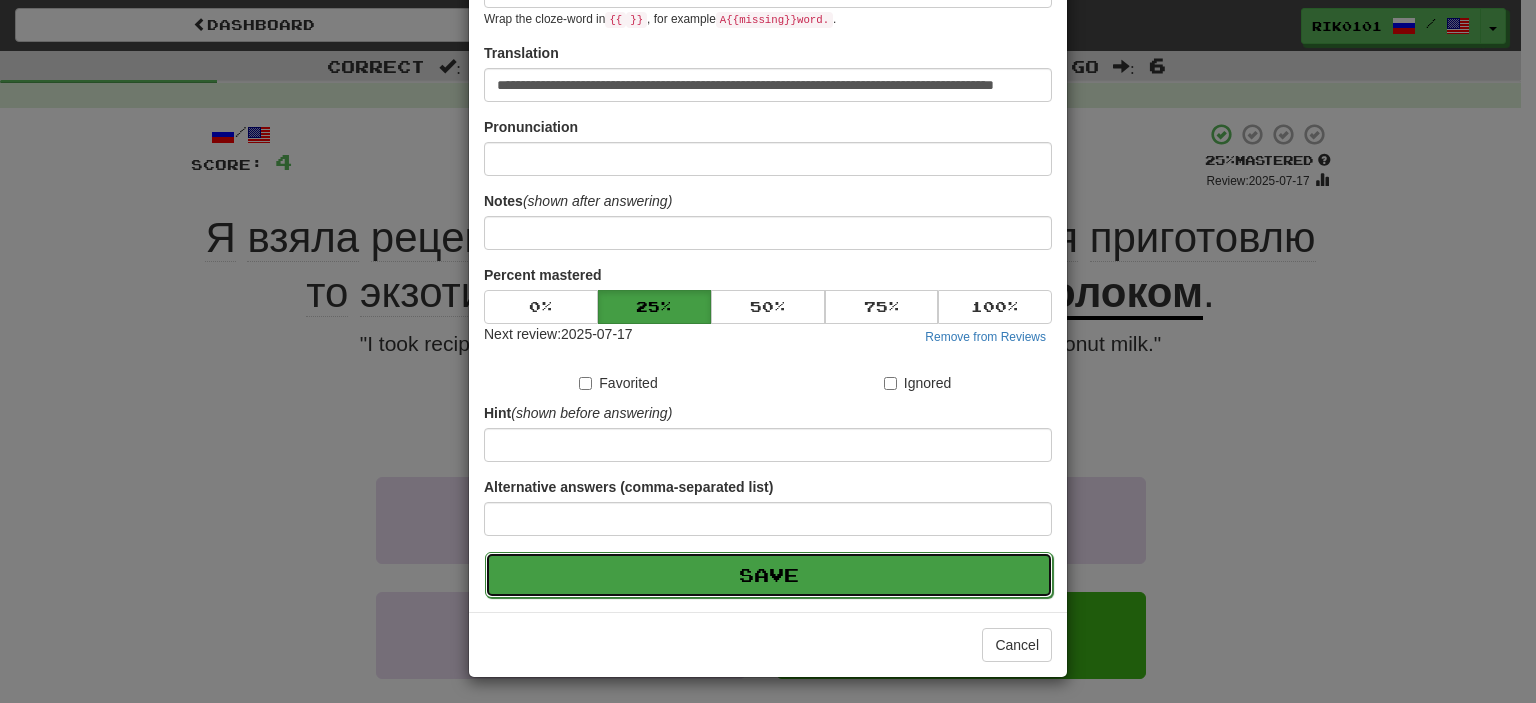 click on "Save" at bounding box center (769, 575) 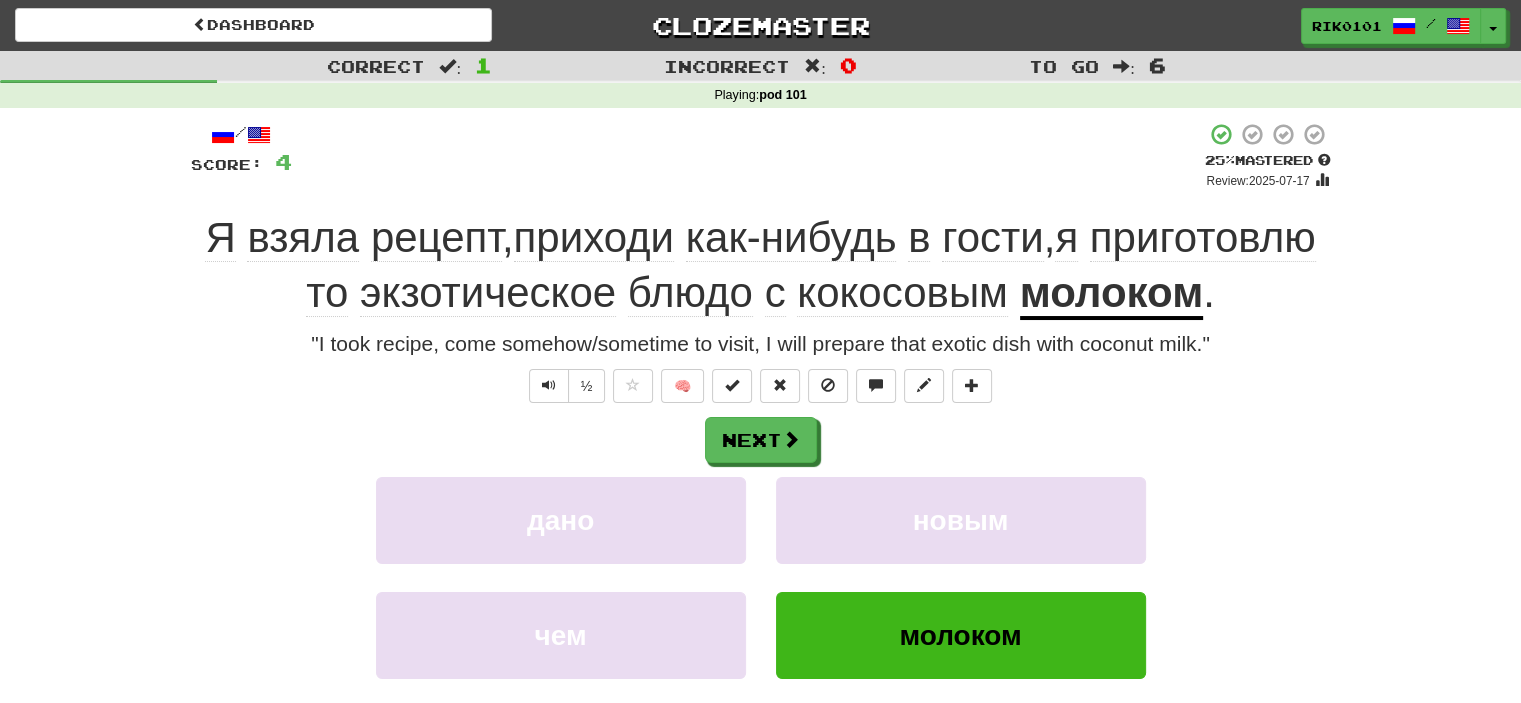 click on "гости" 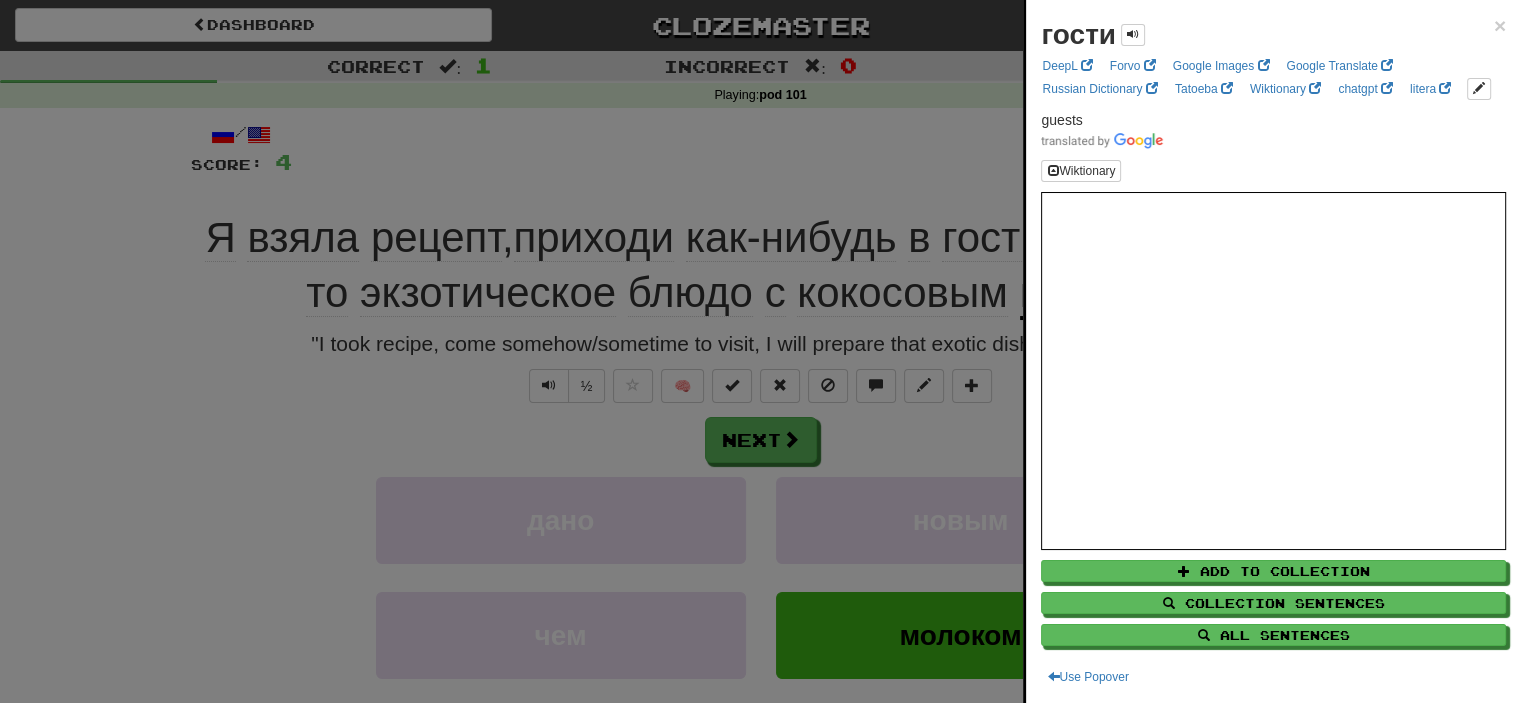 click at bounding box center [760, 351] 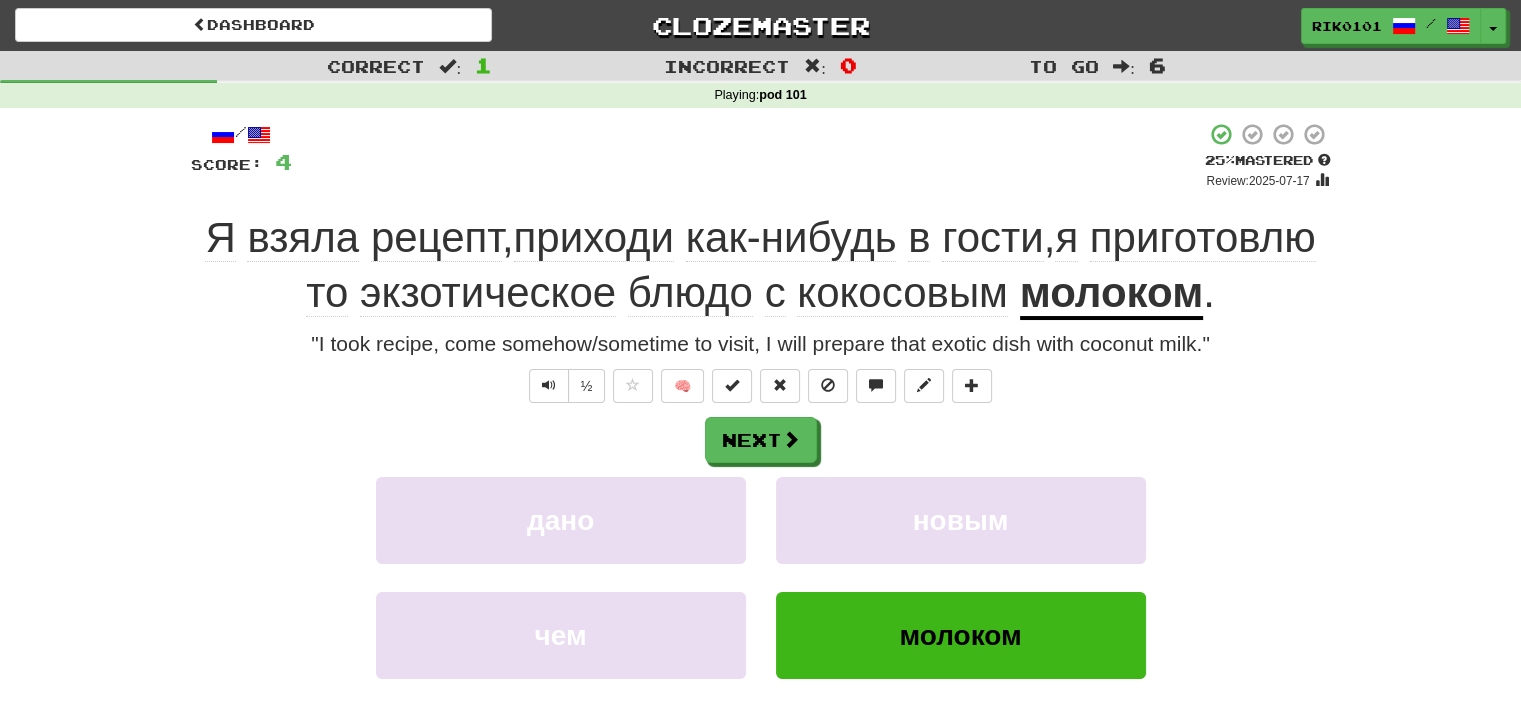 click on "+ 4" at bounding box center [748, 156] 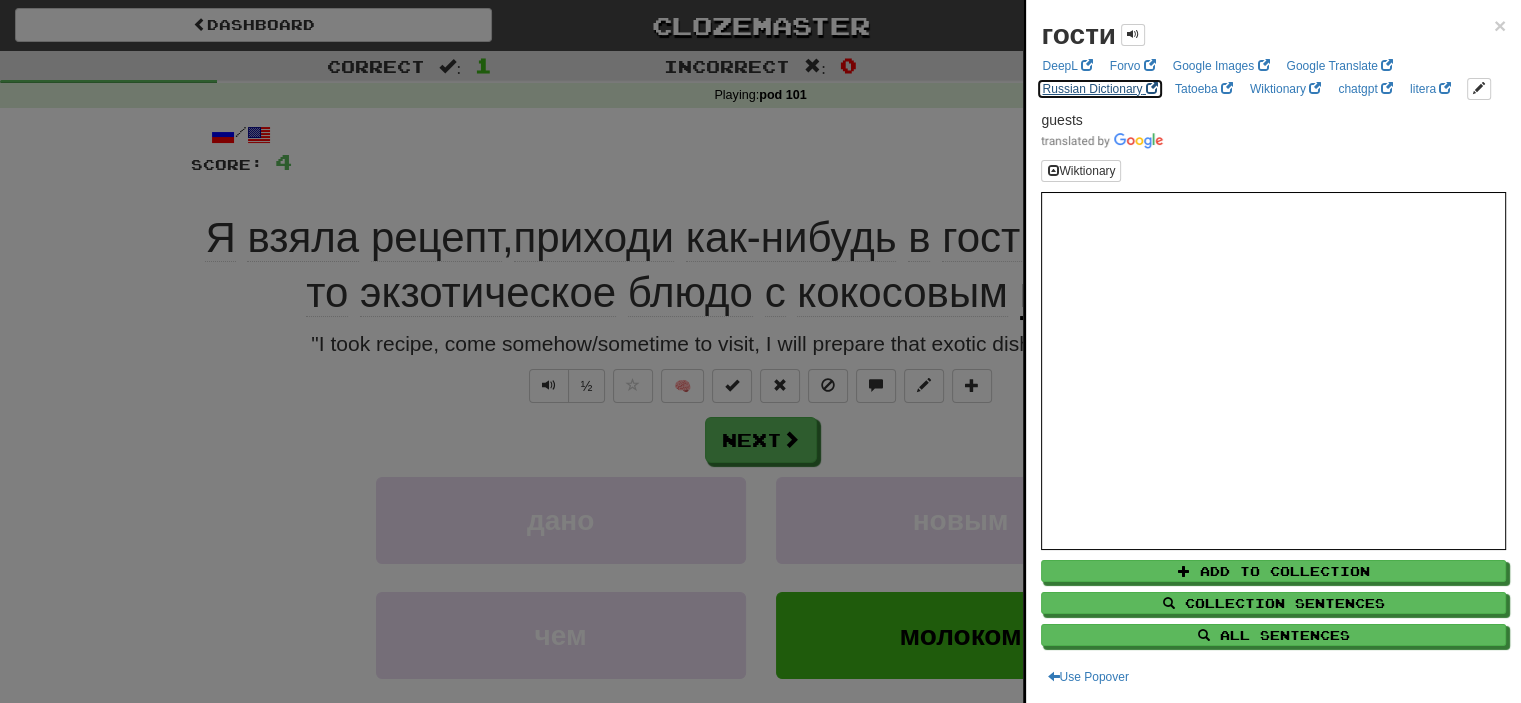 click on "Russian Dictionary" at bounding box center (1099, 89) 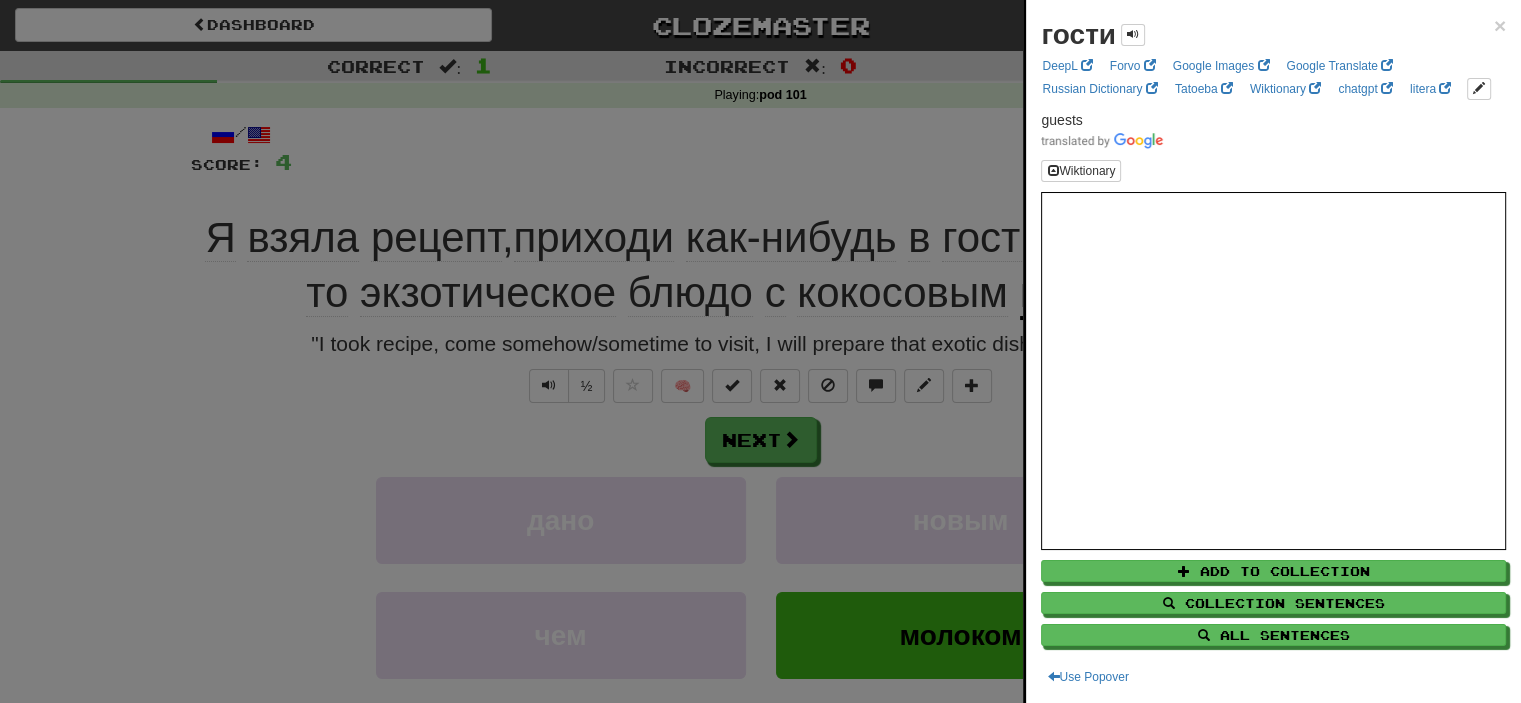 click at bounding box center [760, 351] 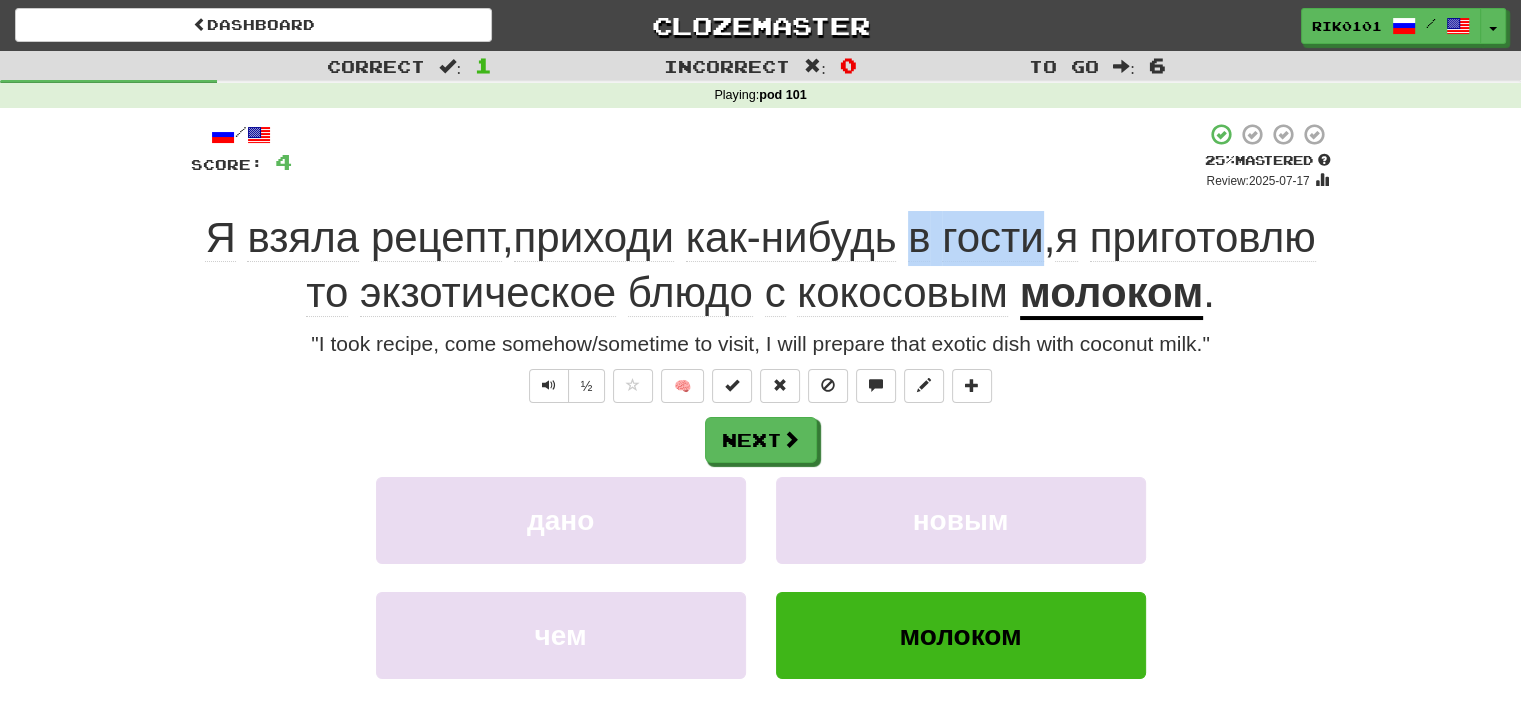 drag, startPoint x: 910, startPoint y: 247, endPoint x: 1036, endPoint y: 242, distance: 126.09917 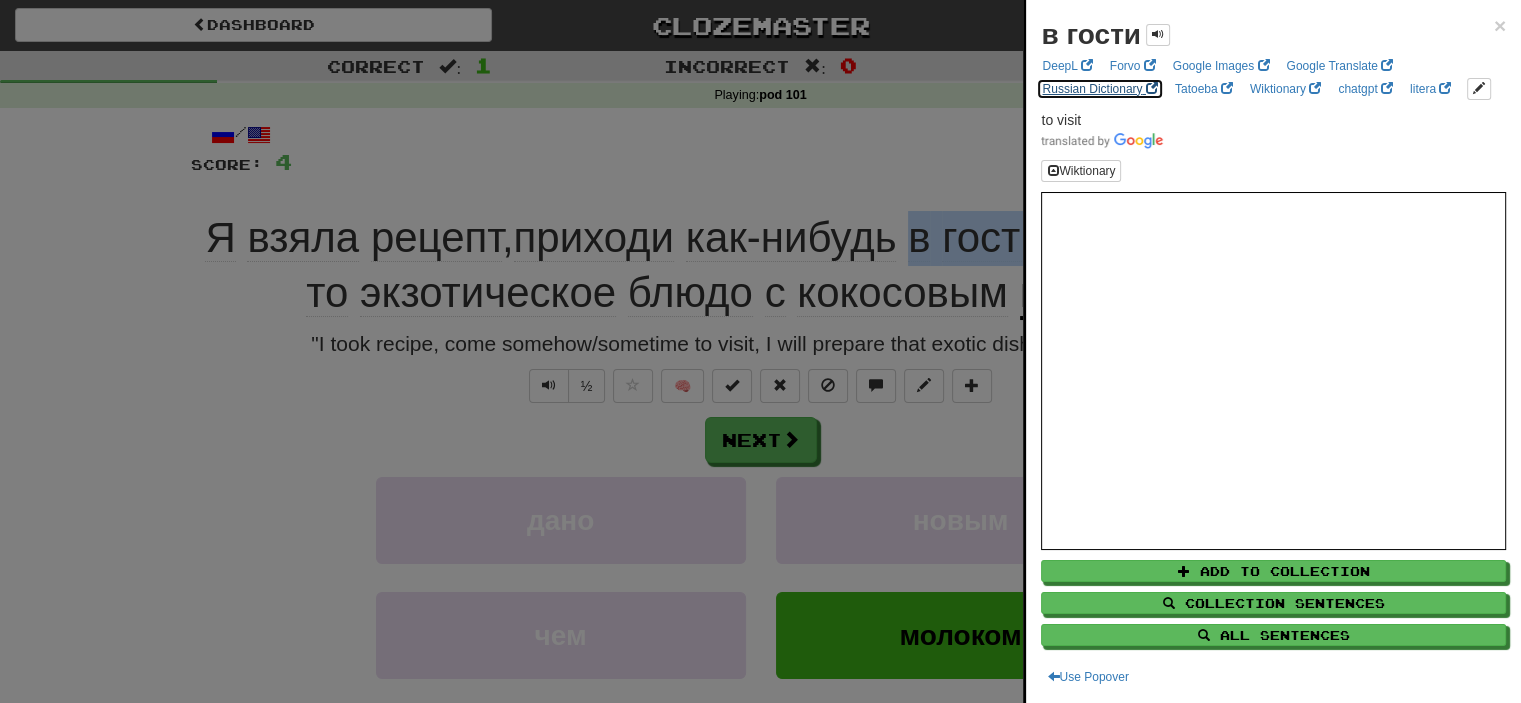 click on "Russian Dictionary" at bounding box center [1099, 89] 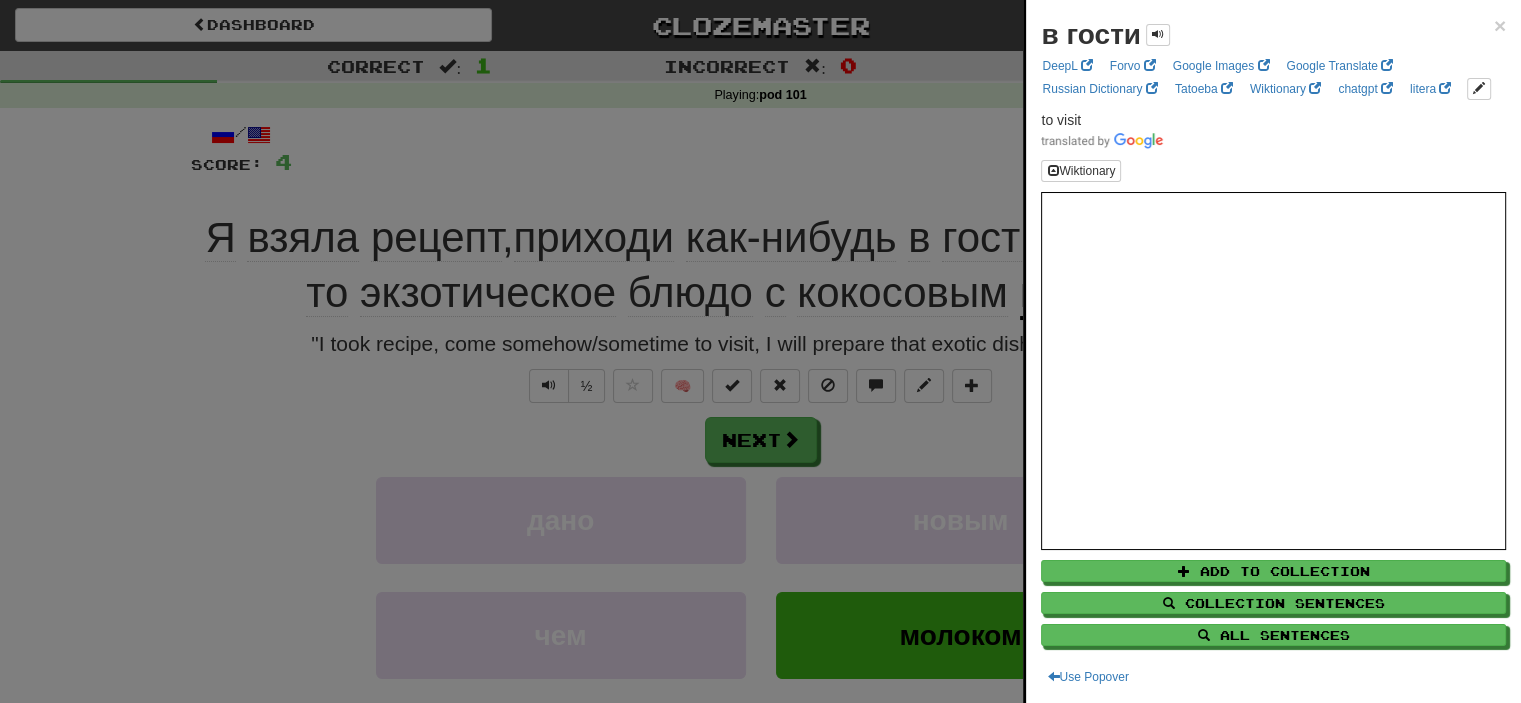 click at bounding box center [760, 351] 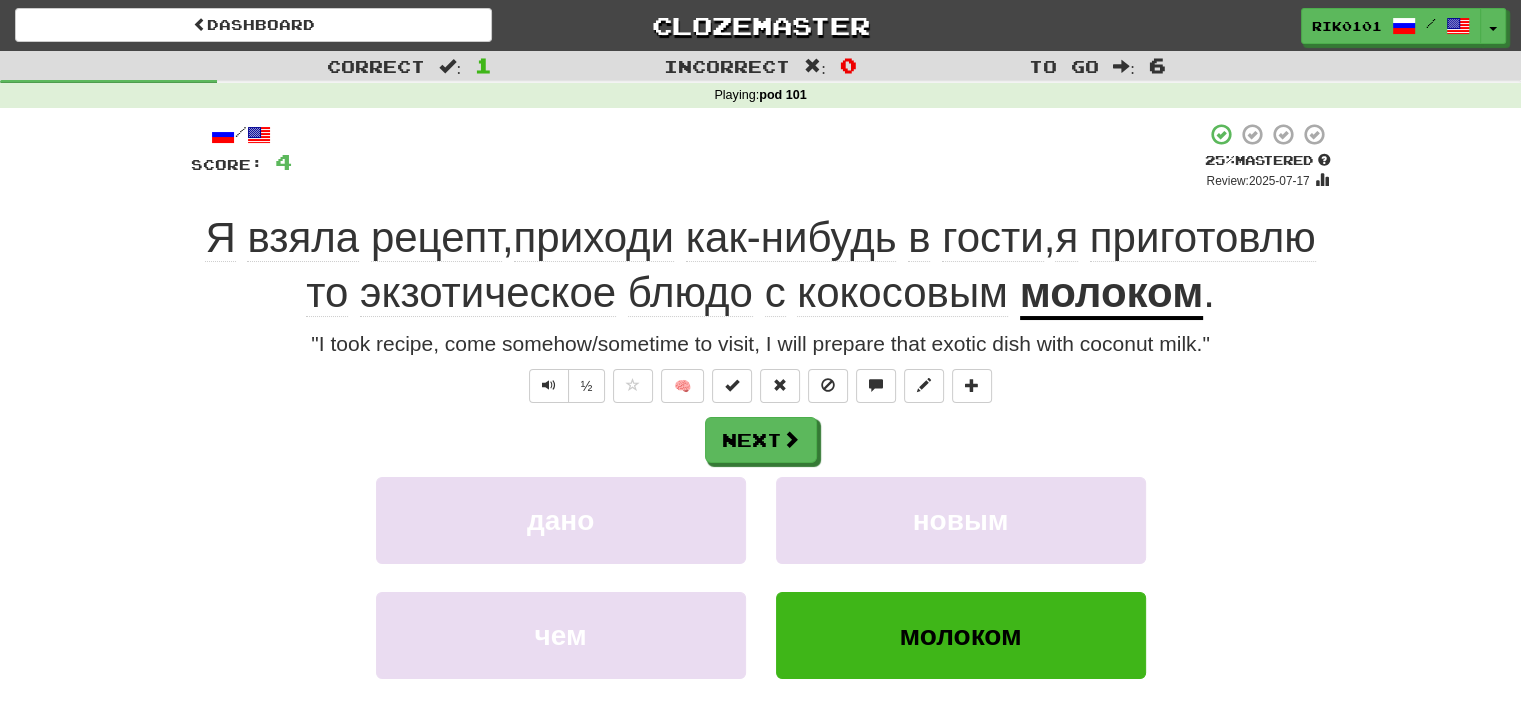 click on "гости" 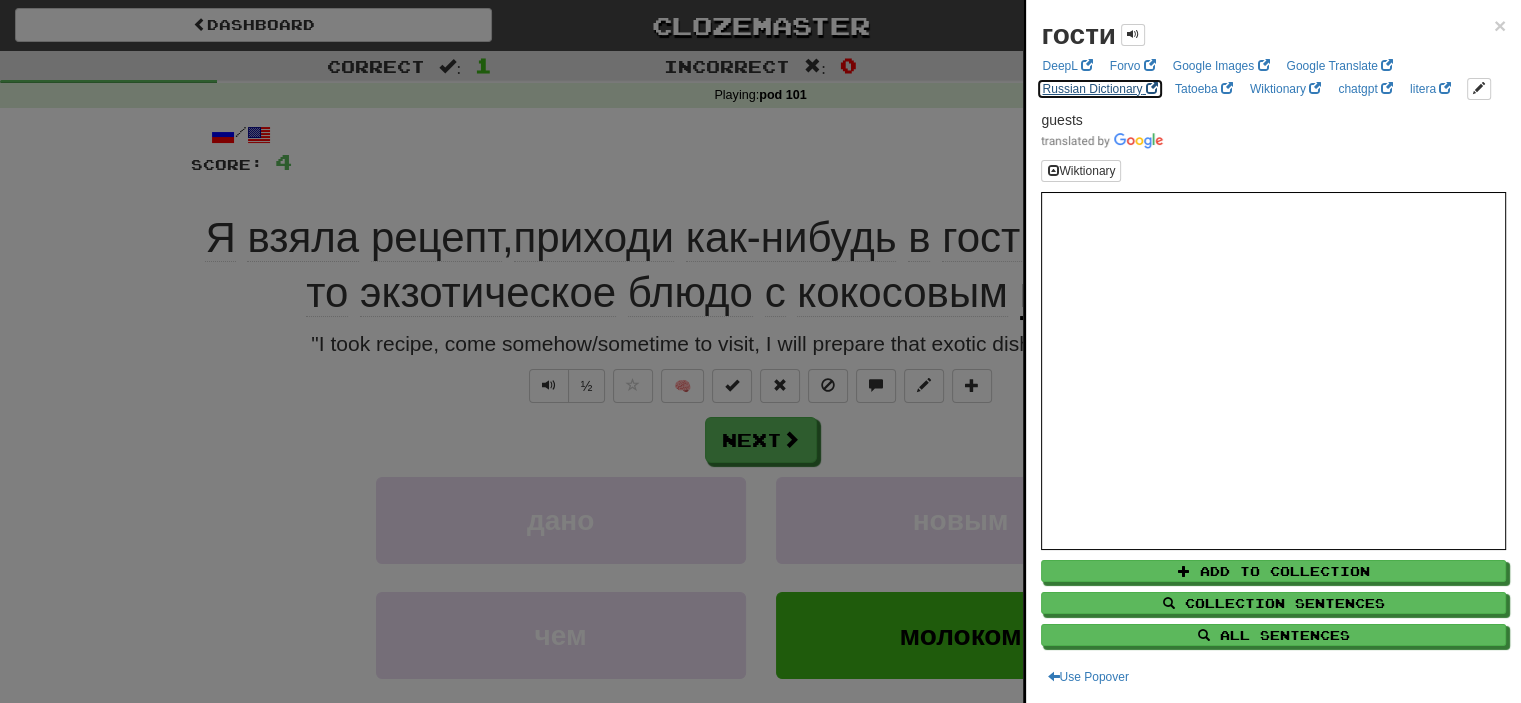 click on "Russian Dictionary" at bounding box center [1099, 89] 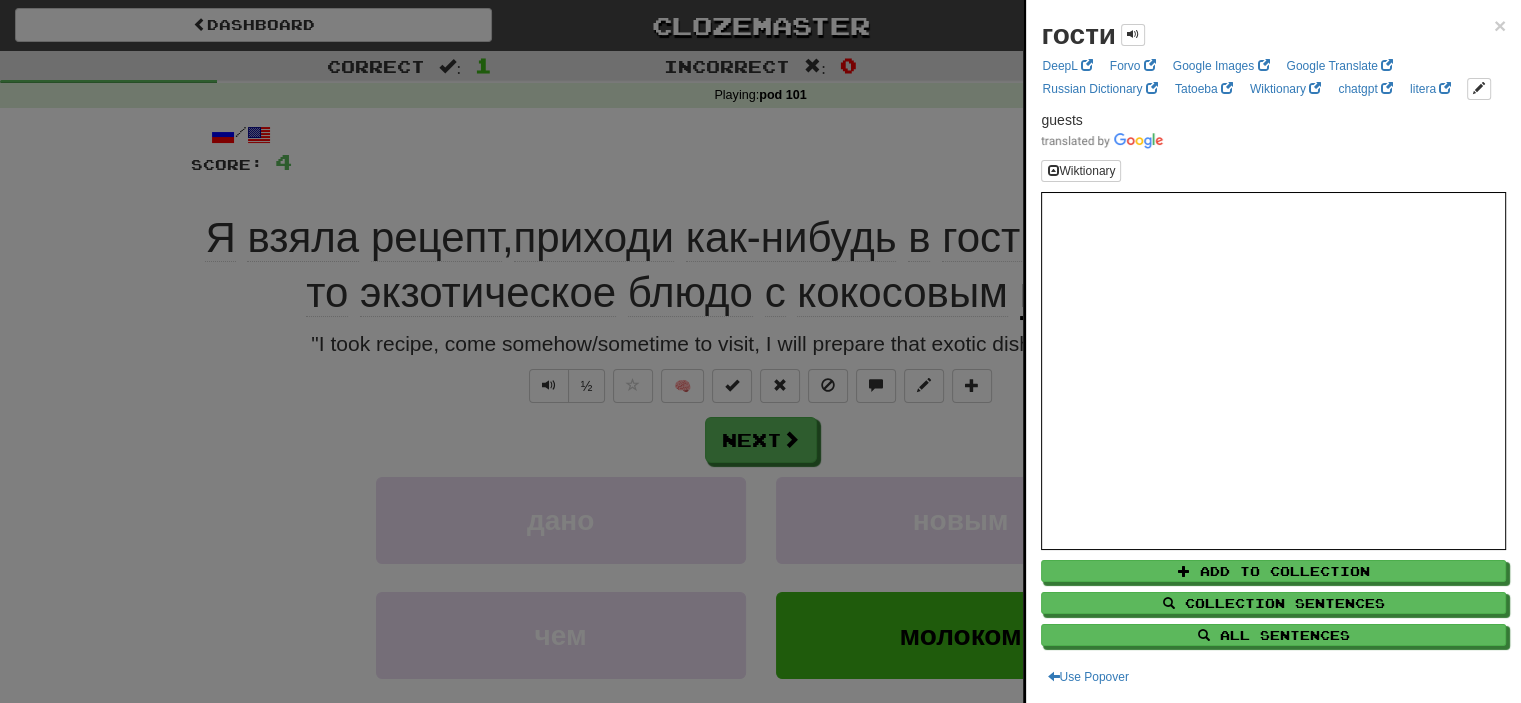 click at bounding box center [760, 351] 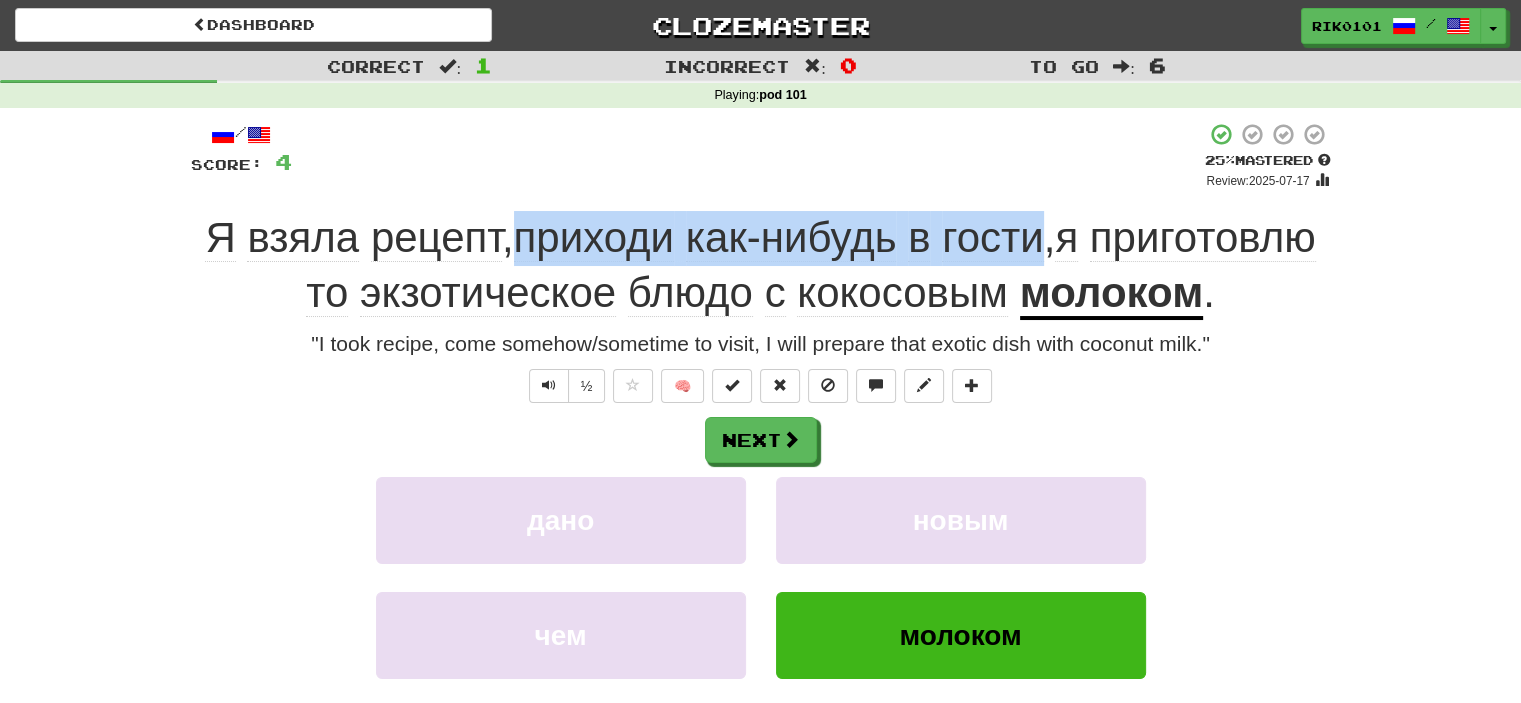 drag, startPoint x: 524, startPoint y: 242, endPoint x: 1038, endPoint y: 231, distance: 514.1177 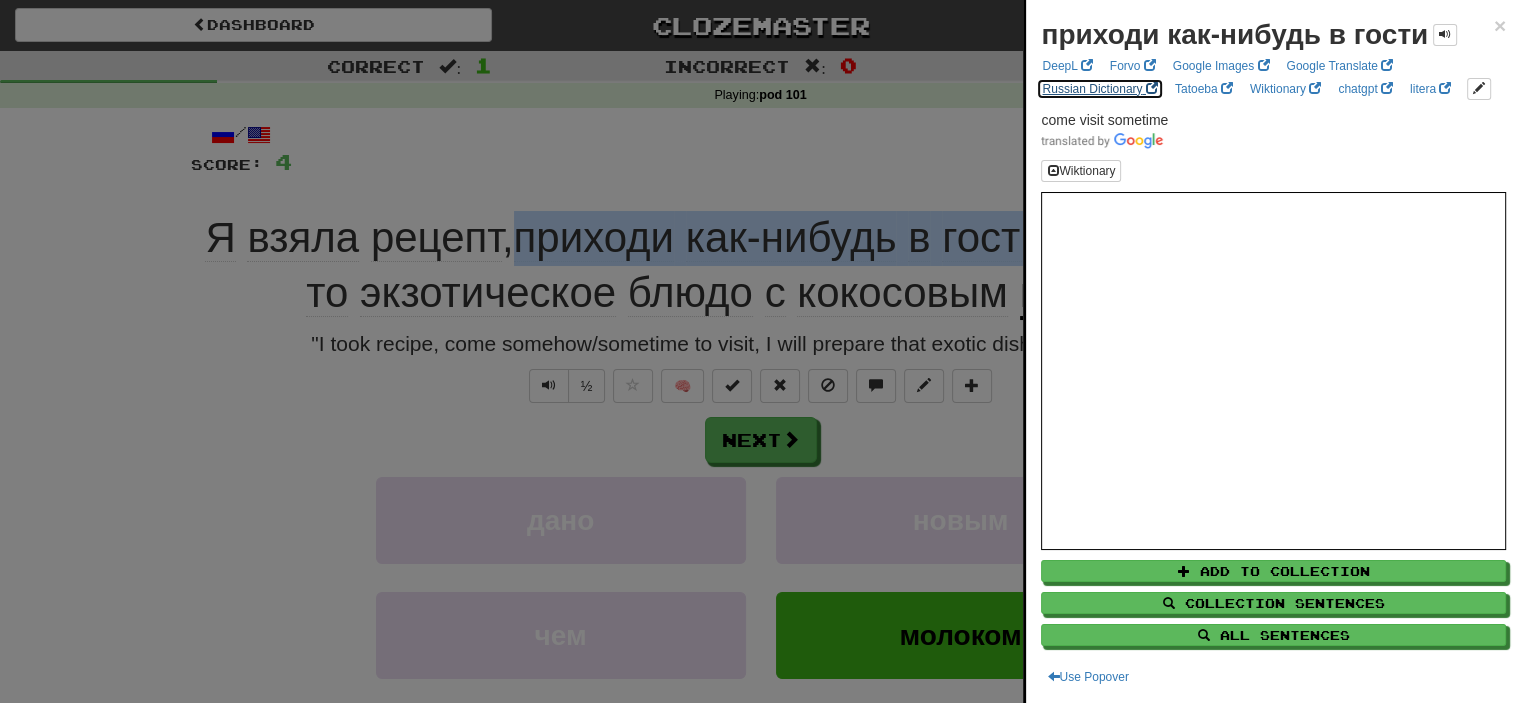 click on "Russian Dictionary" at bounding box center [1099, 89] 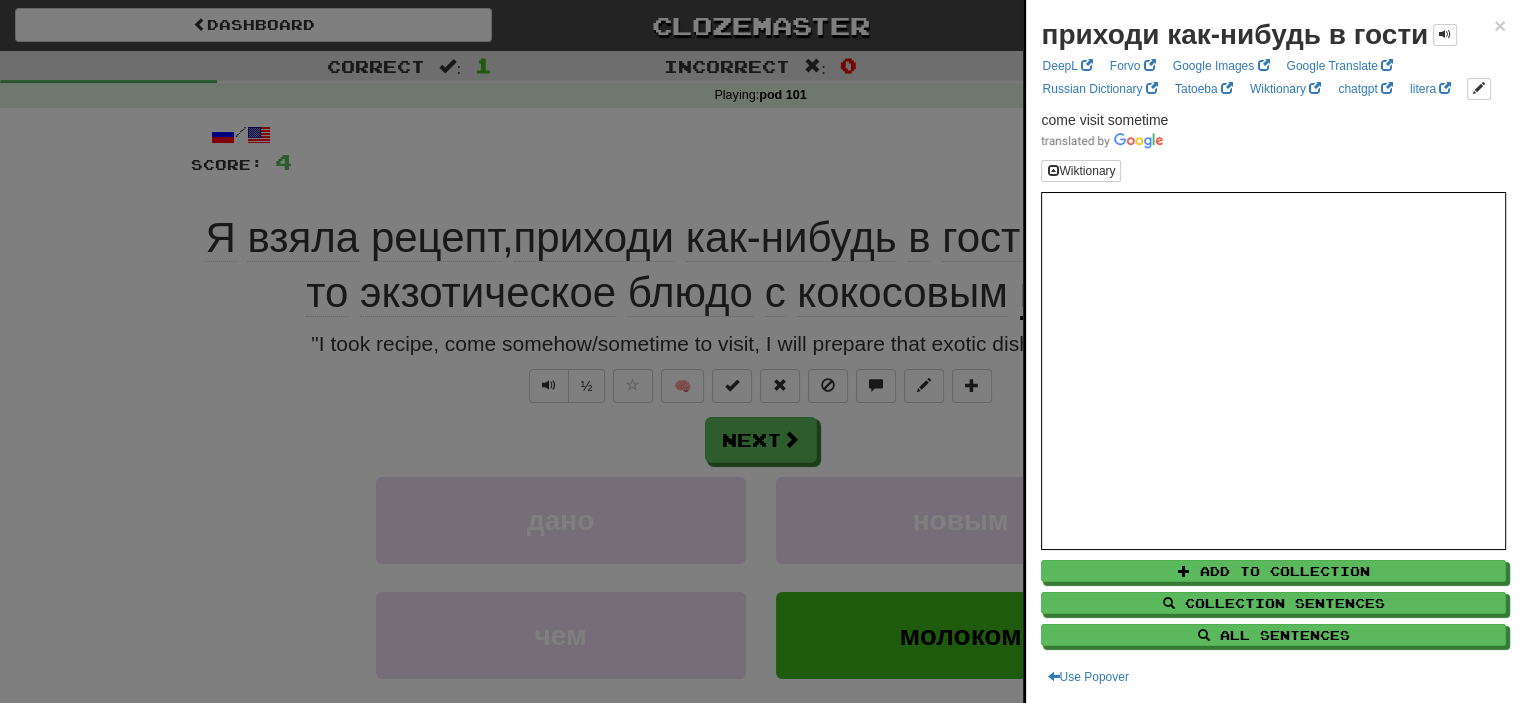 click at bounding box center [760, 351] 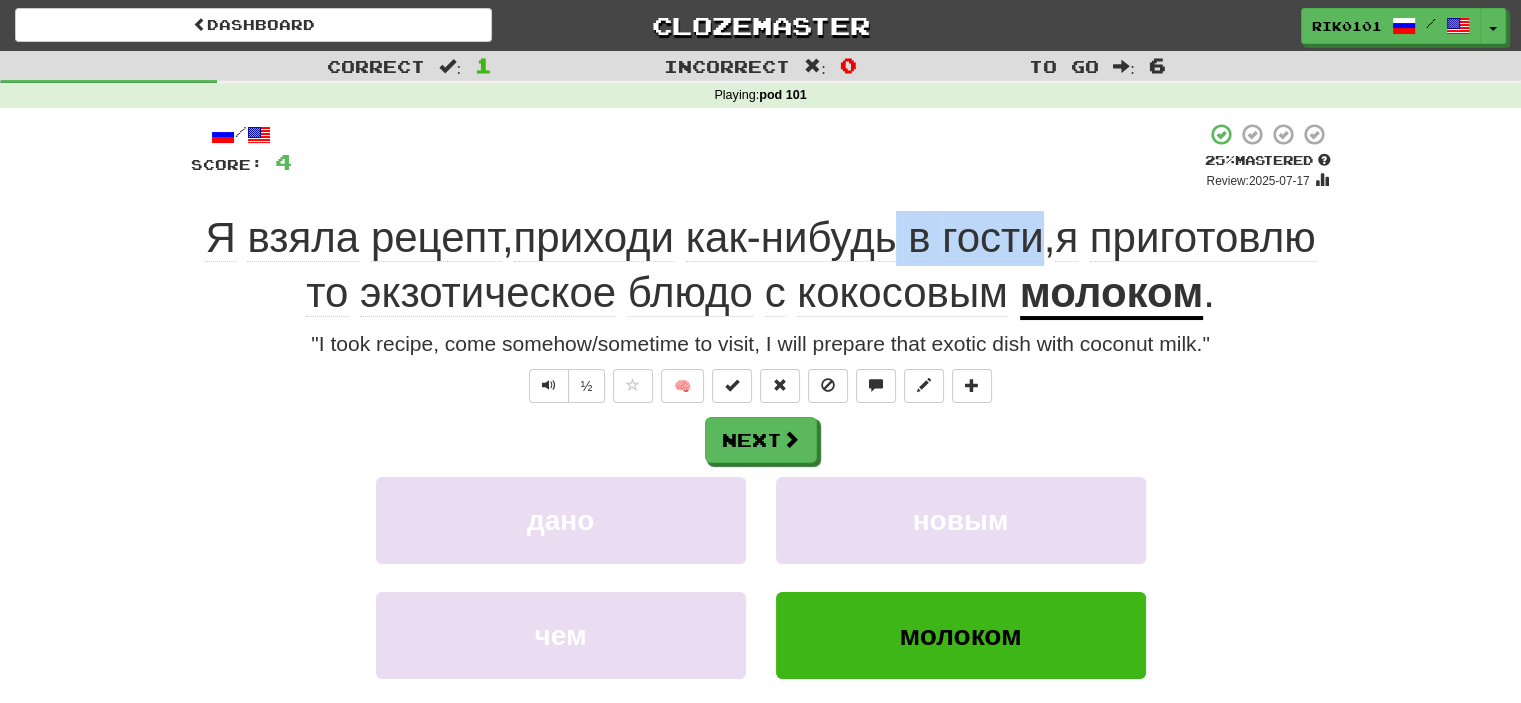 drag, startPoint x: 900, startPoint y: 228, endPoint x: 1035, endPoint y: 239, distance: 135.4474 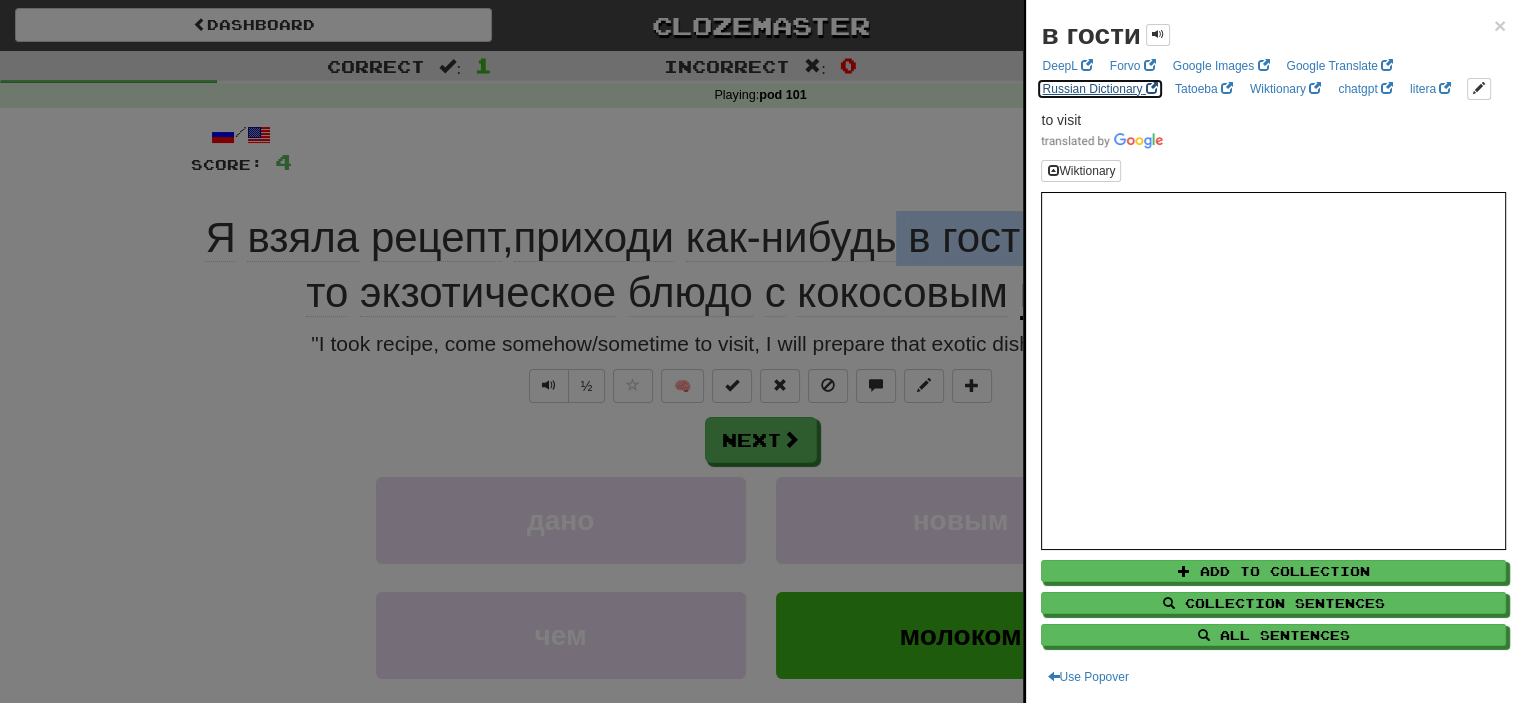 click on "Russian Dictionary" at bounding box center [1099, 89] 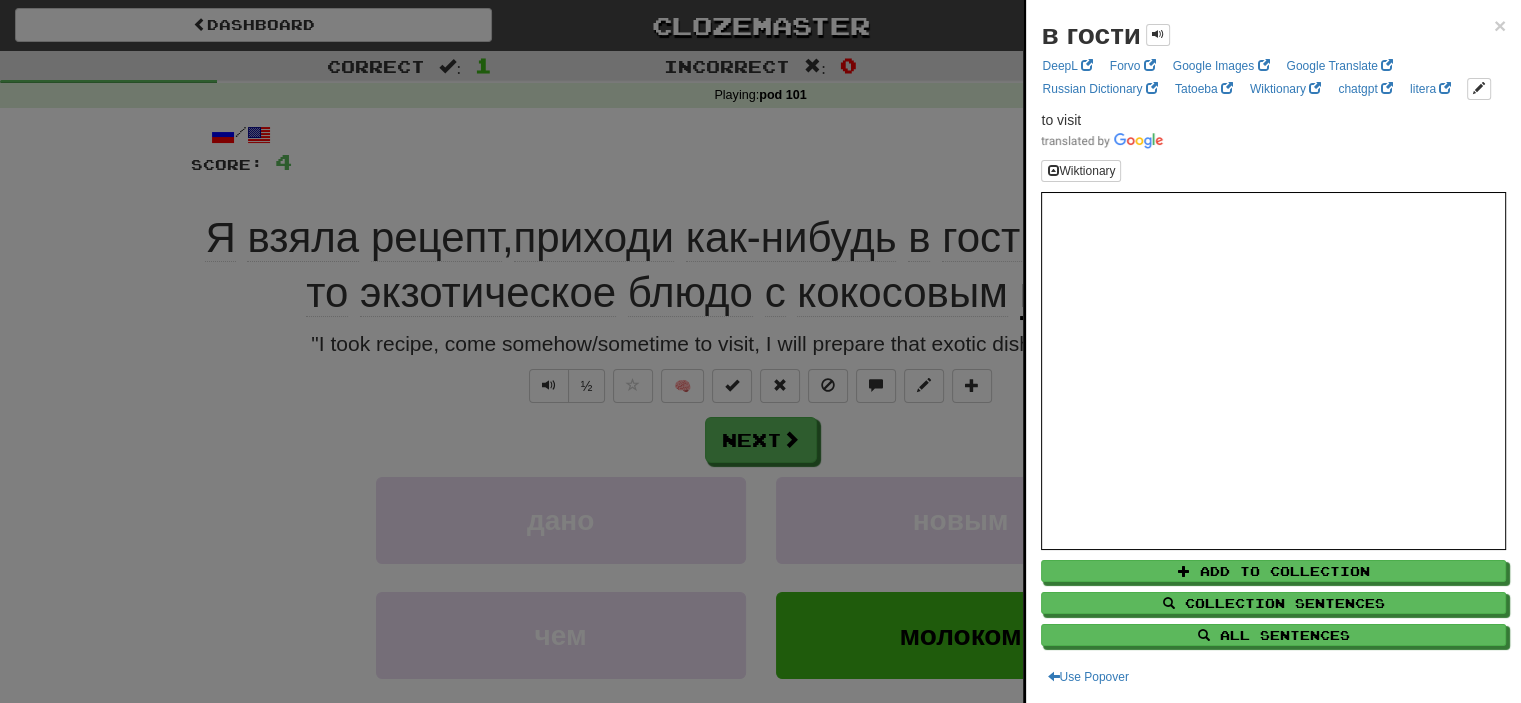 click at bounding box center [760, 351] 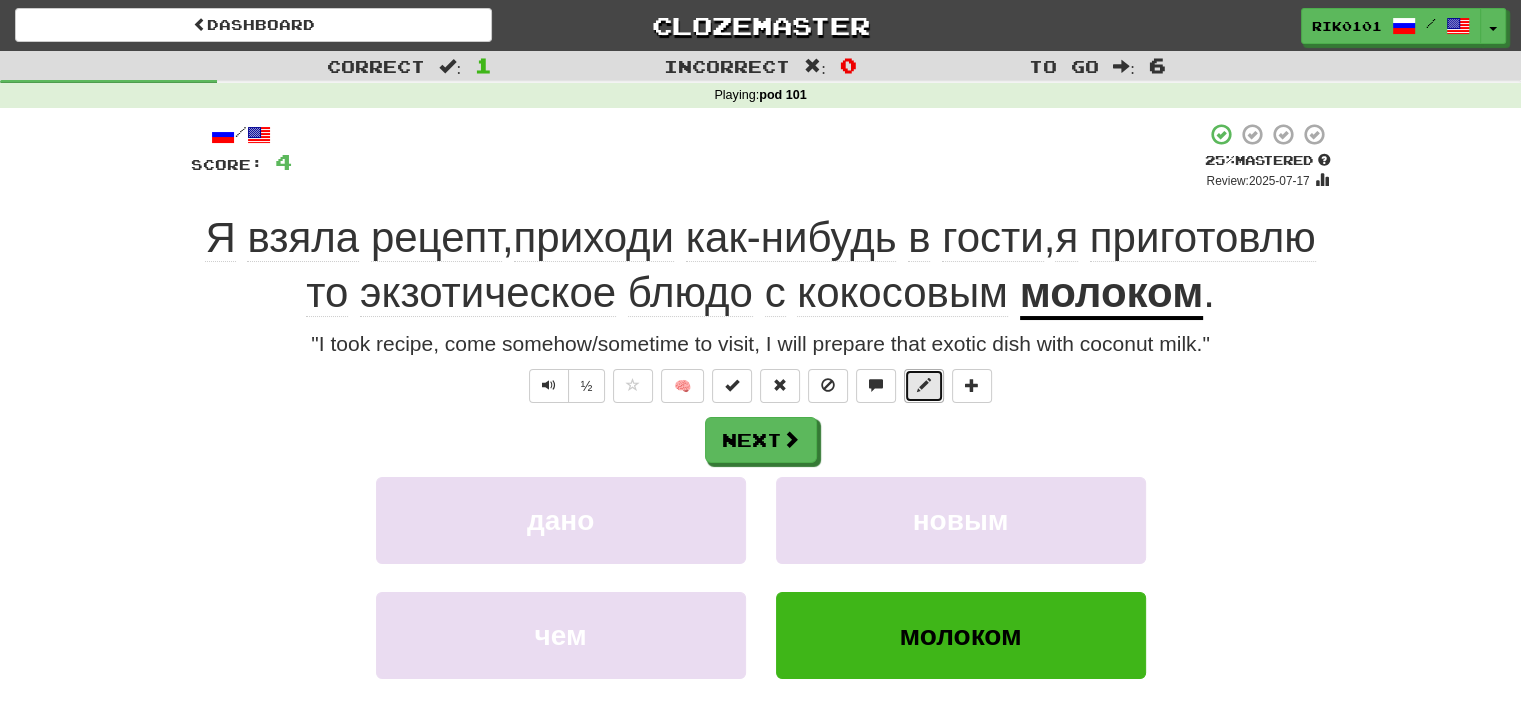 click at bounding box center (924, 386) 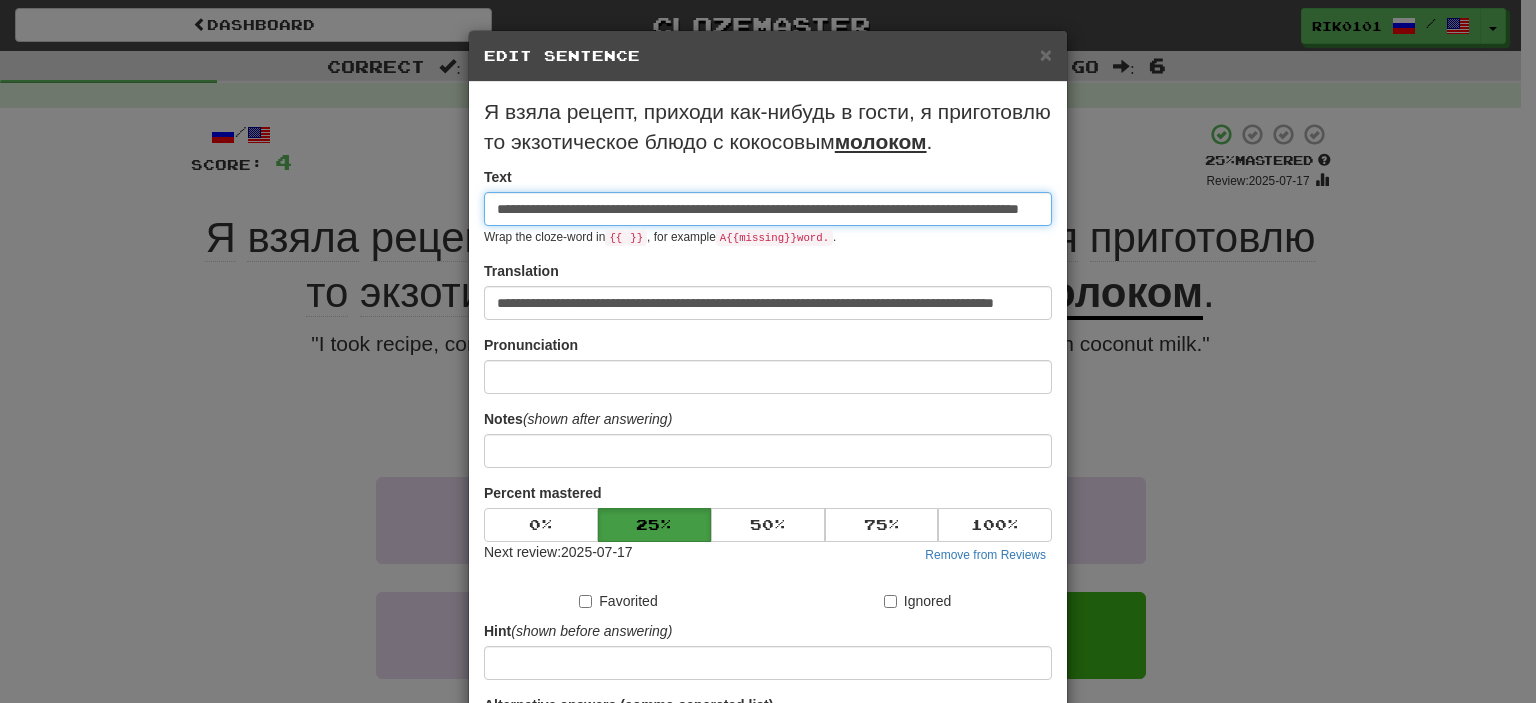 scroll, scrollTop: 0, scrollLeft: 160, axis: horizontal 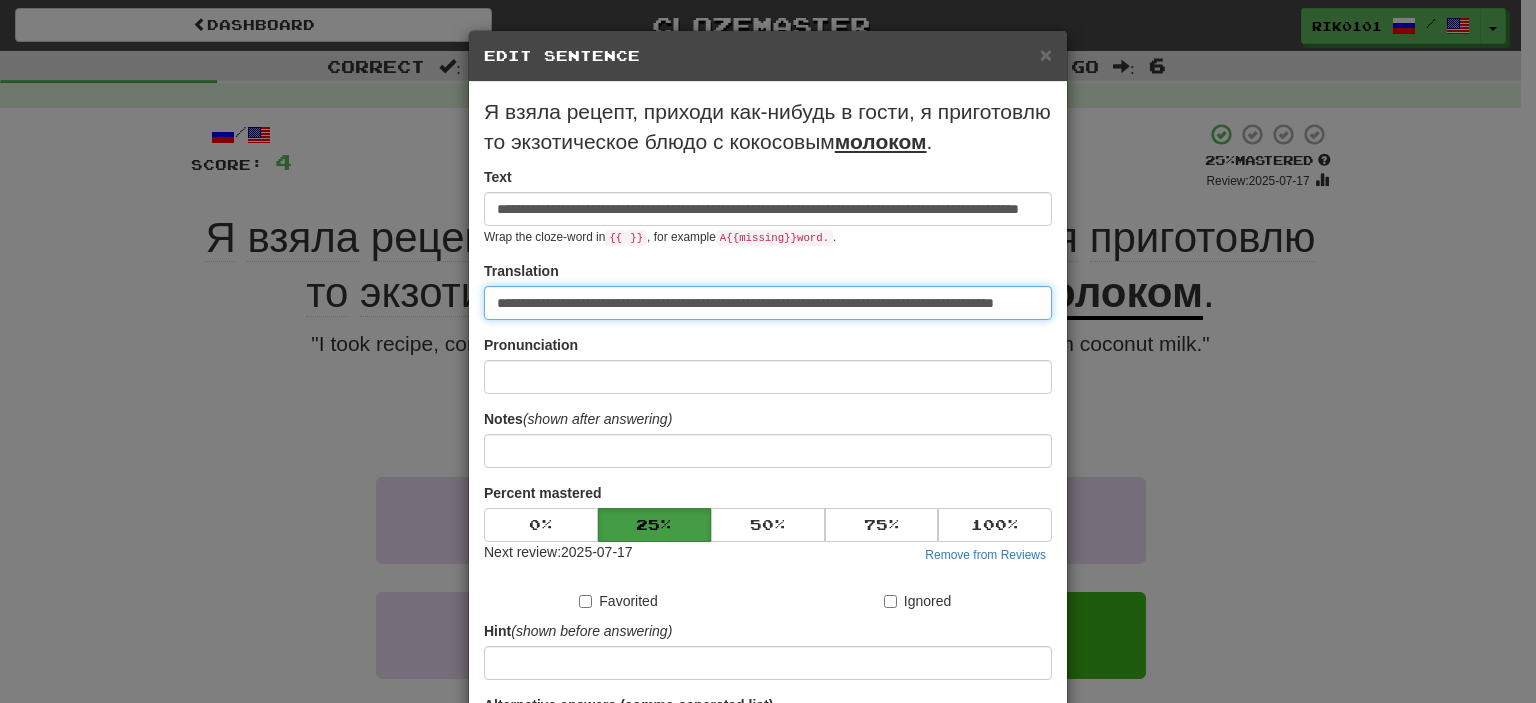 click on "**********" at bounding box center (768, 303) 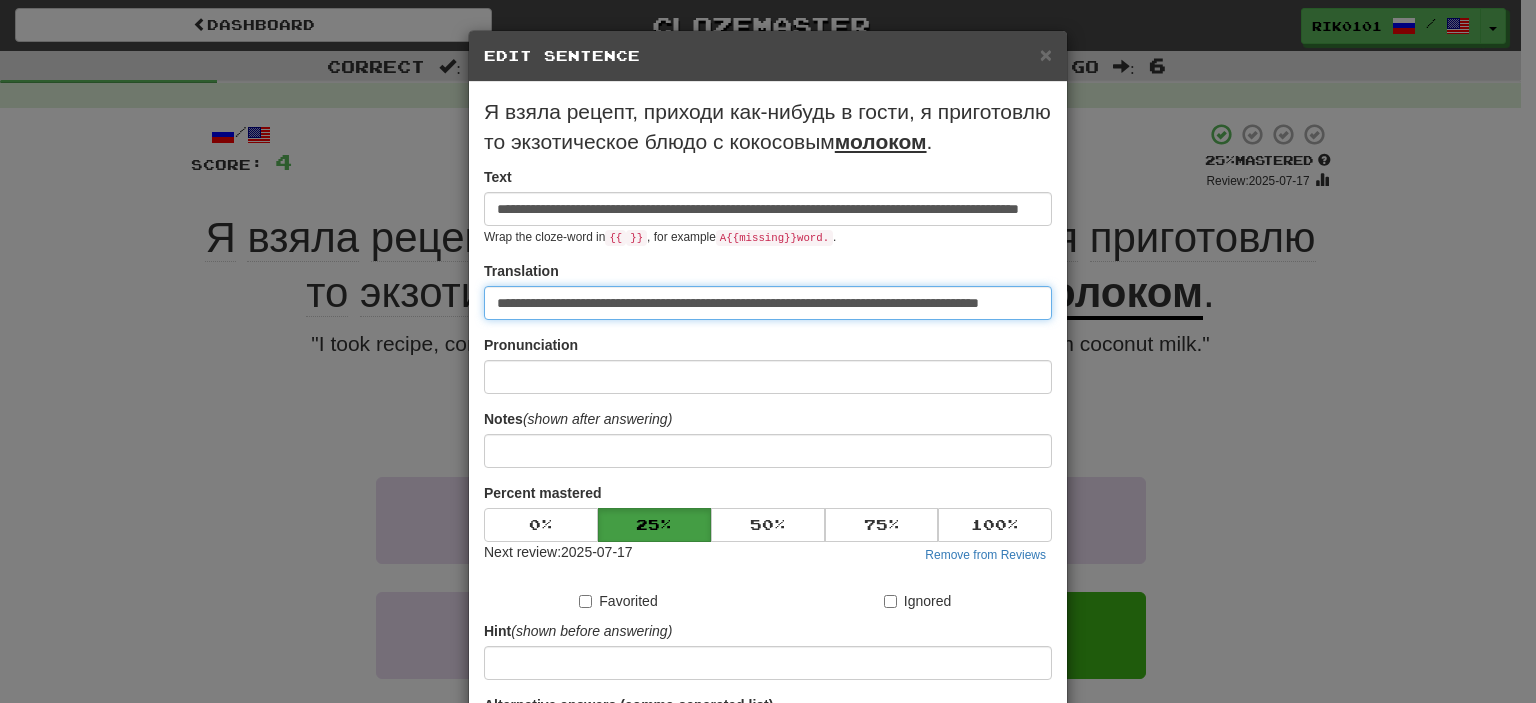 scroll, scrollTop: 220, scrollLeft: 0, axis: vertical 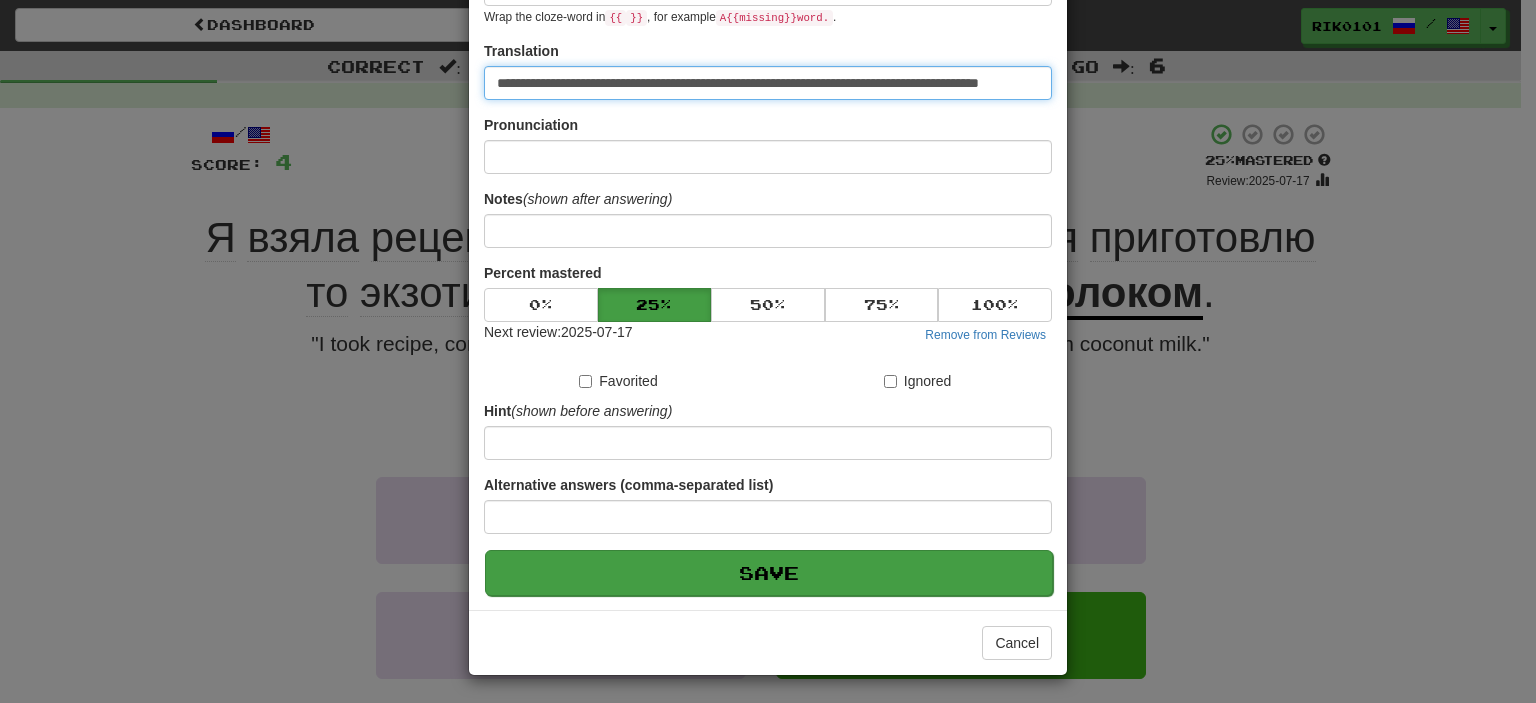 type on "**********" 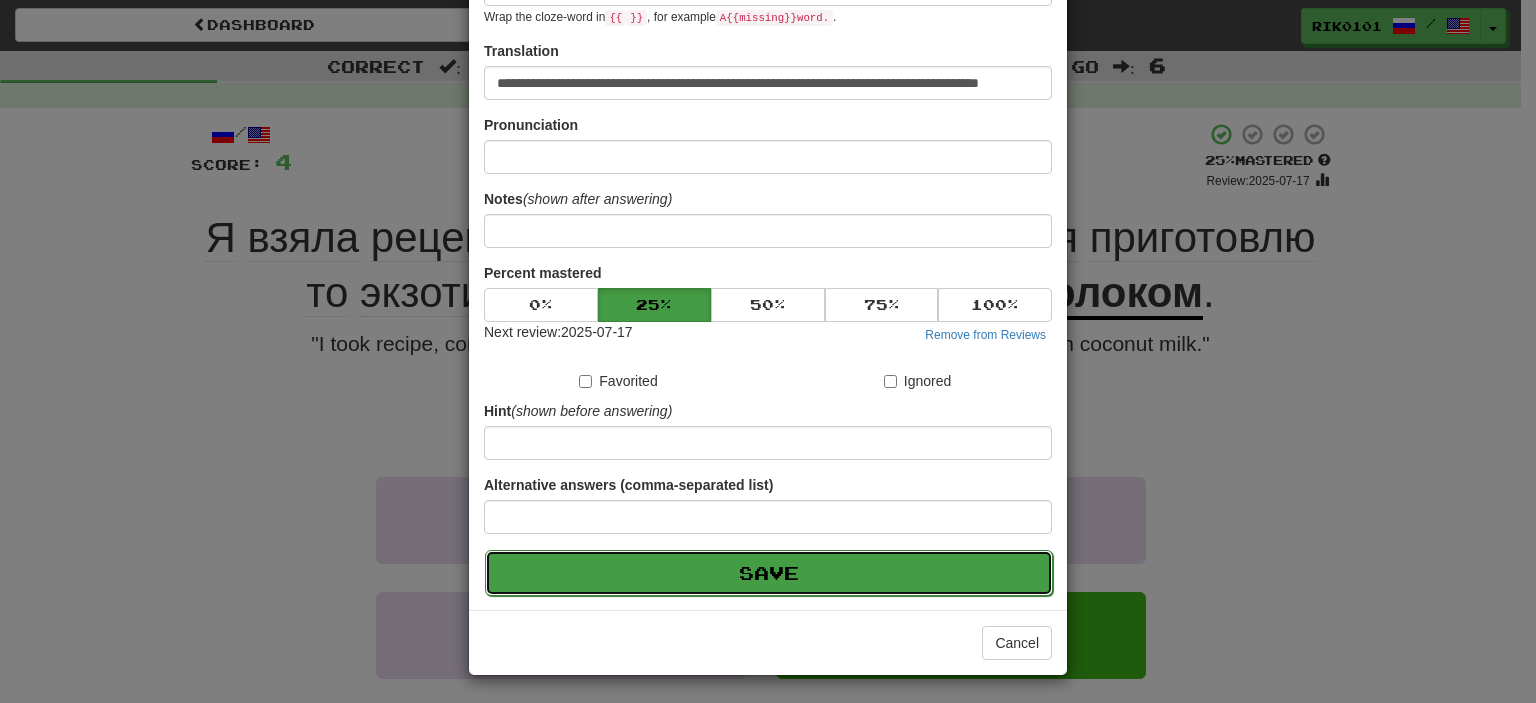 click on "Save" at bounding box center [769, 573] 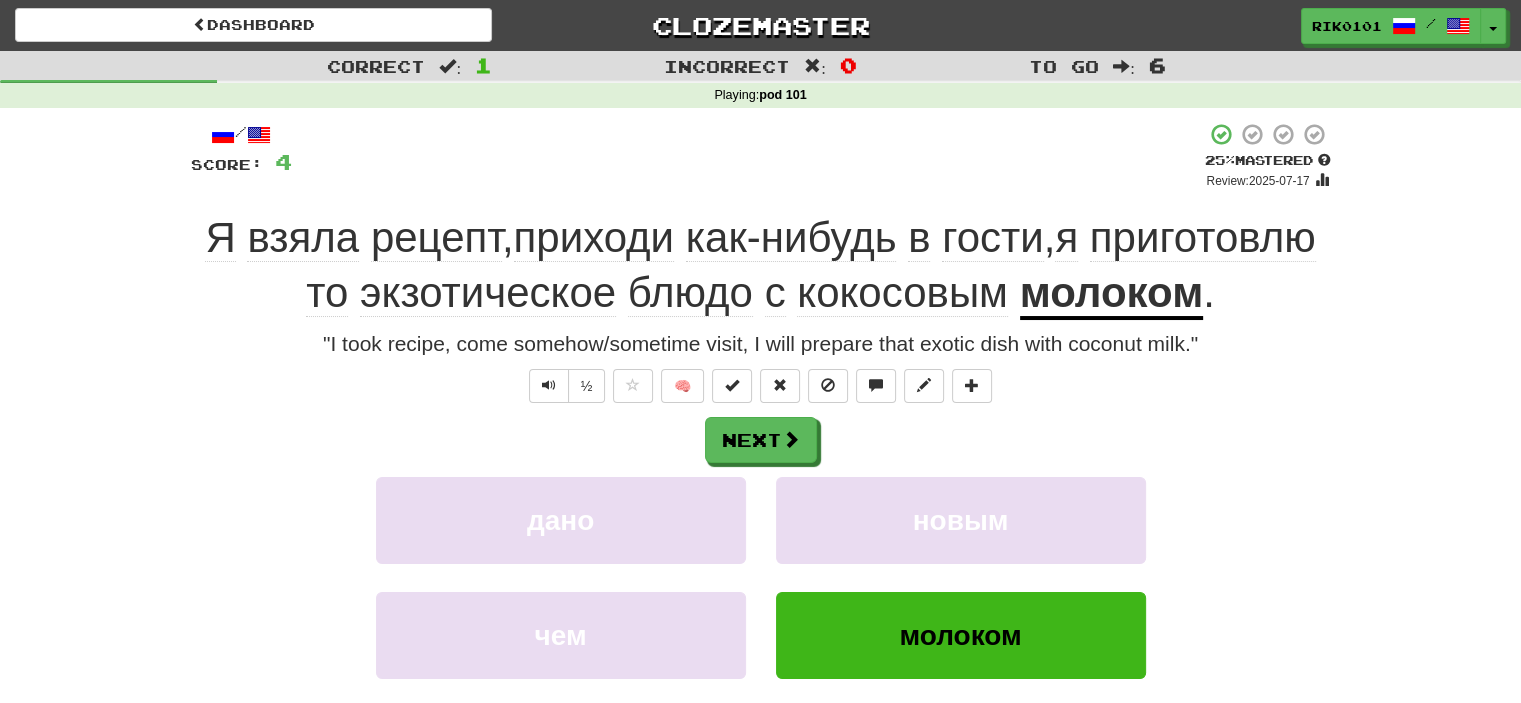 click on "экзотическое" 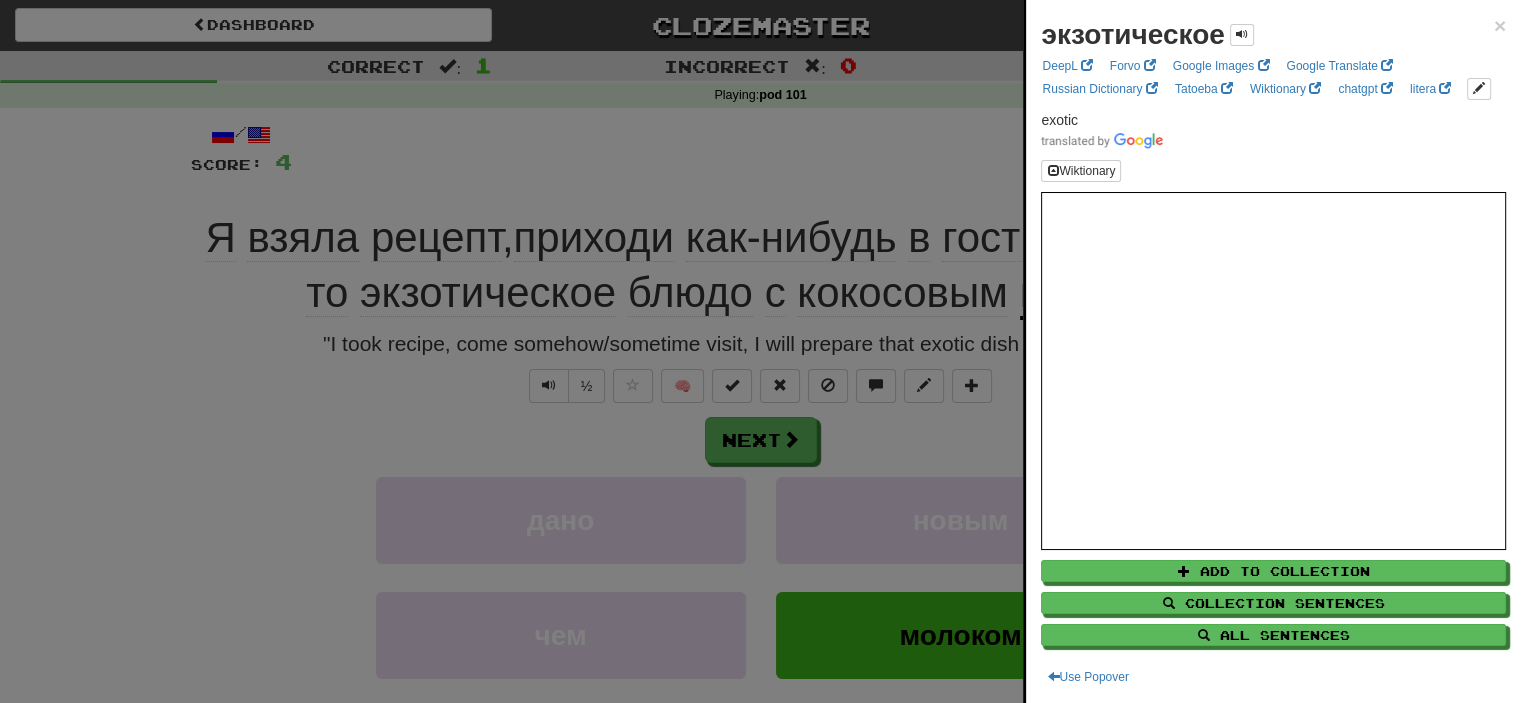 click at bounding box center [760, 351] 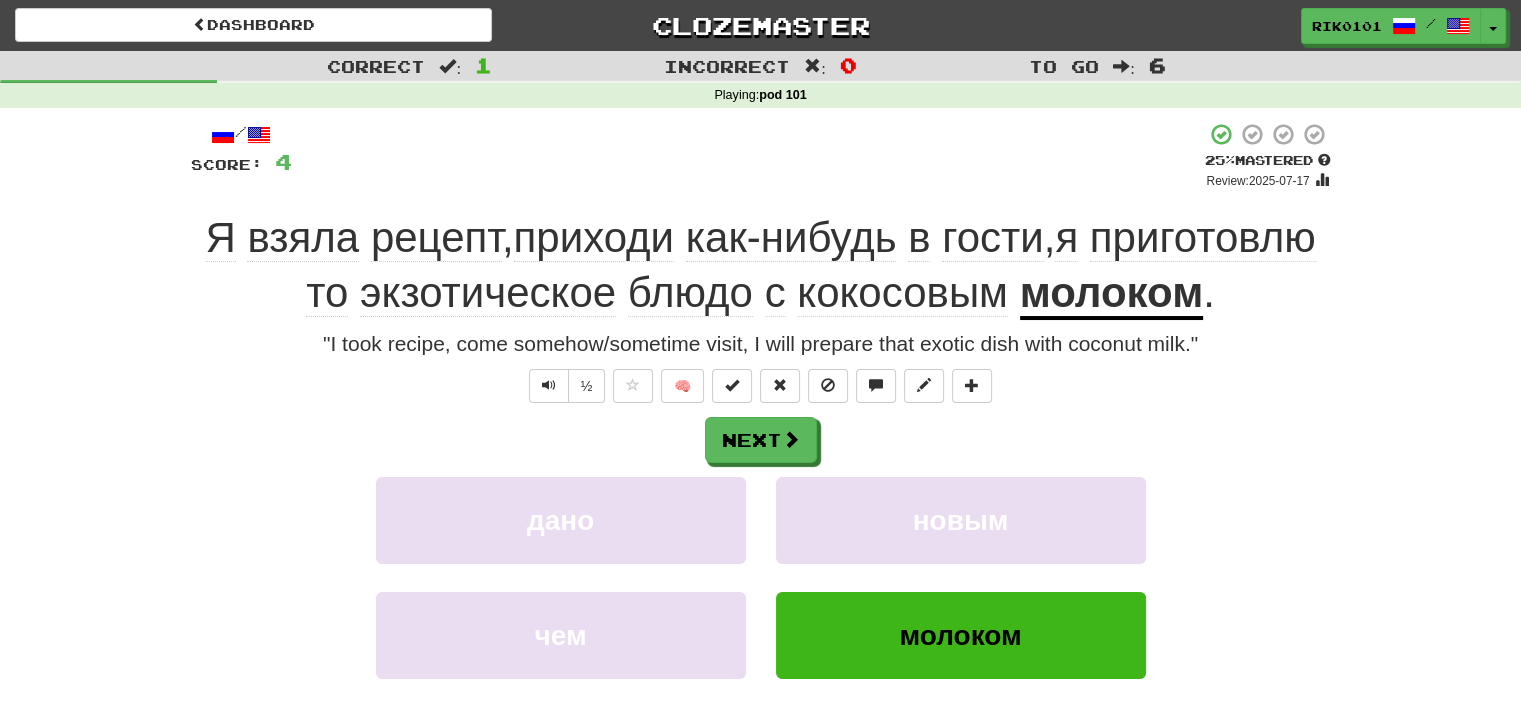 click on "блюдо" 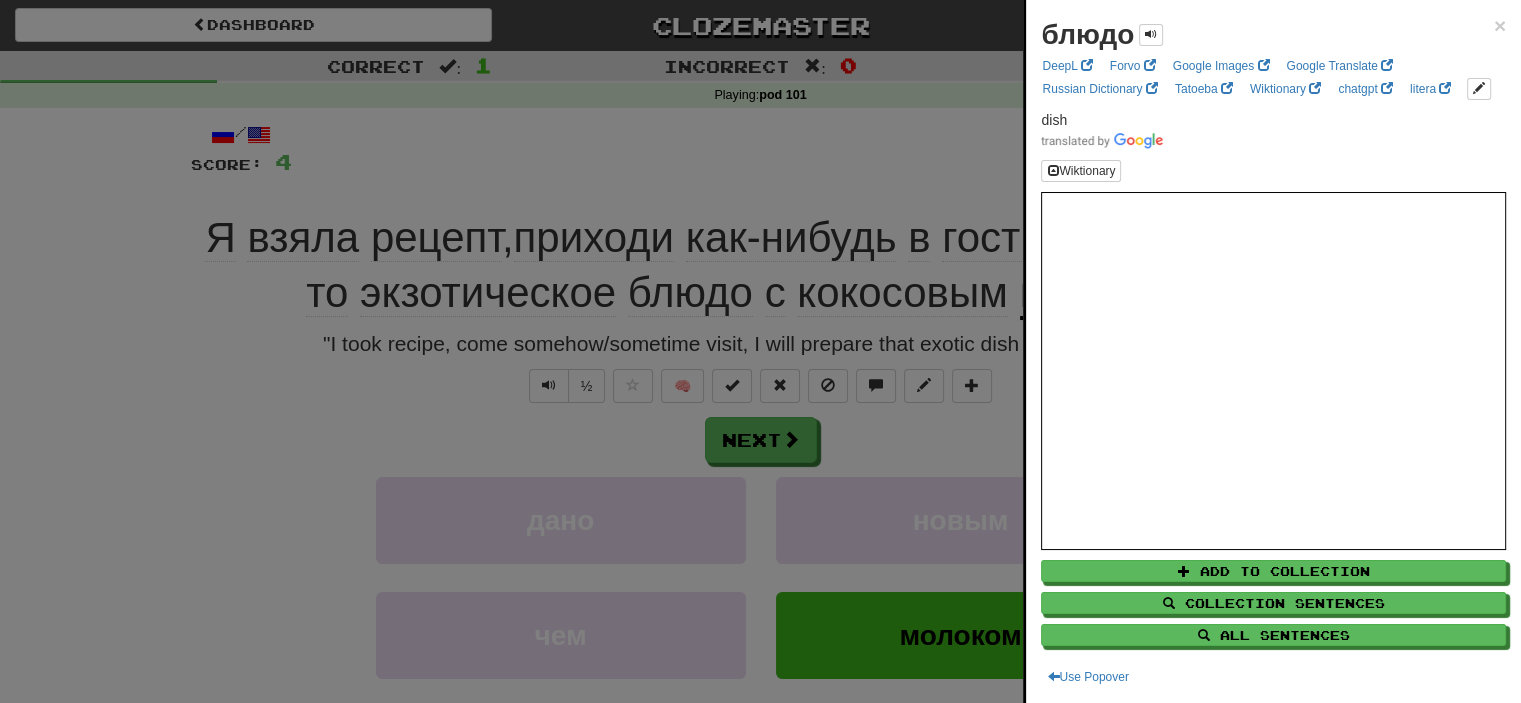 click at bounding box center [760, 351] 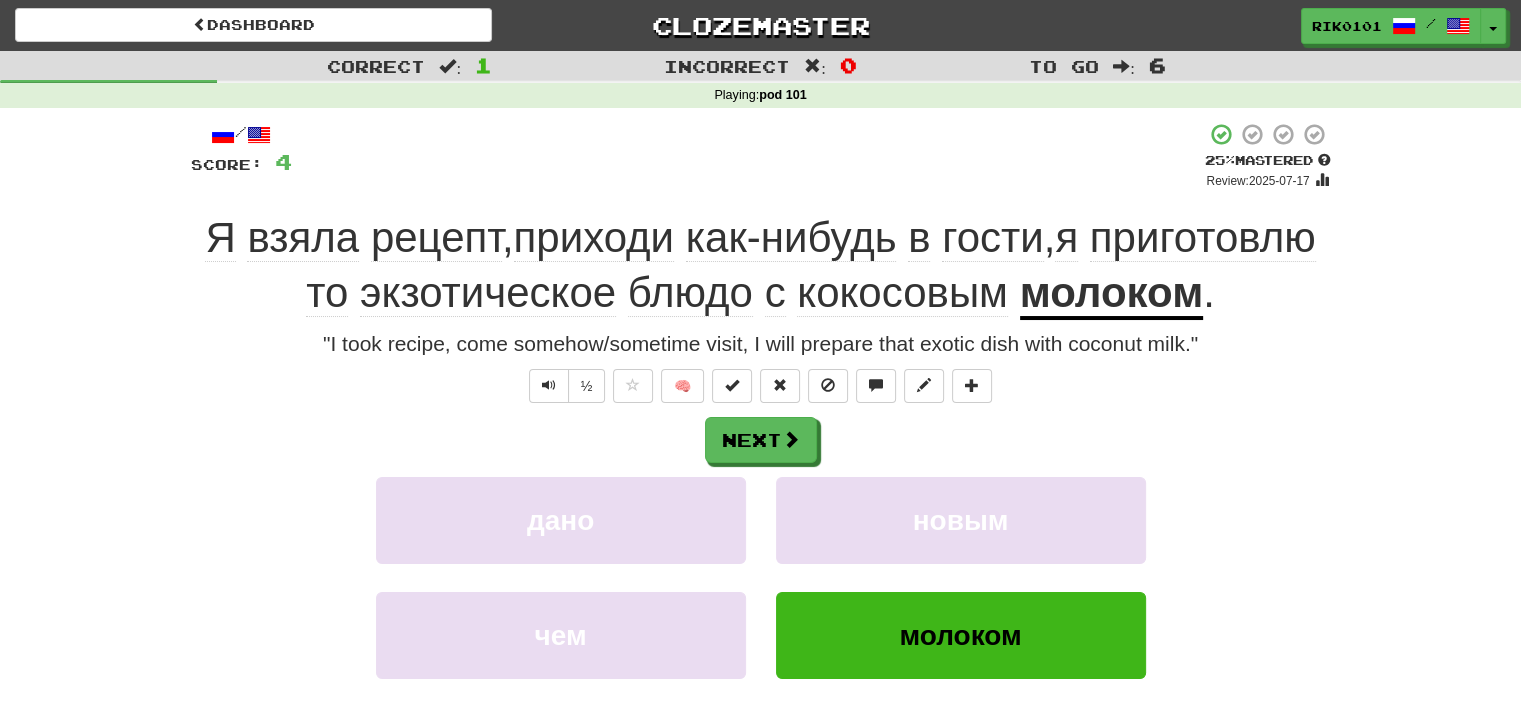 click on "кокосовым" 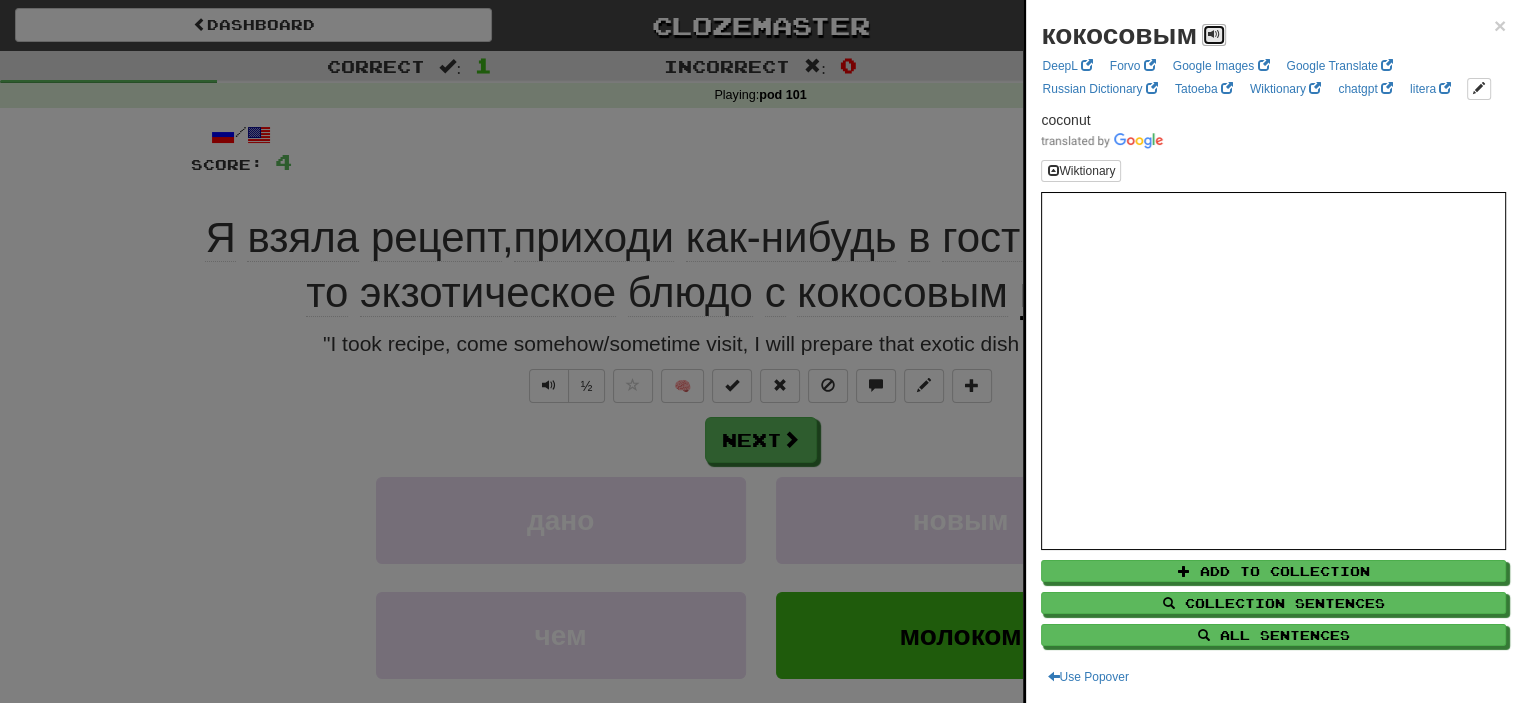 click at bounding box center (1214, 34) 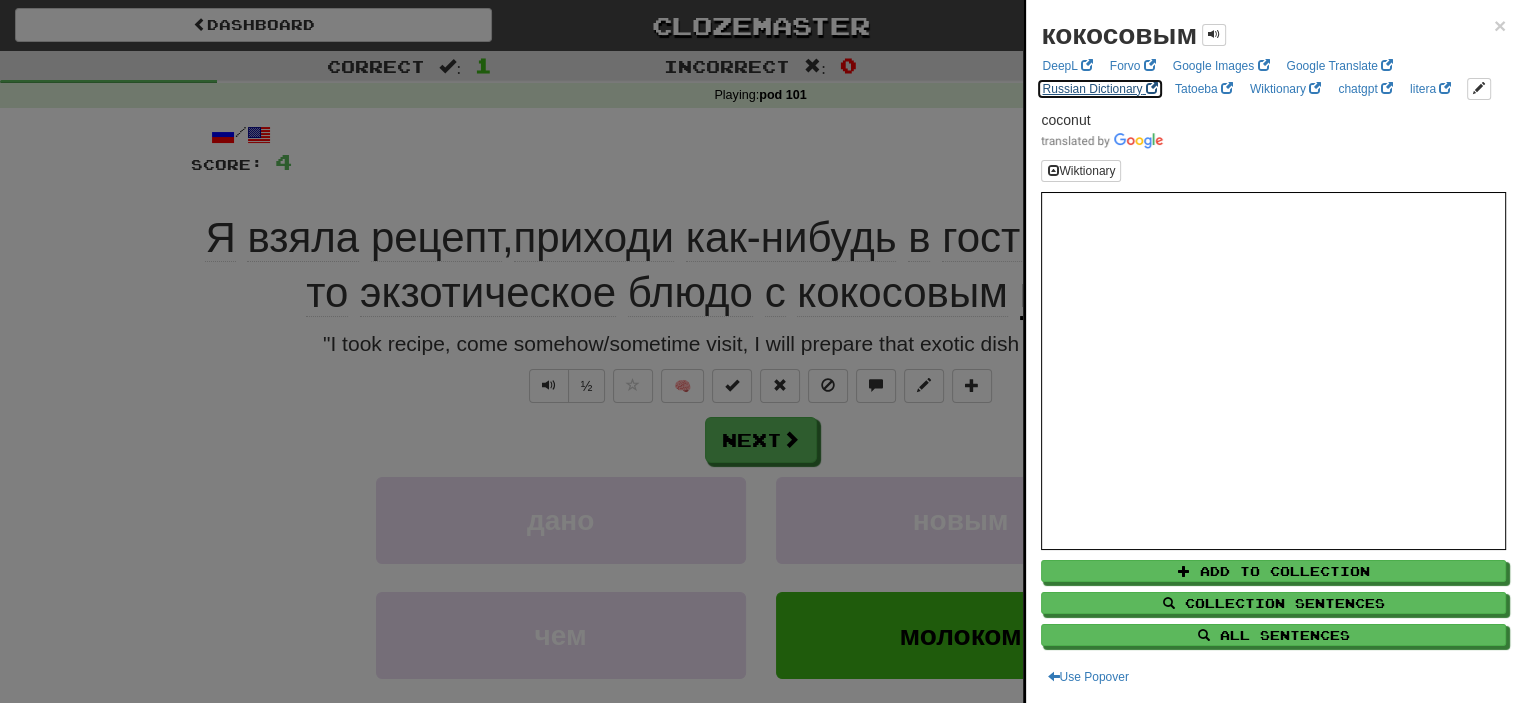 click on "Russian Dictionary" at bounding box center (1099, 89) 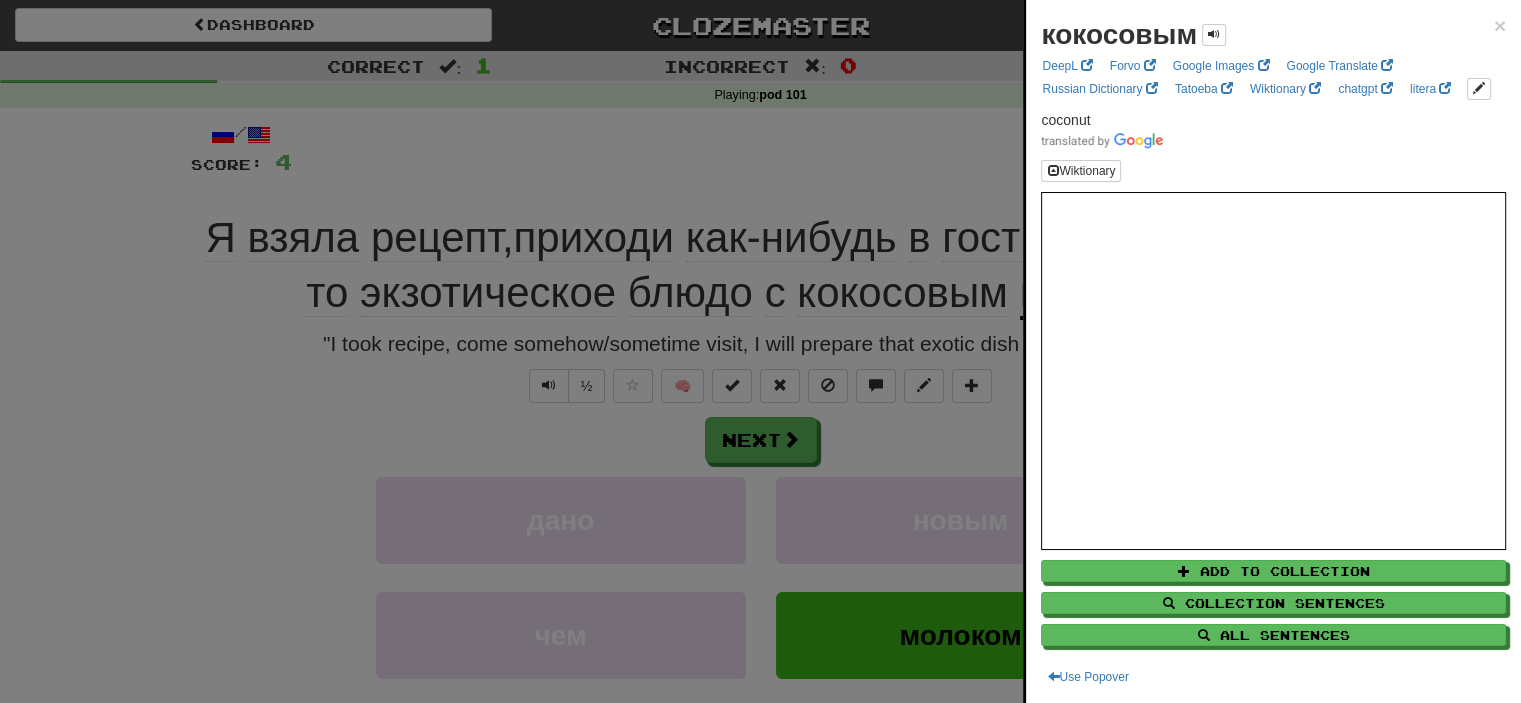 click at bounding box center [760, 351] 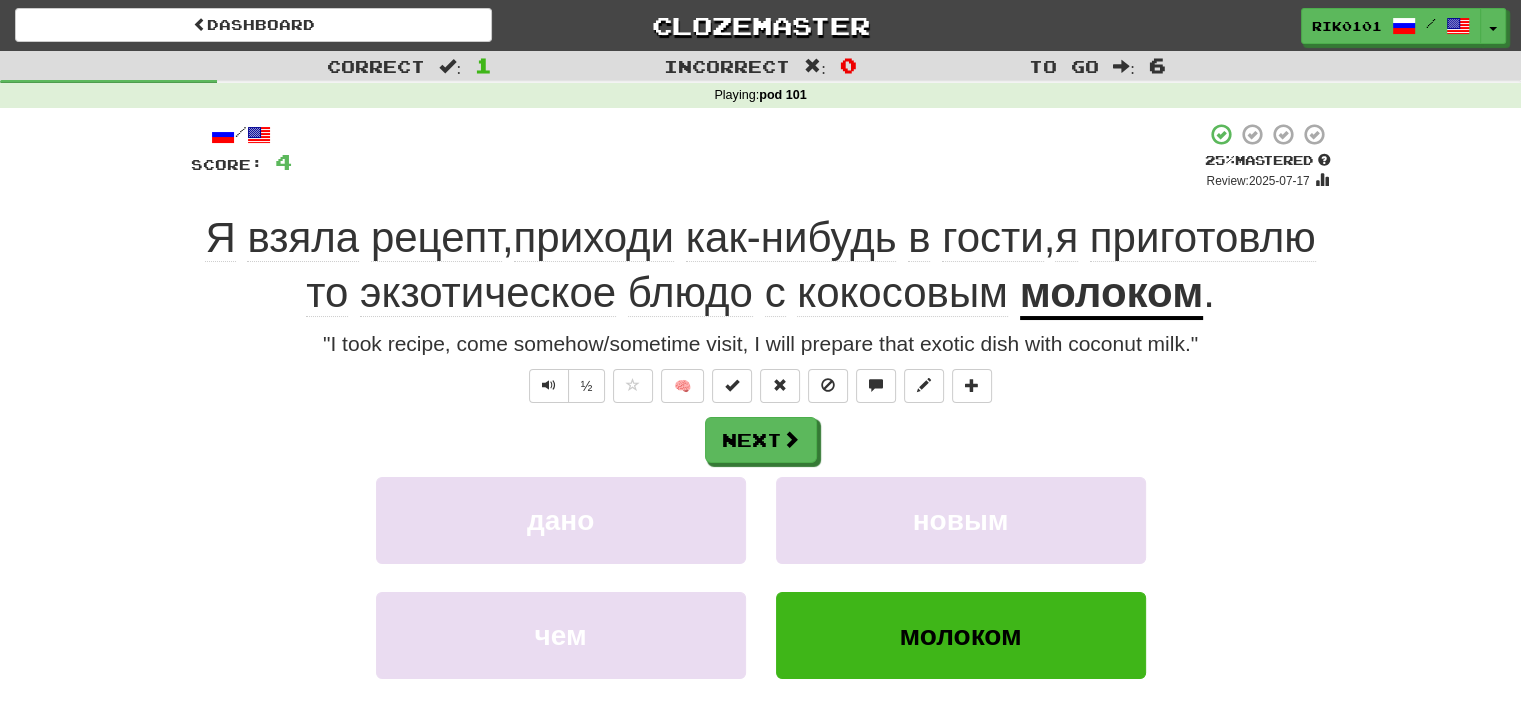click on "молоком" at bounding box center (1112, 294) 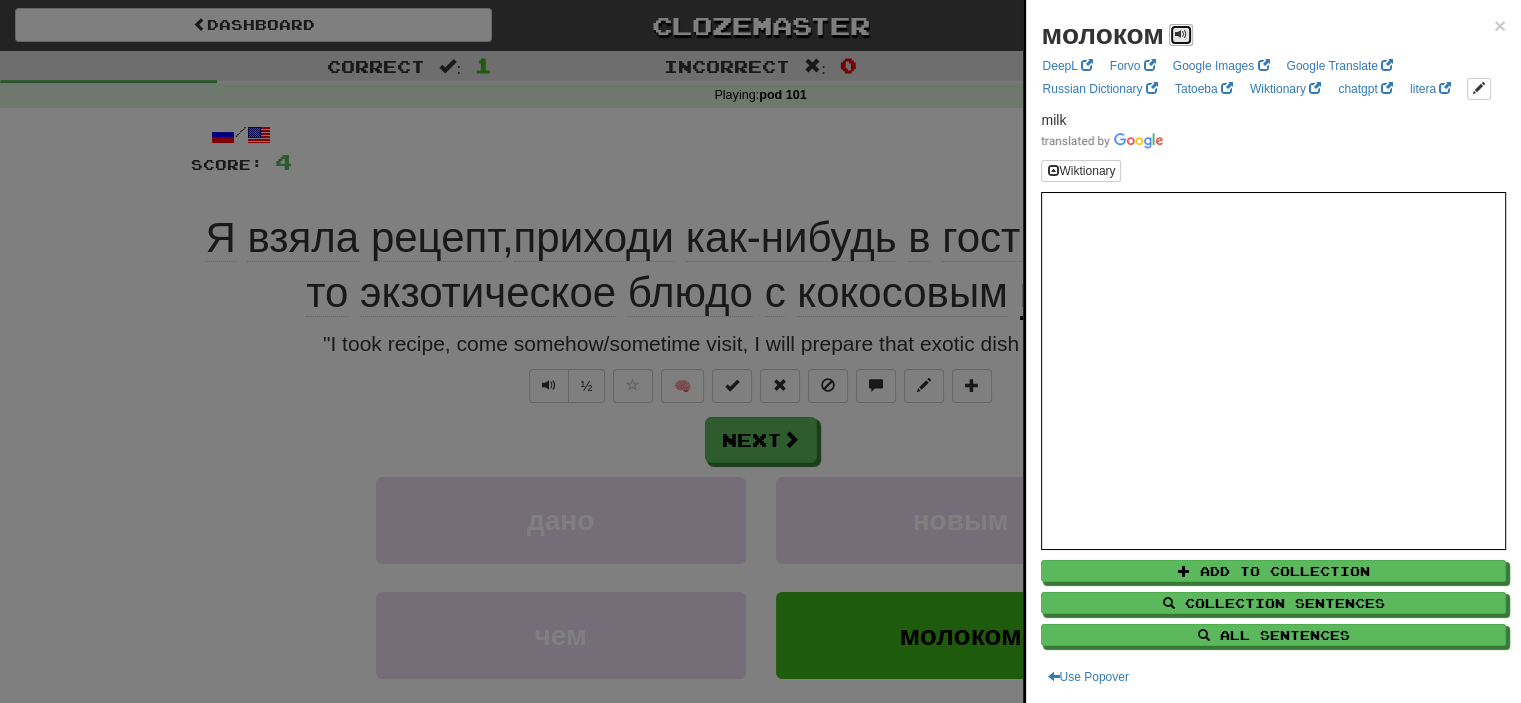 click at bounding box center [1181, 34] 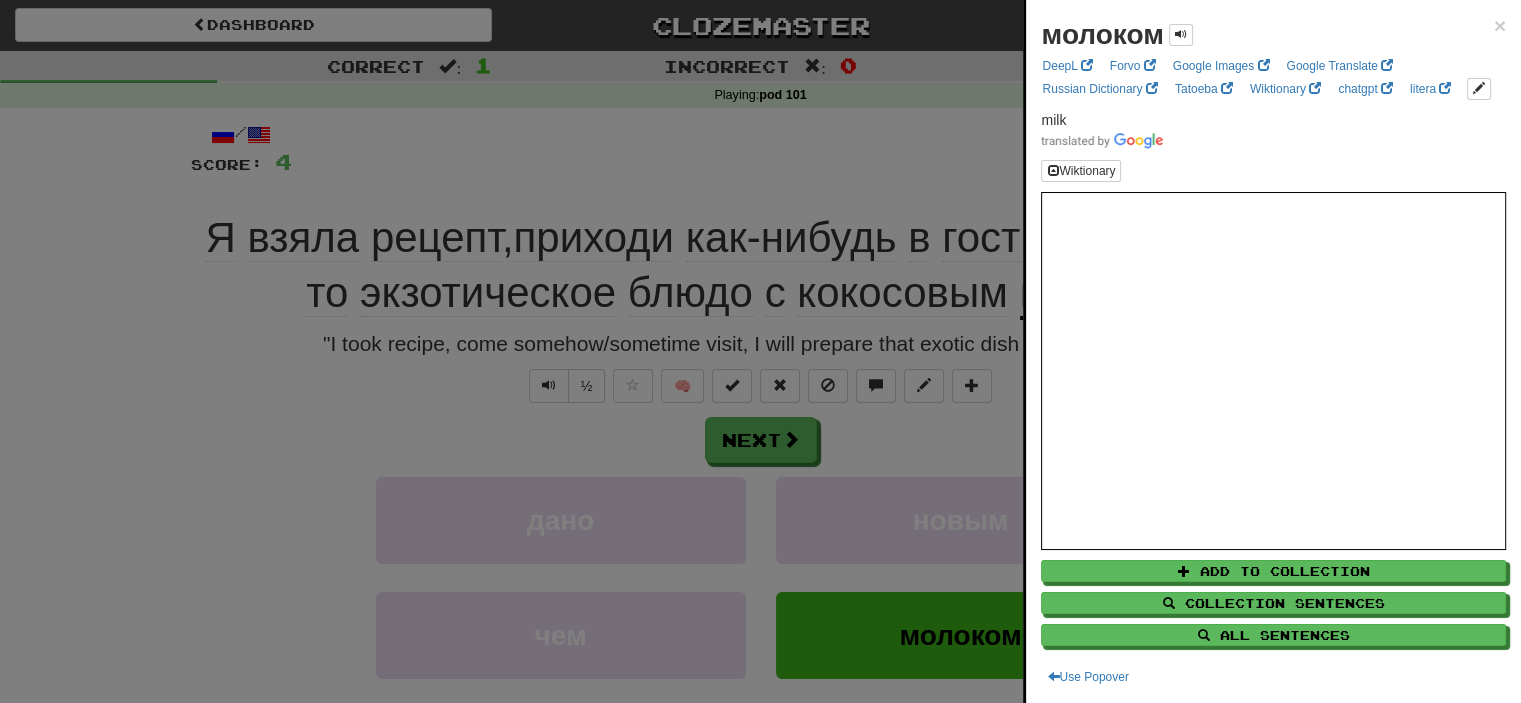click at bounding box center [760, 351] 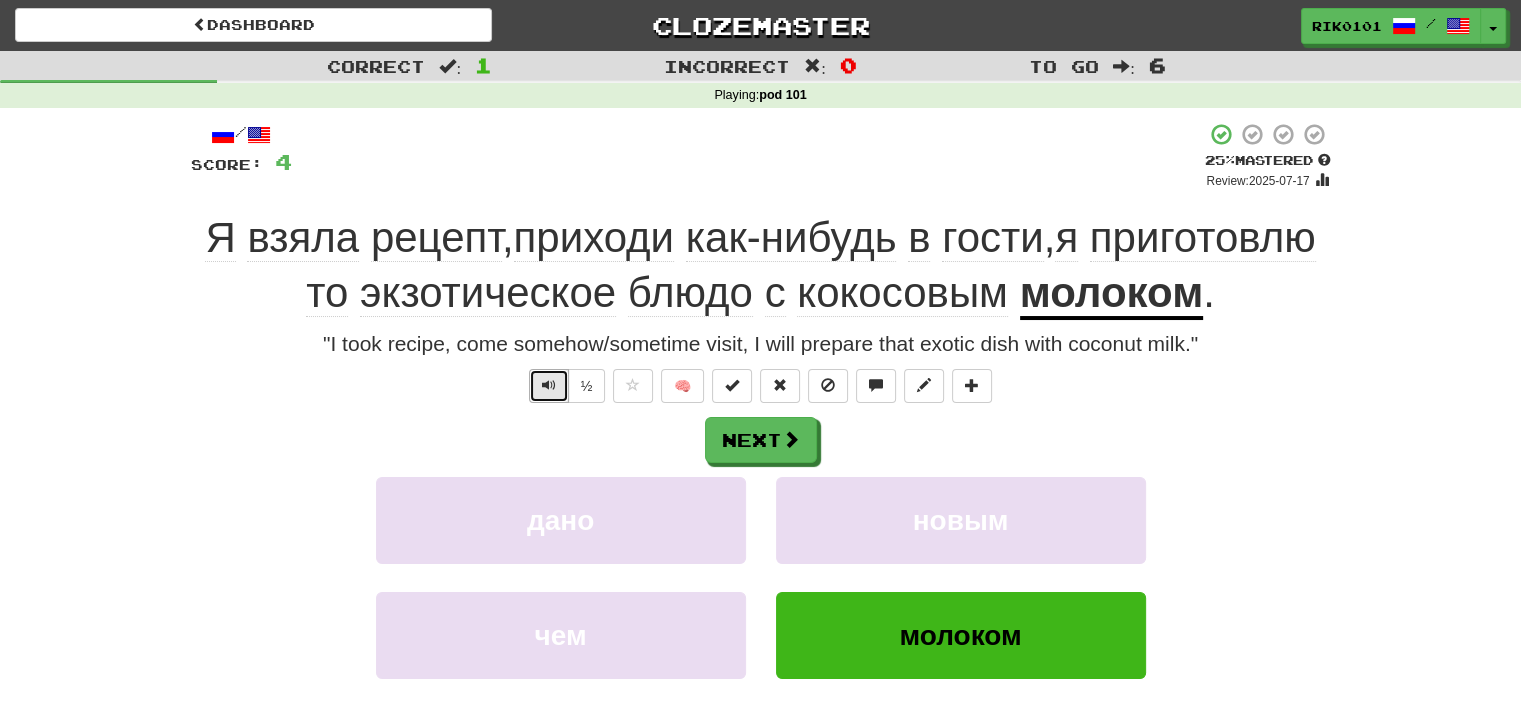 click at bounding box center (549, 386) 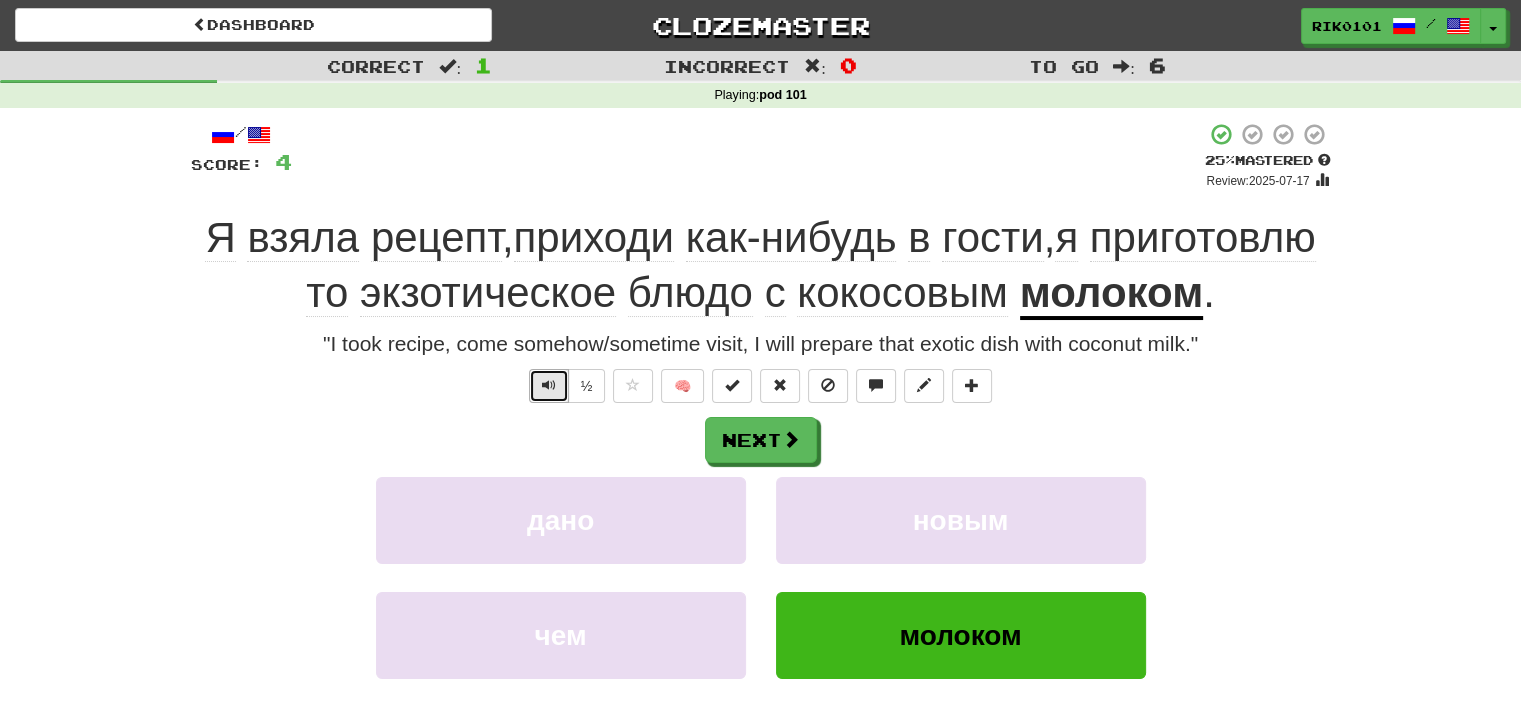 click at bounding box center (549, 386) 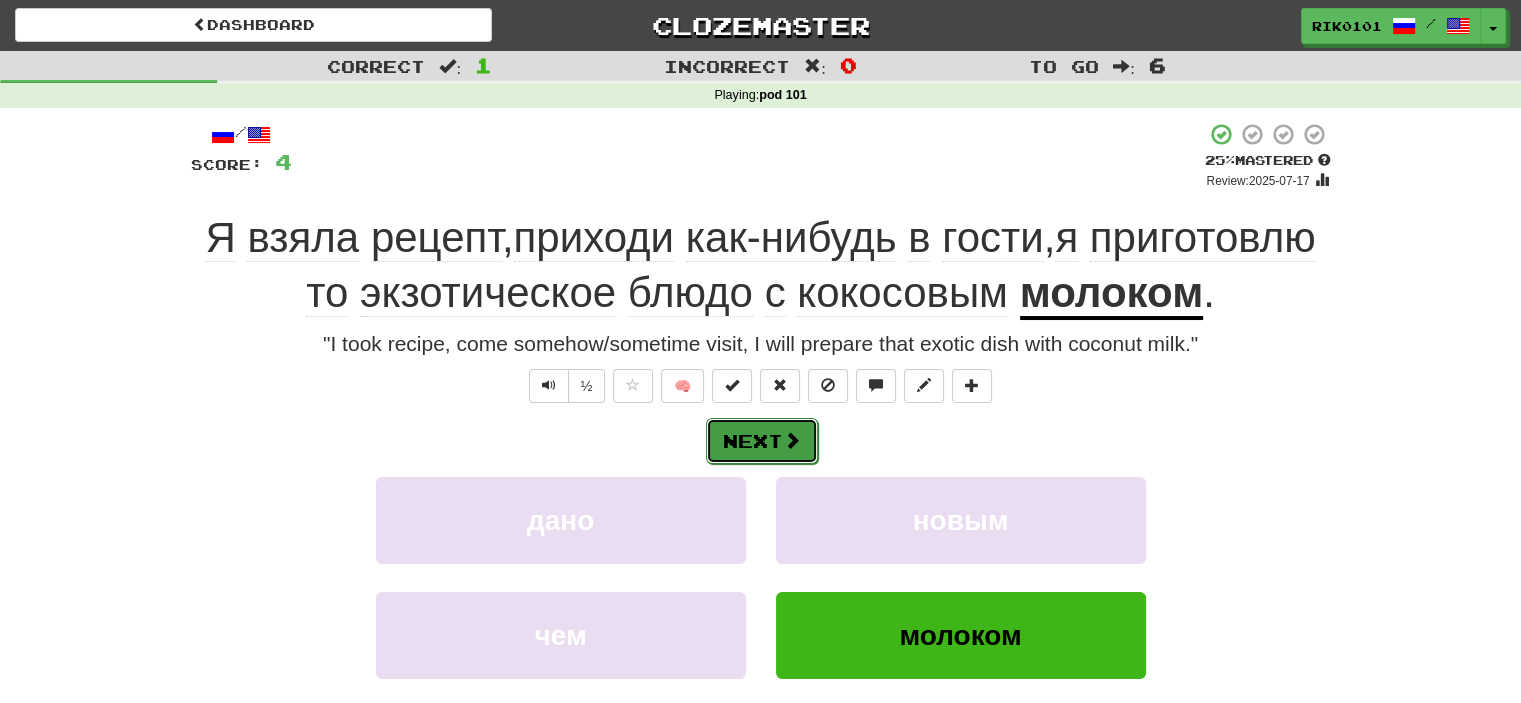 click on "Next" at bounding box center (762, 441) 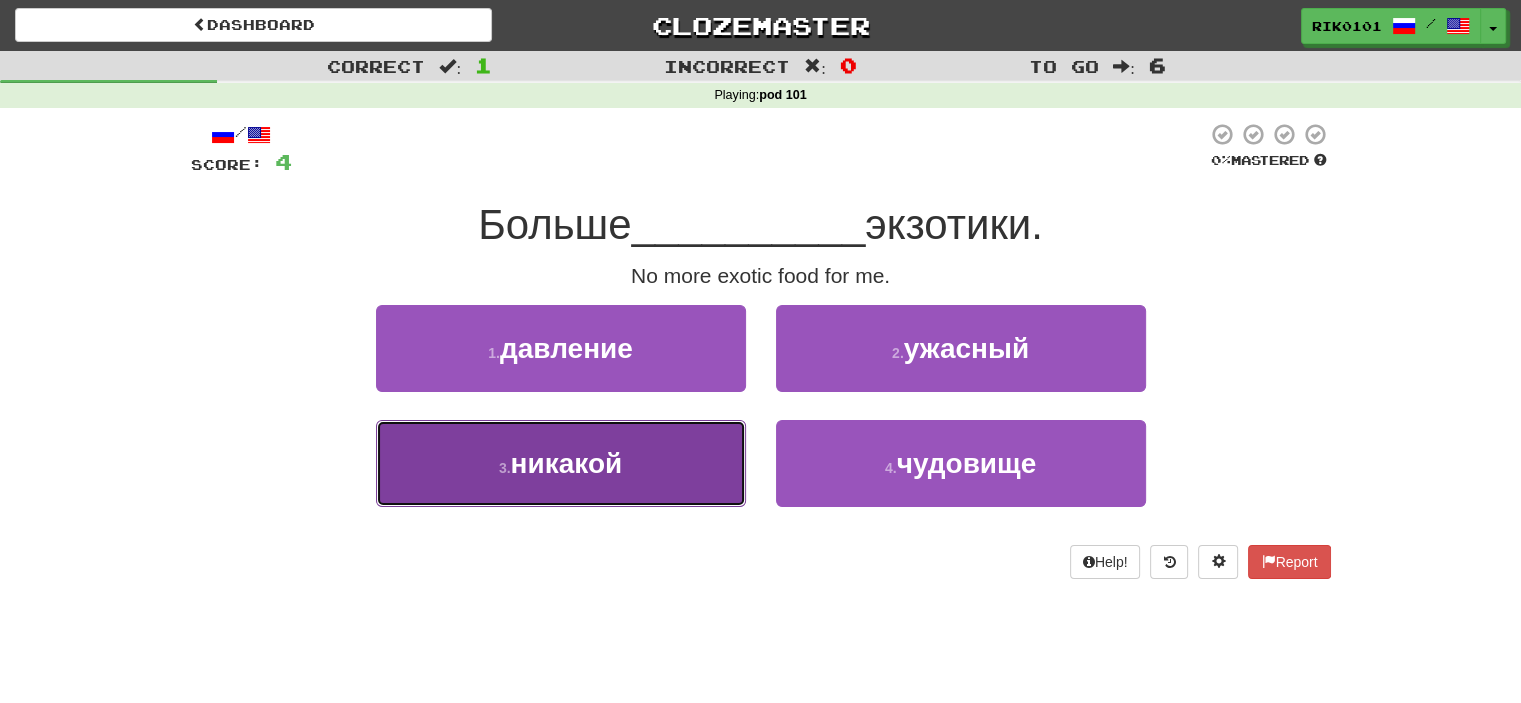 click on "3 .  никакой" at bounding box center (561, 463) 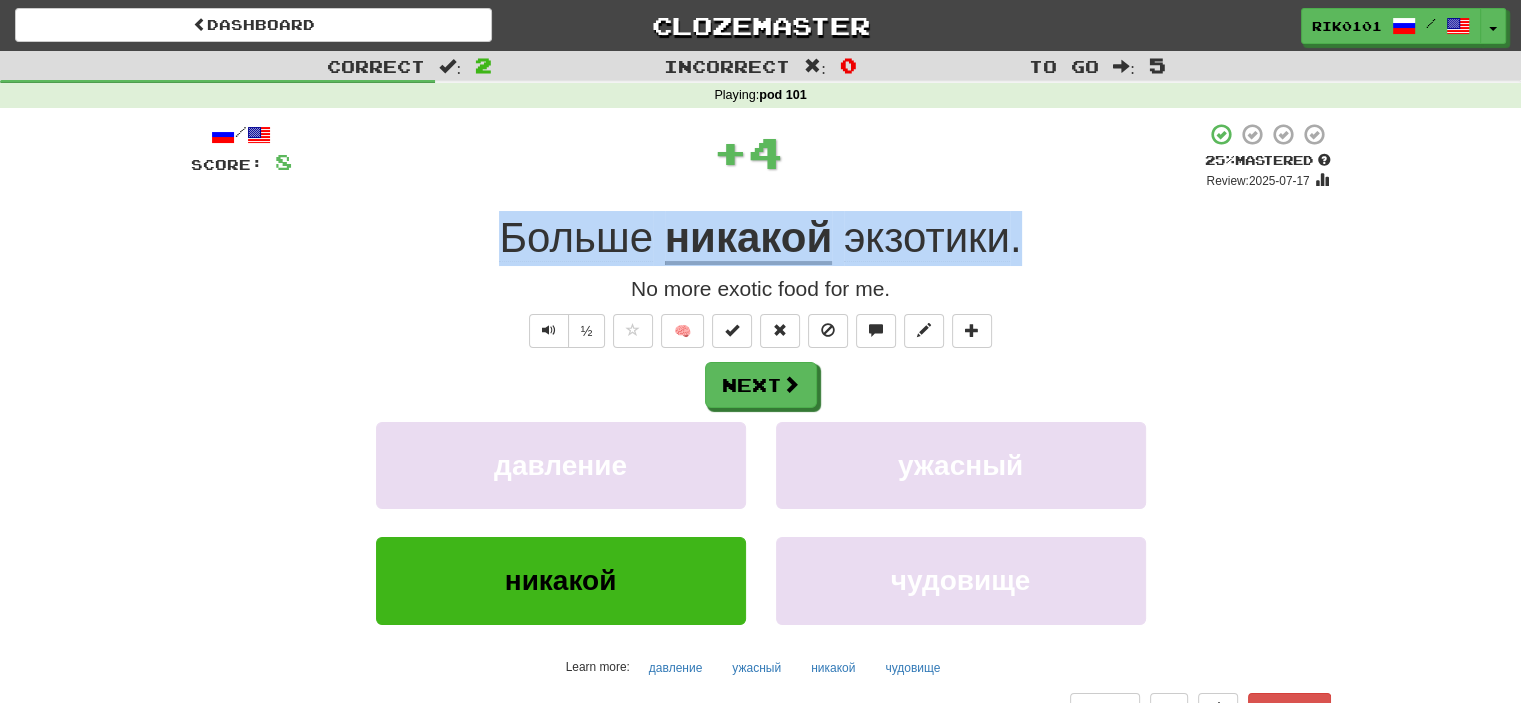 drag, startPoint x: 476, startPoint y: 230, endPoint x: 1025, endPoint y: 222, distance: 549.0583 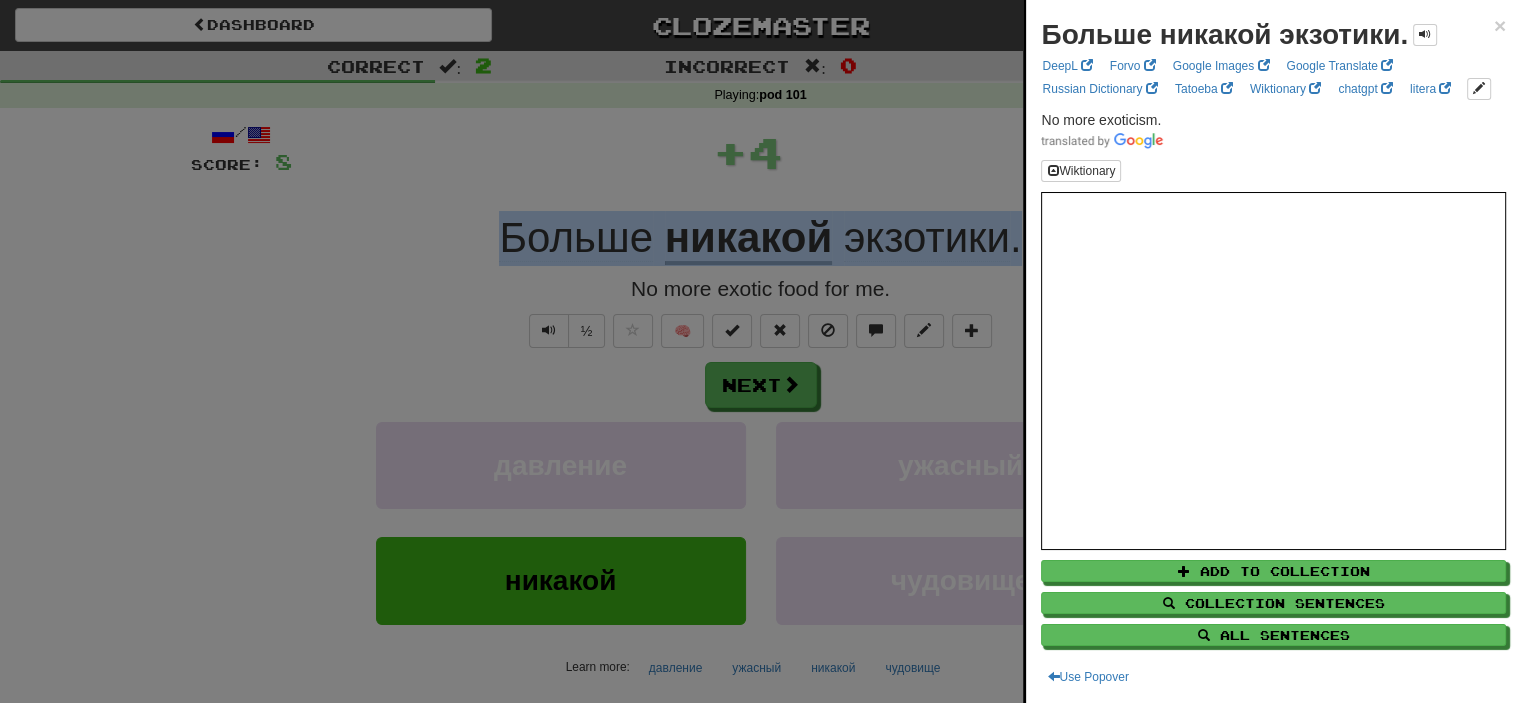 copy on "Больше   никакой   экзотики ." 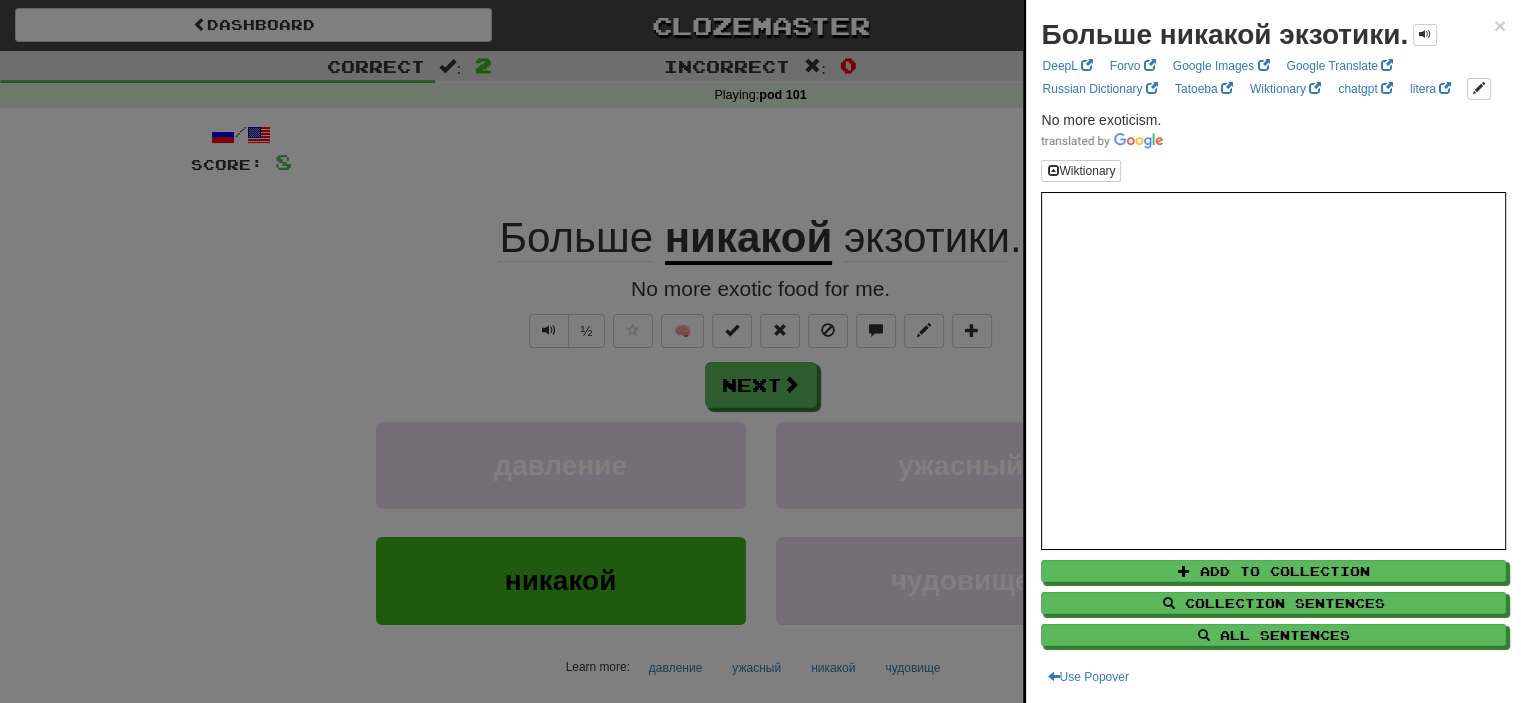 click at bounding box center [760, 351] 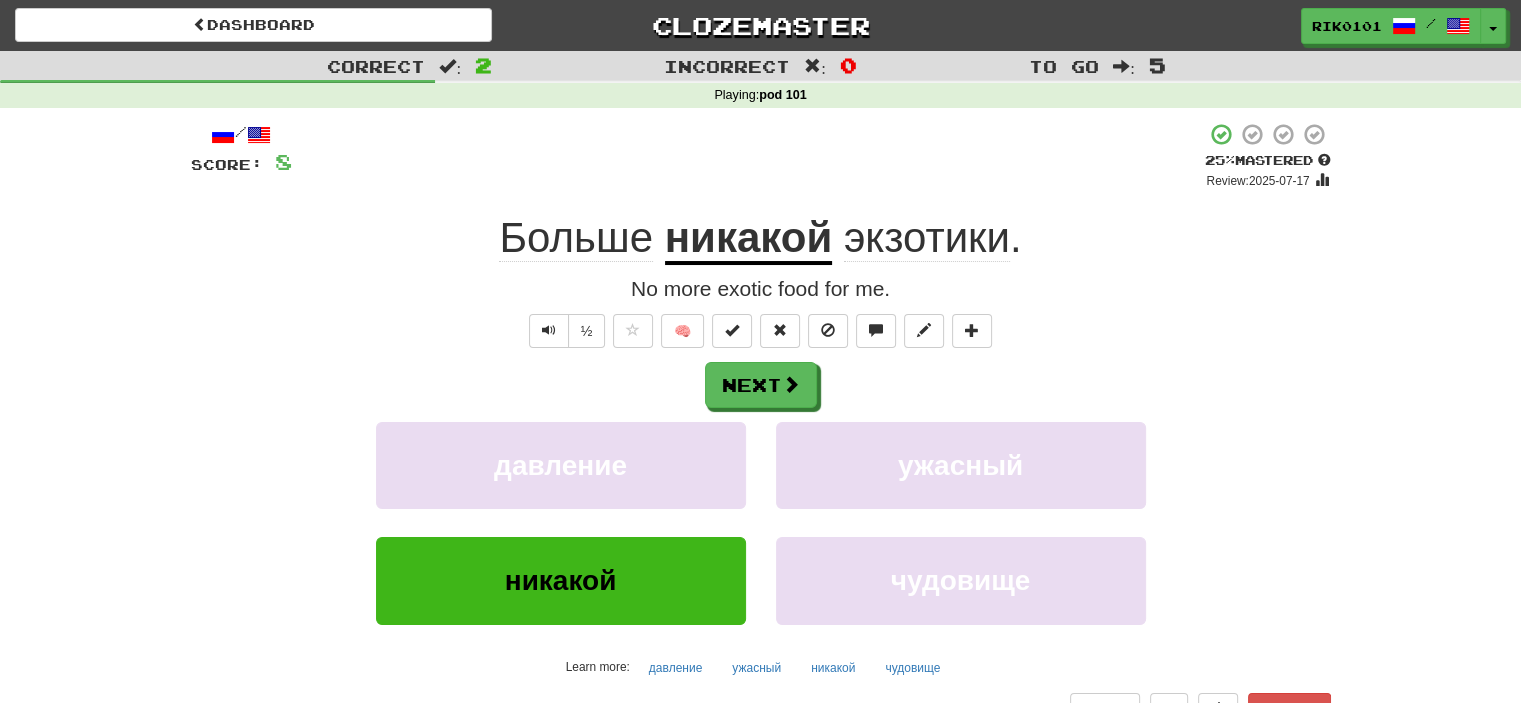 click on "никакой" at bounding box center (749, 239) 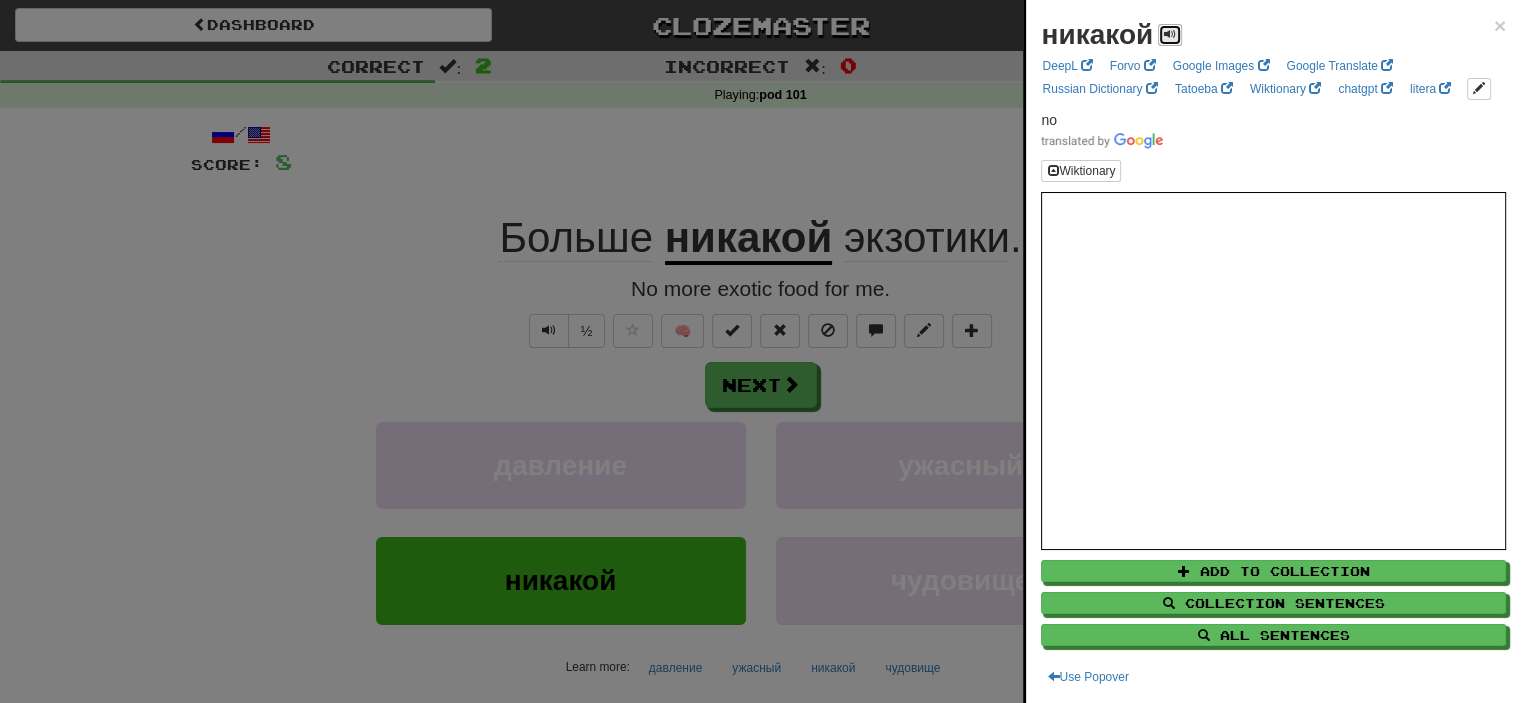 click at bounding box center (1170, 34) 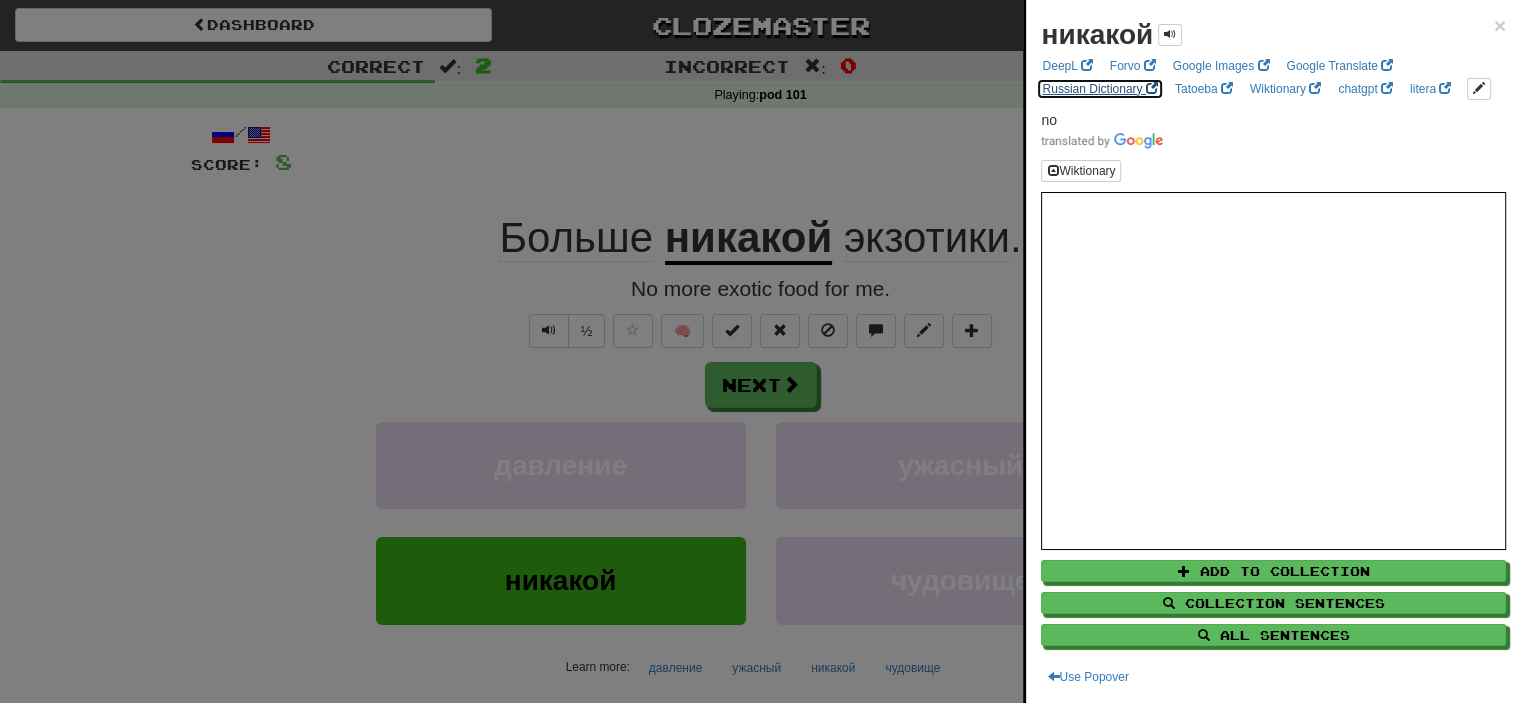 click on "Russian Dictionary" at bounding box center (1099, 89) 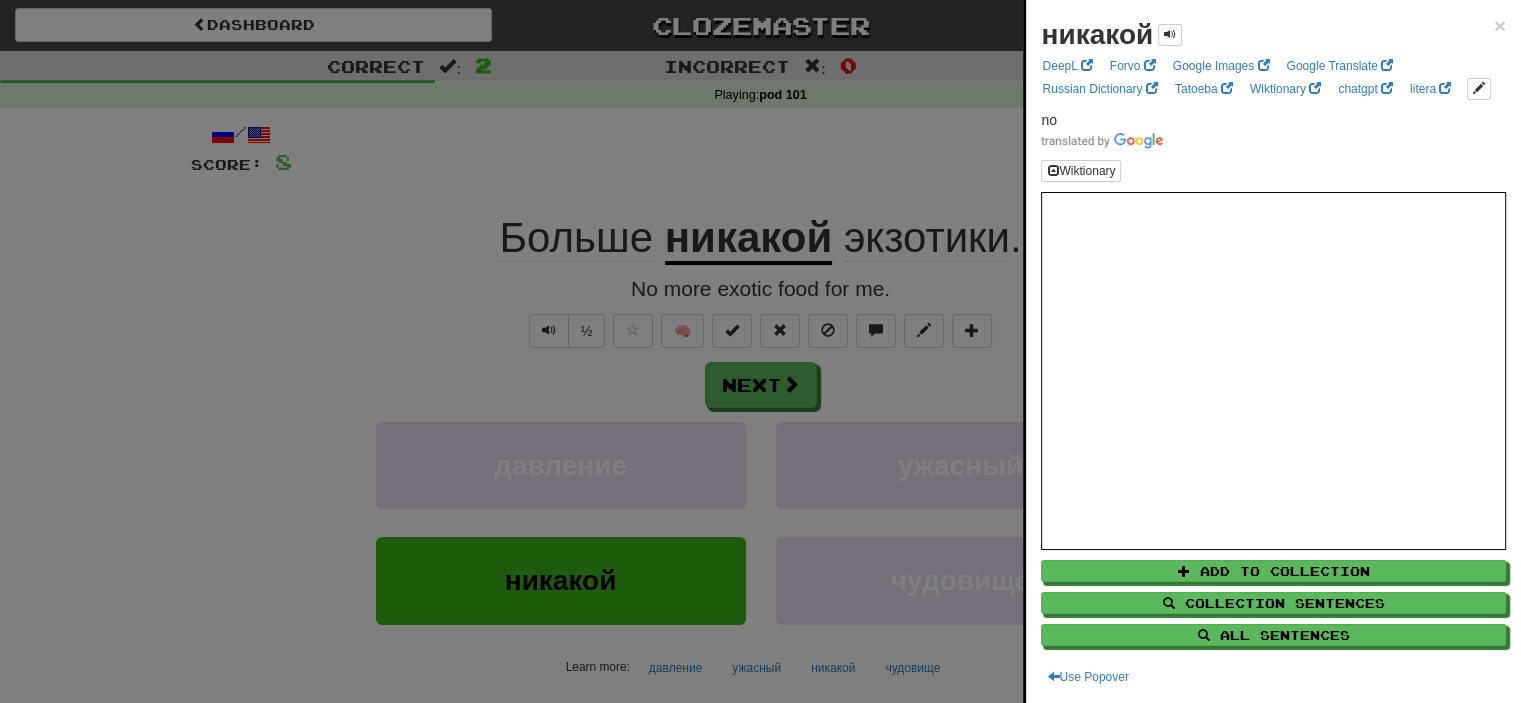 click at bounding box center [760, 351] 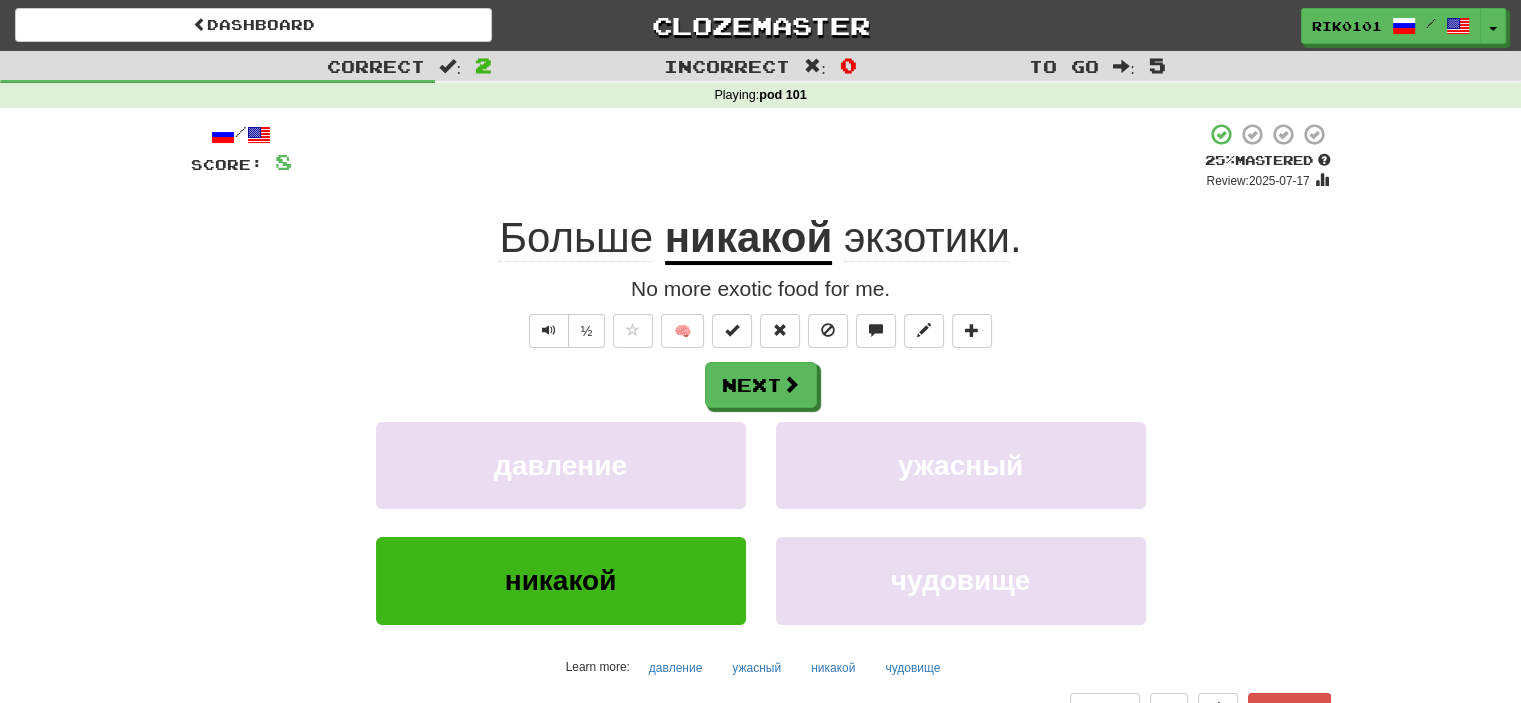 click on "экзотики" at bounding box center [927, 238] 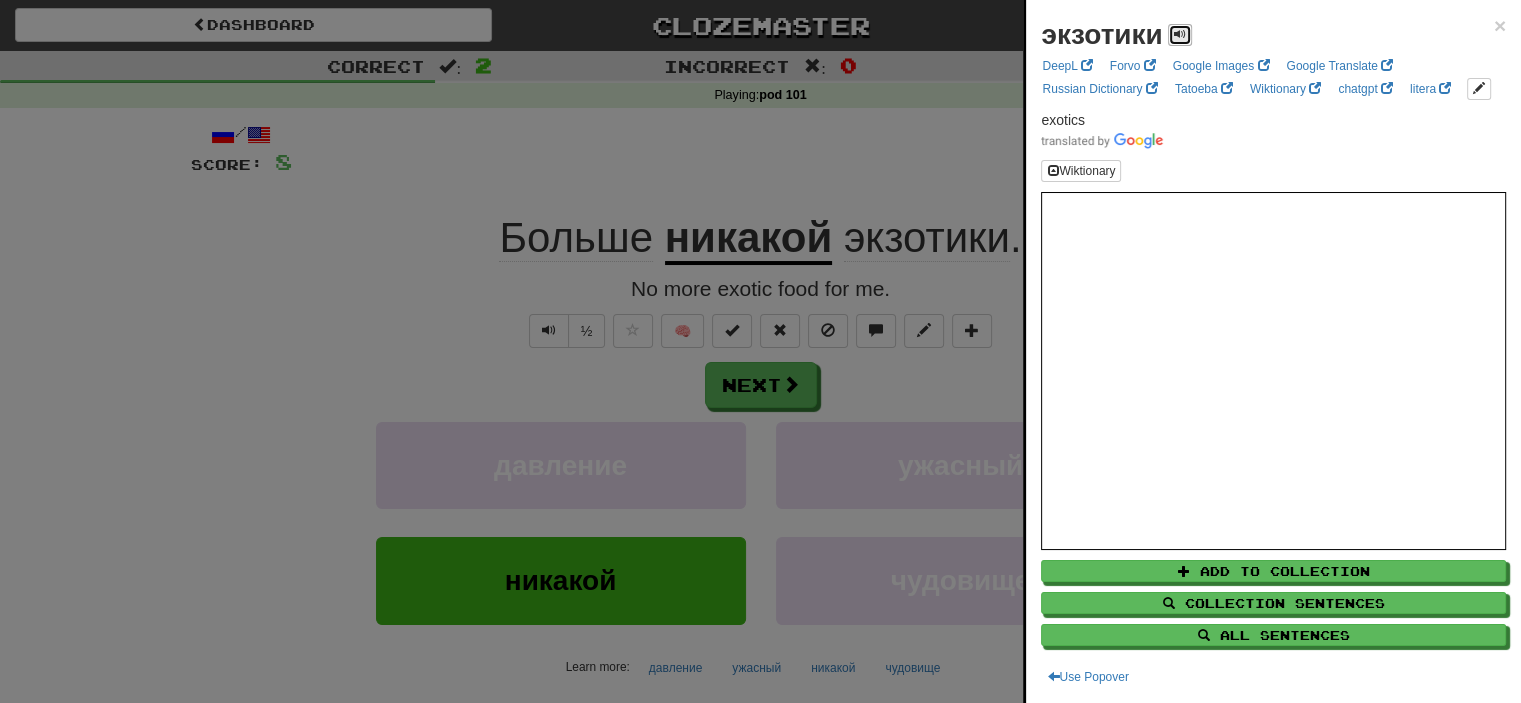 click at bounding box center [1180, 35] 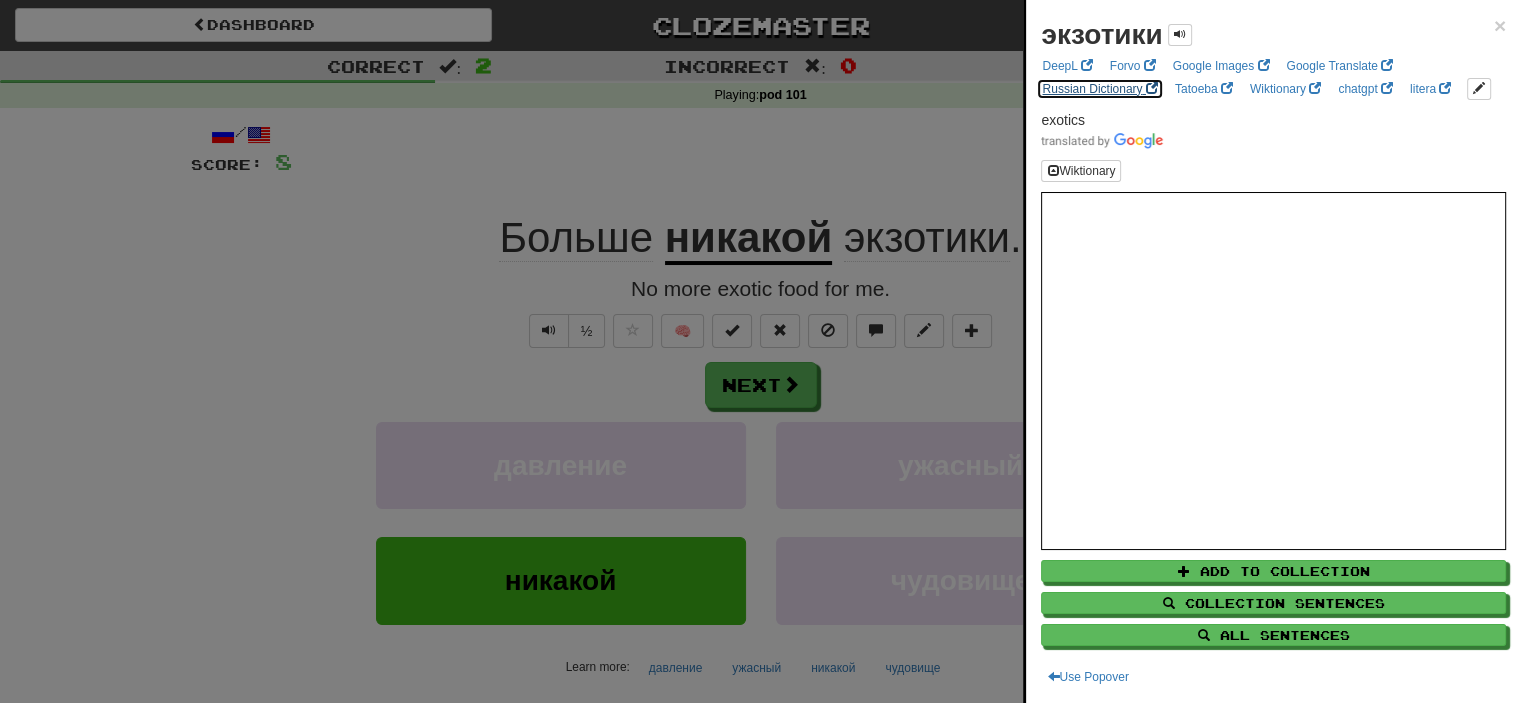 click on "Russian Dictionary" at bounding box center [1099, 89] 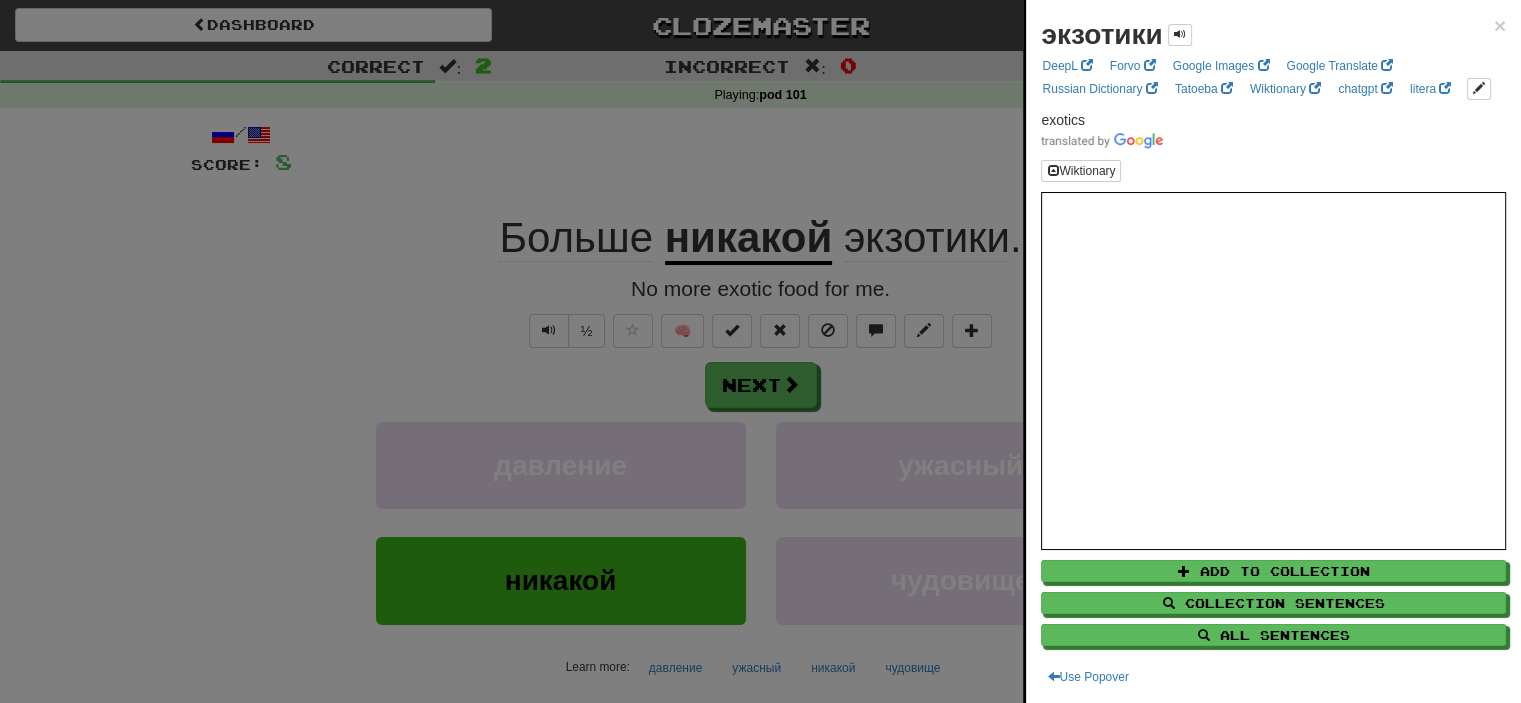 click at bounding box center [760, 351] 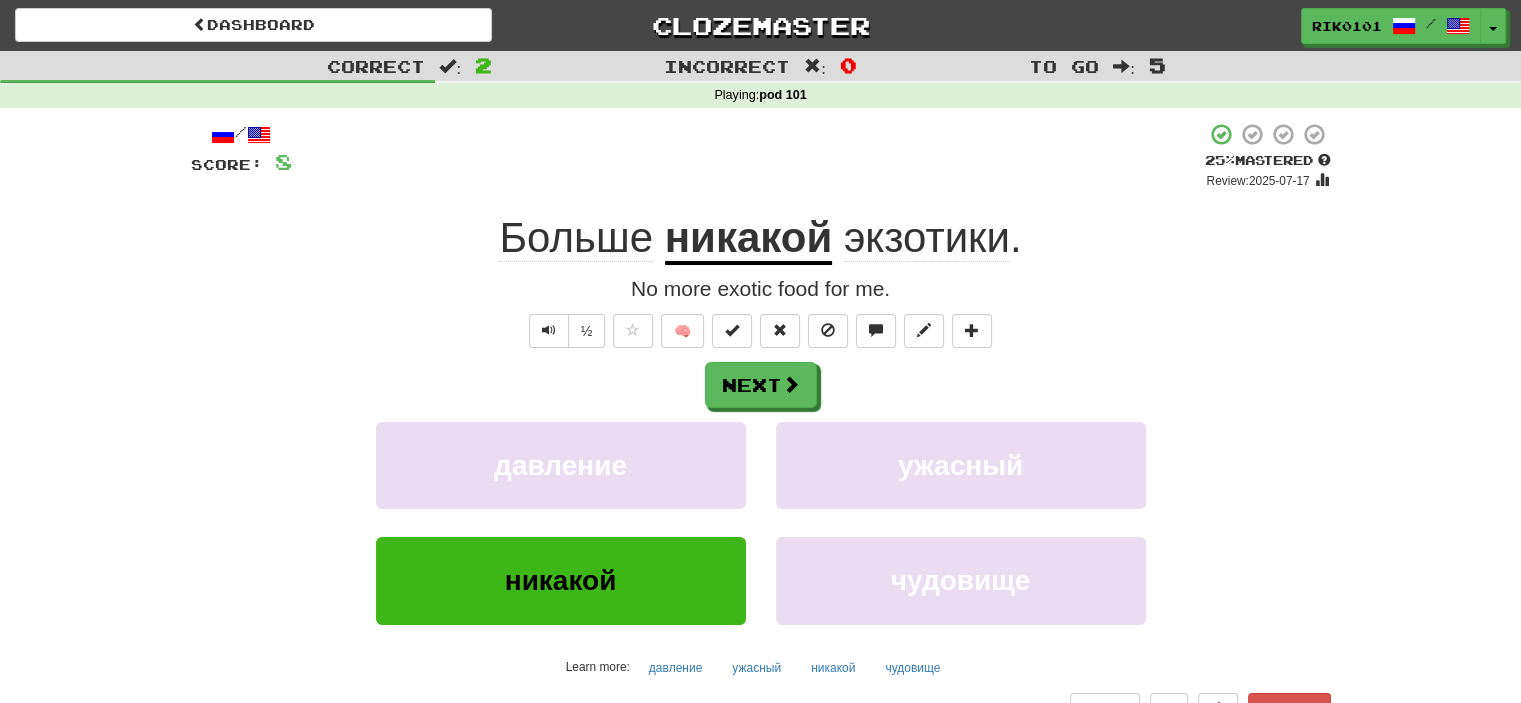 click on "экзотики" at bounding box center (927, 238) 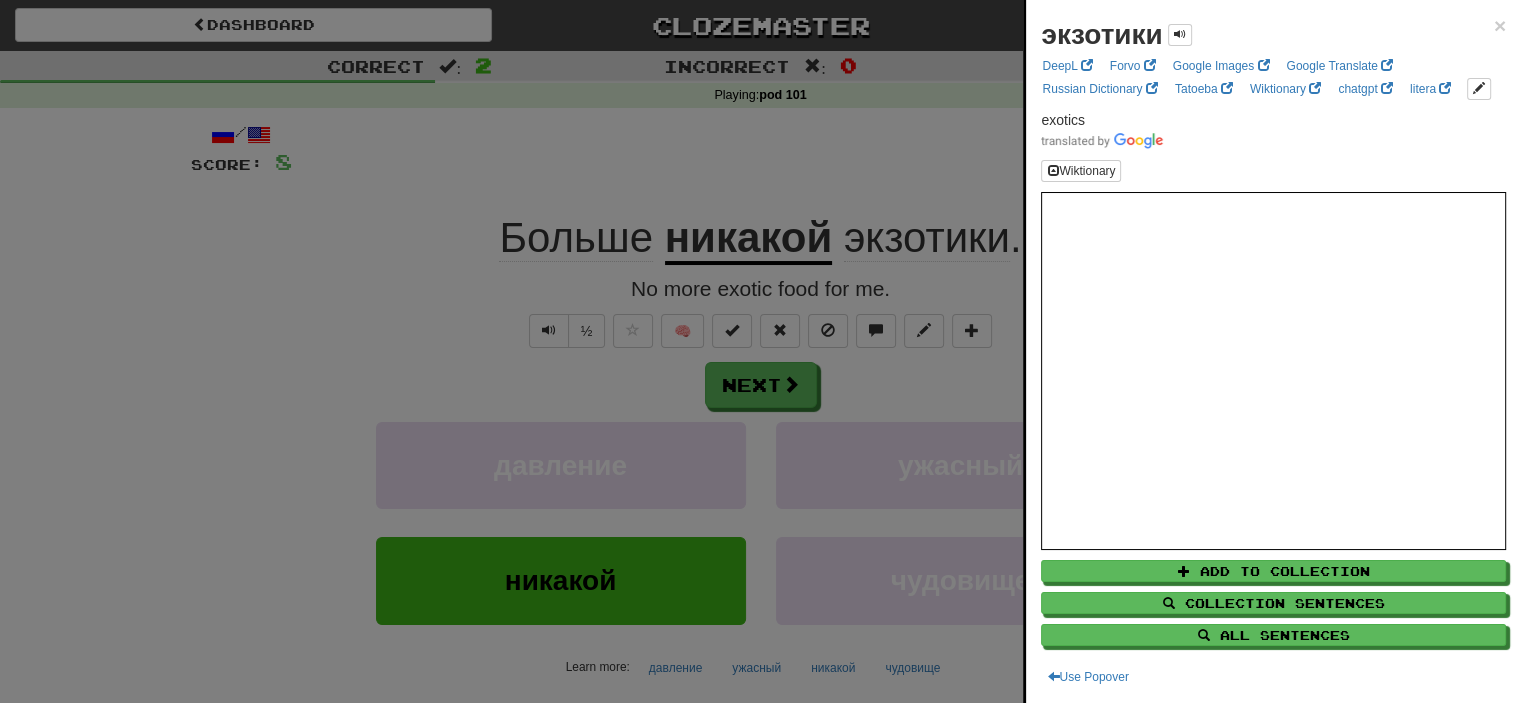 click at bounding box center (760, 351) 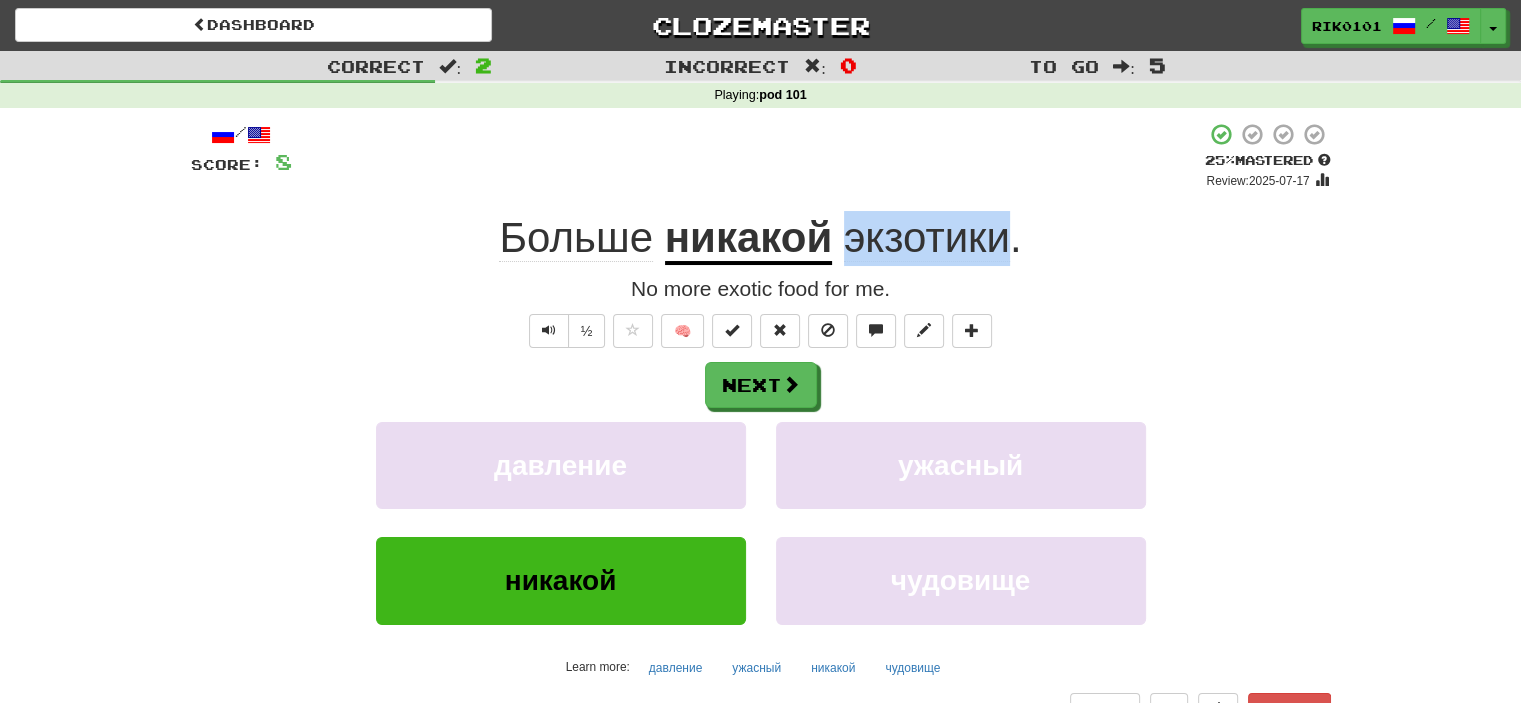 drag, startPoint x: 908, startPoint y: 231, endPoint x: 1003, endPoint y: 231, distance: 95 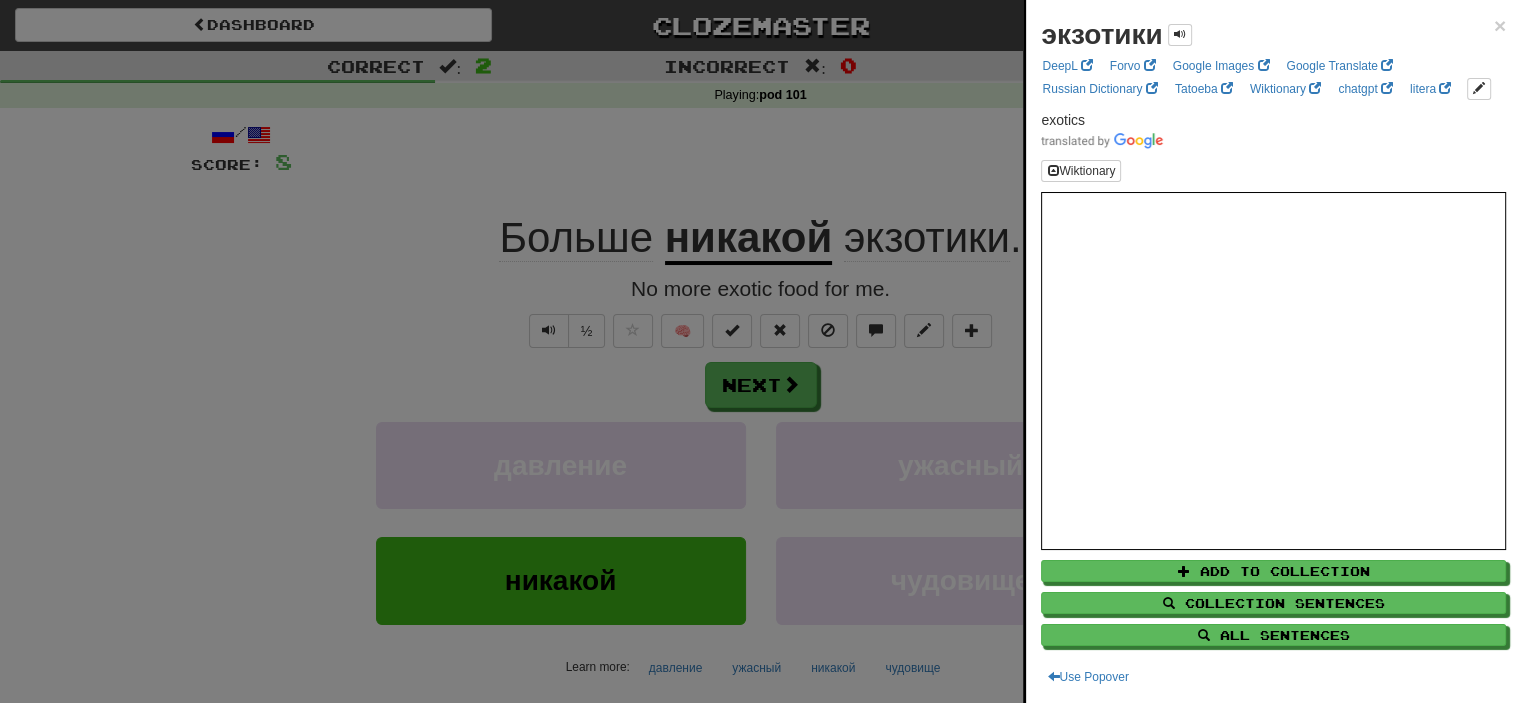 click at bounding box center [760, 351] 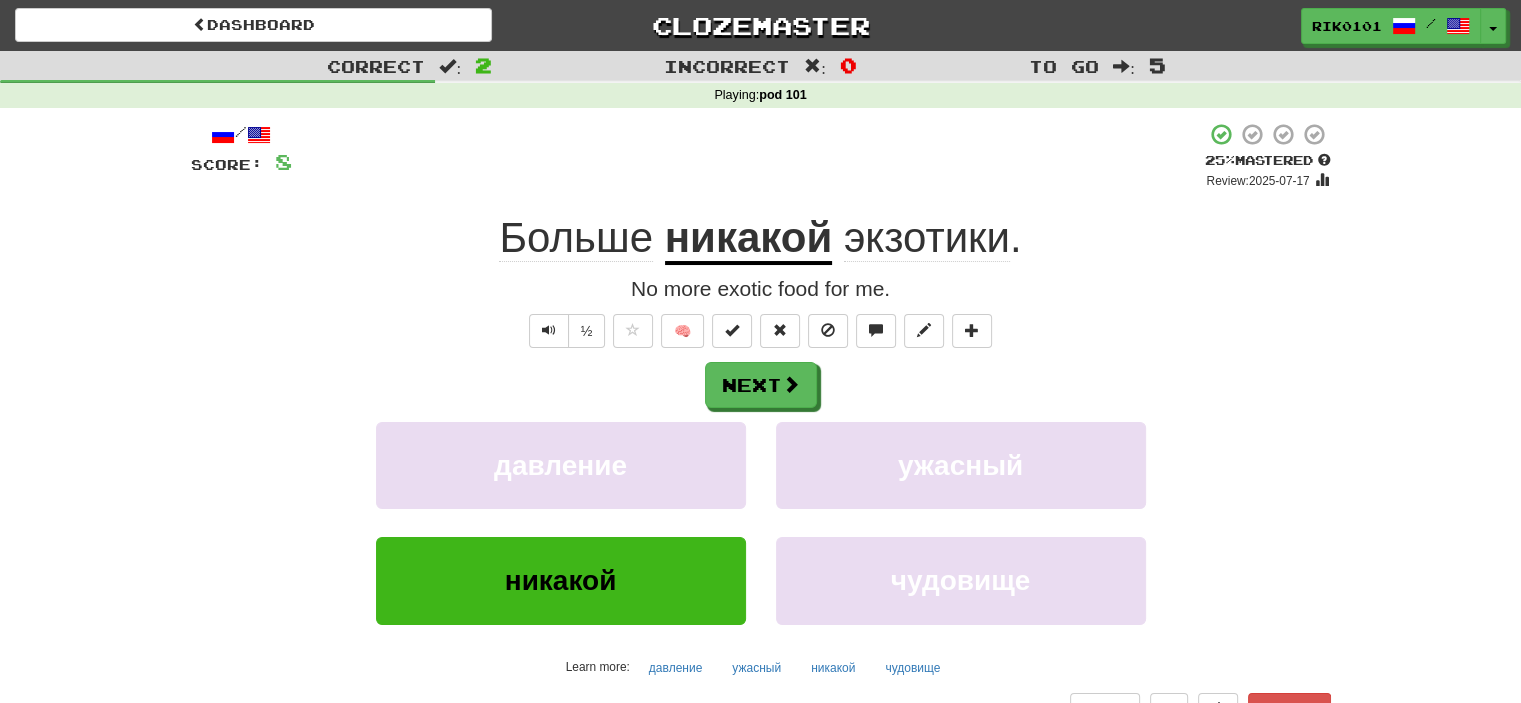 click on "+ 4" at bounding box center [748, 156] 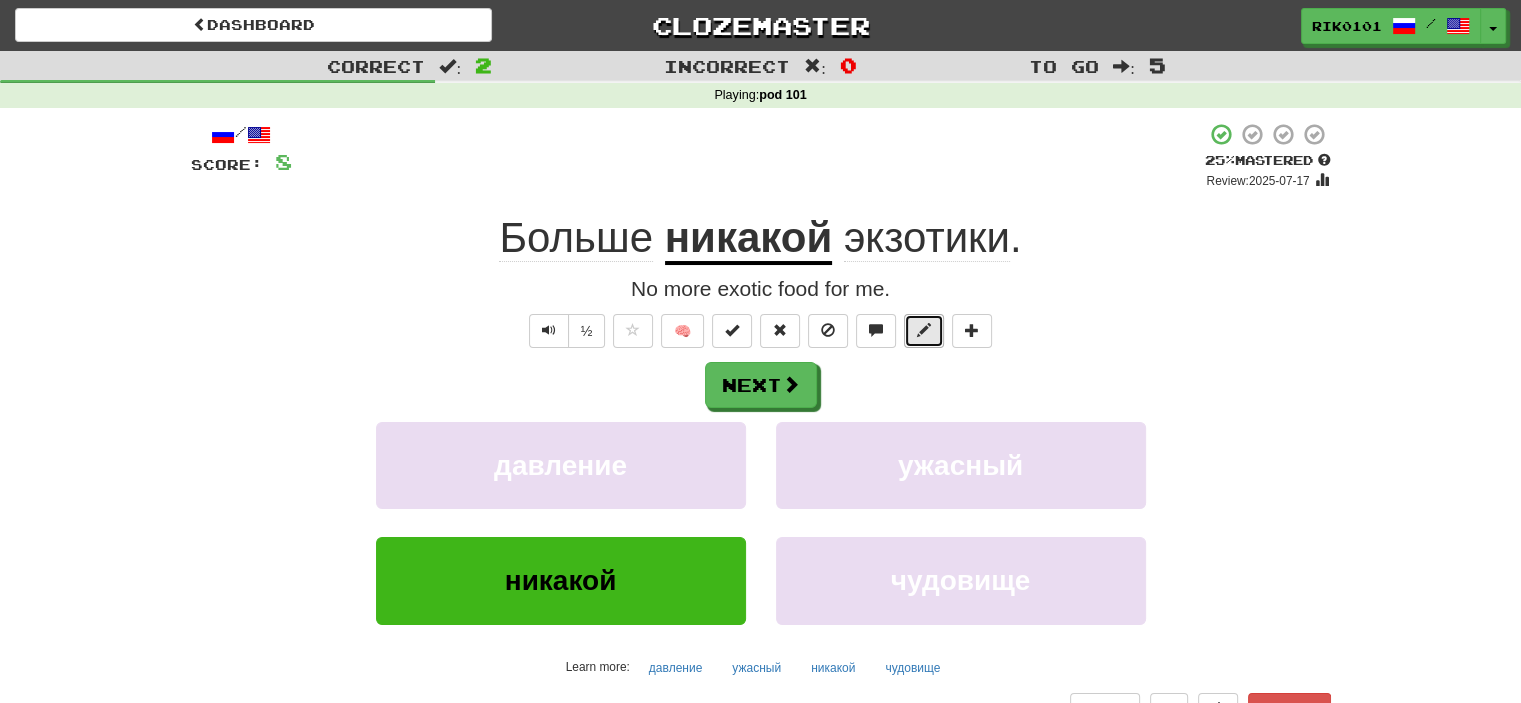 click at bounding box center [924, 330] 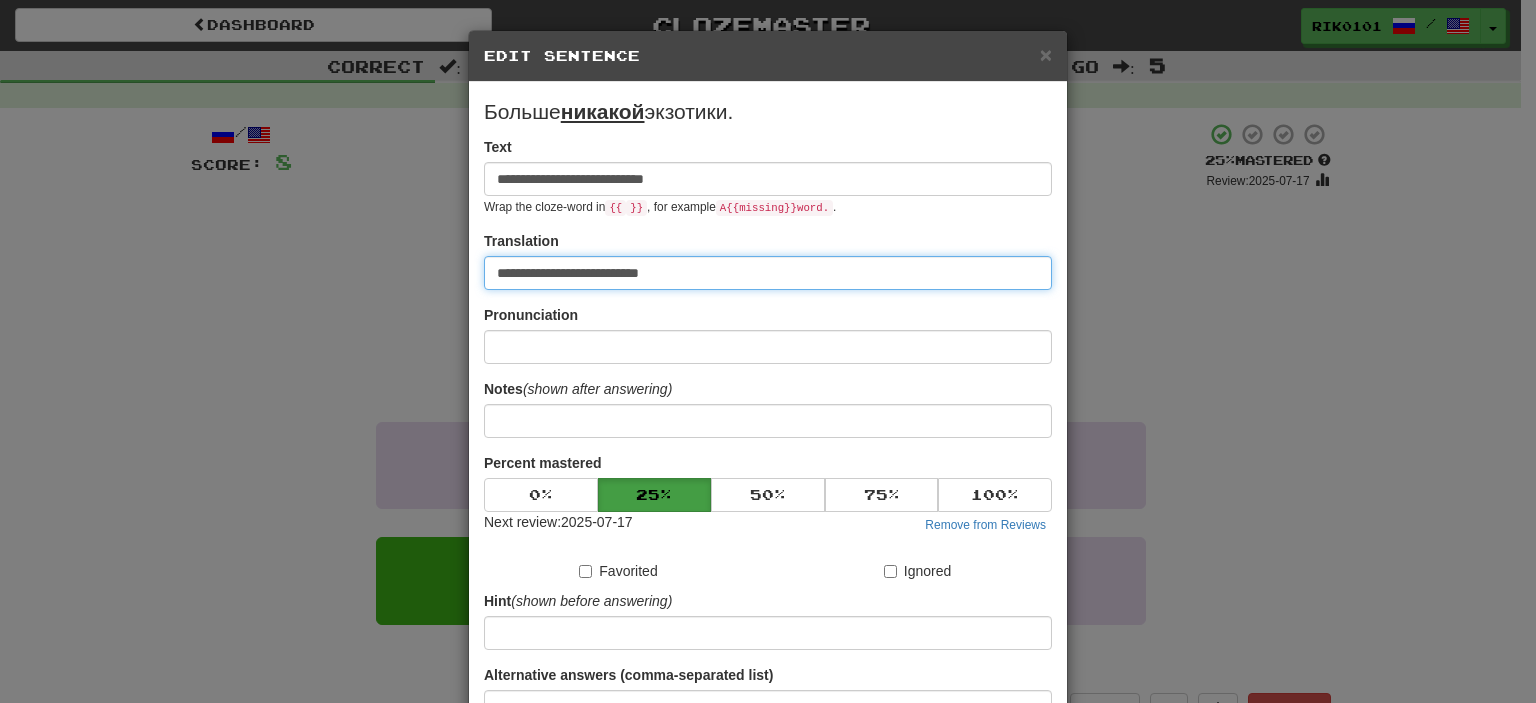 drag, startPoint x: 708, startPoint y: 266, endPoint x: 419, endPoint y: 292, distance: 290.1672 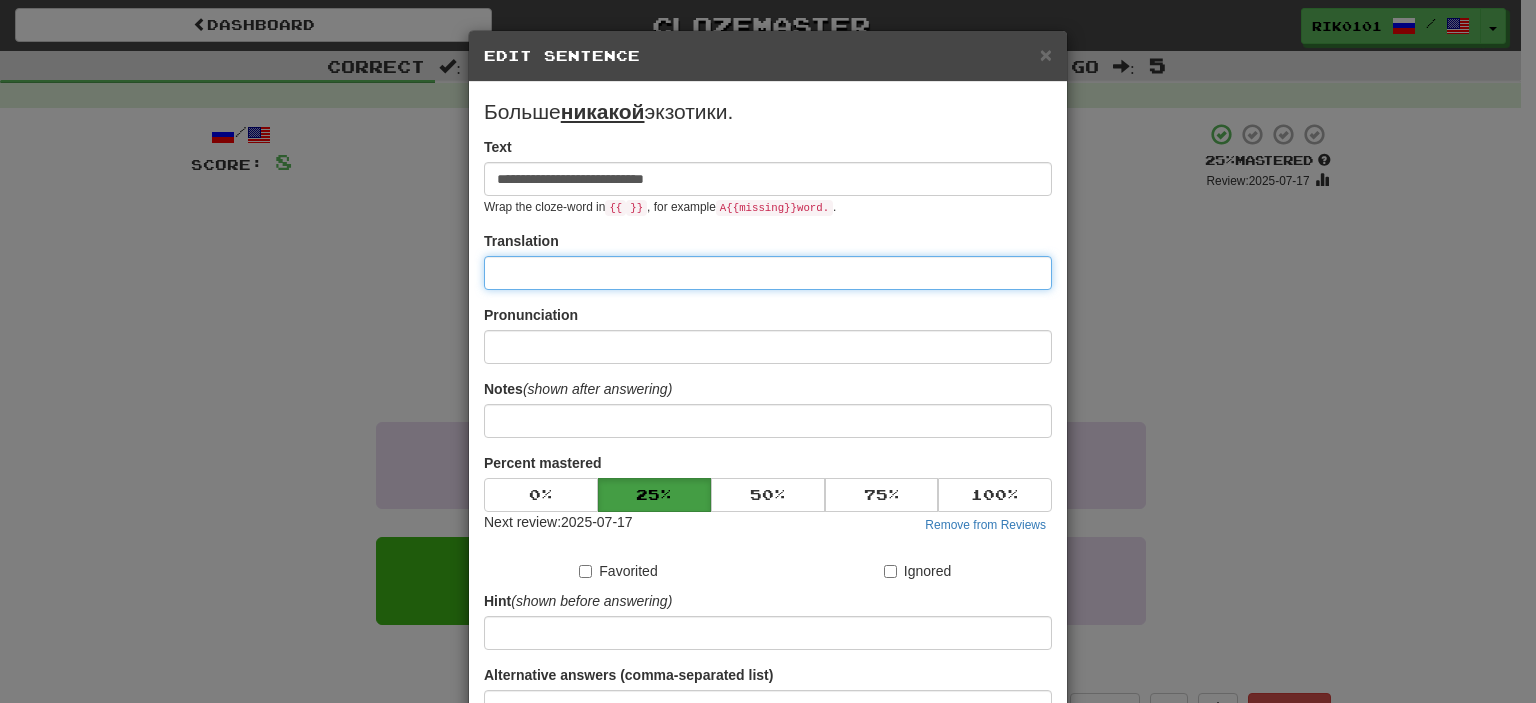 paste on "**********" 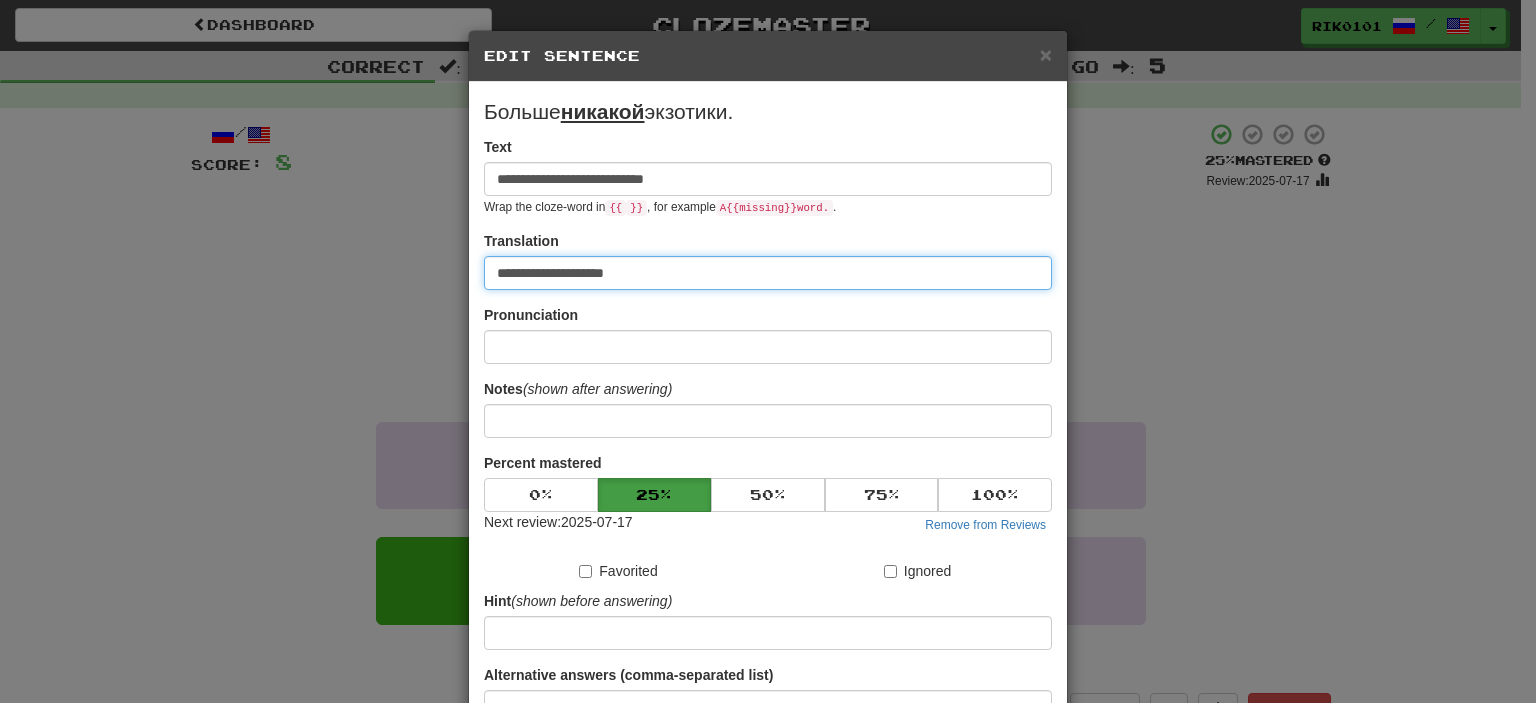 scroll, scrollTop: 190, scrollLeft: 0, axis: vertical 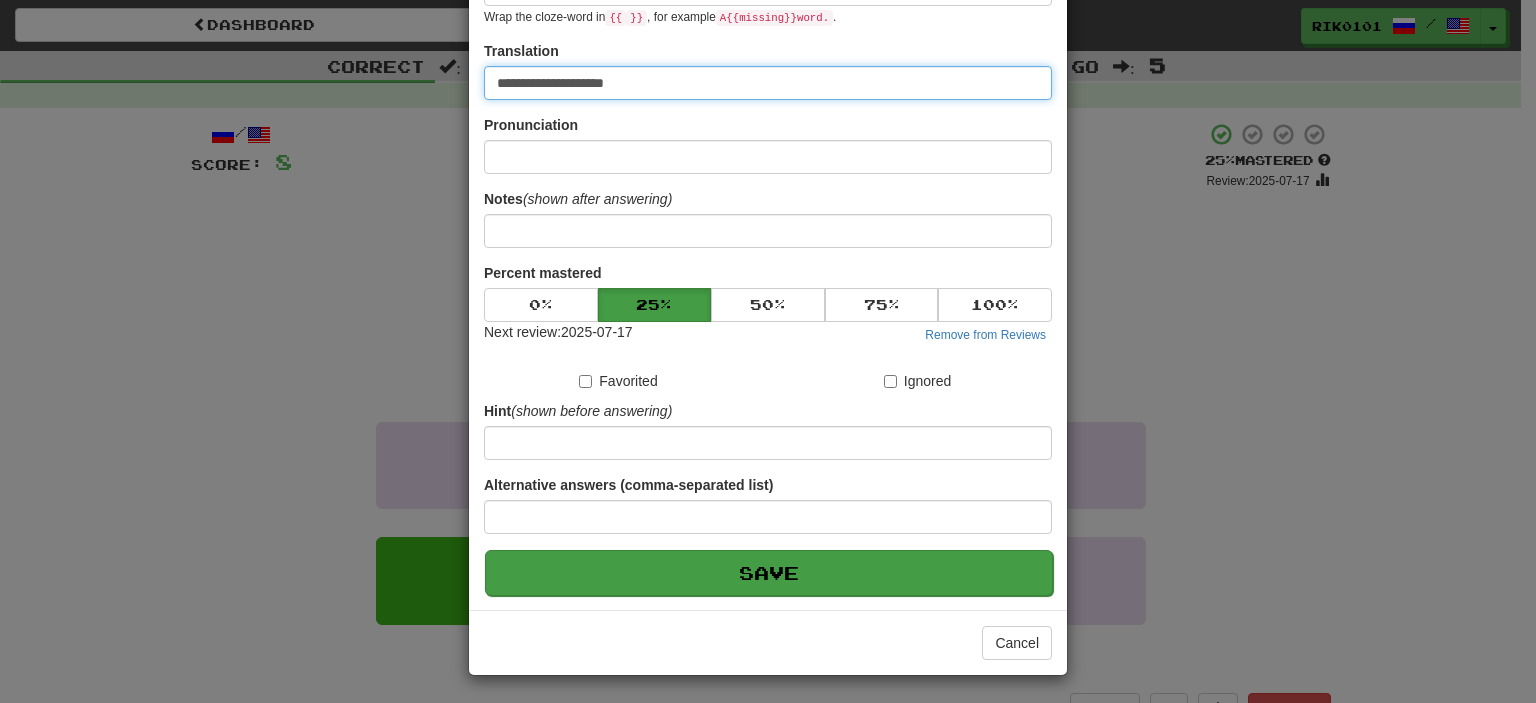 type on "**********" 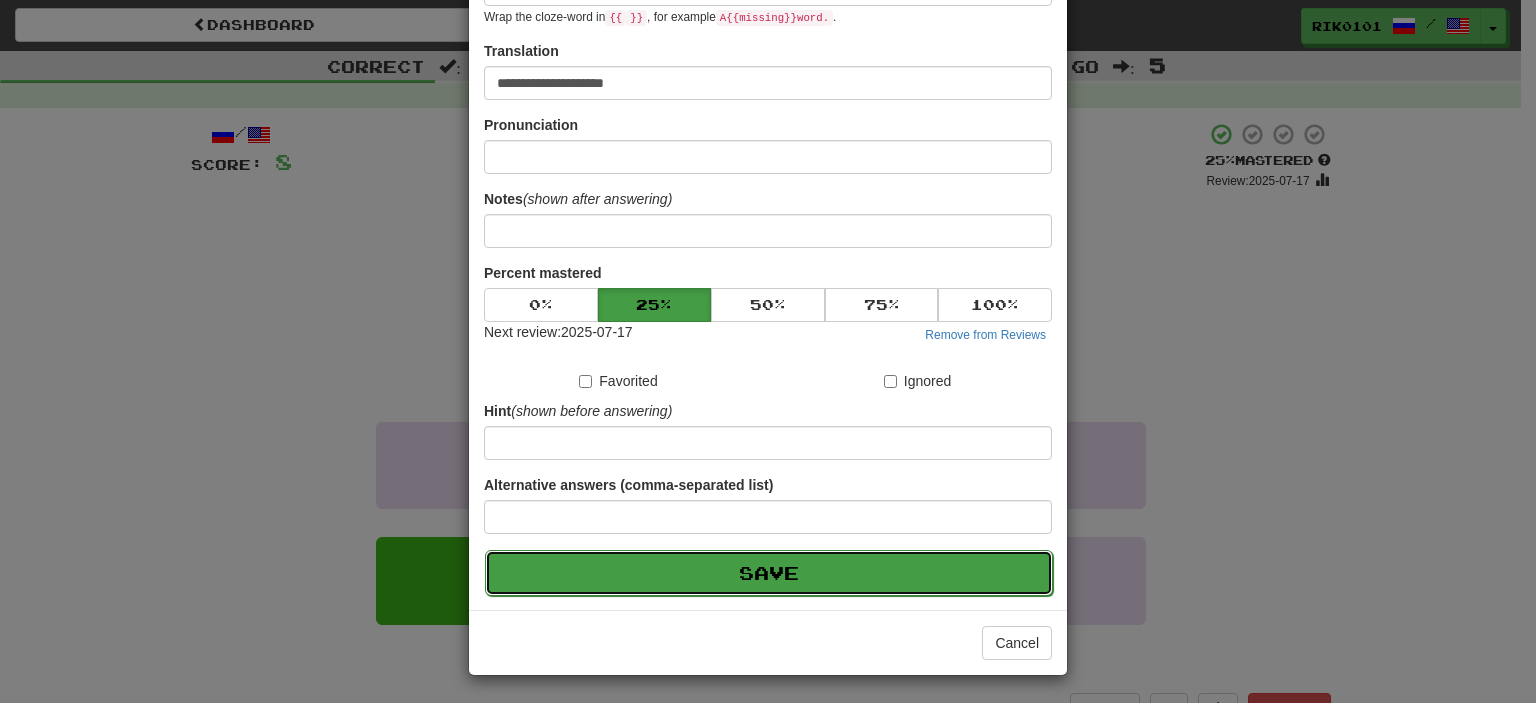 click on "Save" at bounding box center (769, 573) 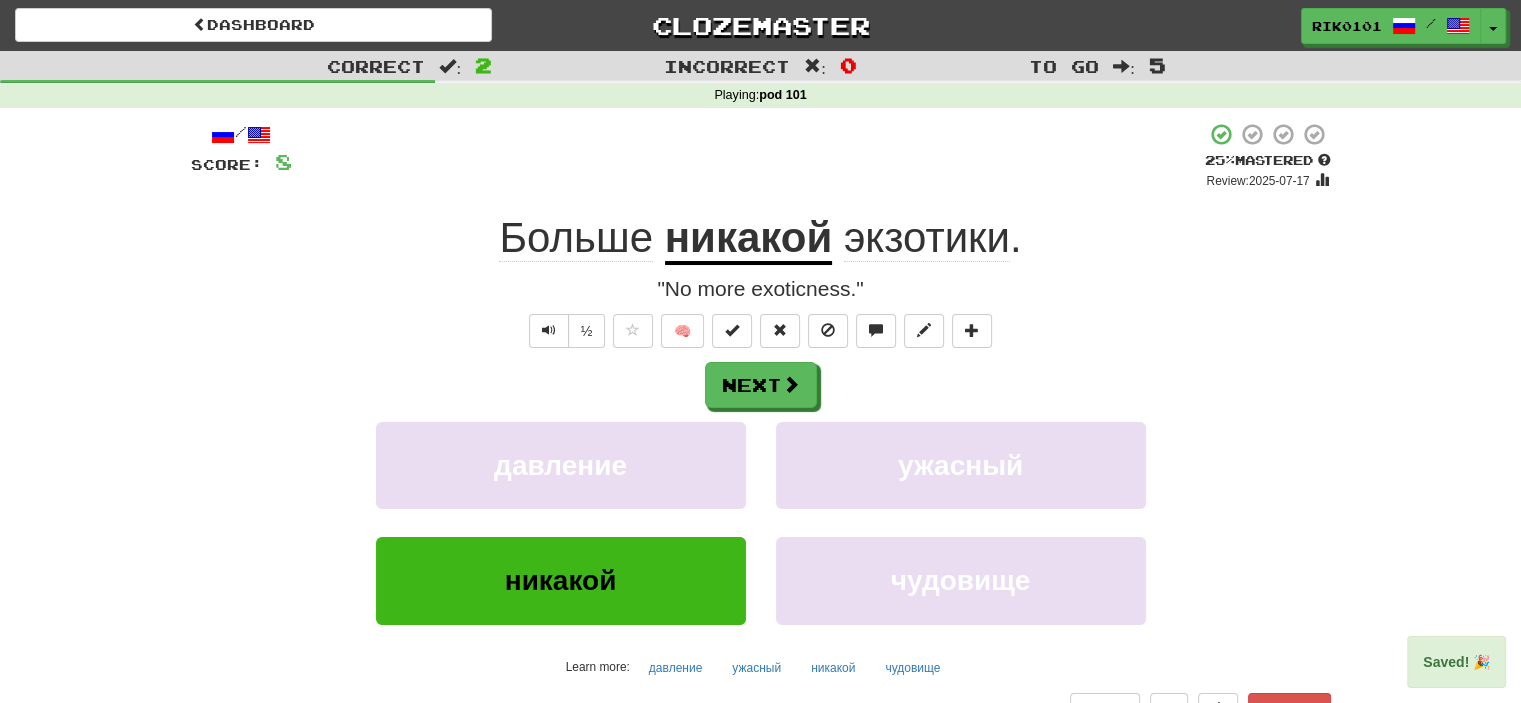 click on "никакой" at bounding box center (749, 239) 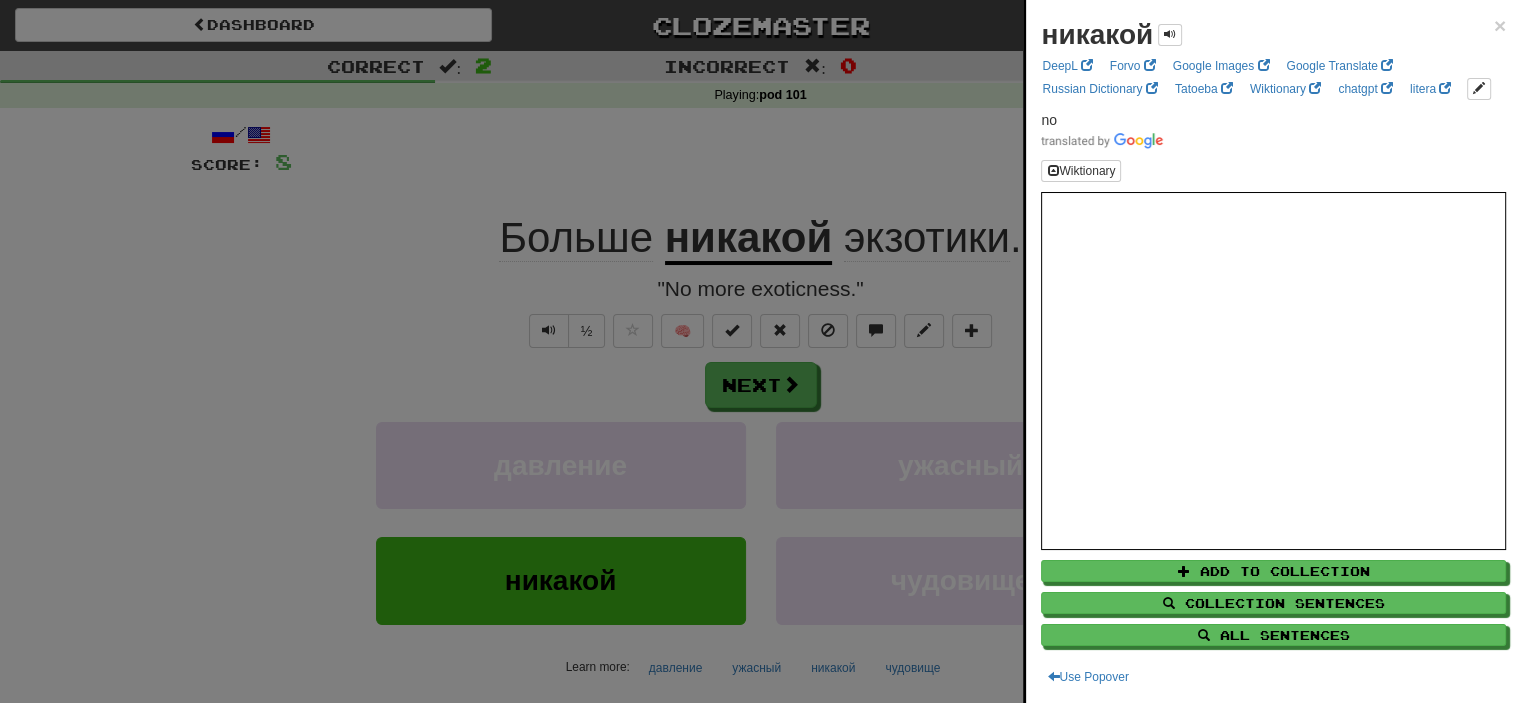click at bounding box center (760, 351) 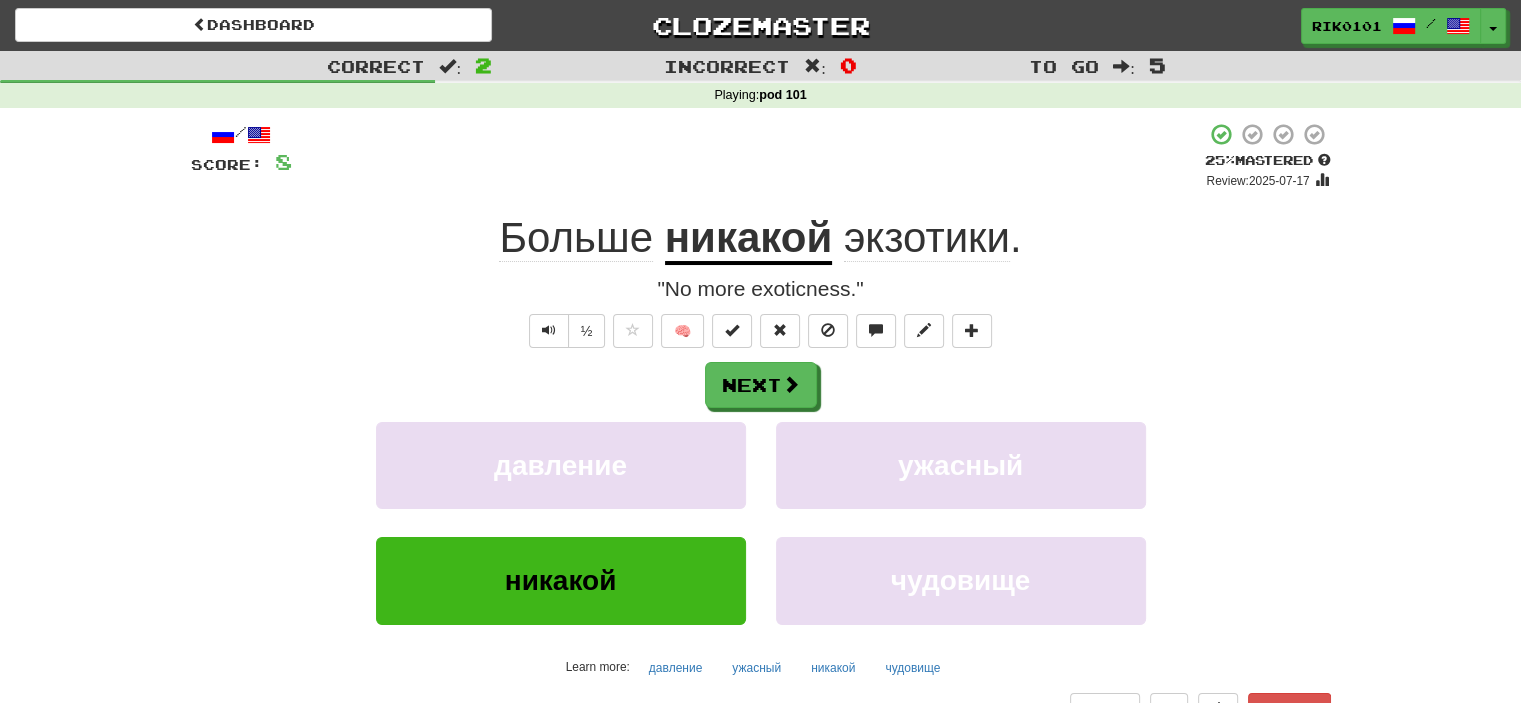 click on "экзотики" at bounding box center (927, 238) 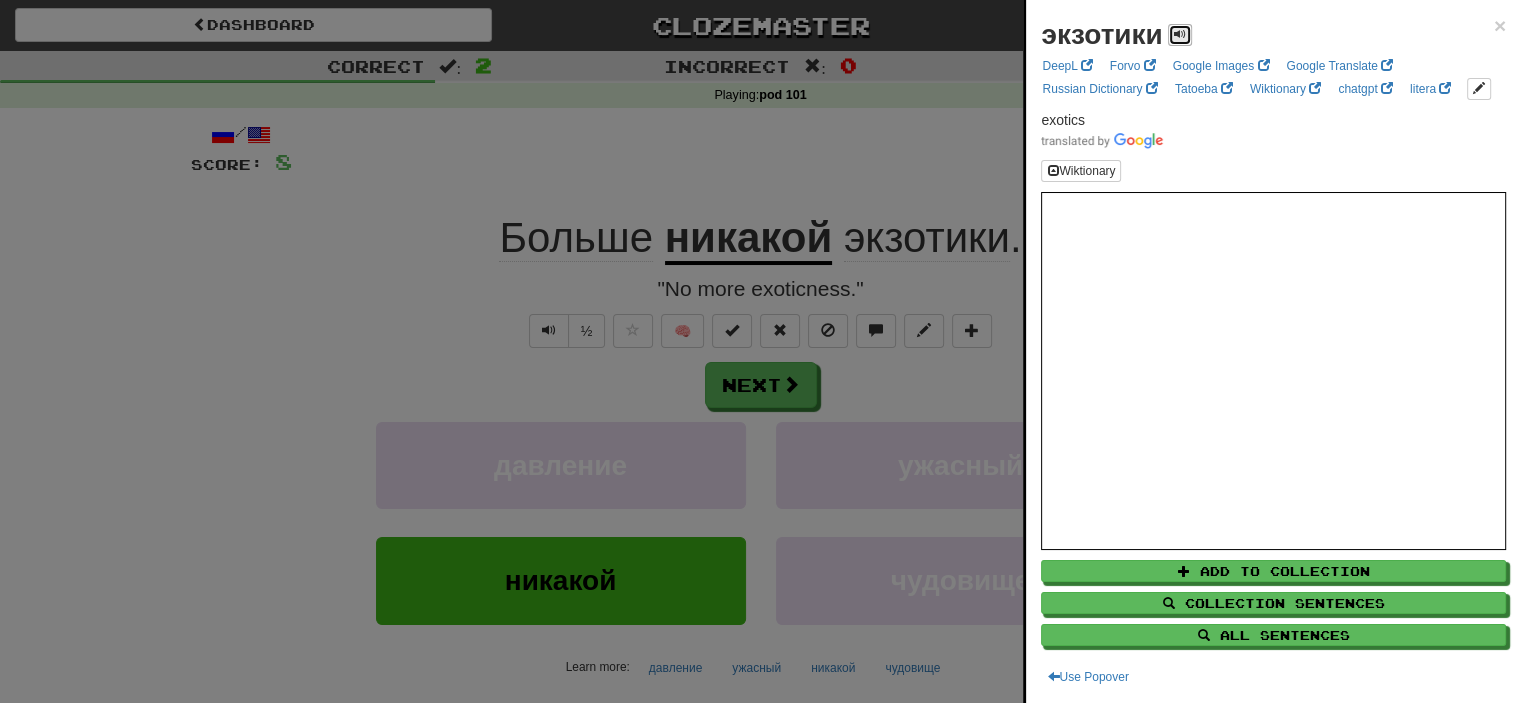 click at bounding box center (1180, 34) 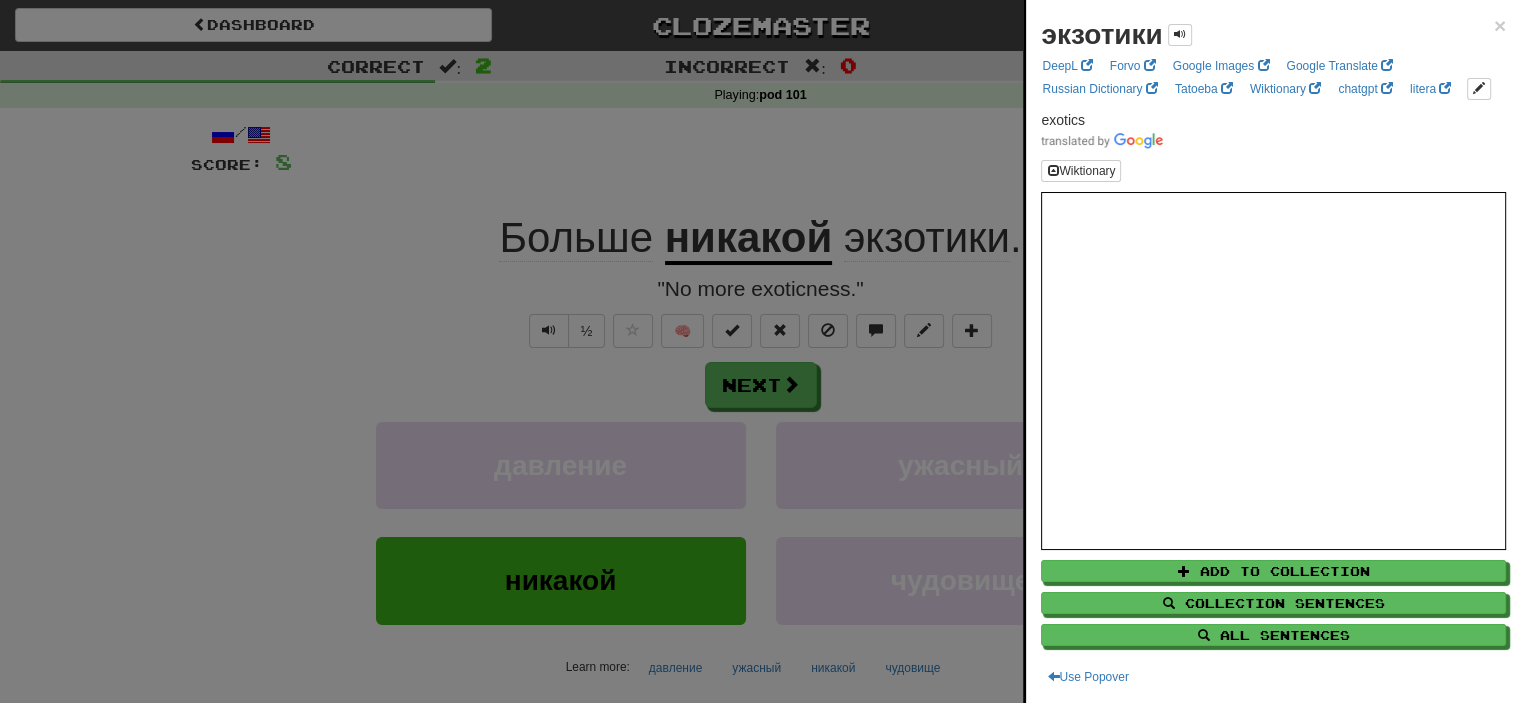 click at bounding box center [760, 351] 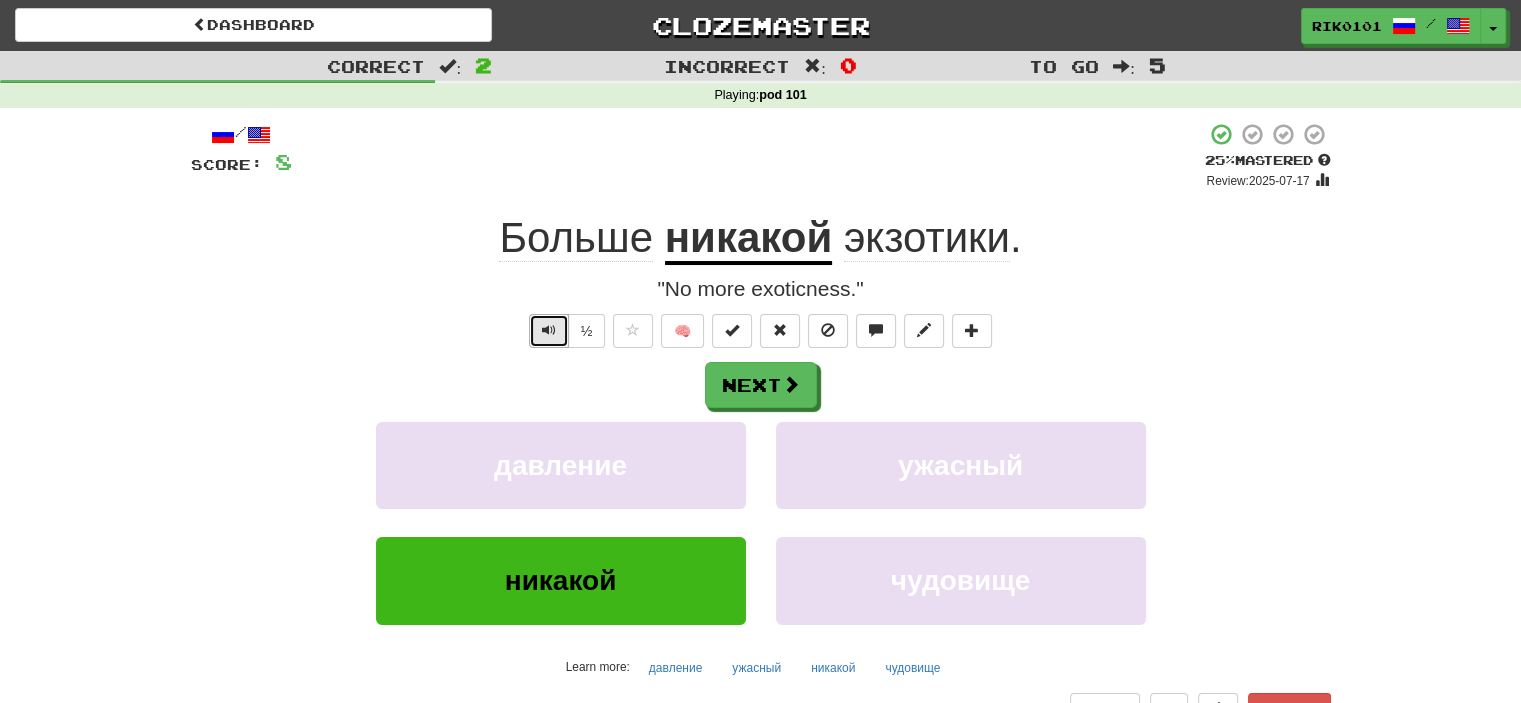 click at bounding box center (549, 331) 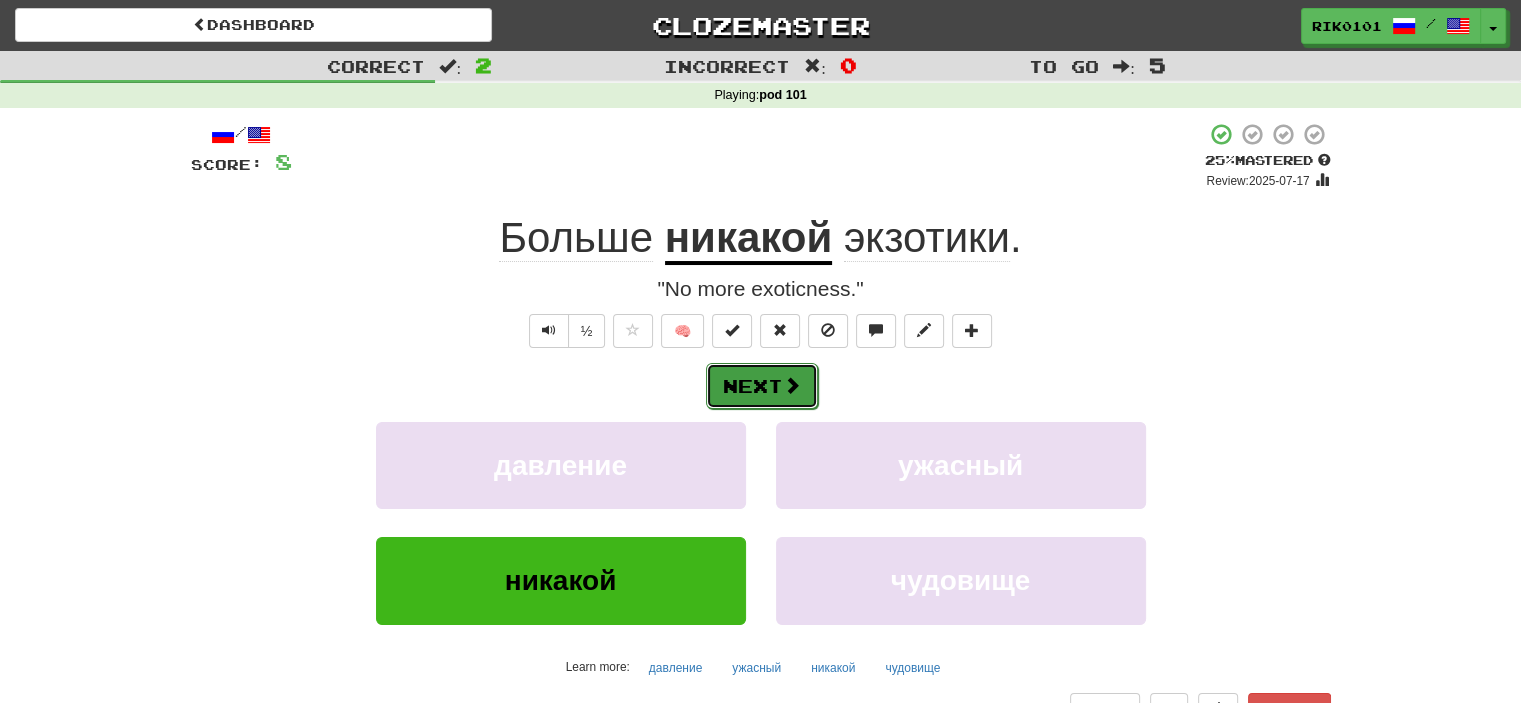 click at bounding box center [792, 385] 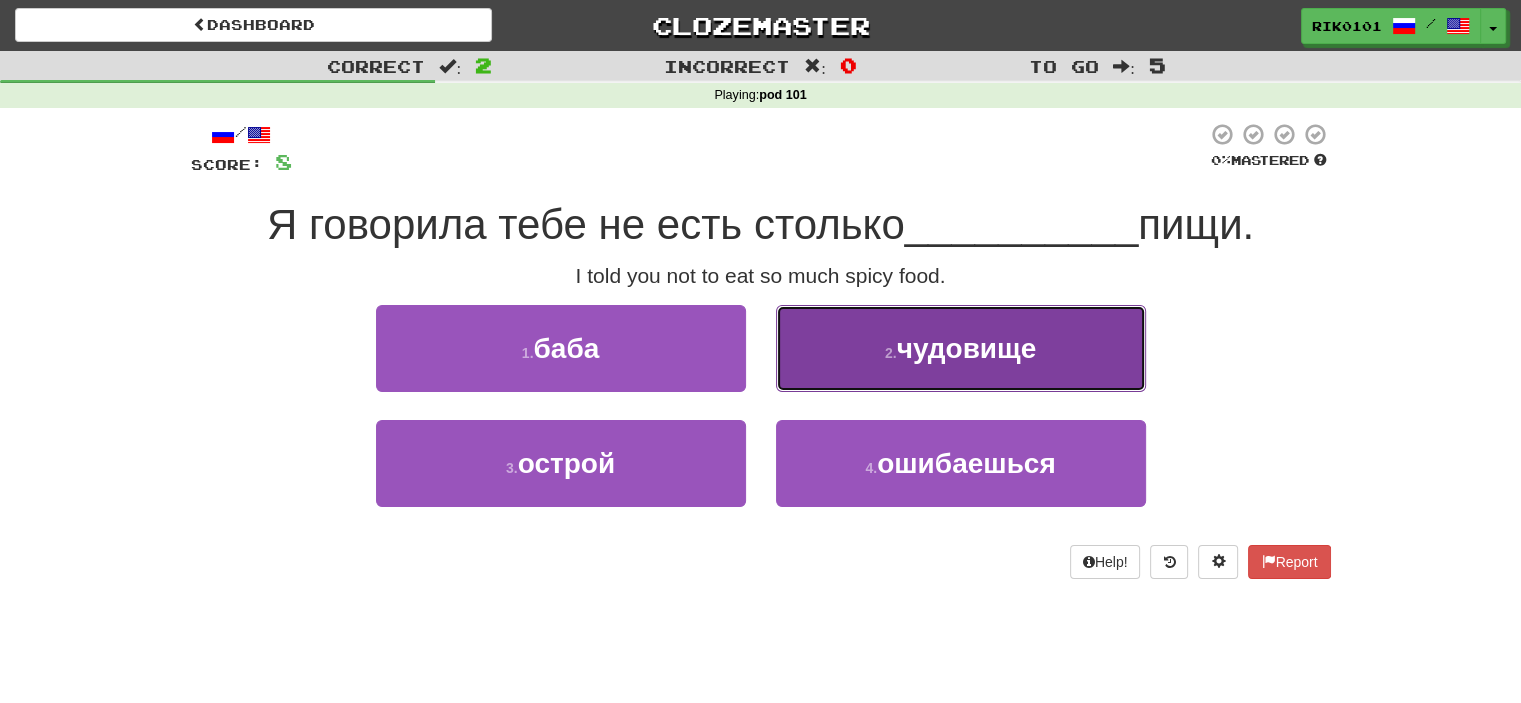 click on "чудовище" at bounding box center [967, 348] 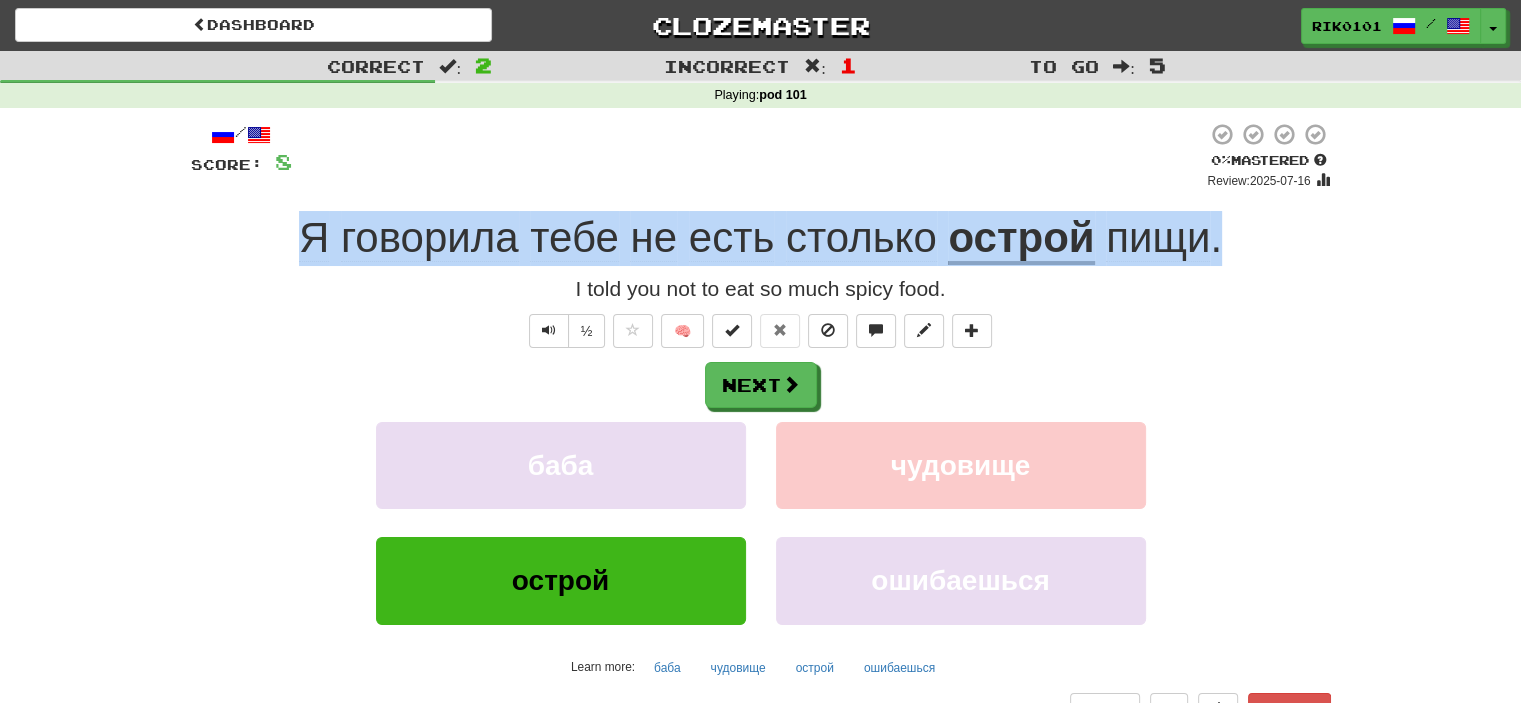 drag, startPoint x: 281, startPoint y: 232, endPoint x: 1236, endPoint y: 252, distance: 955.2094 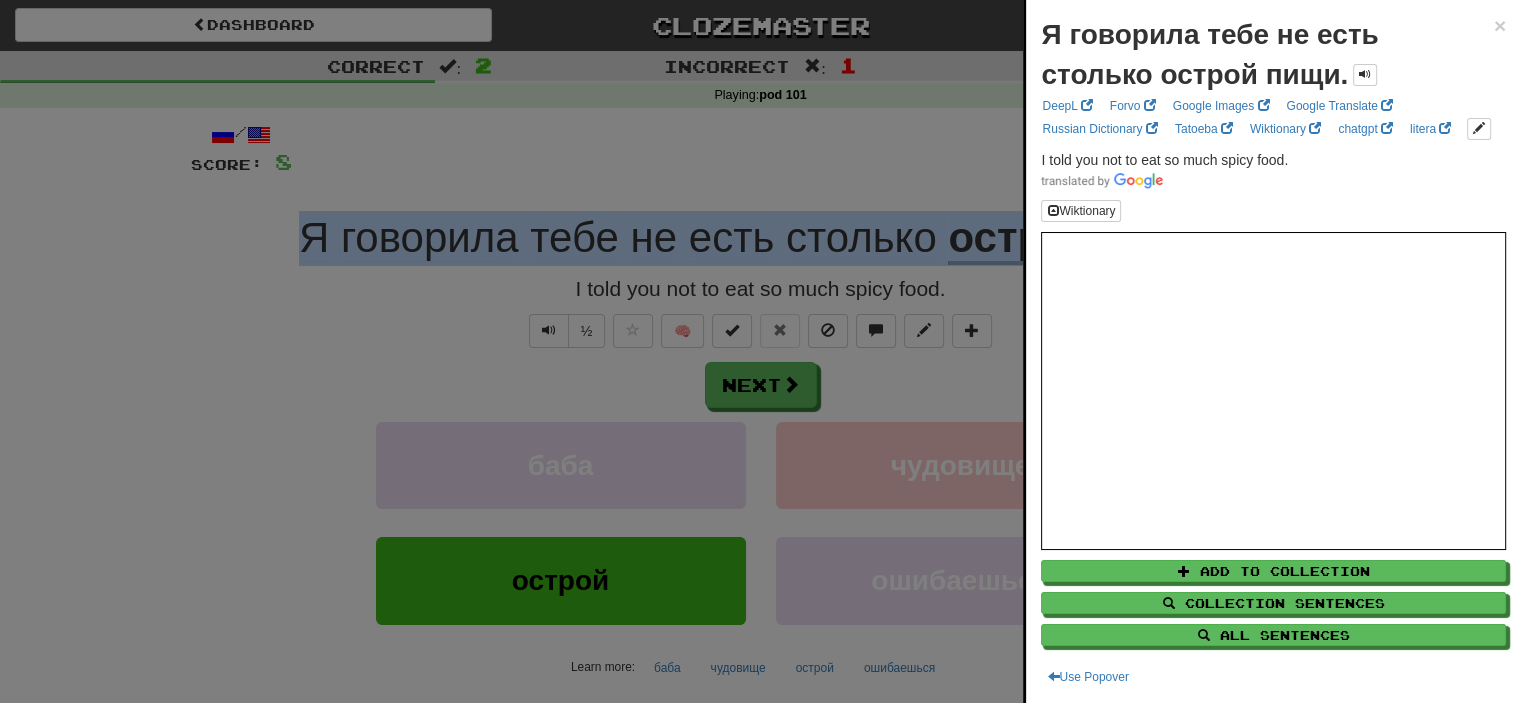 copy on "Я   говорила   тебе   не   есть   столько   острой   пищи ." 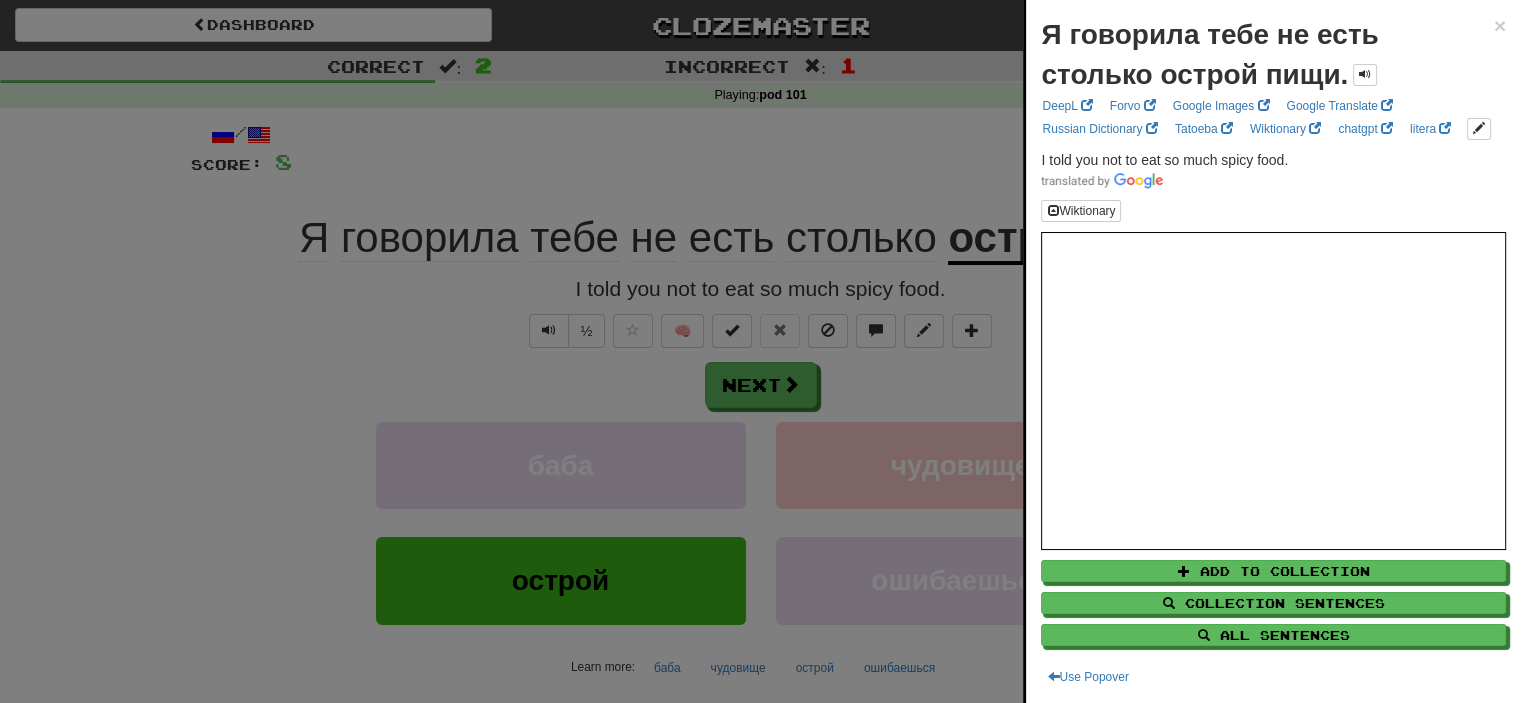 click at bounding box center (760, 351) 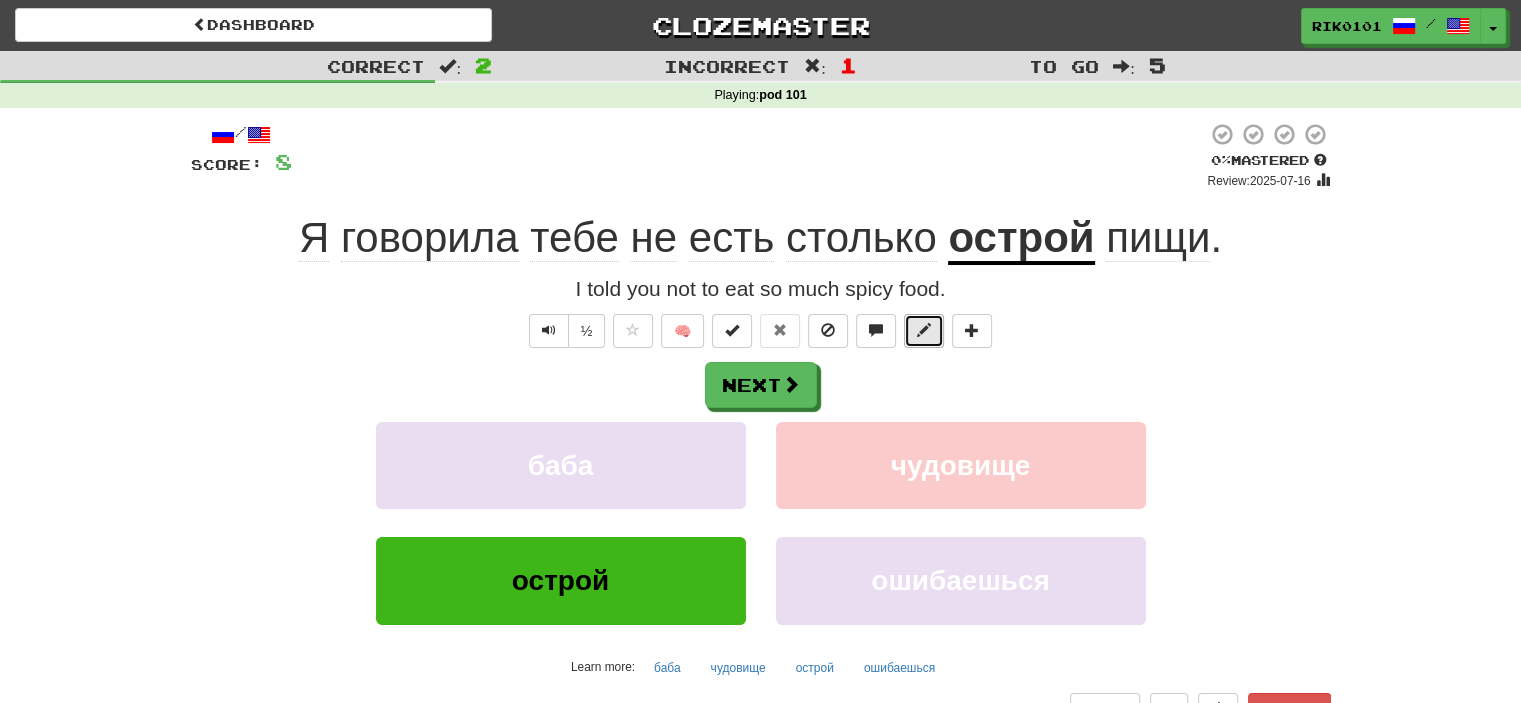 click at bounding box center (924, 330) 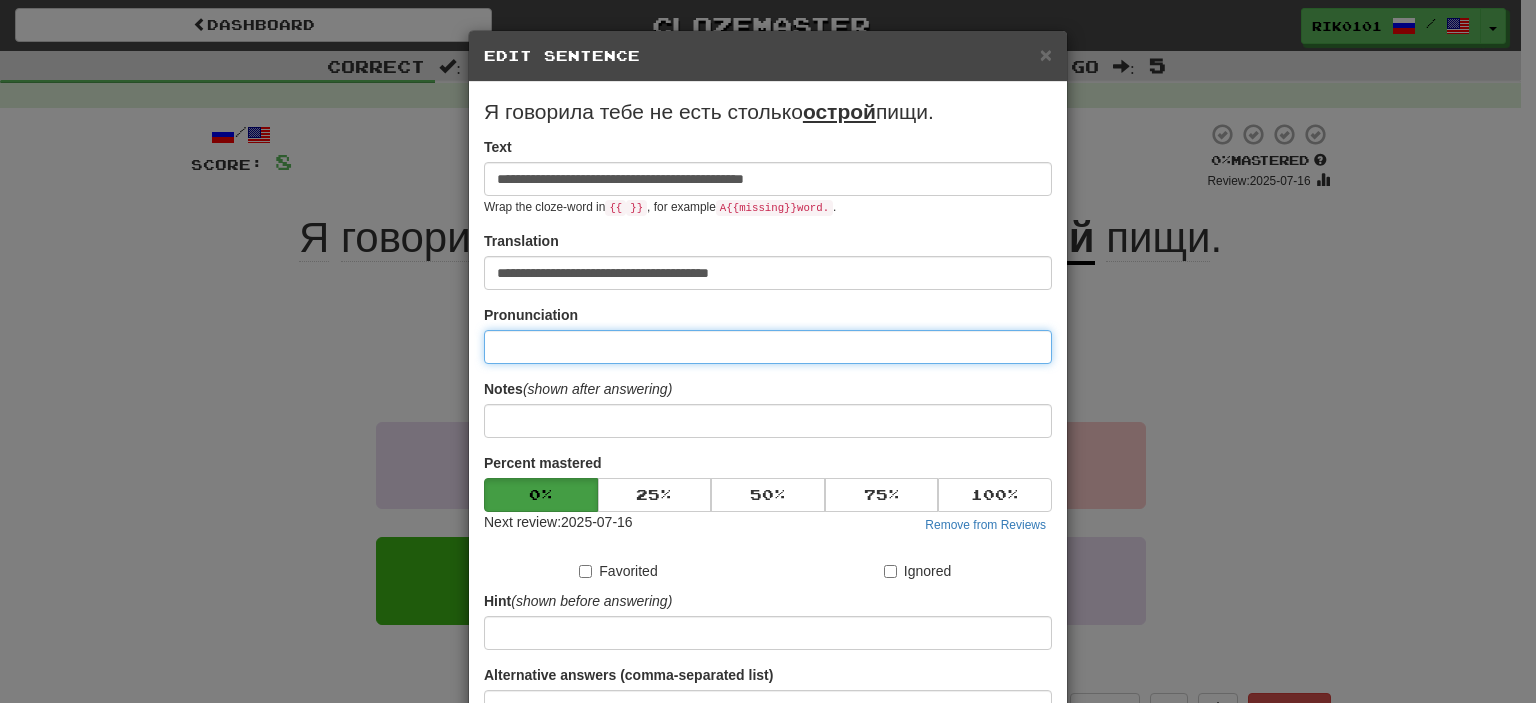 click at bounding box center (768, 347) 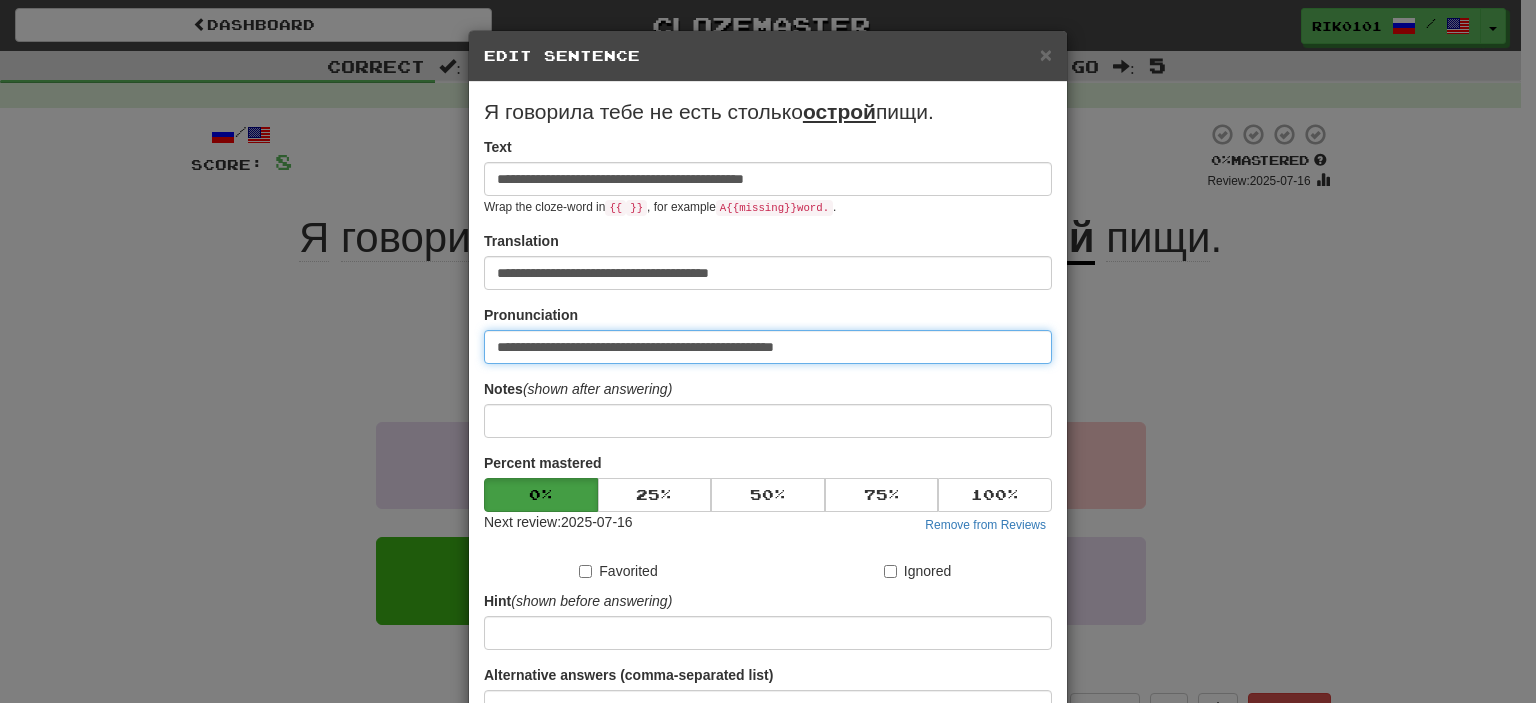 drag, startPoint x: 839, startPoint y: 344, endPoint x: 403, endPoint y: 355, distance: 436.13873 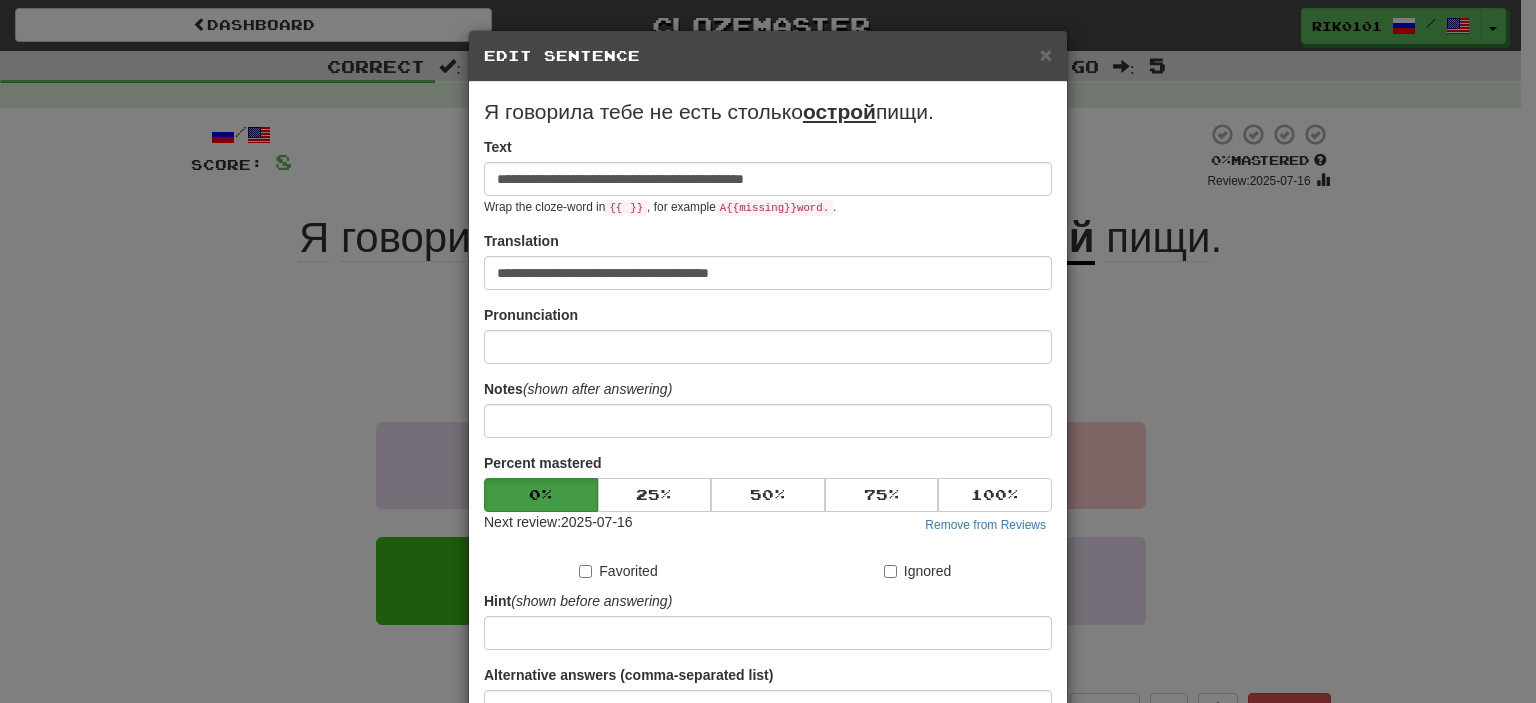 click on "**********" at bounding box center (768, 351) 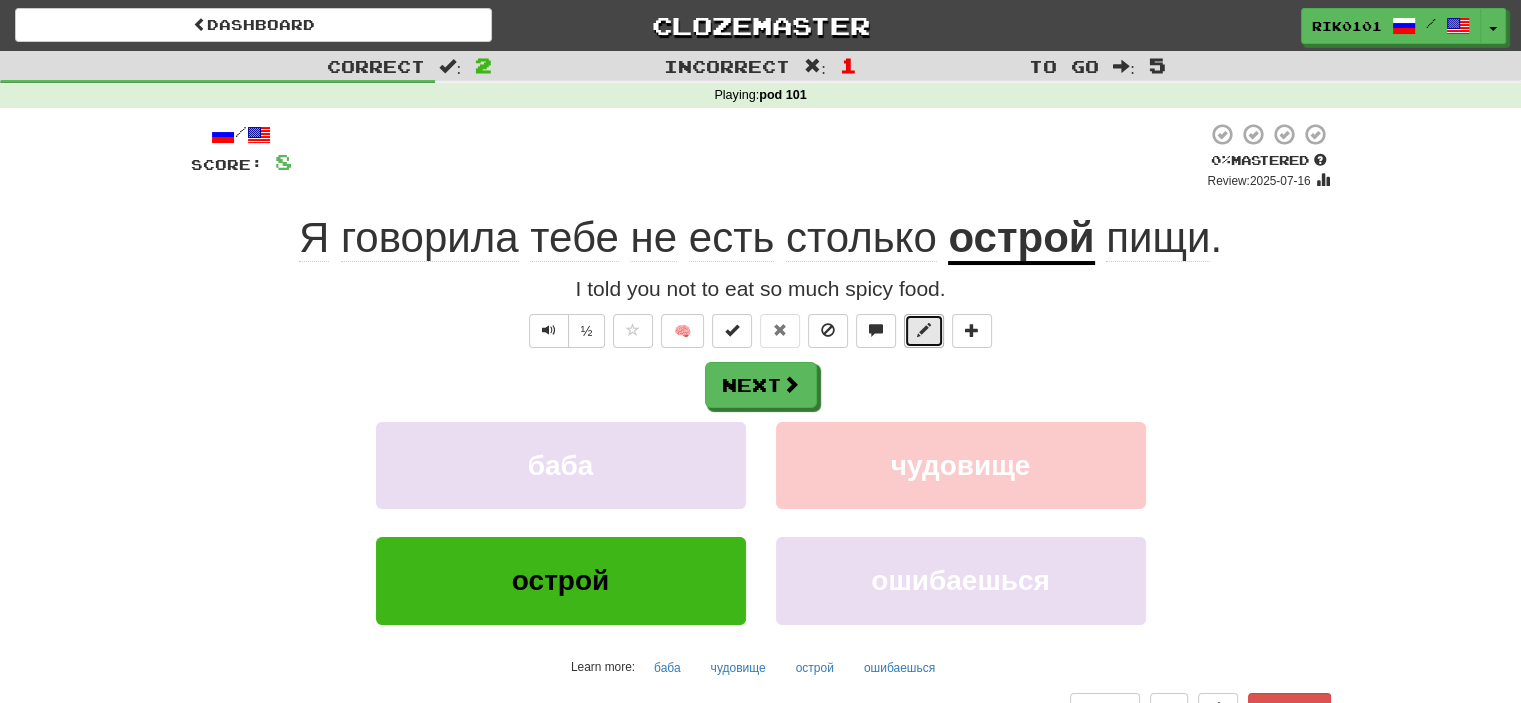 click at bounding box center (924, 330) 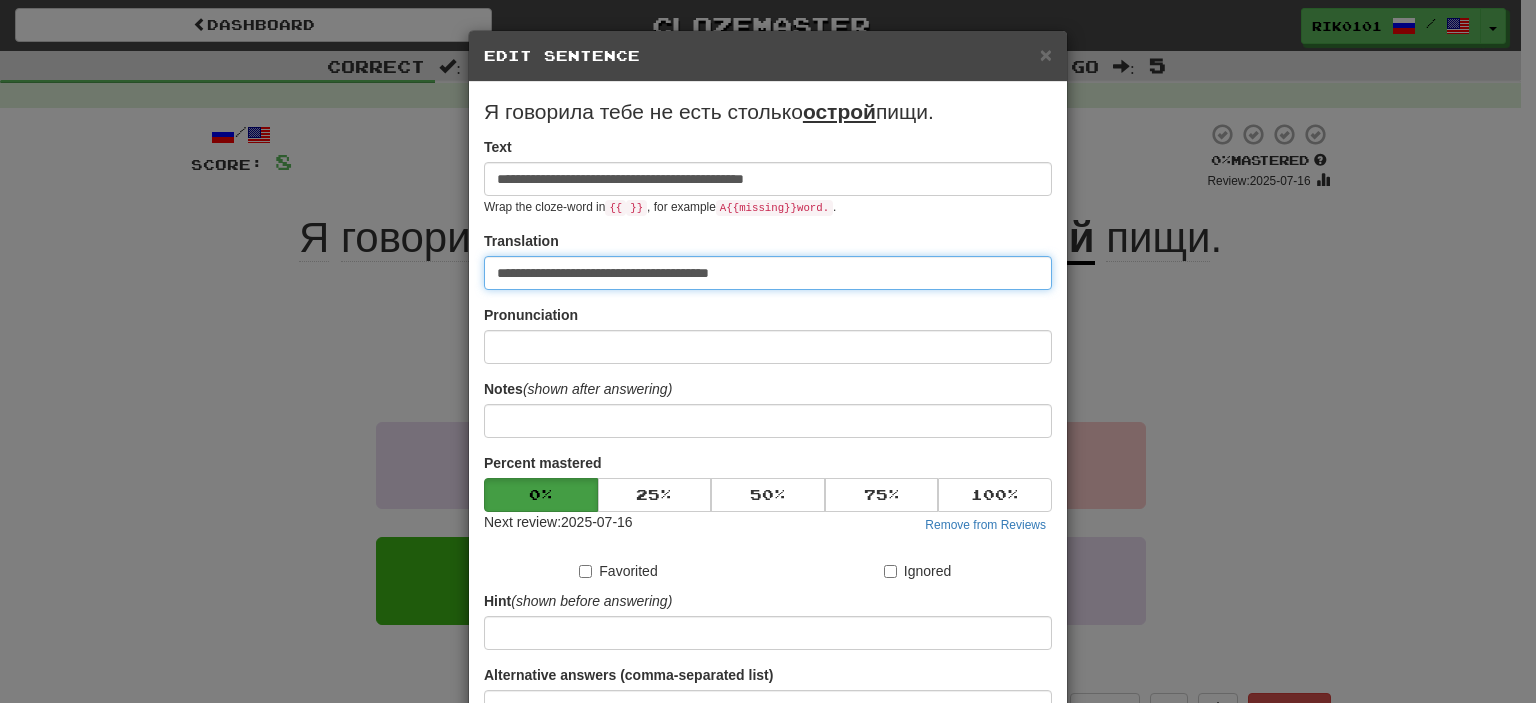 drag, startPoint x: 779, startPoint y: 272, endPoint x: 408, endPoint y: 307, distance: 372.64728 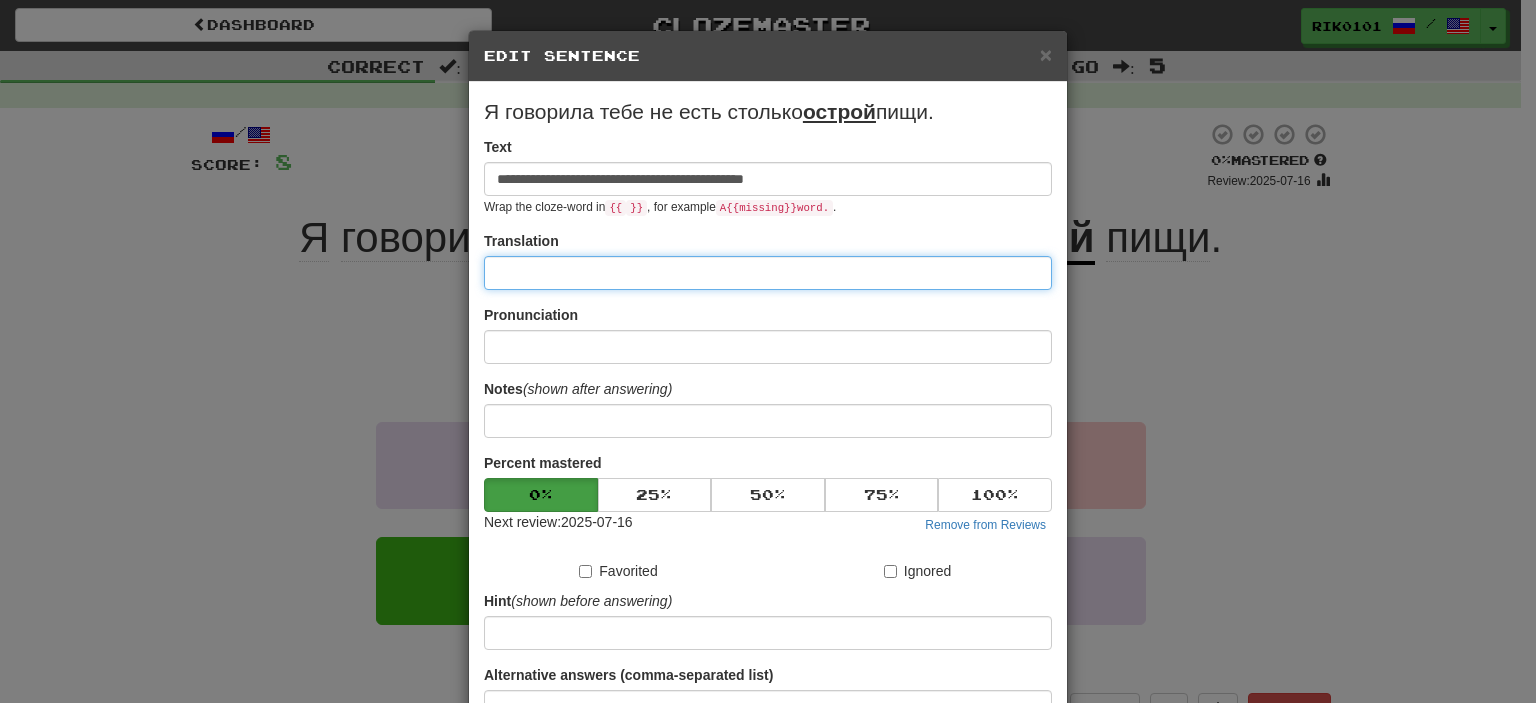 paste on "**********" 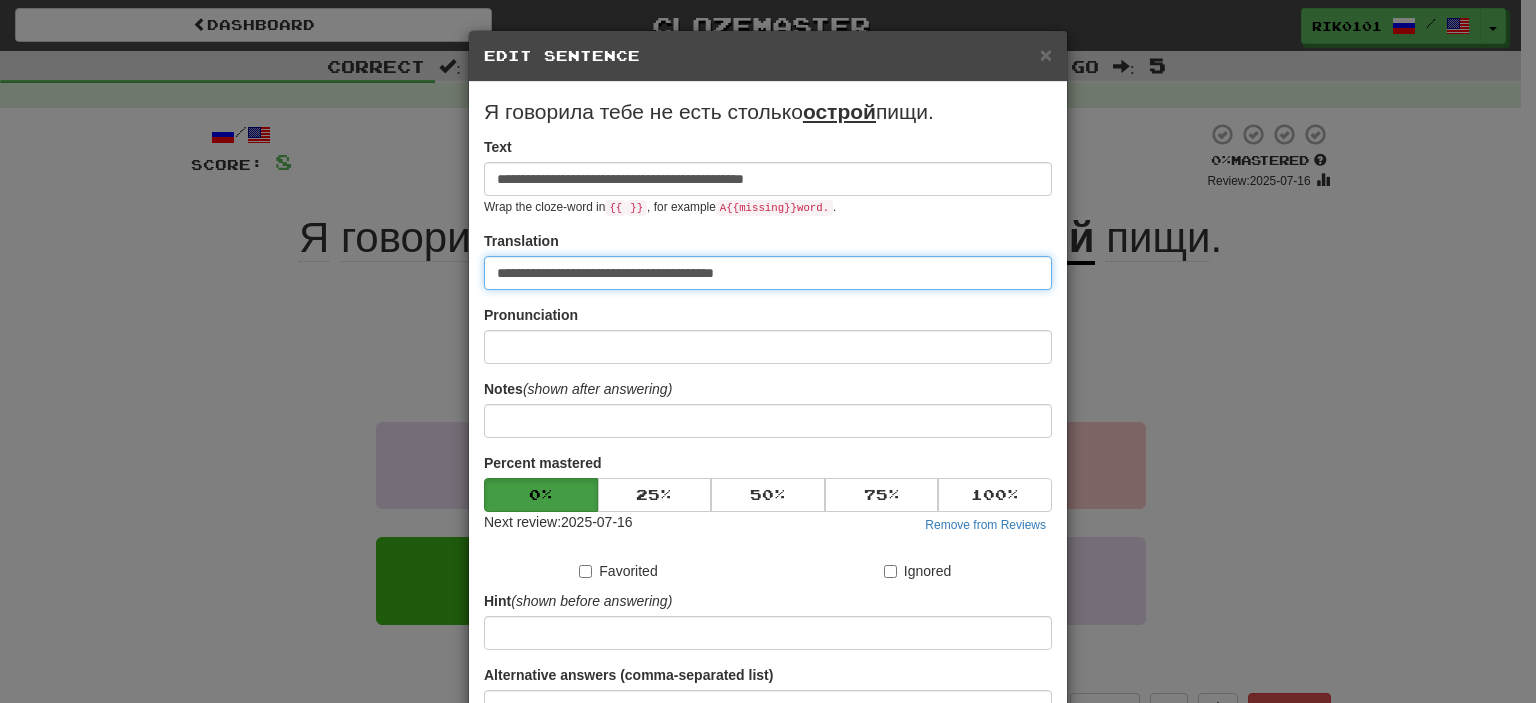 scroll, scrollTop: 190, scrollLeft: 0, axis: vertical 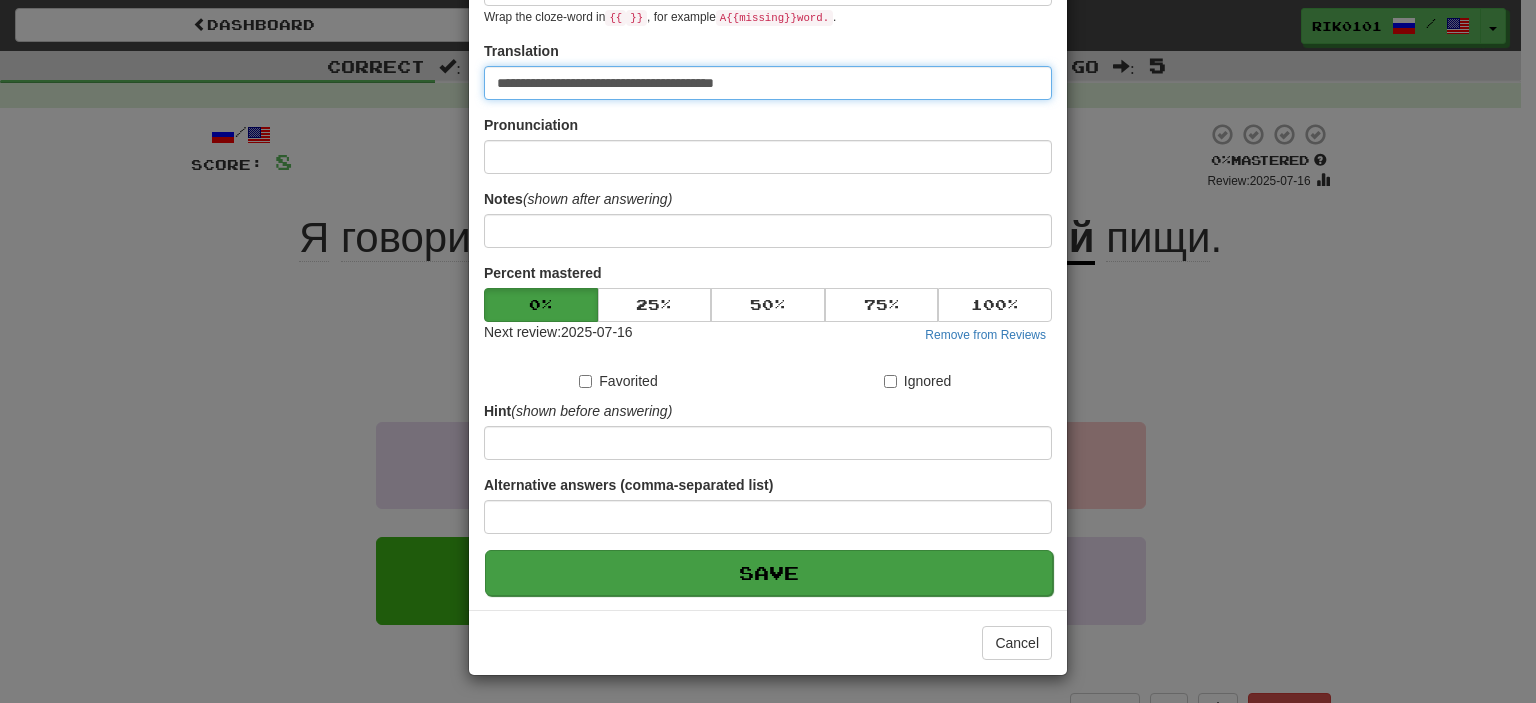 type on "**********" 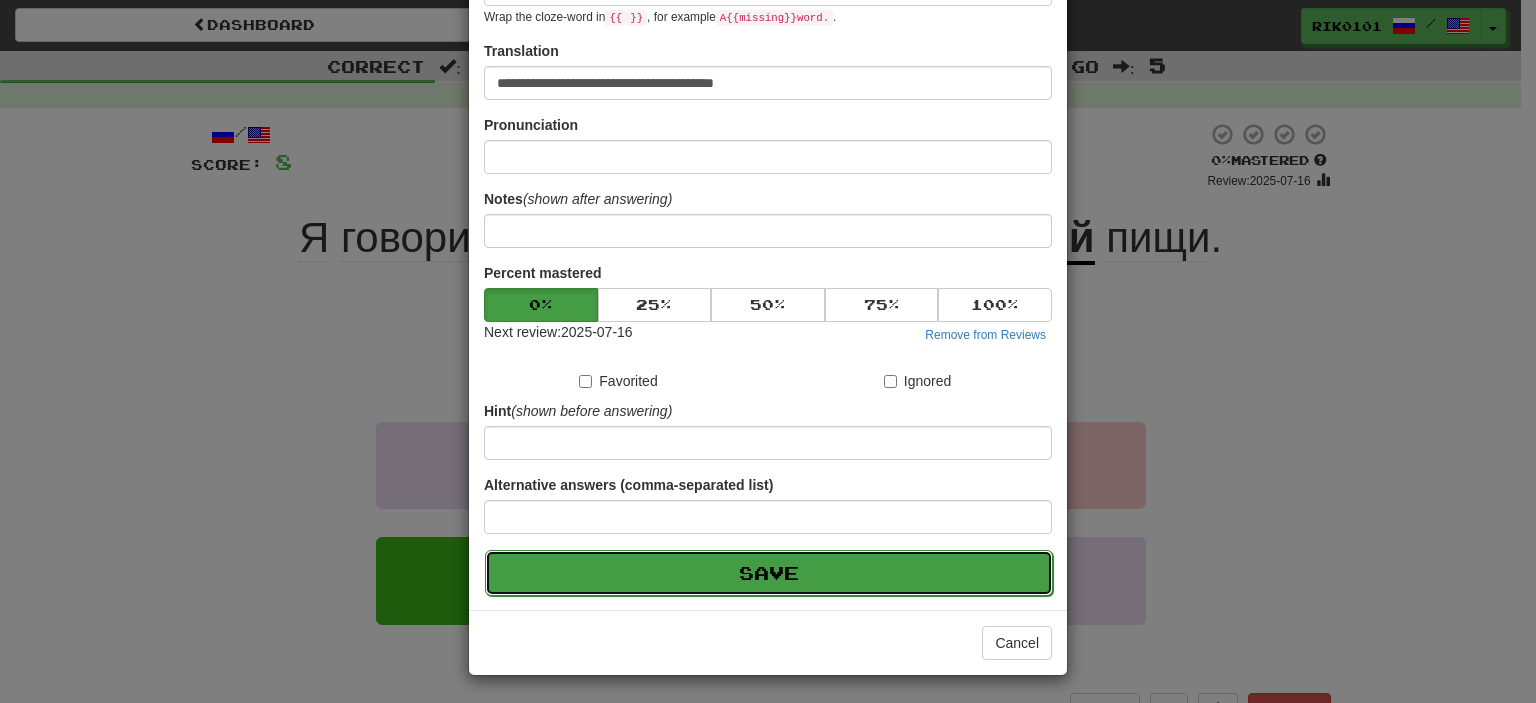 click on "Save" at bounding box center (769, 573) 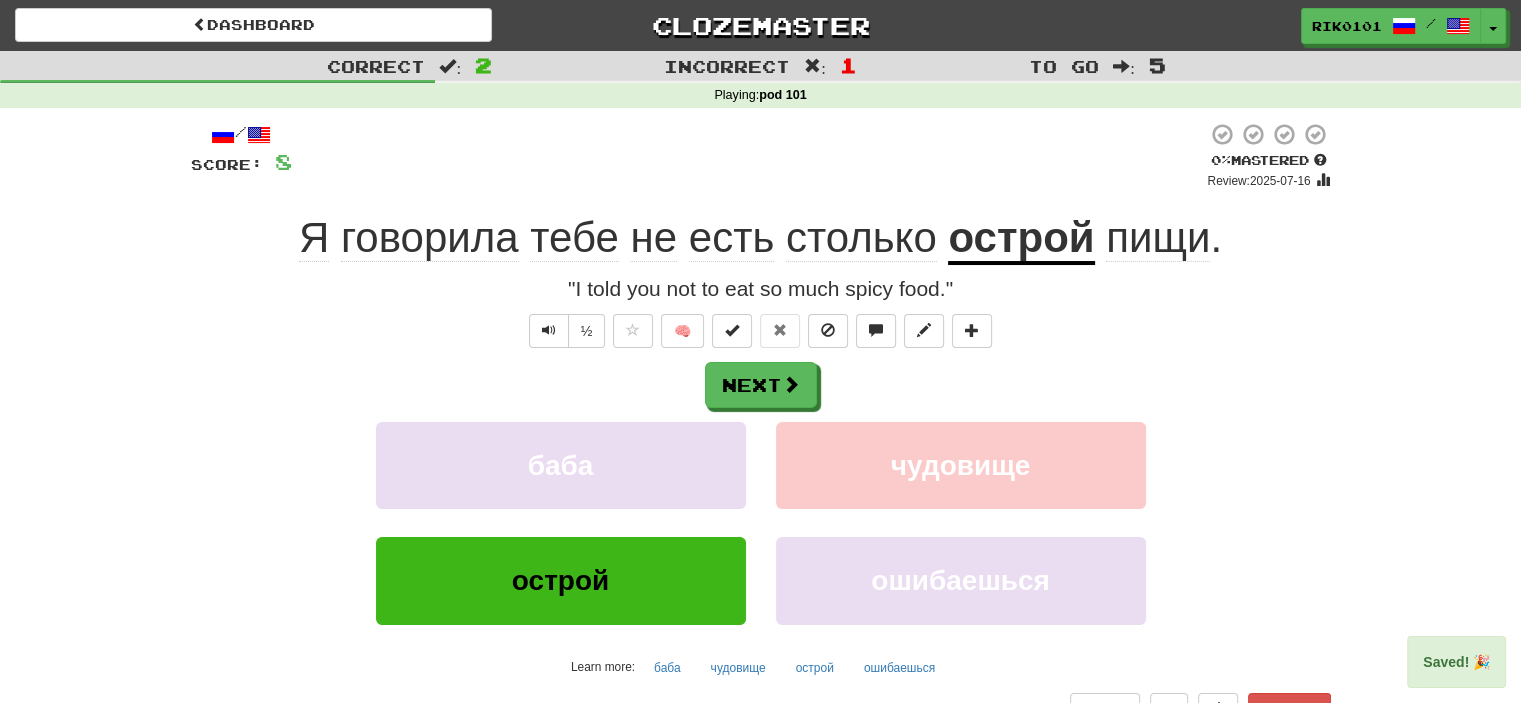 click on "говорила" 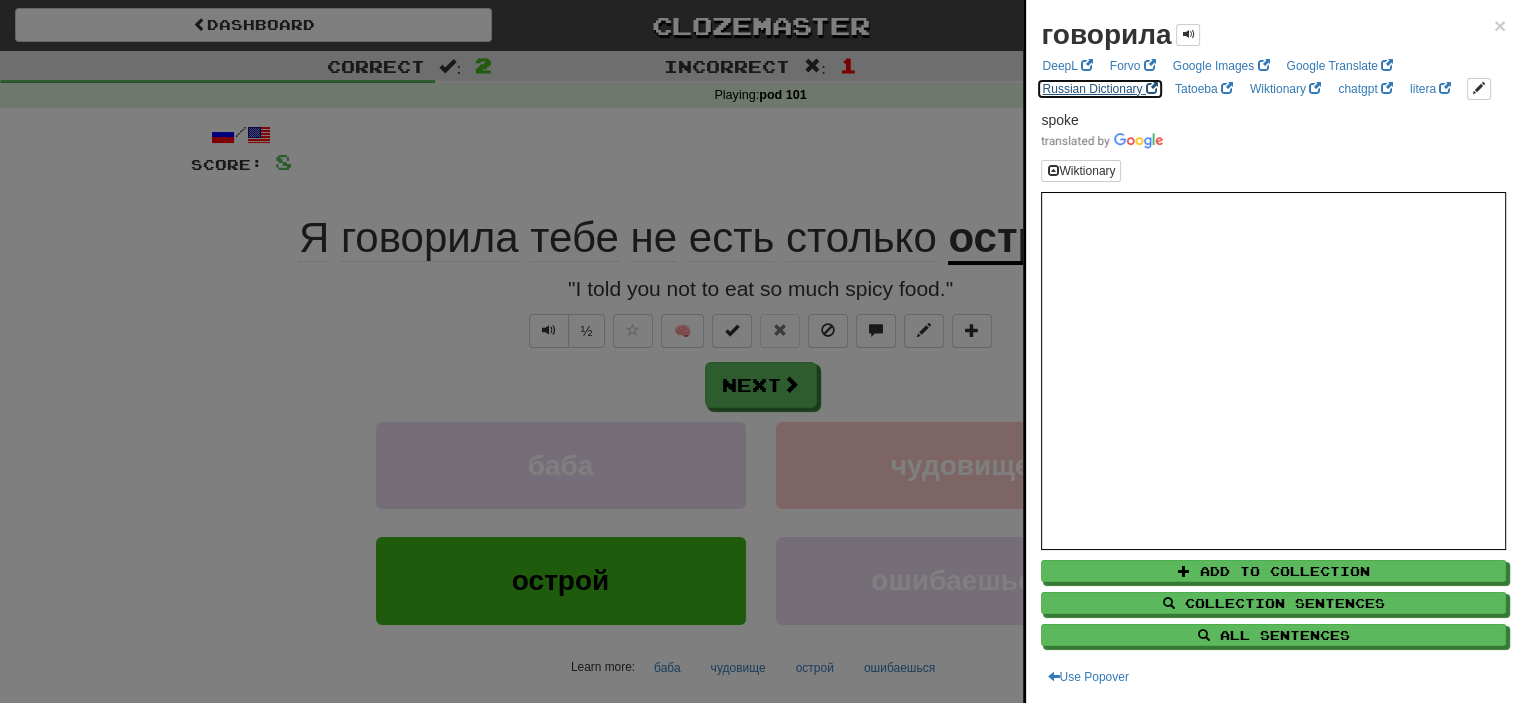 click on "Russian Dictionary" at bounding box center (1099, 89) 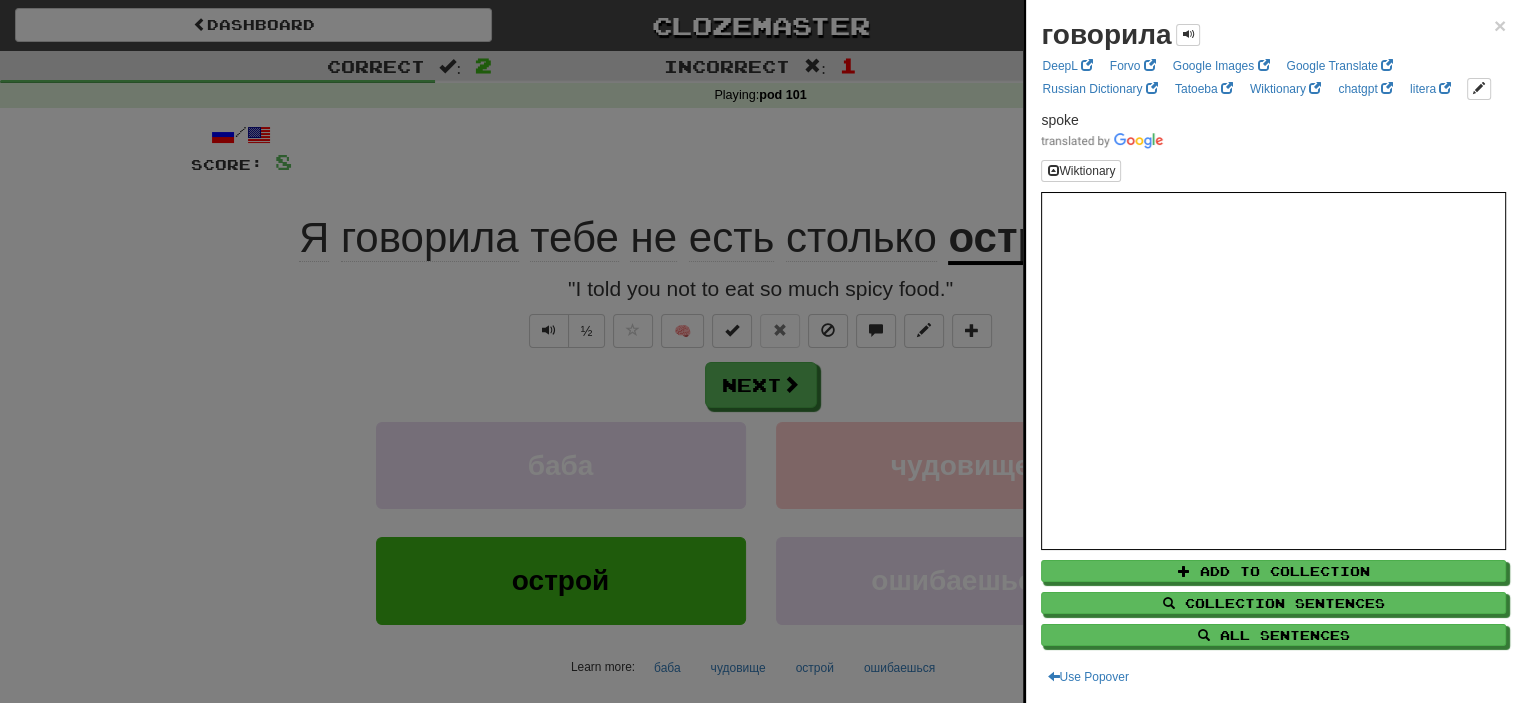 click at bounding box center (760, 351) 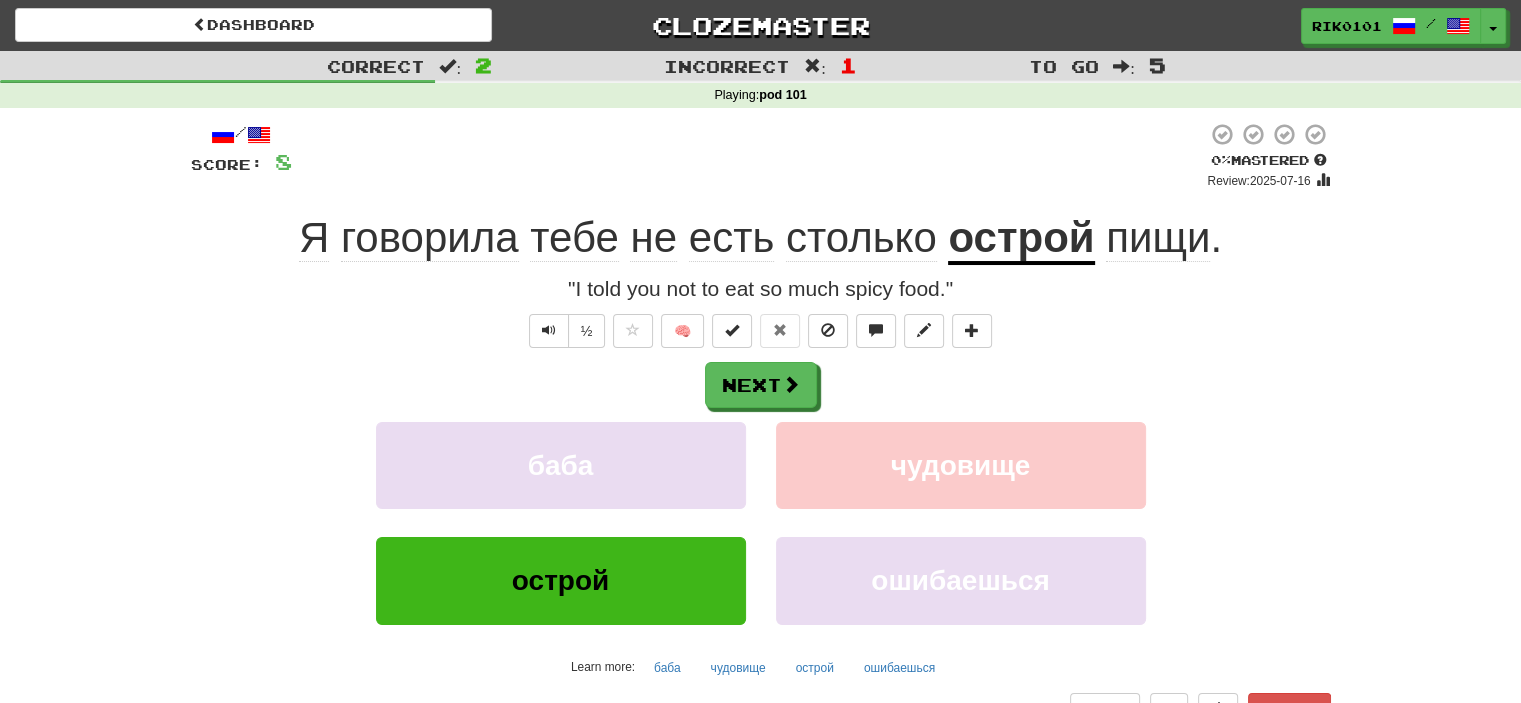 click on "столько" 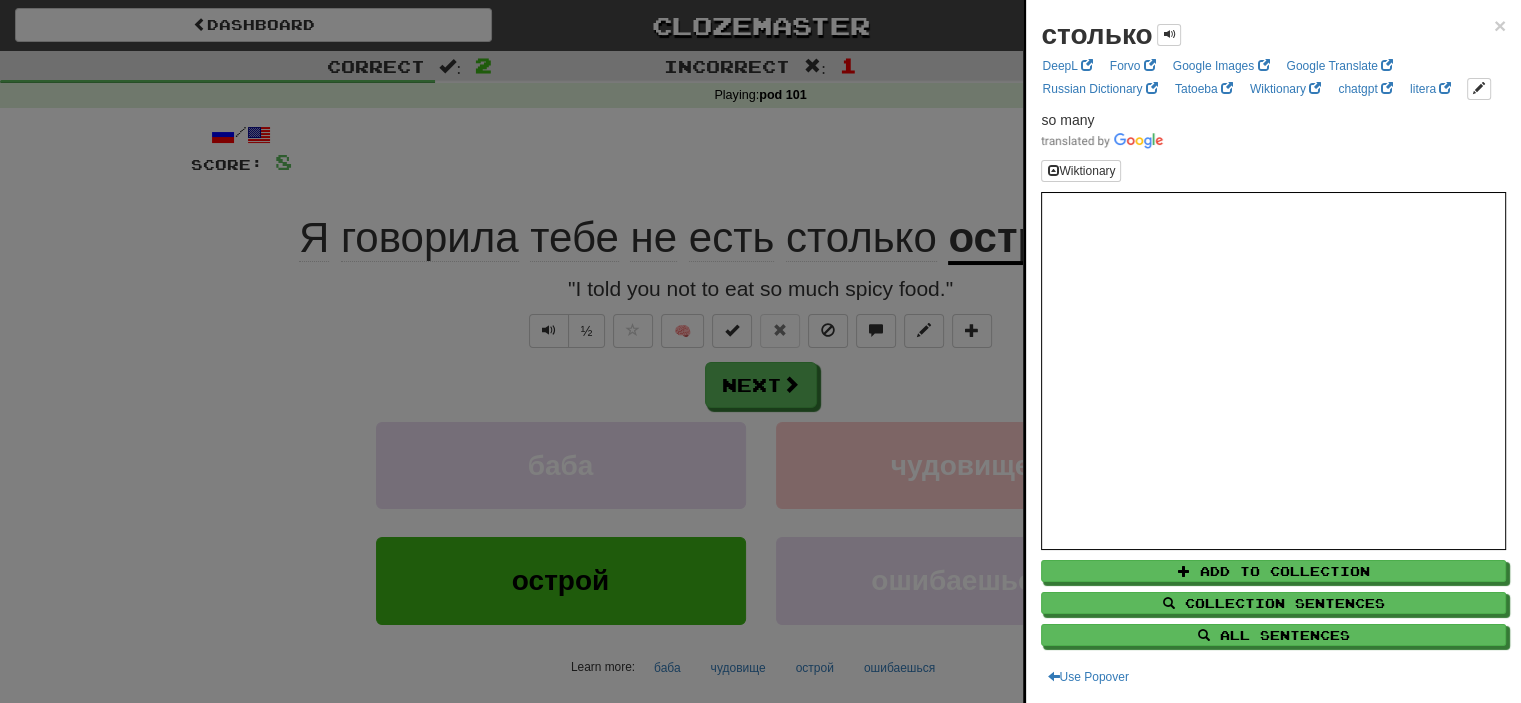 click at bounding box center (760, 351) 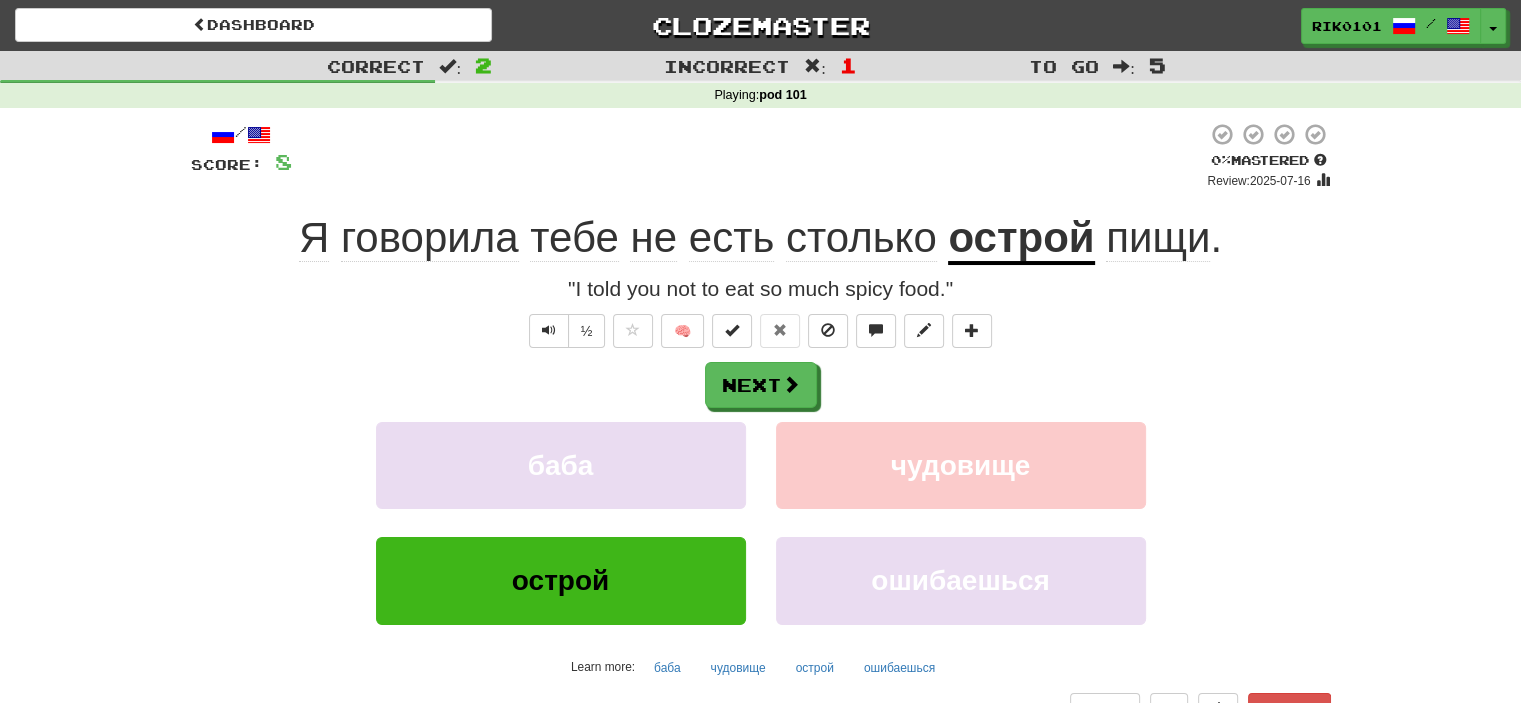click on "острой" at bounding box center [1021, 239] 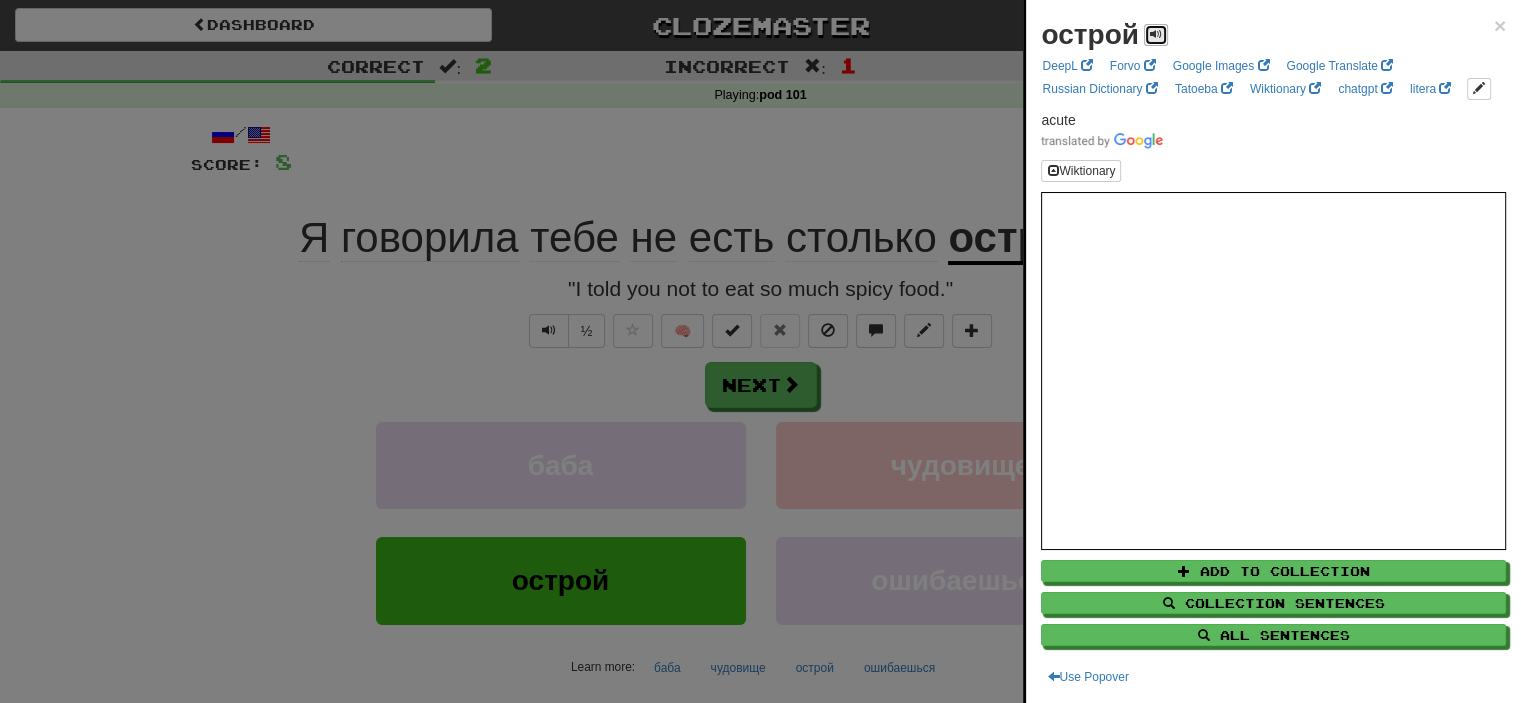 click at bounding box center (1156, 35) 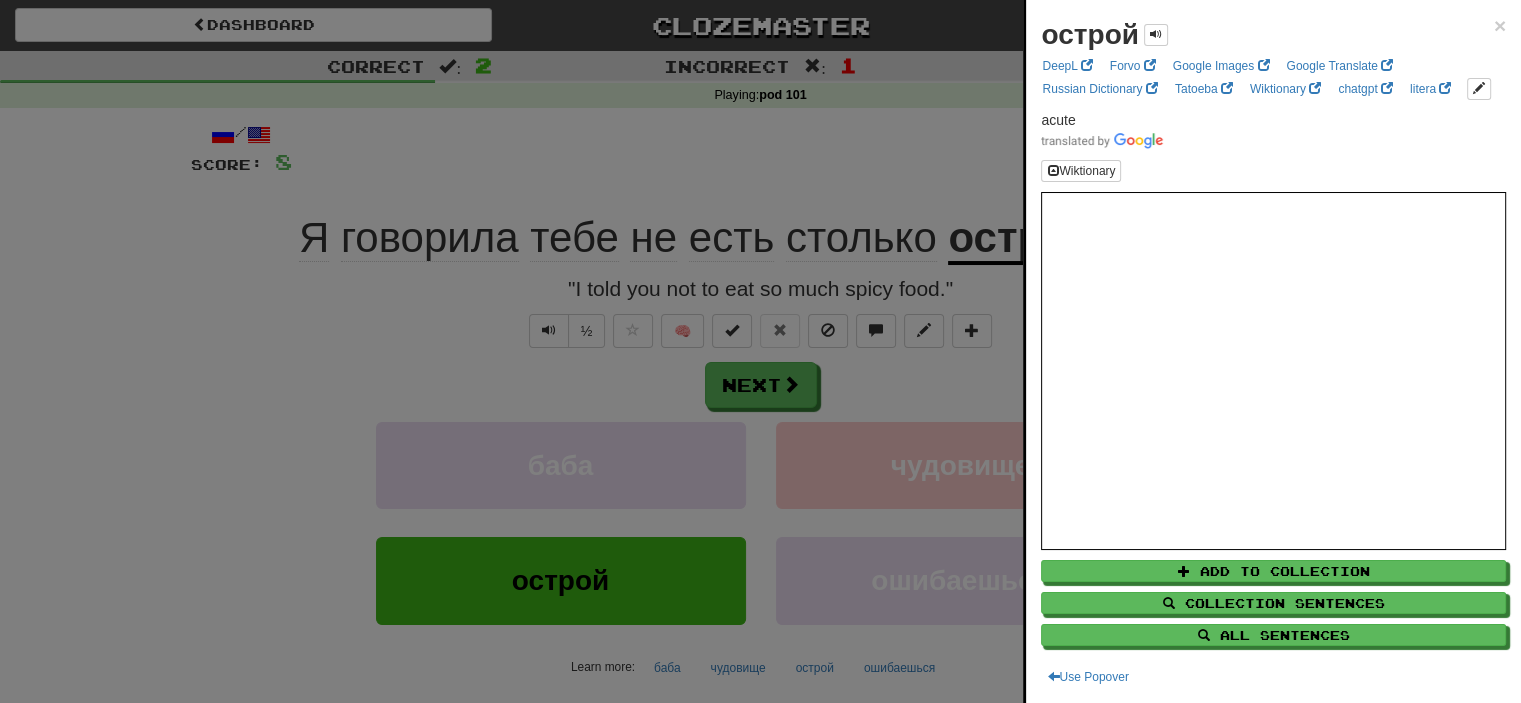click at bounding box center (760, 351) 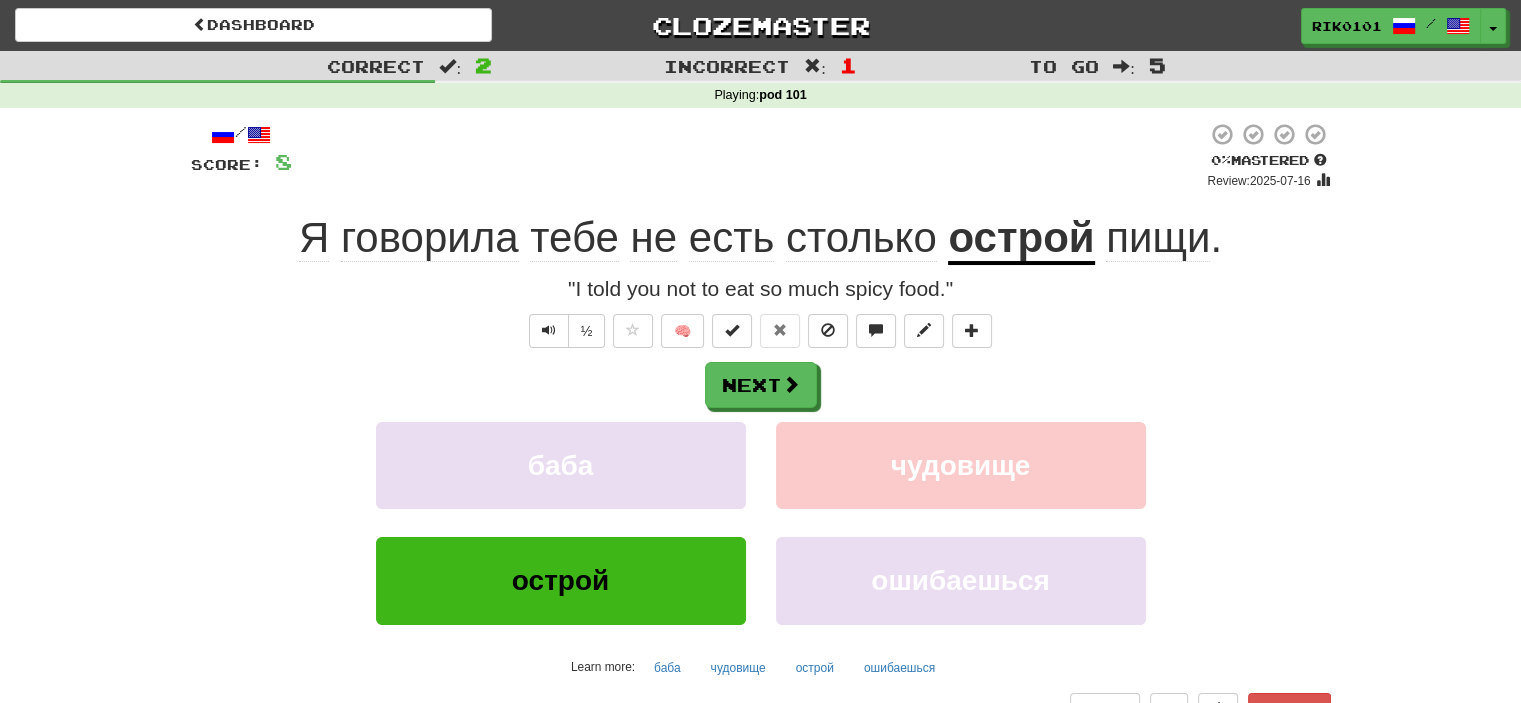 click on "острой" at bounding box center [1021, 239] 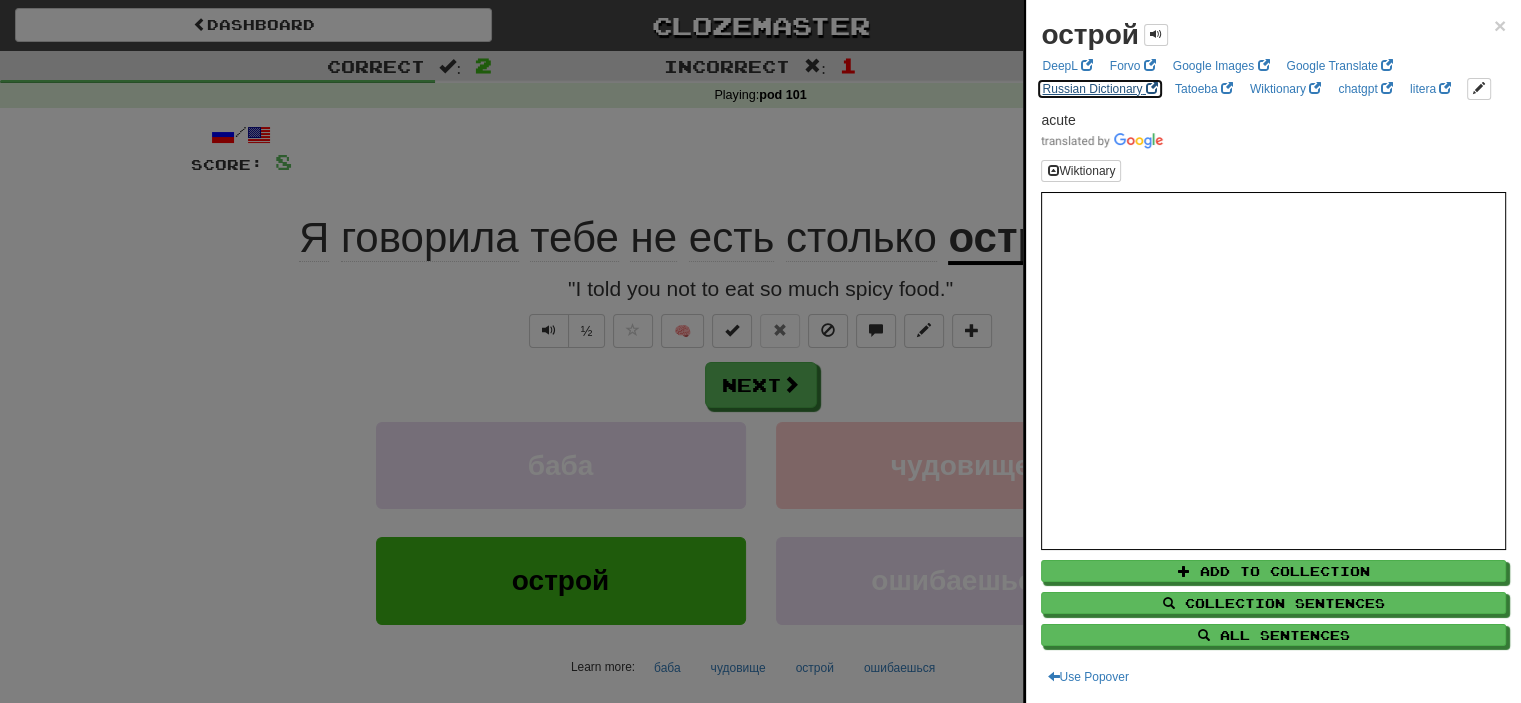 click on "Russian Dictionary" at bounding box center (1099, 89) 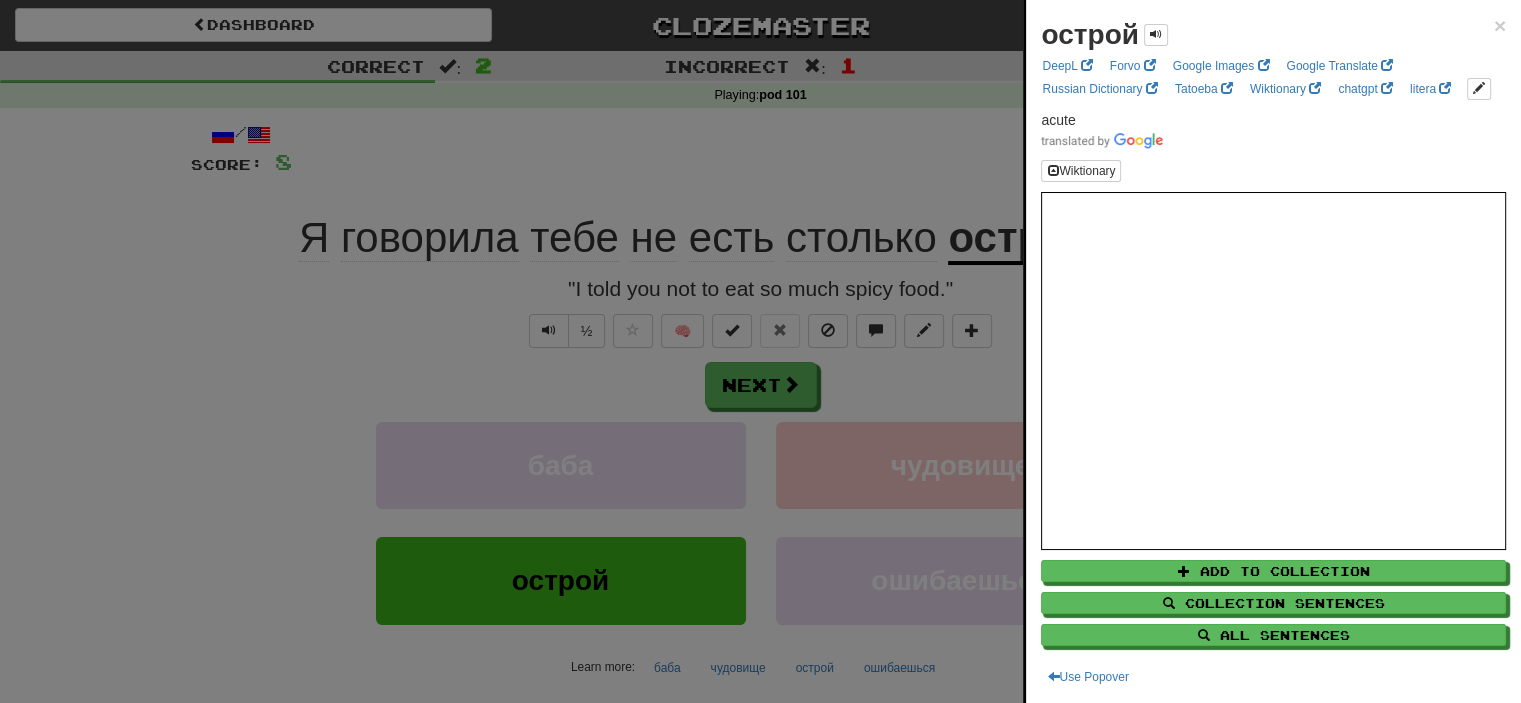 click at bounding box center (760, 351) 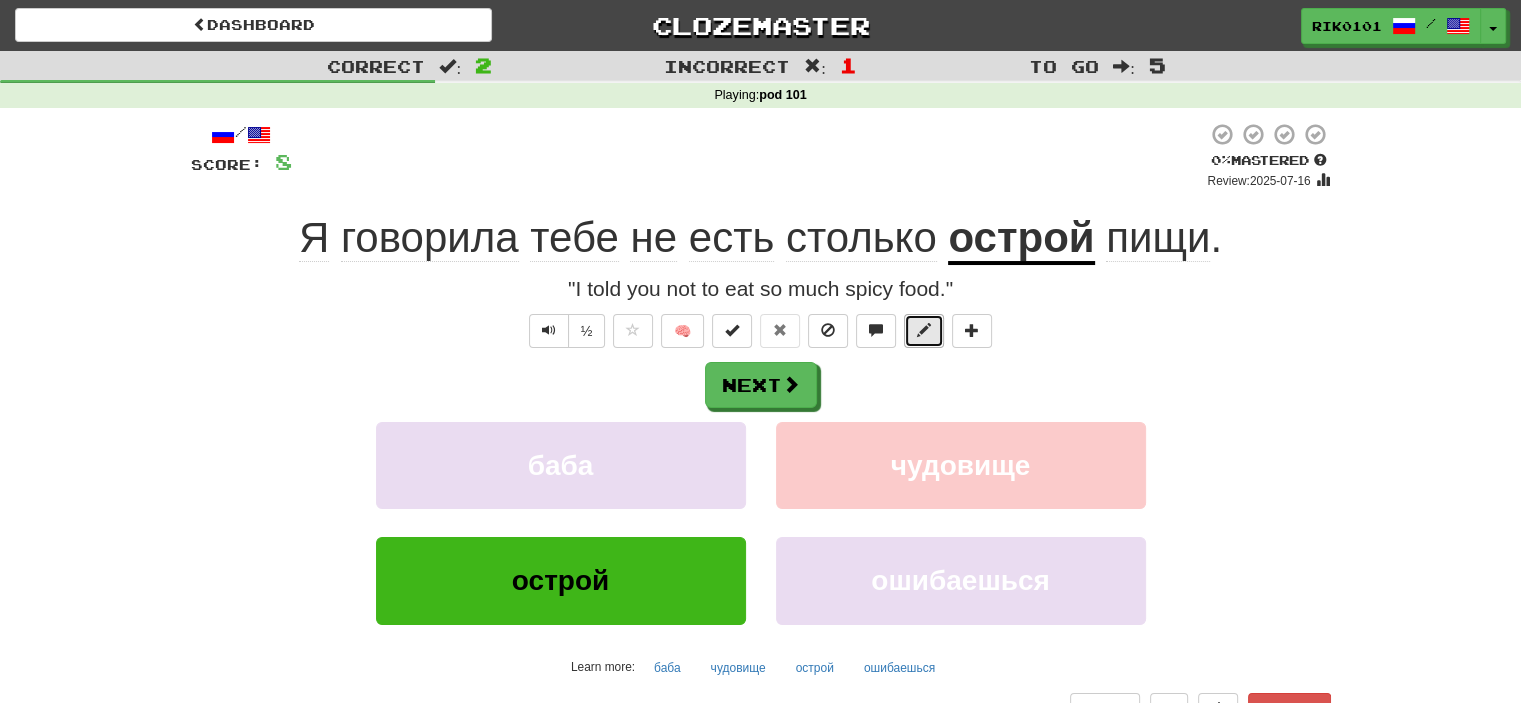 click at bounding box center [924, 331] 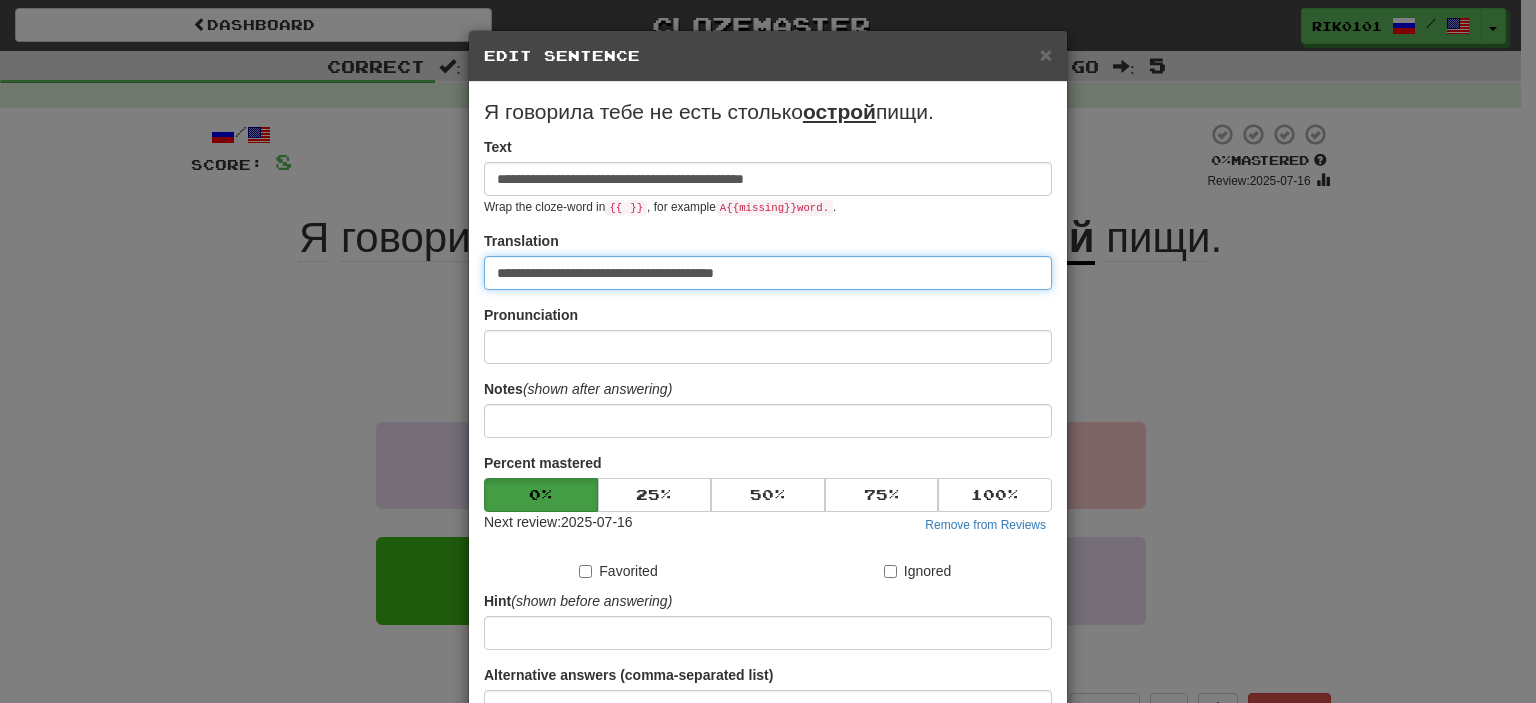 click on "**********" at bounding box center [768, 273] 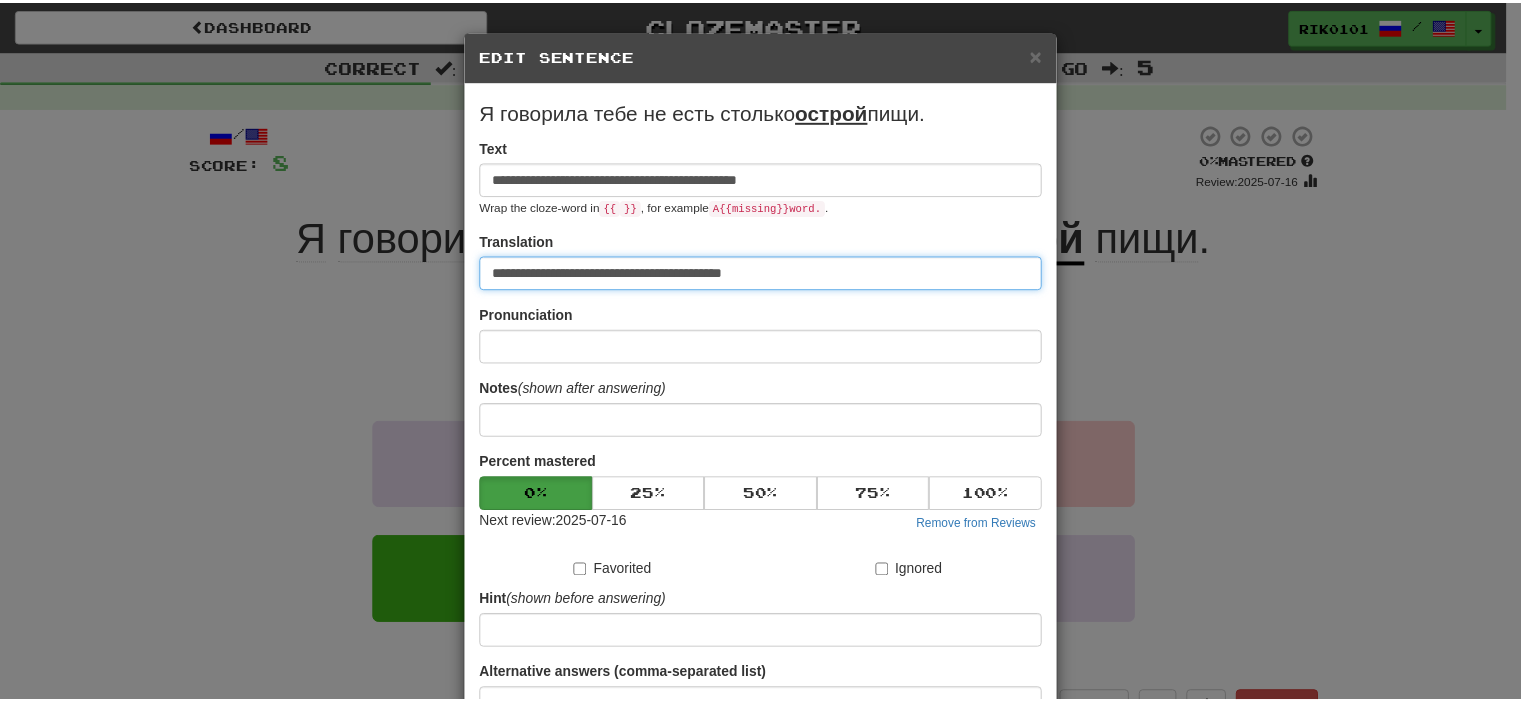 scroll, scrollTop: 190, scrollLeft: 0, axis: vertical 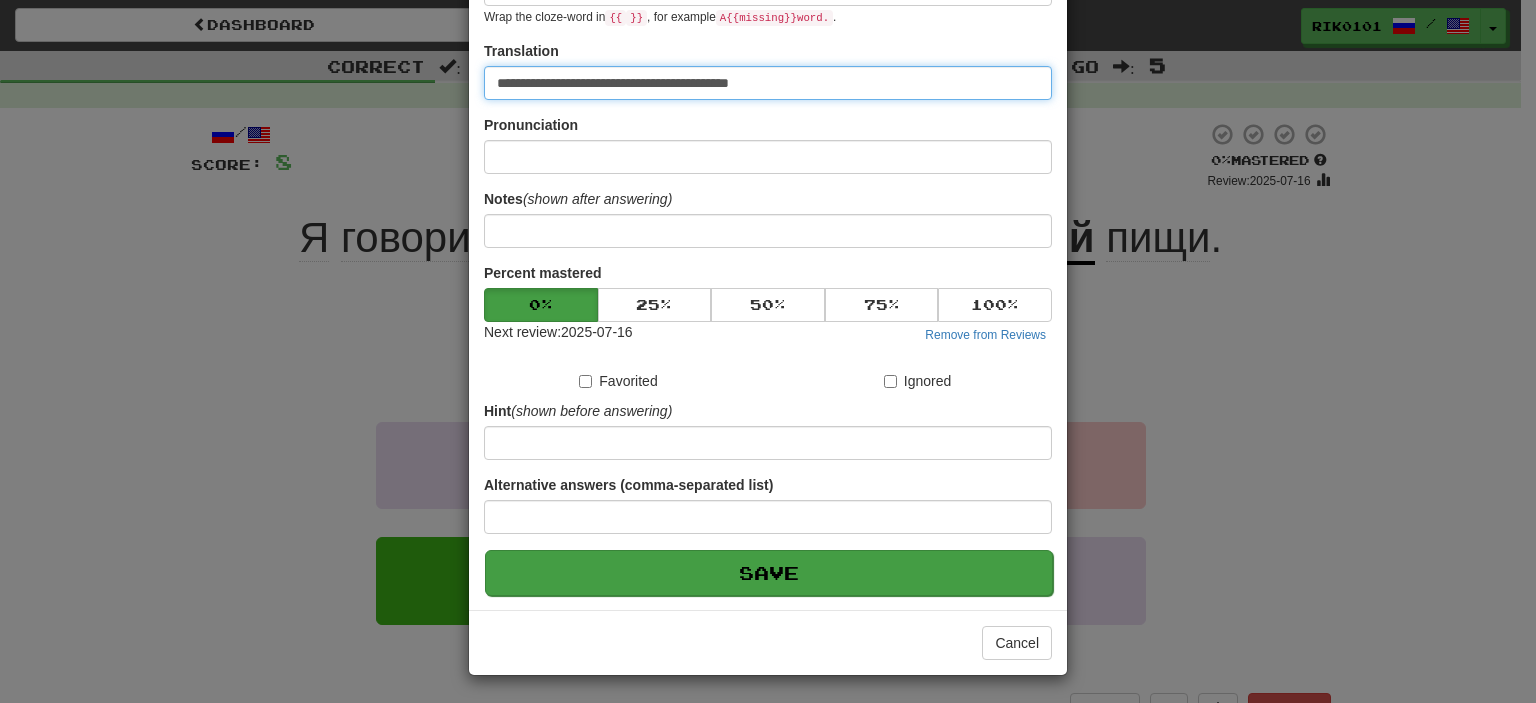 type on "**********" 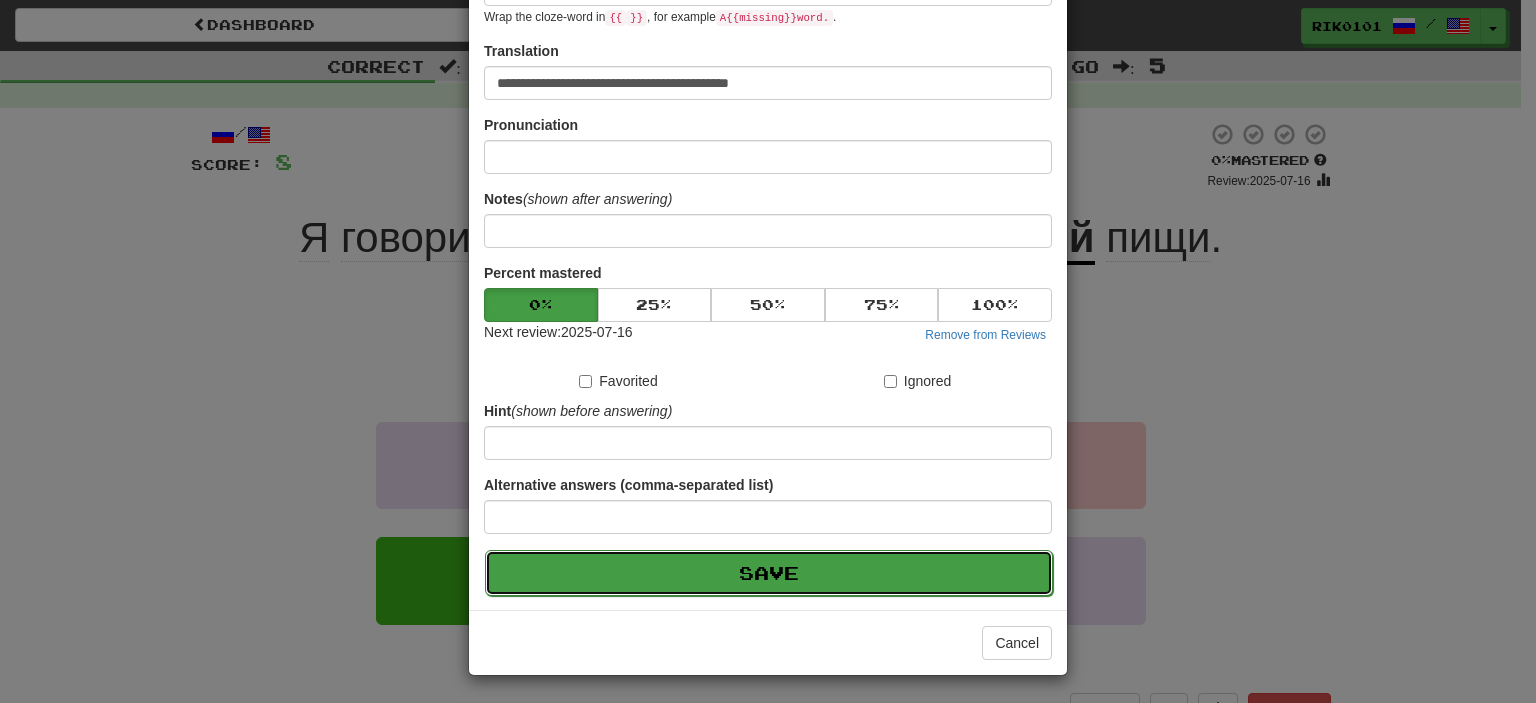 click on "Save" at bounding box center [769, 573] 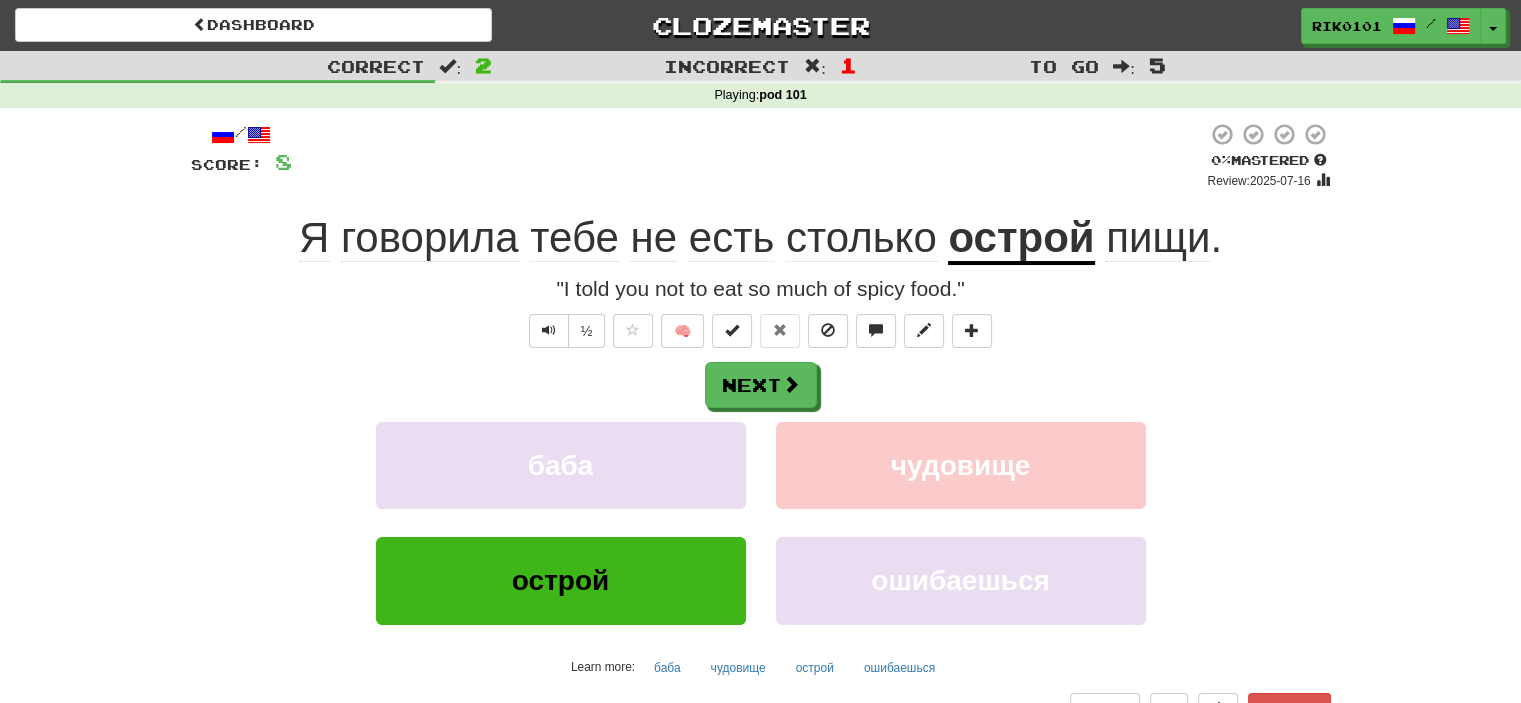 click on "острой" at bounding box center (1021, 239) 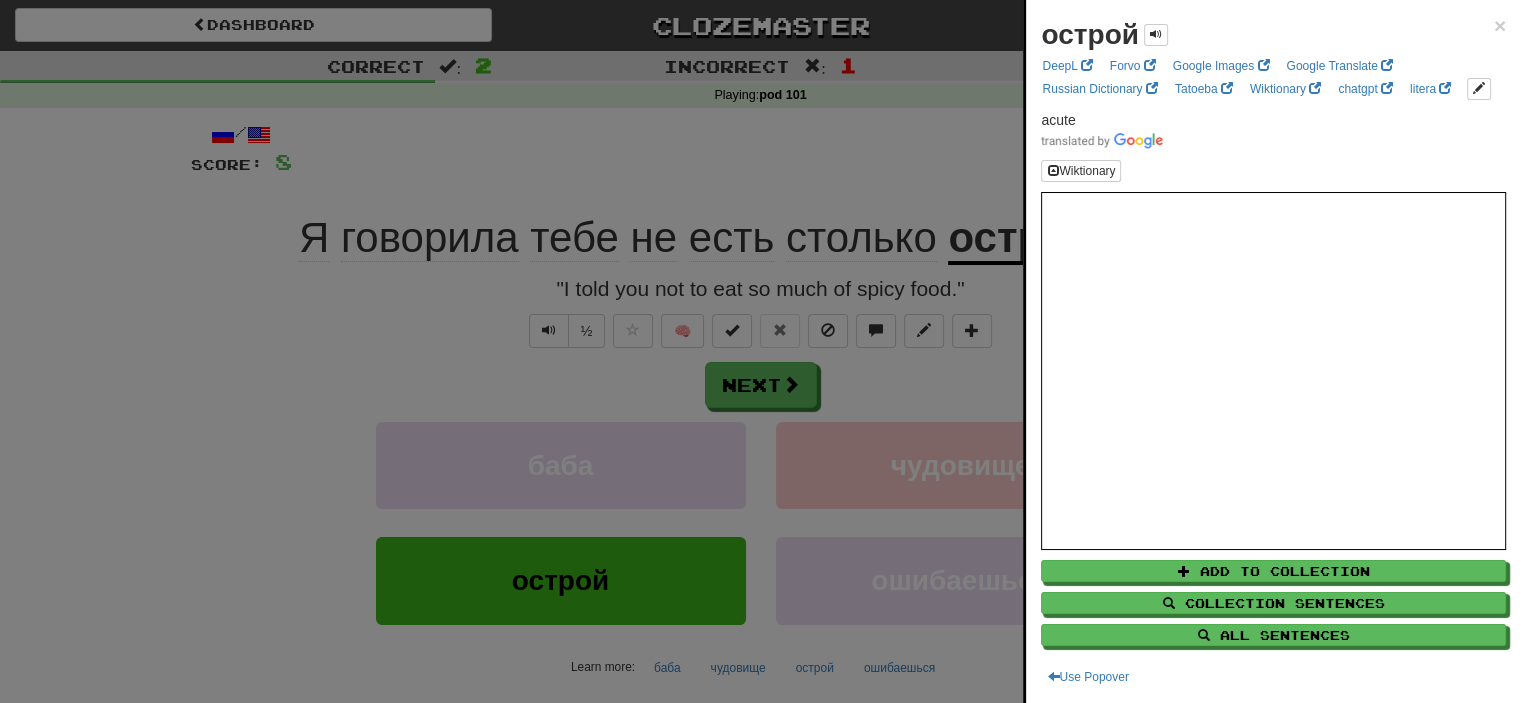 click at bounding box center (760, 351) 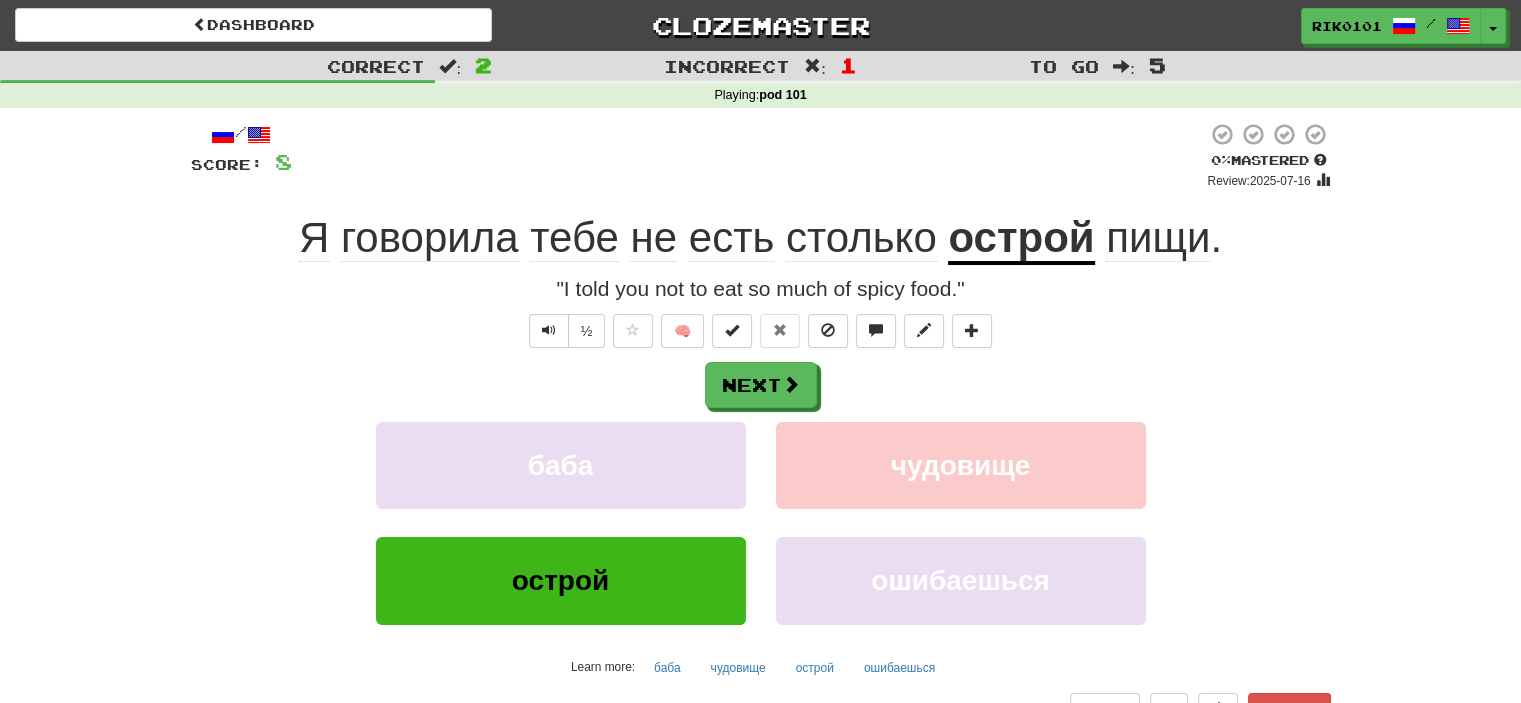 click on "острой" at bounding box center [1021, 239] 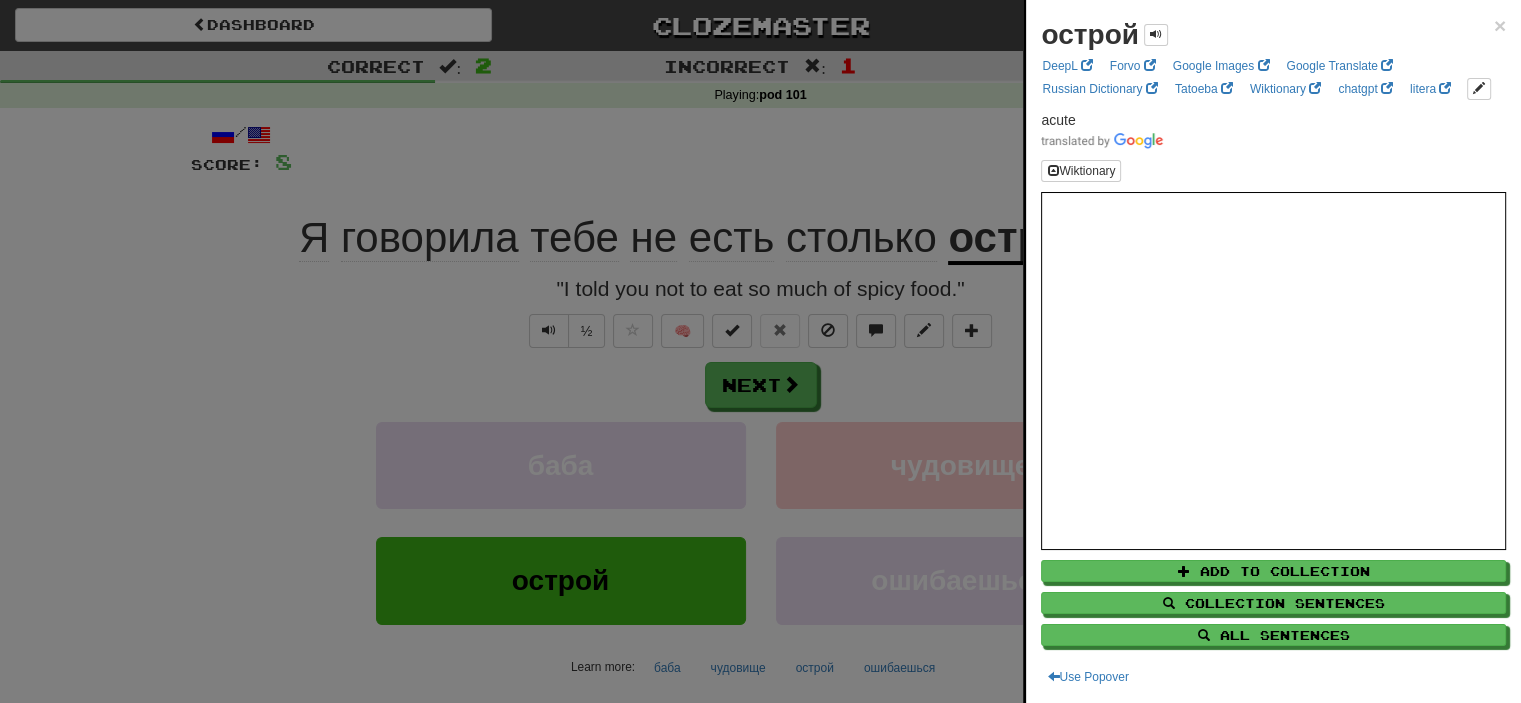 click at bounding box center (760, 351) 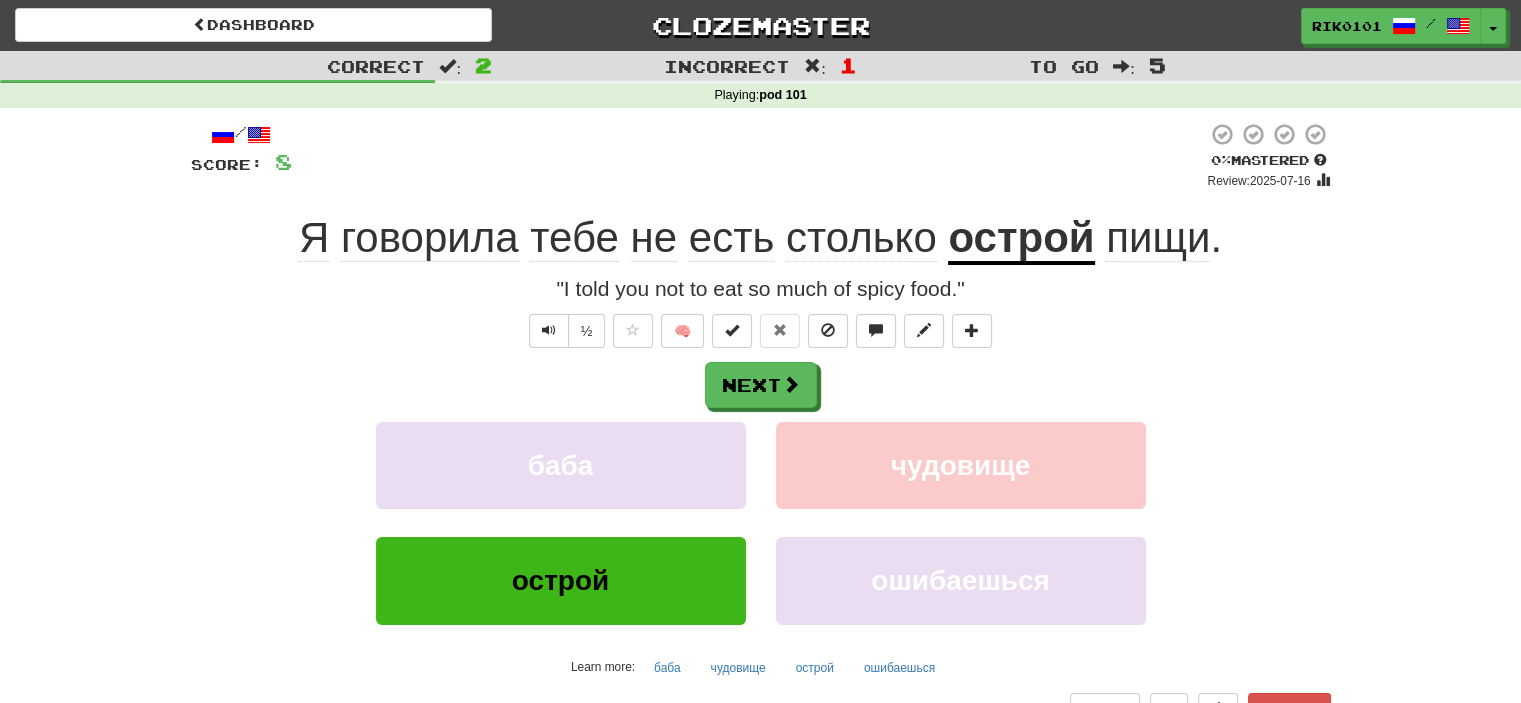 click on "пищи" at bounding box center (1158, 238) 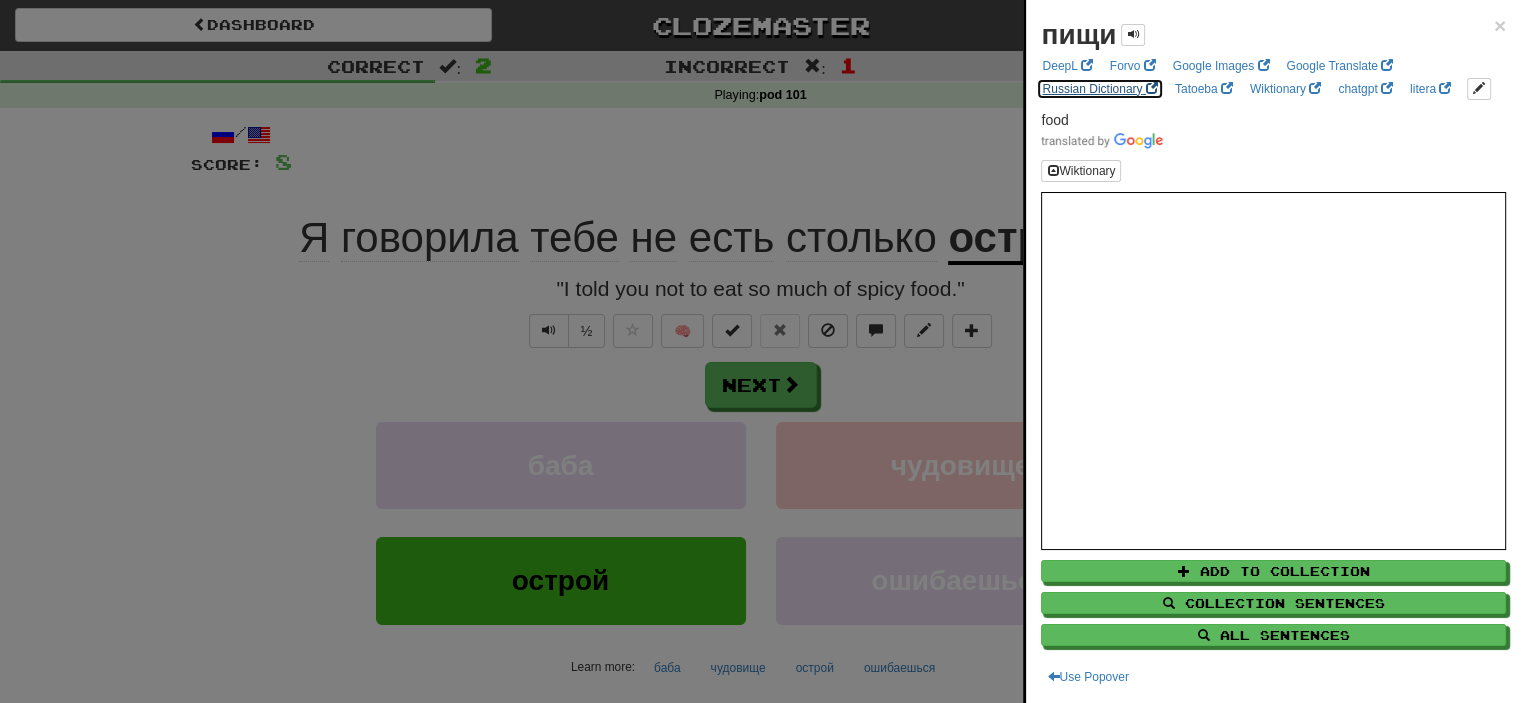 click on "Russian Dictionary" at bounding box center (1099, 89) 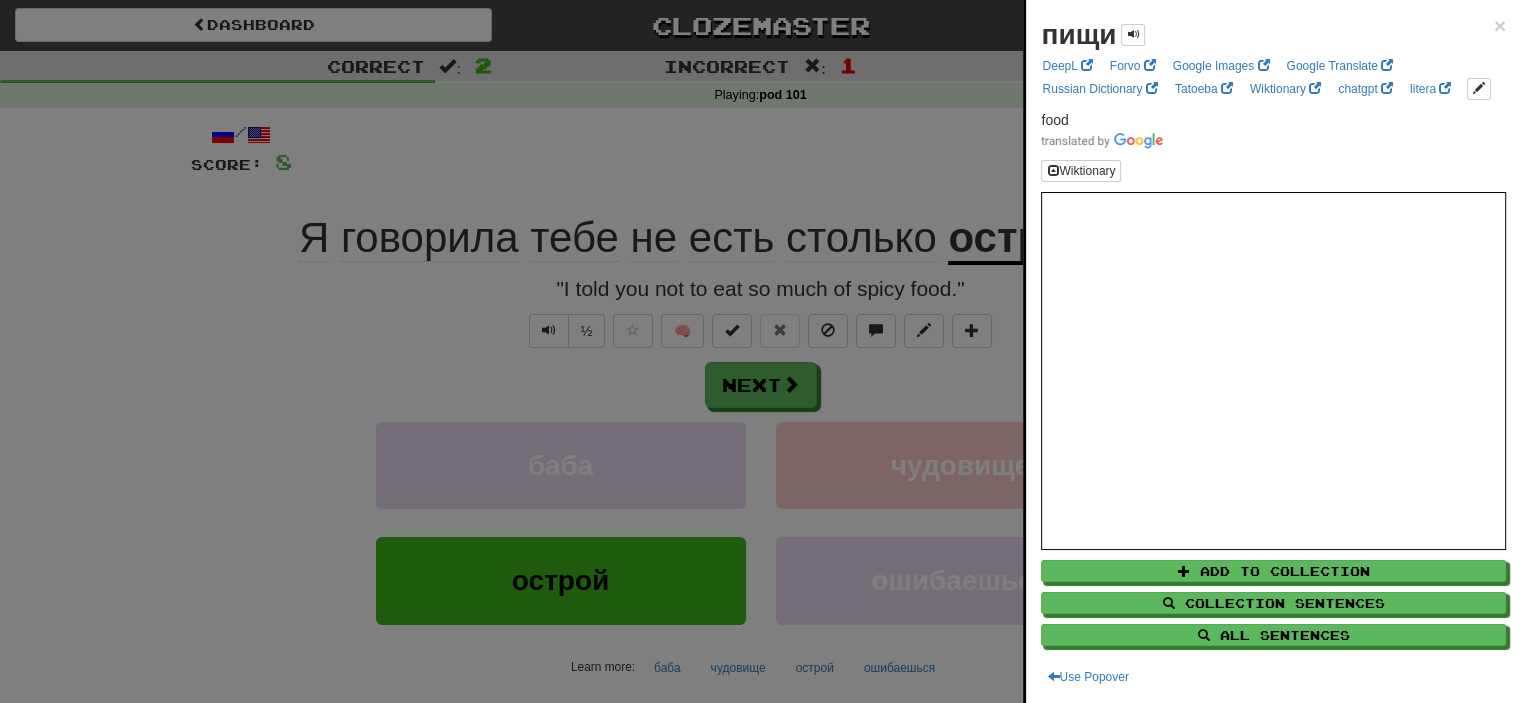 click at bounding box center [760, 351] 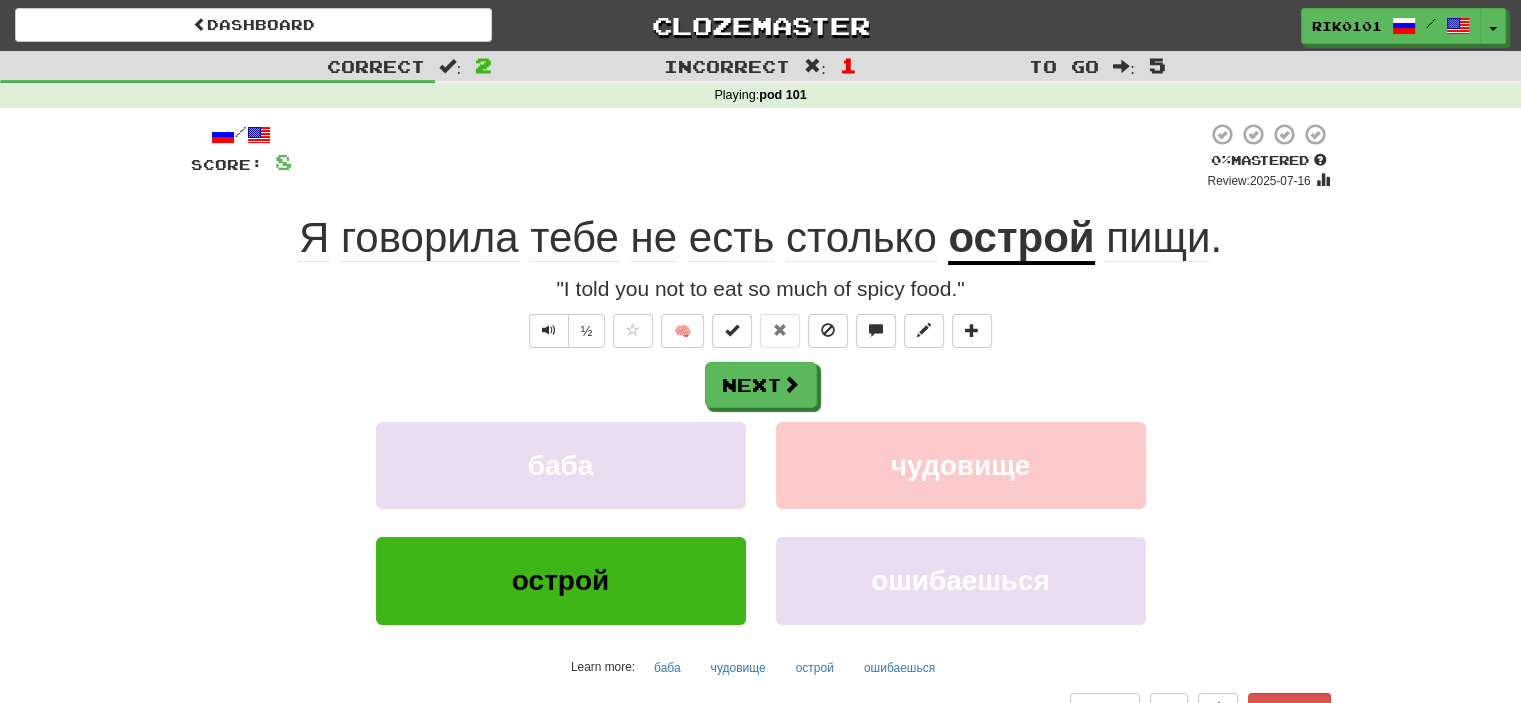 click on "говорила" 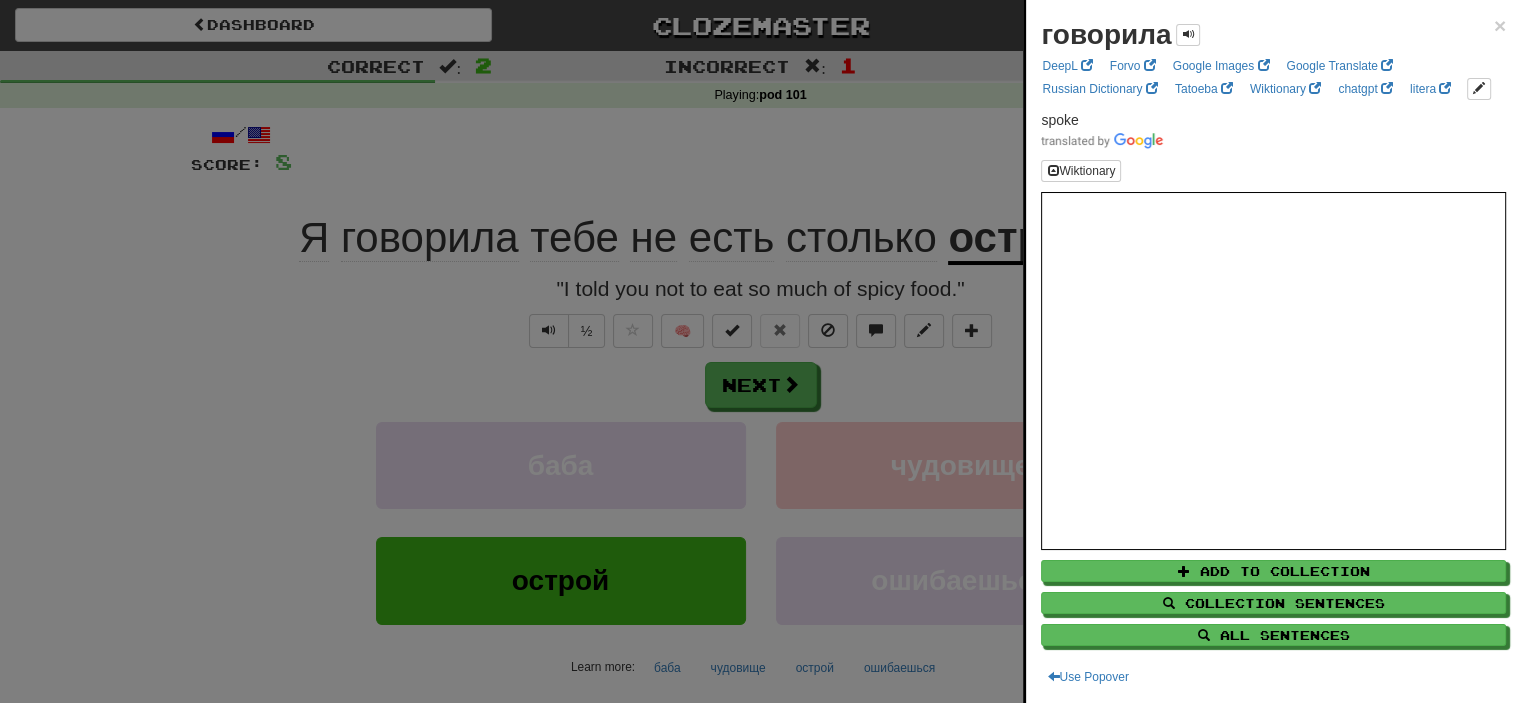 click at bounding box center [760, 351] 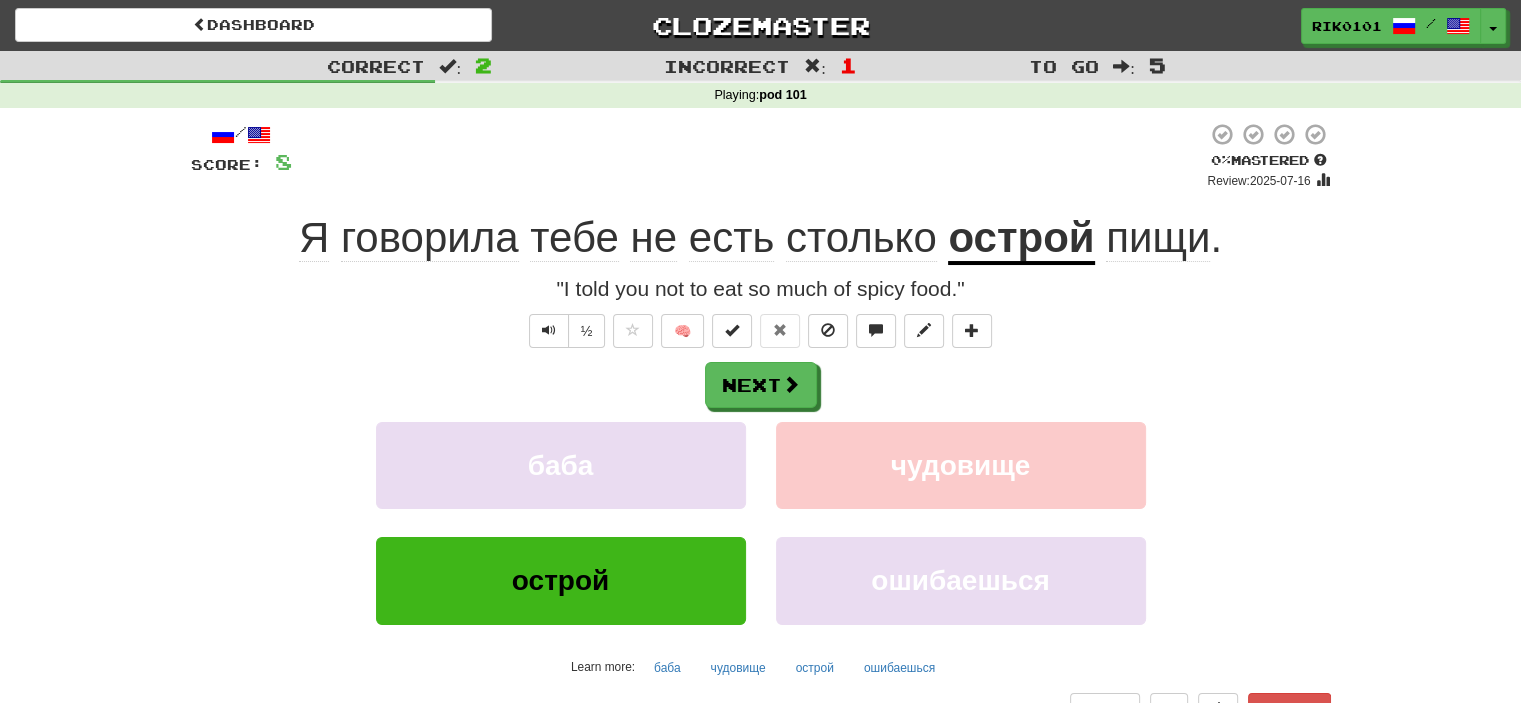 click on "говорила" 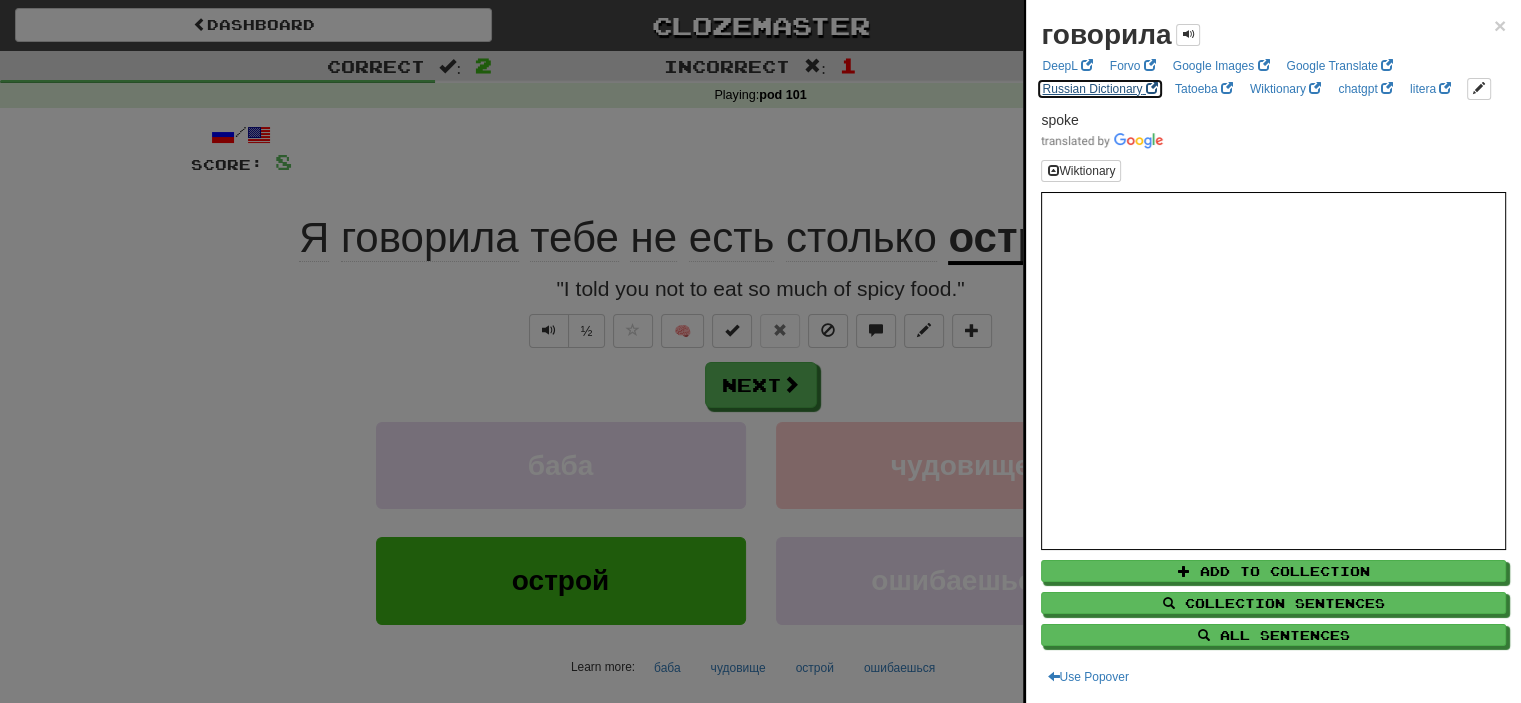 click on "Russian Dictionary" at bounding box center [1099, 89] 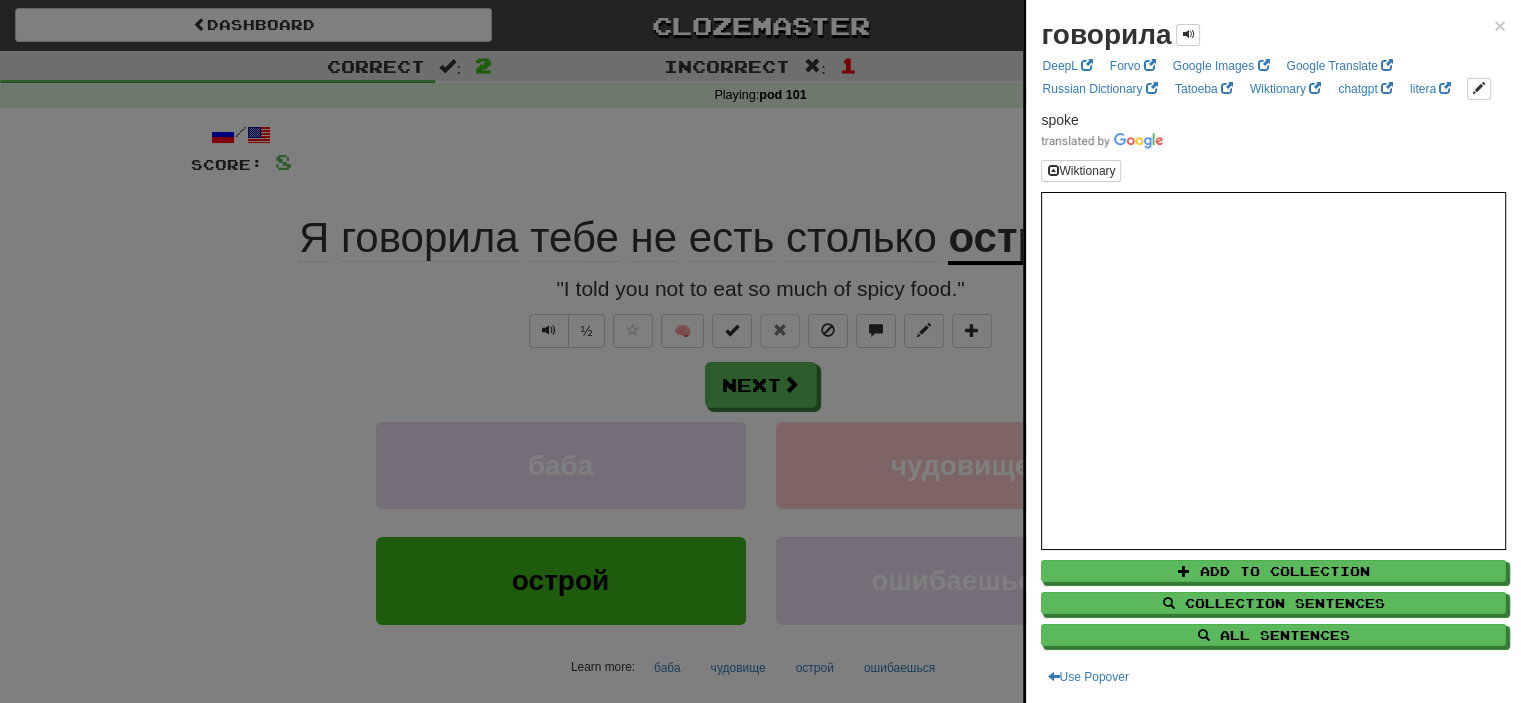click at bounding box center (760, 351) 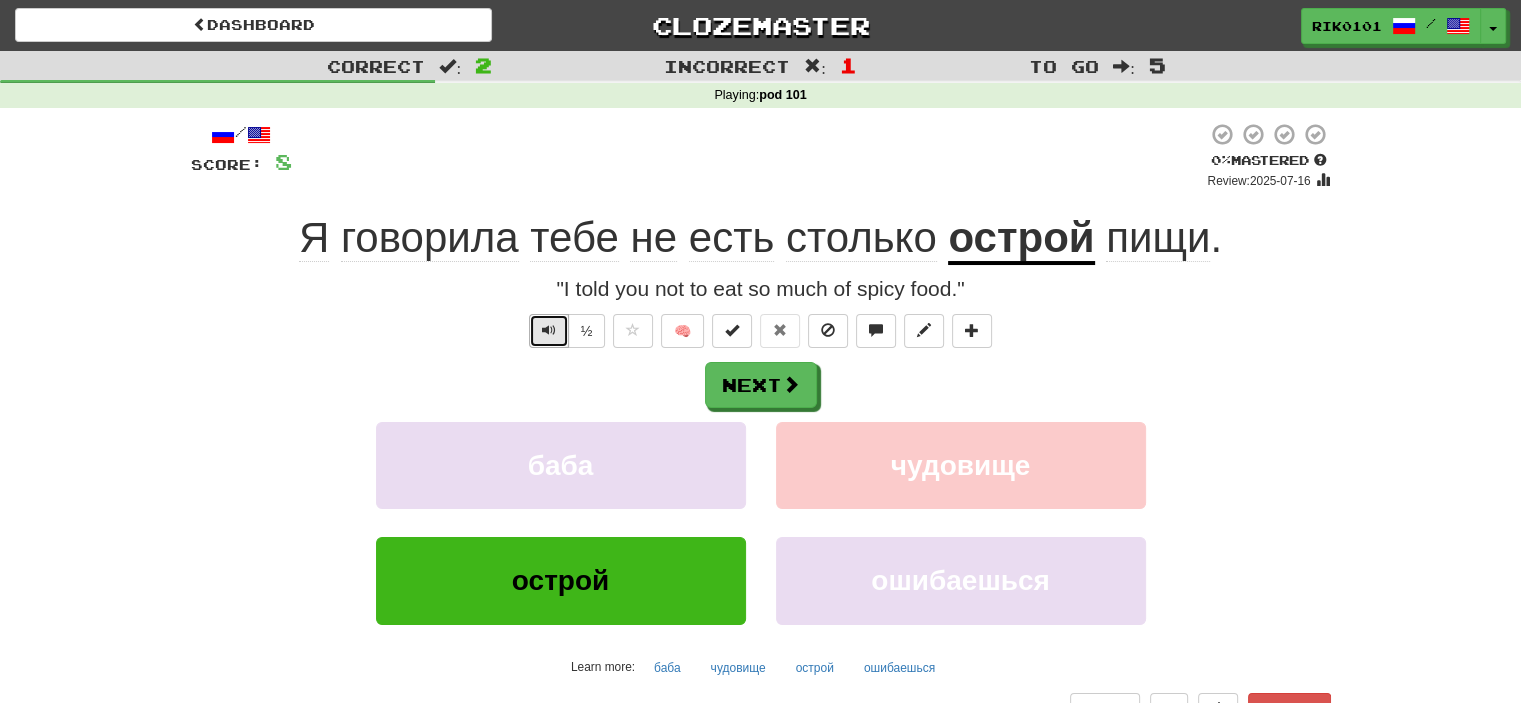 click at bounding box center [549, 331] 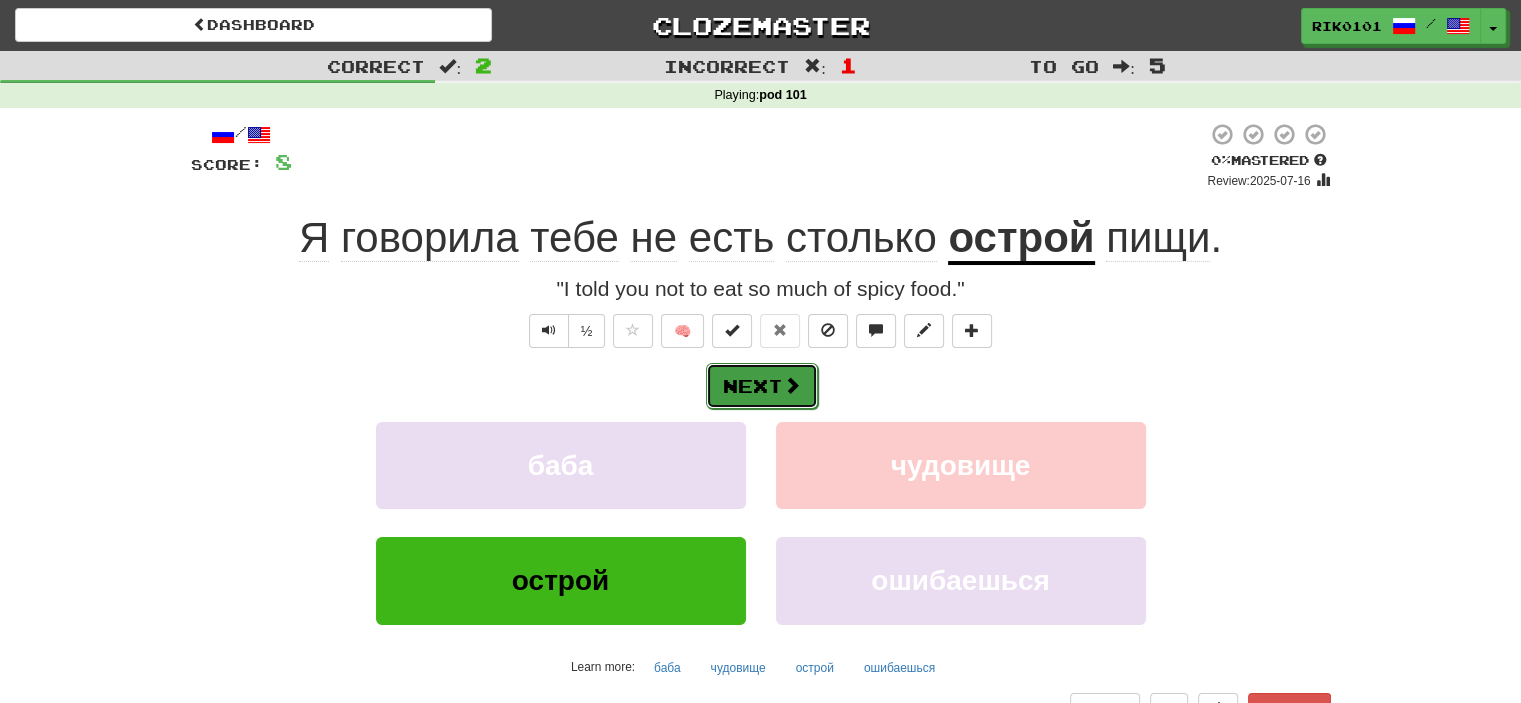 click on "Next" at bounding box center [762, 386] 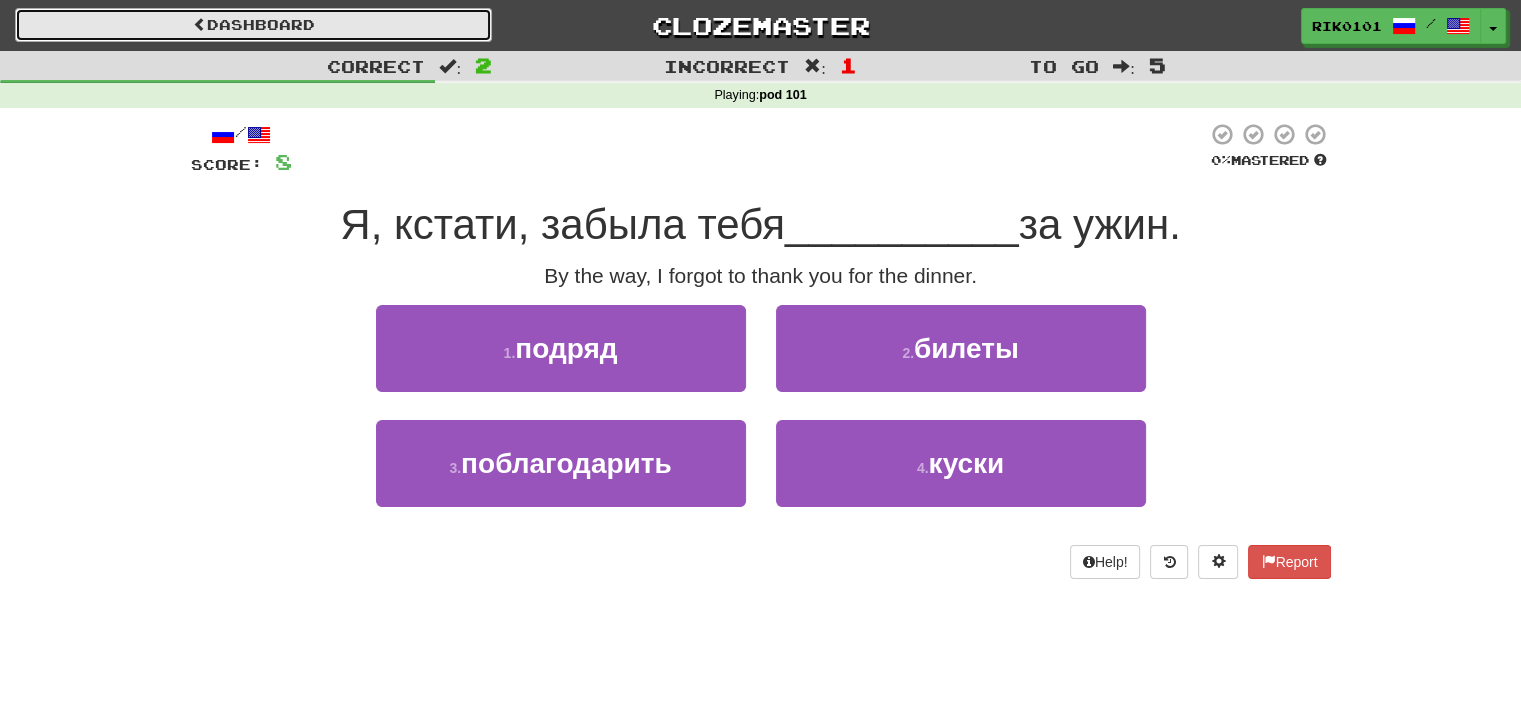 click on "Dashboard" at bounding box center (253, 25) 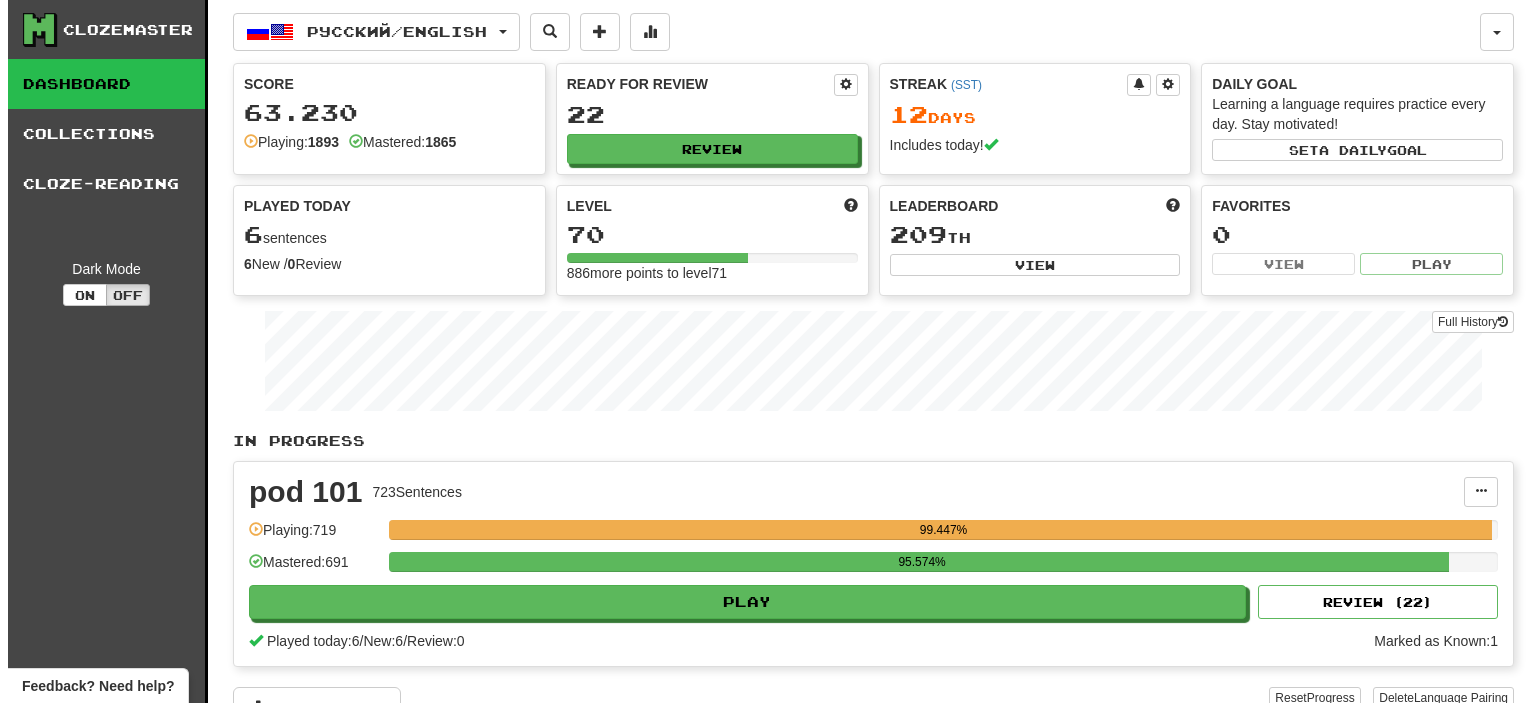 scroll, scrollTop: 0, scrollLeft: 0, axis: both 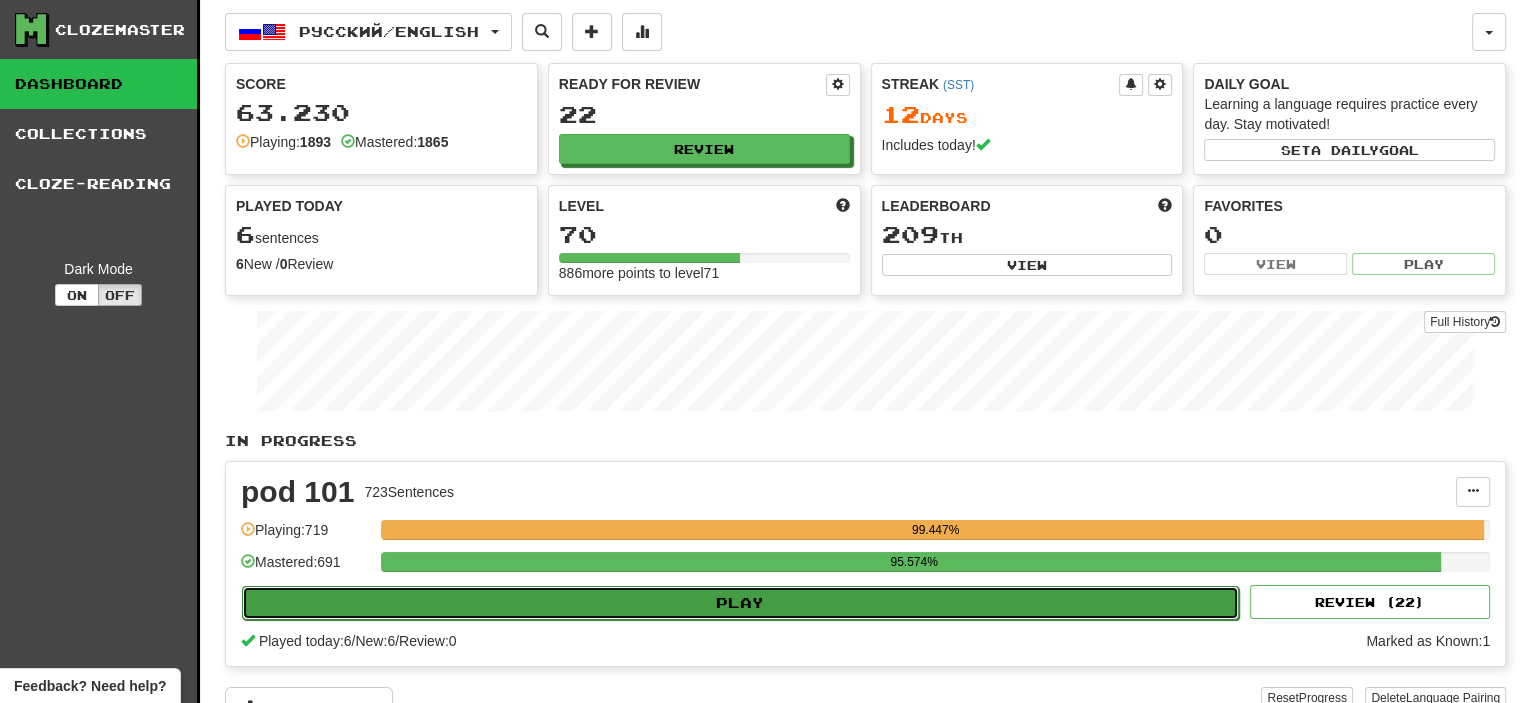 click on "Play" at bounding box center (740, 603) 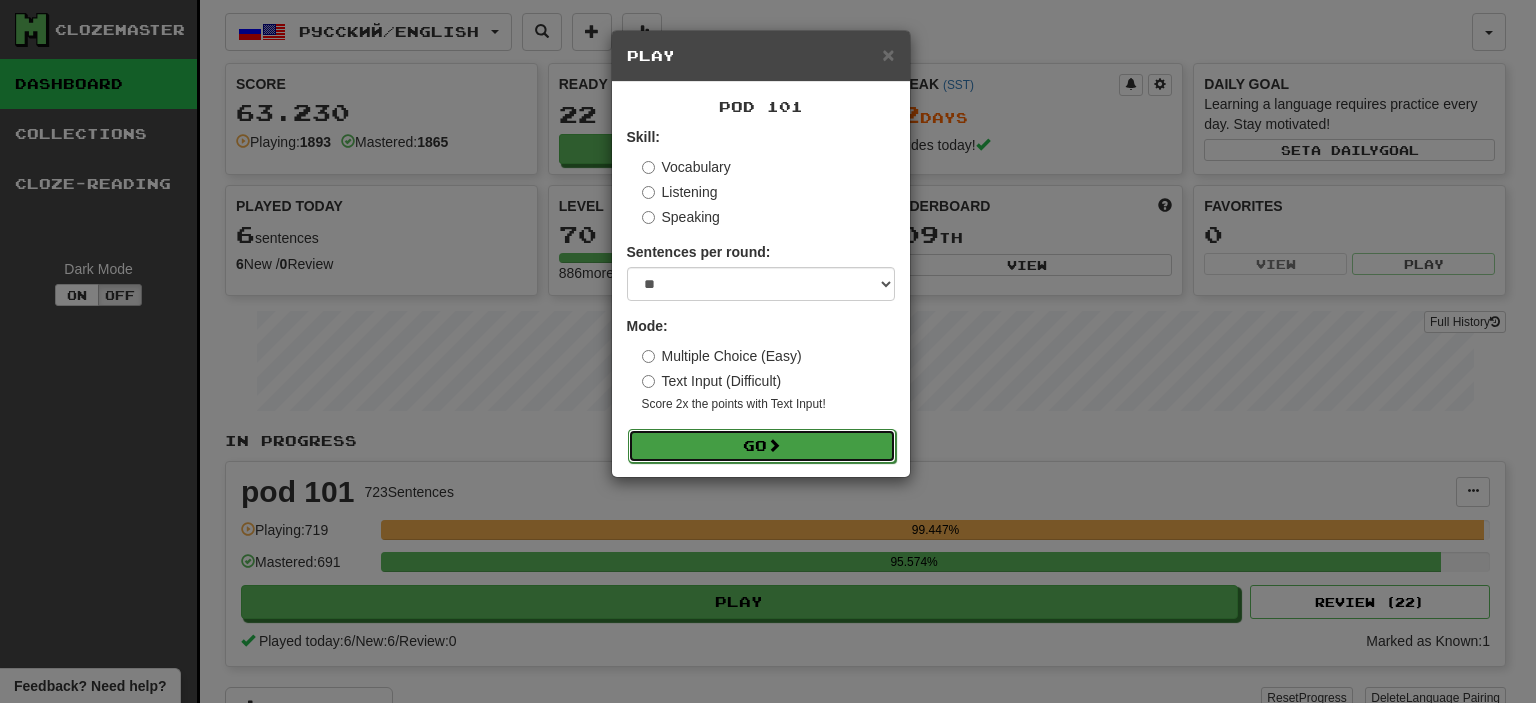 click on "Go" at bounding box center [762, 446] 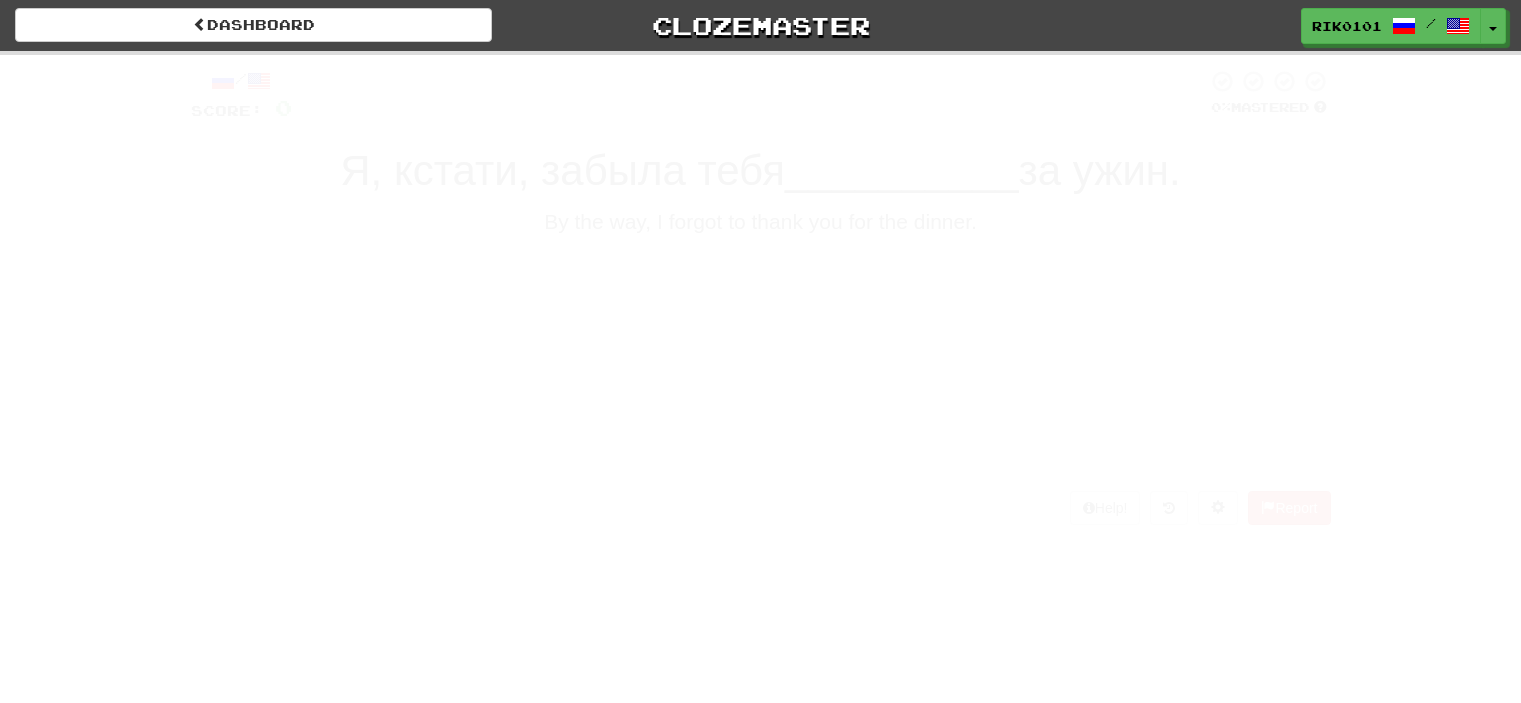 scroll, scrollTop: 0, scrollLeft: 0, axis: both 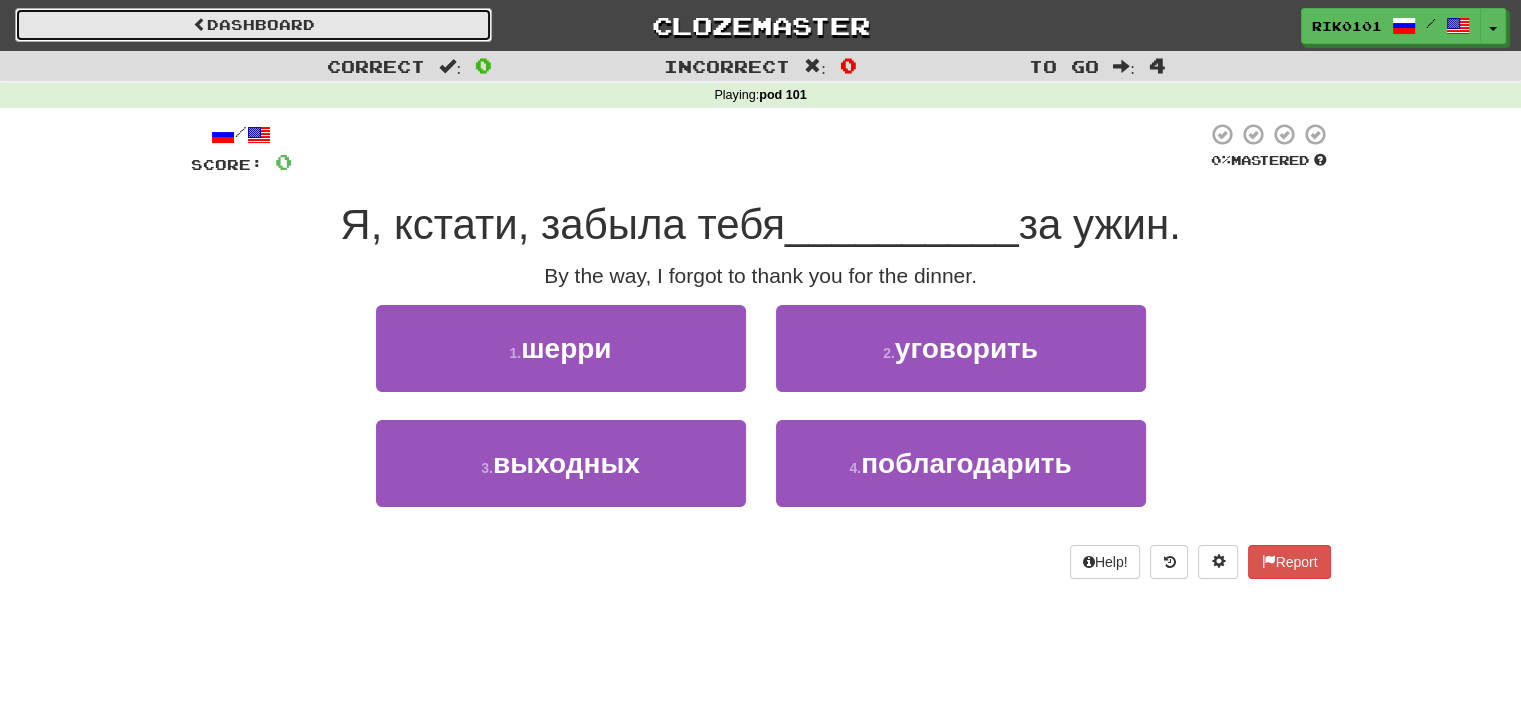 click on "Dashboard" at bounding box center (253, 25) 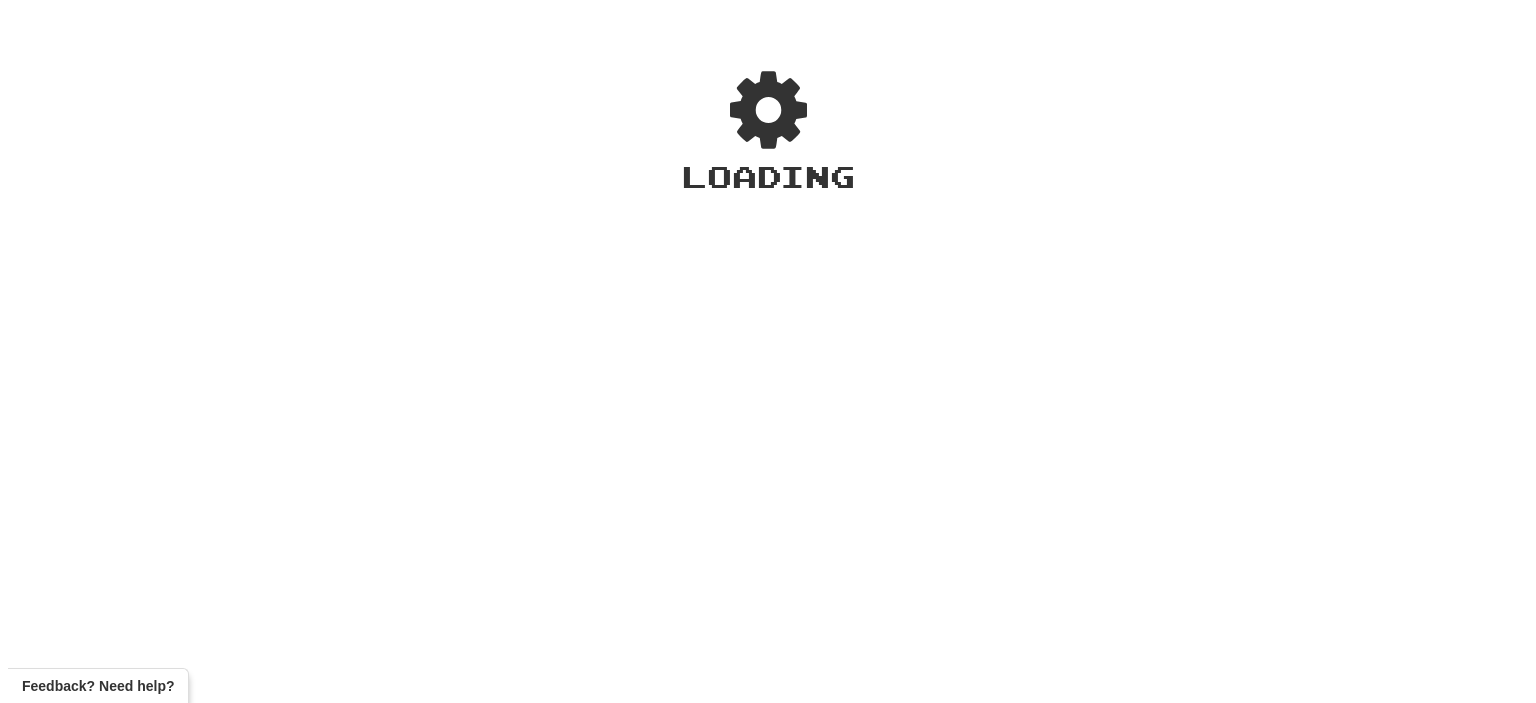 scroll, scrollTop: 0, scrollLeft: 0, axis: both 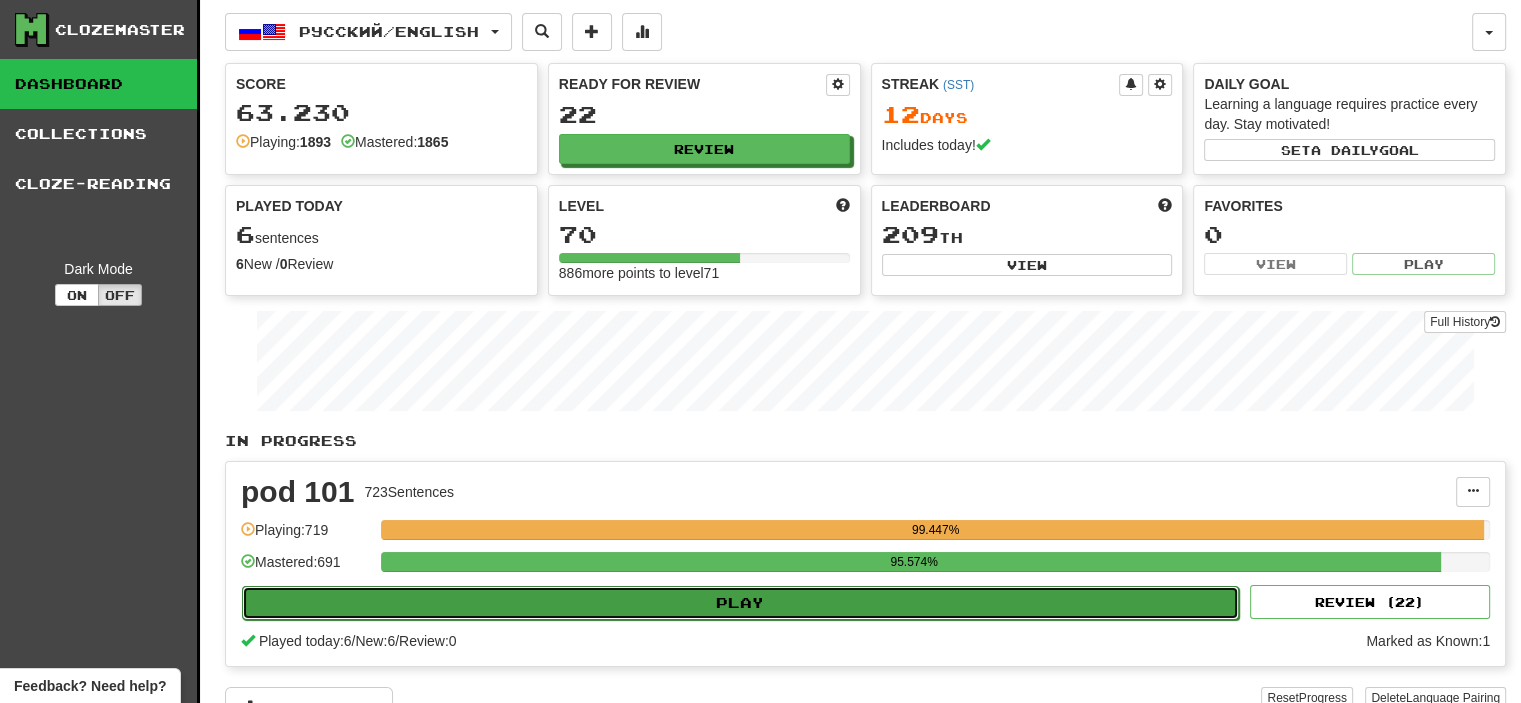 click on "Play" at bounding box center (740, 603) 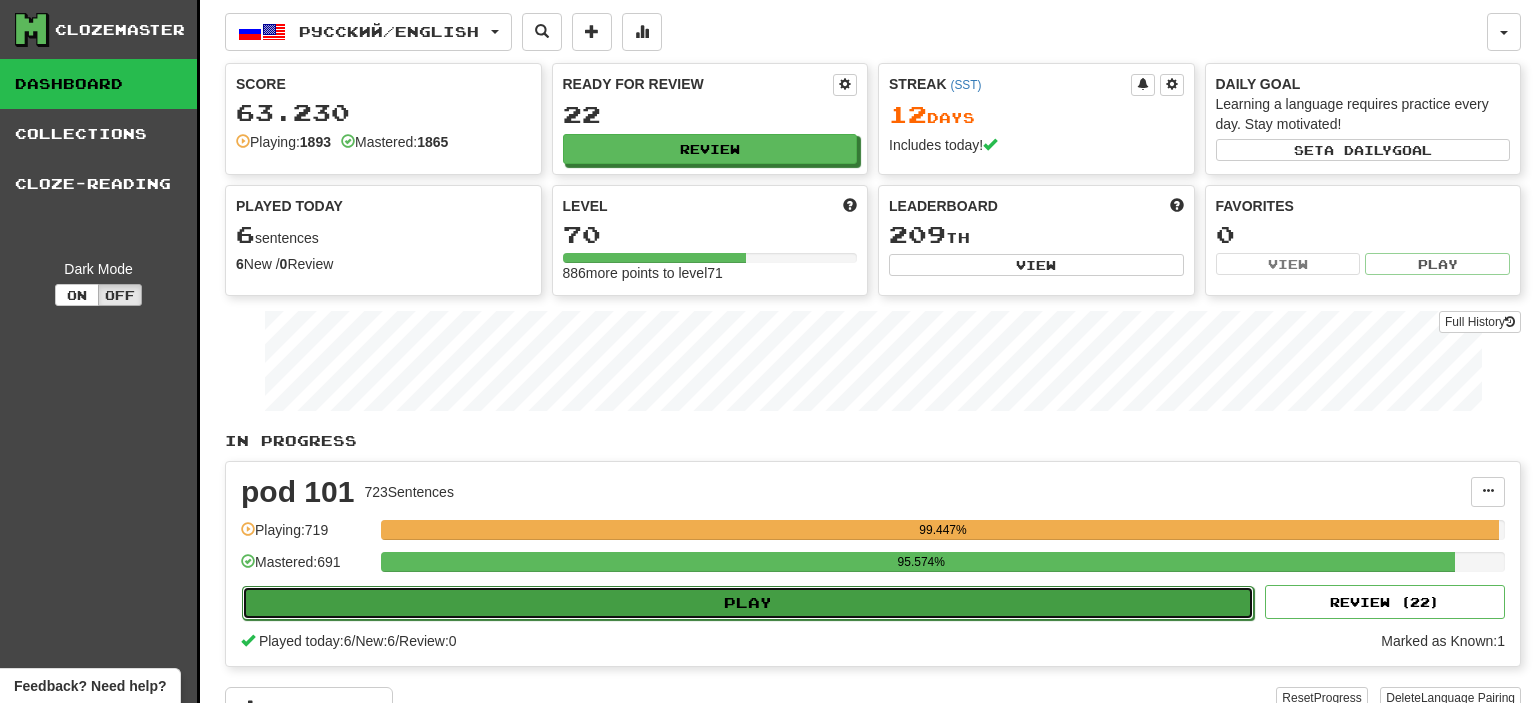 select on "**" 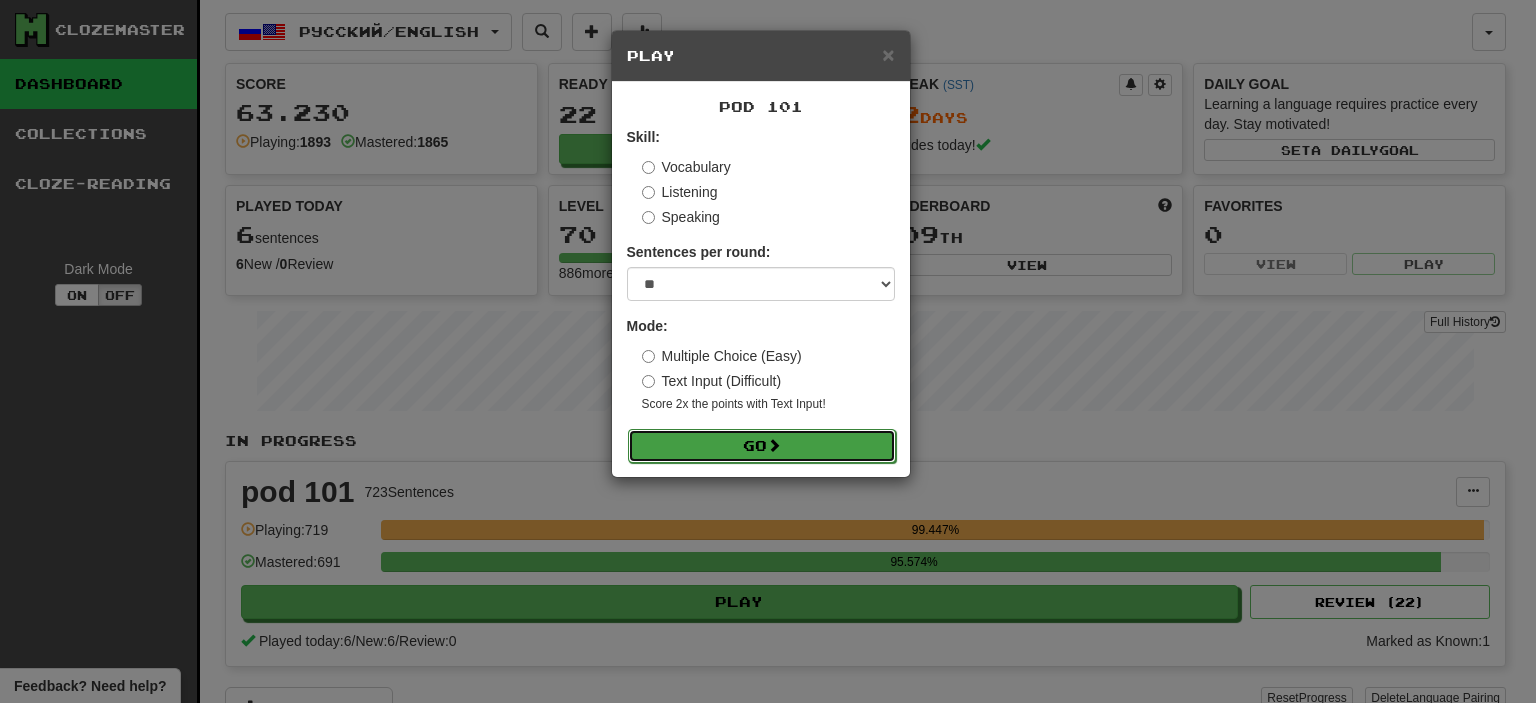 click on "Go" at bounding box center [762, 446] 